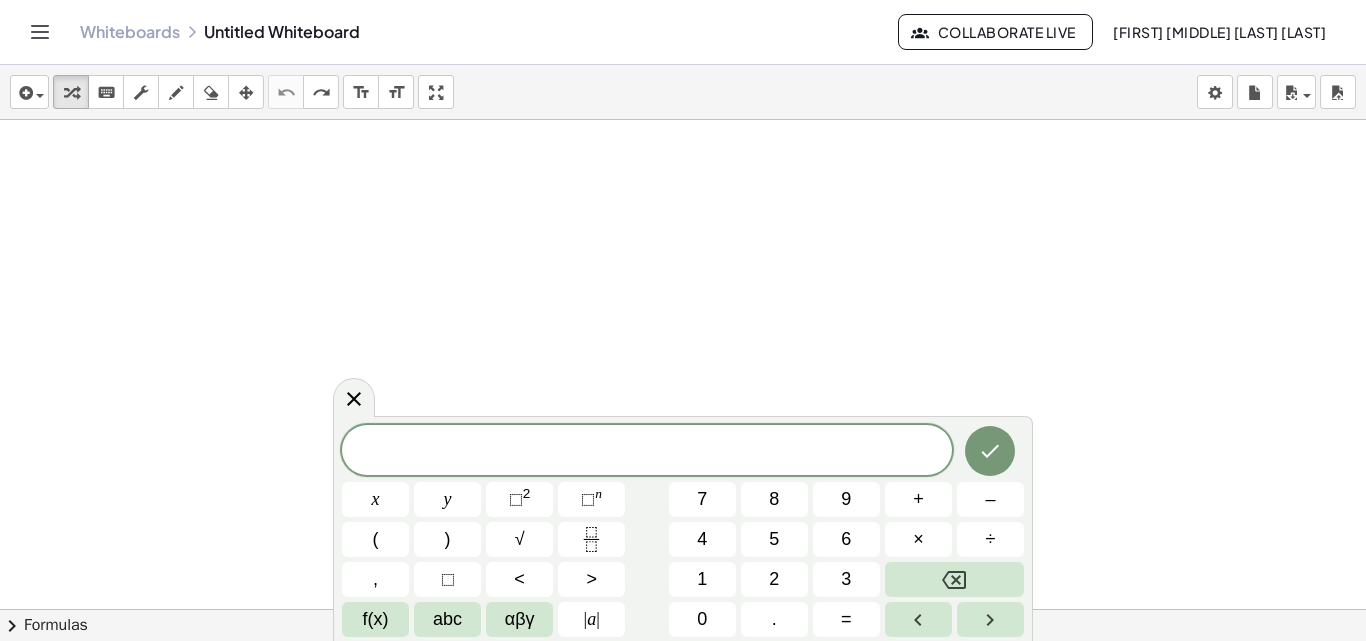 scroll, scrollTop: 0, scrollLeft: 0, axis: both 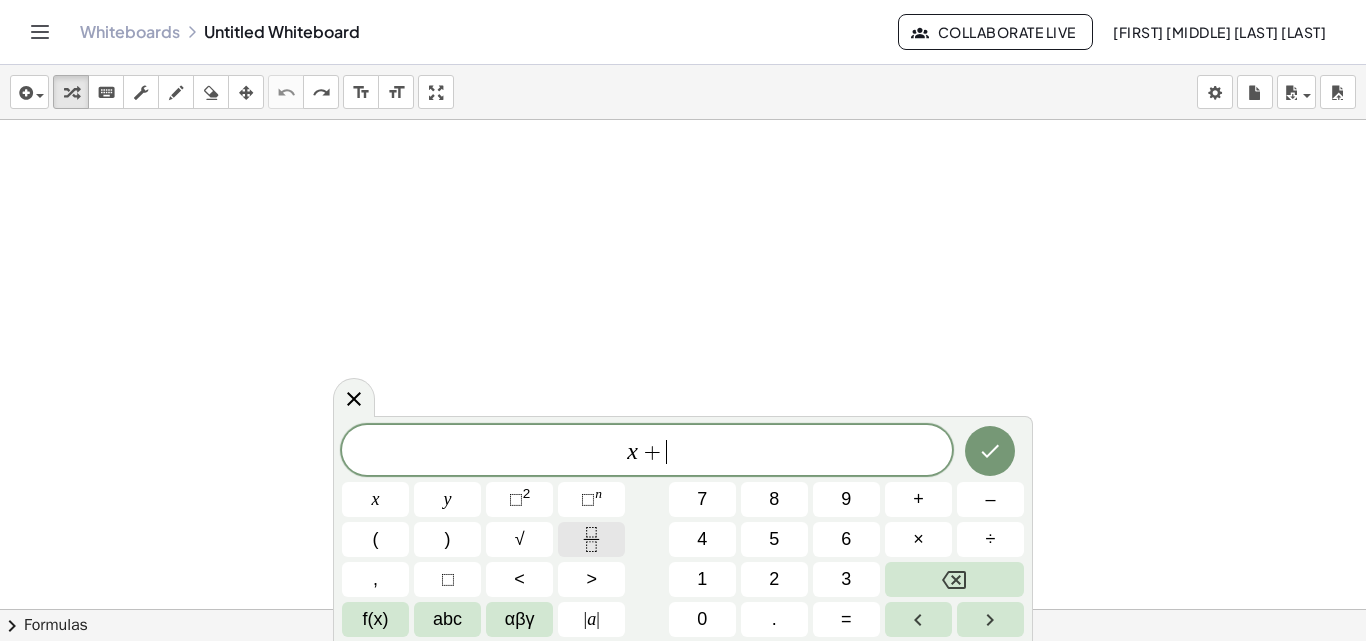 click 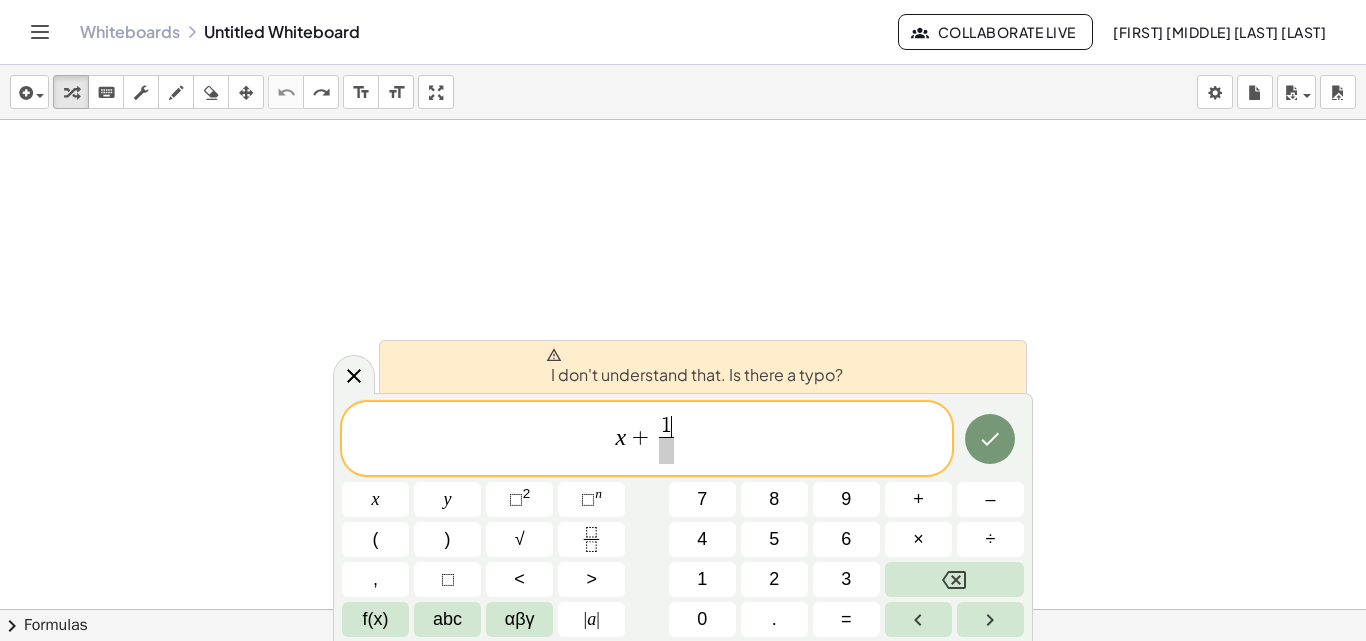 click at bounding box center [666, 450] 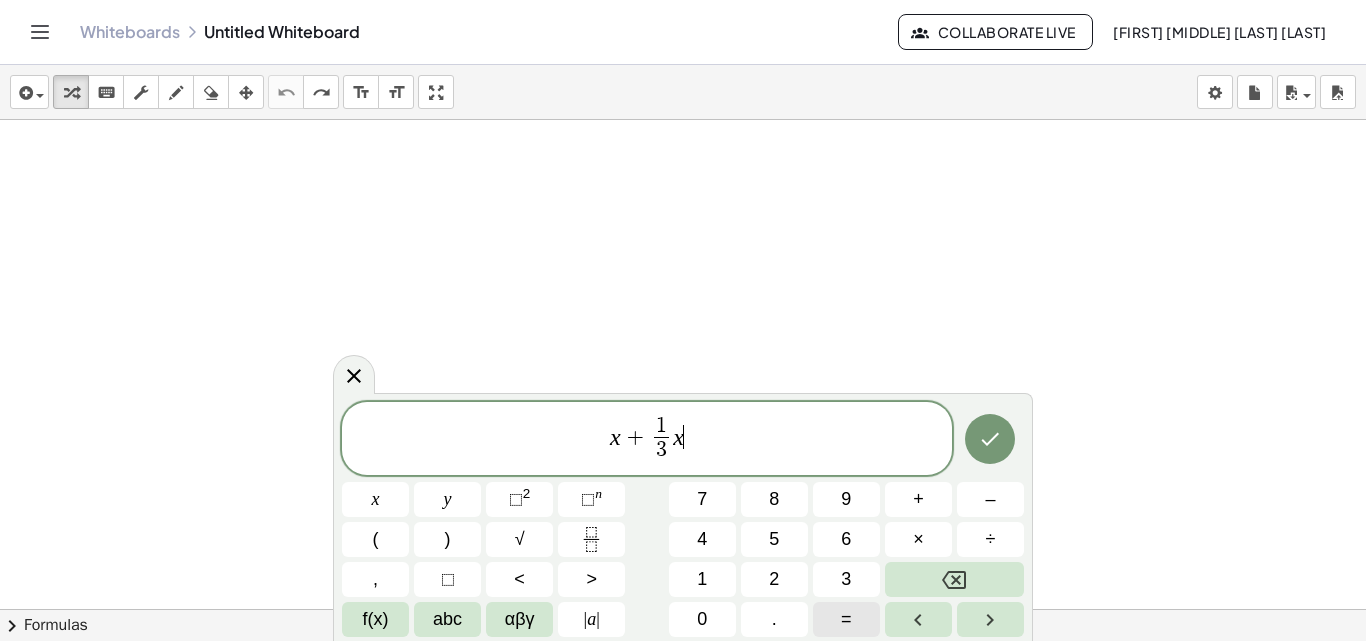 click on "=" at bounding box center (846, 619) 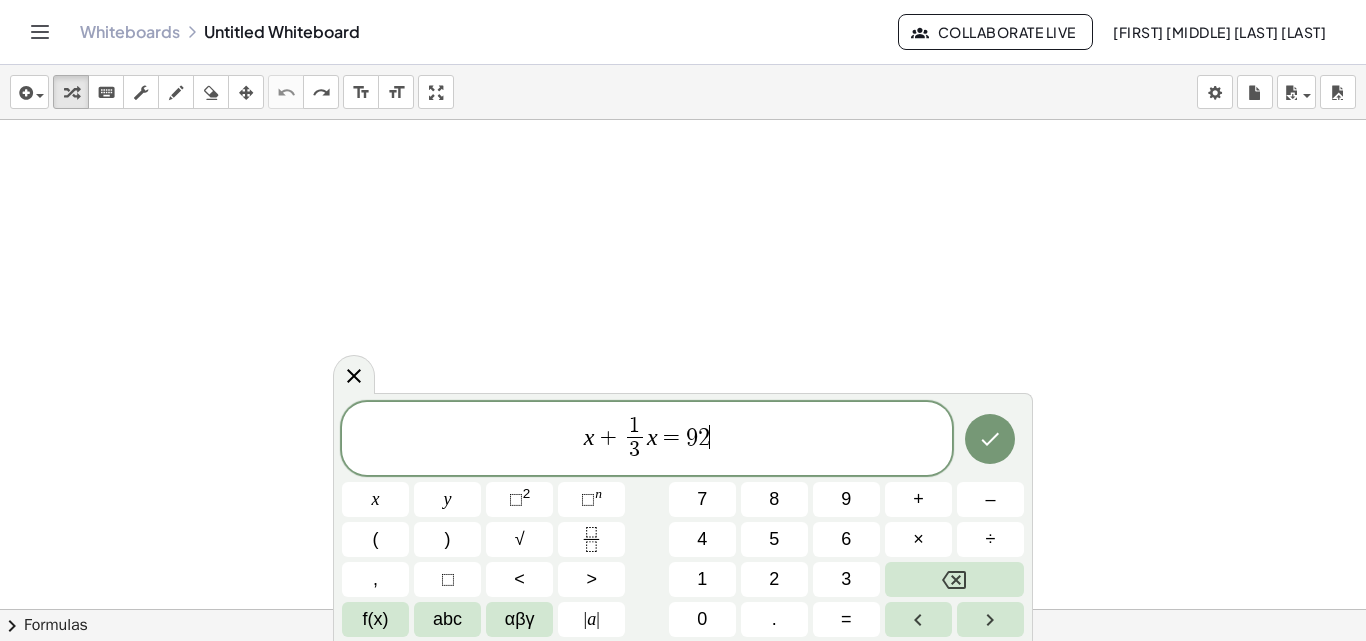 click on "=" at bounding box center [672, 437] 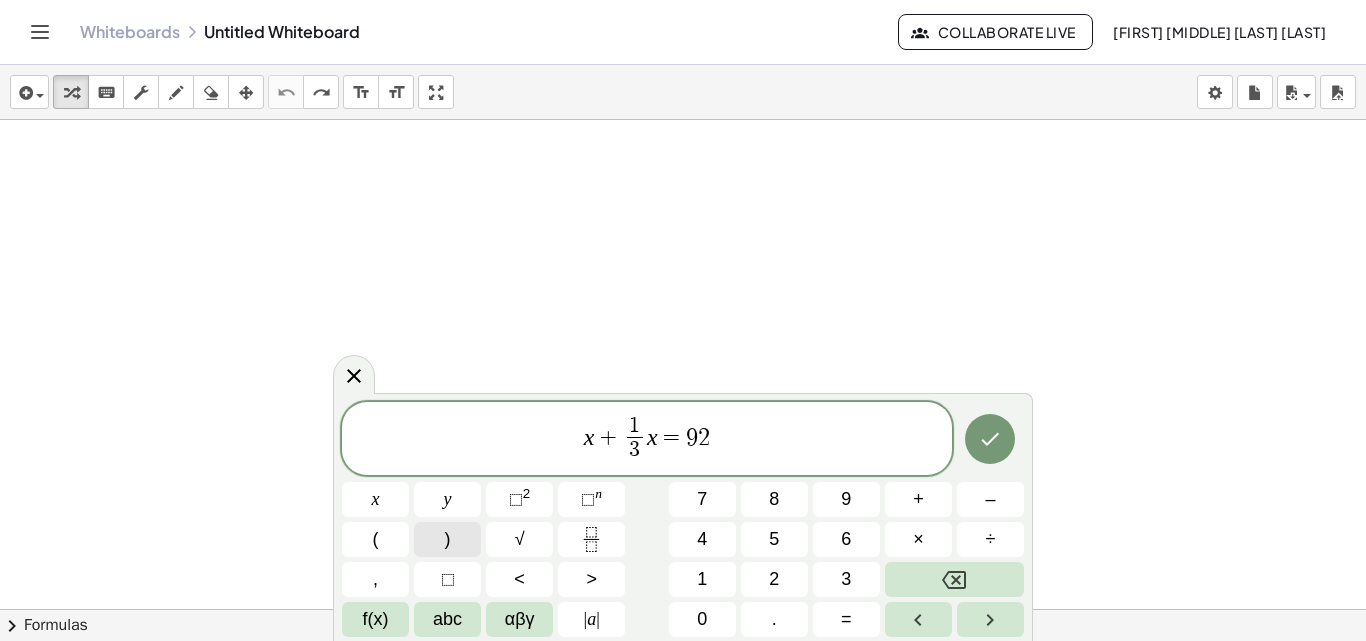 click on ")" at bounding box center [448, 539] 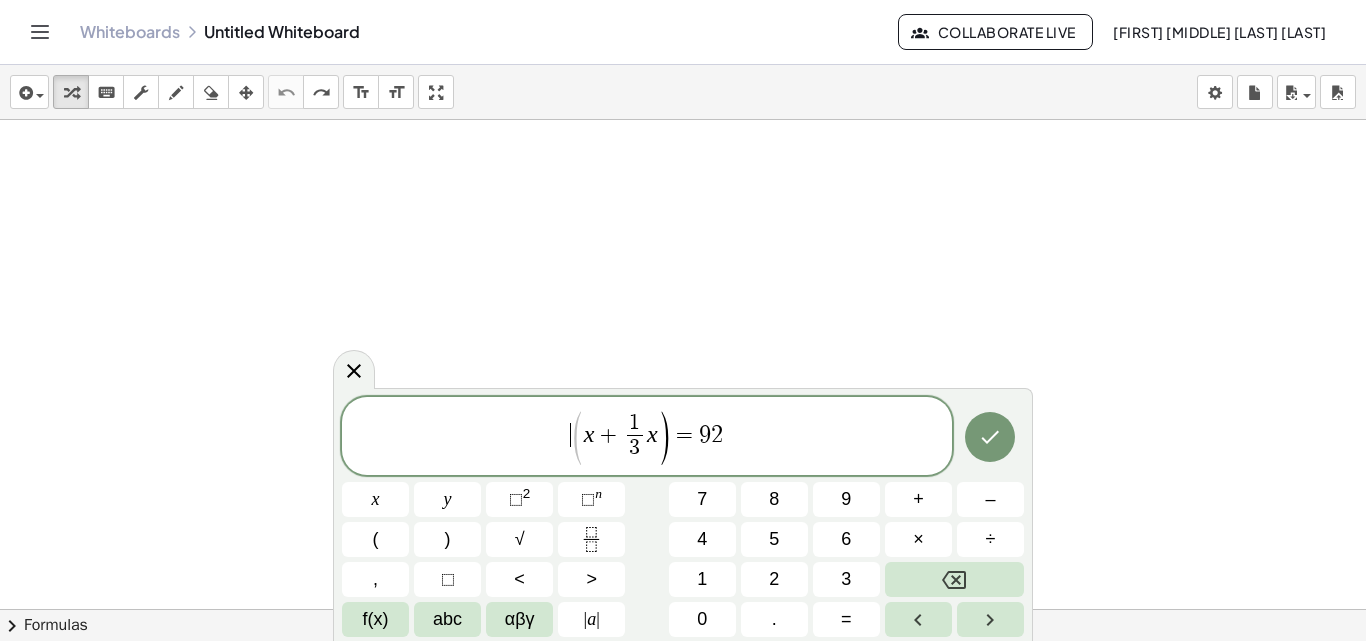 click on "(" at bounding box center (577, 438) 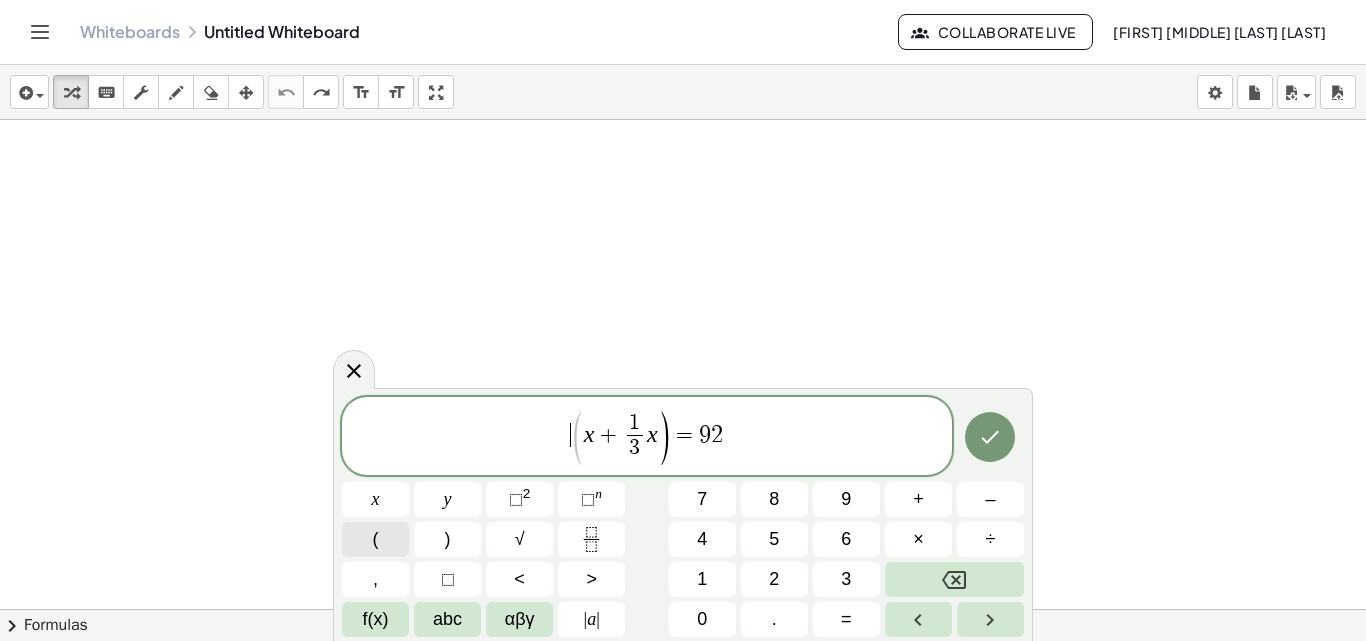 click on "(" at bounding box center (375, 539) 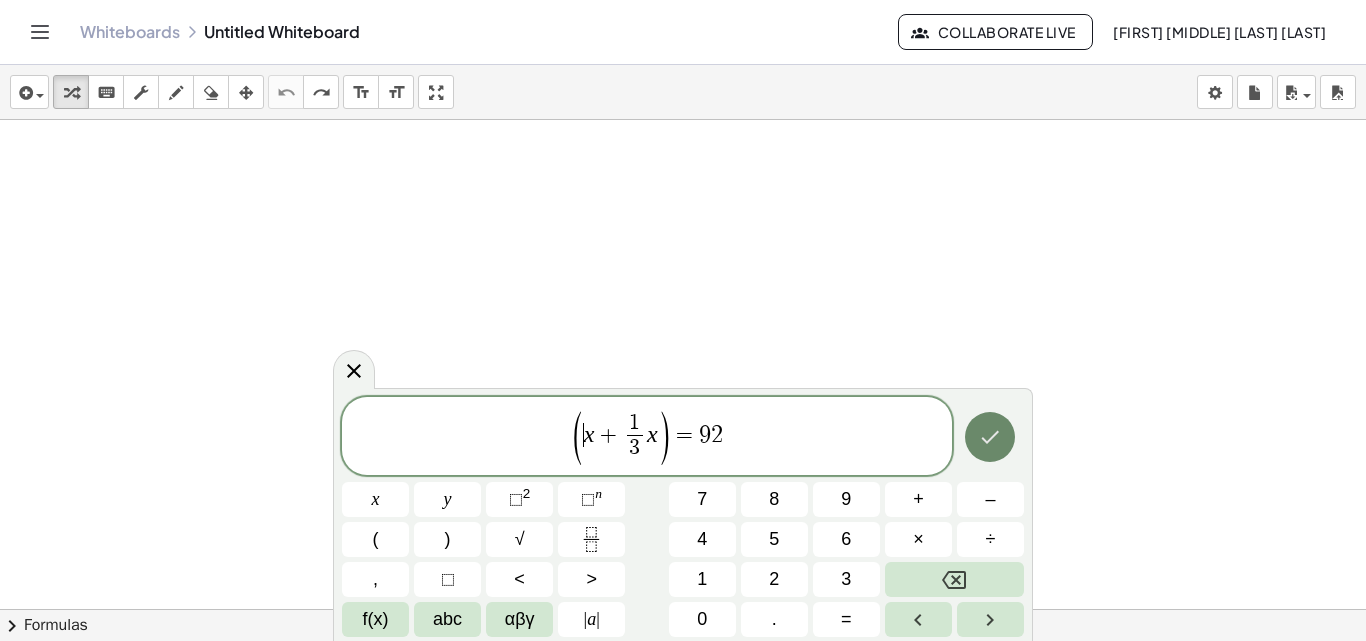click at bounding box center (990, 437) 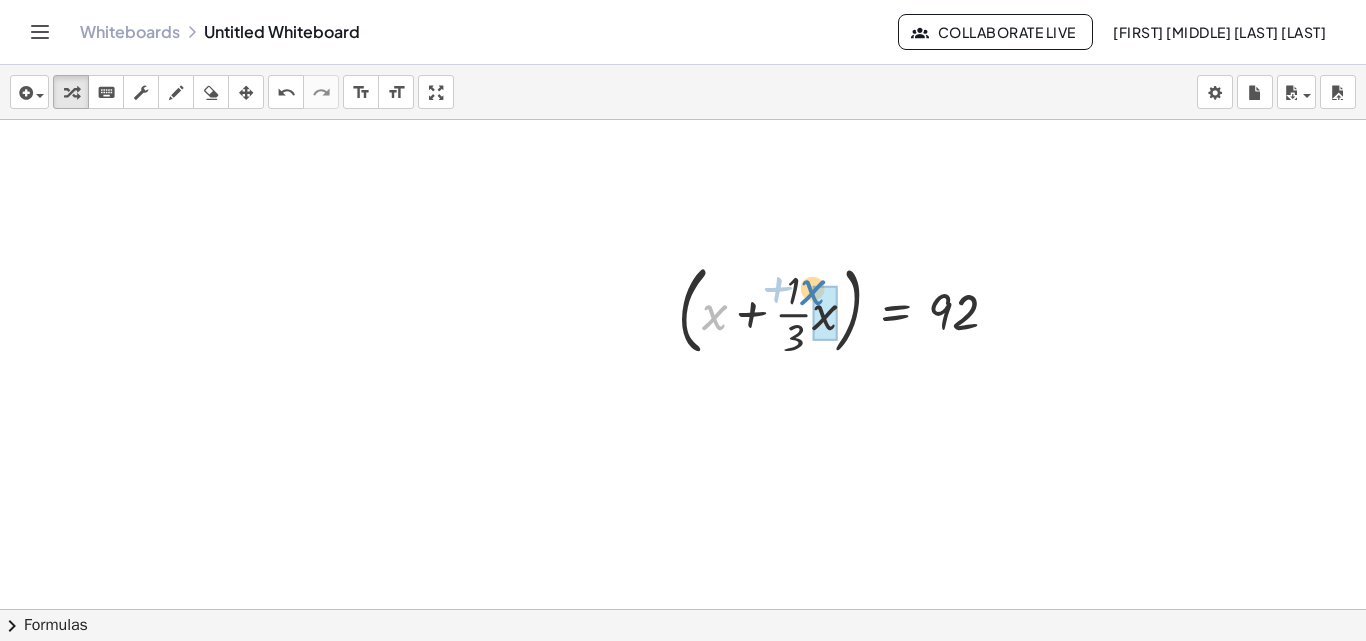 drag, startPoint x: 718, startPoint y: 315, endPoint x: 813, endPoint y: 290, distance: 98.23441 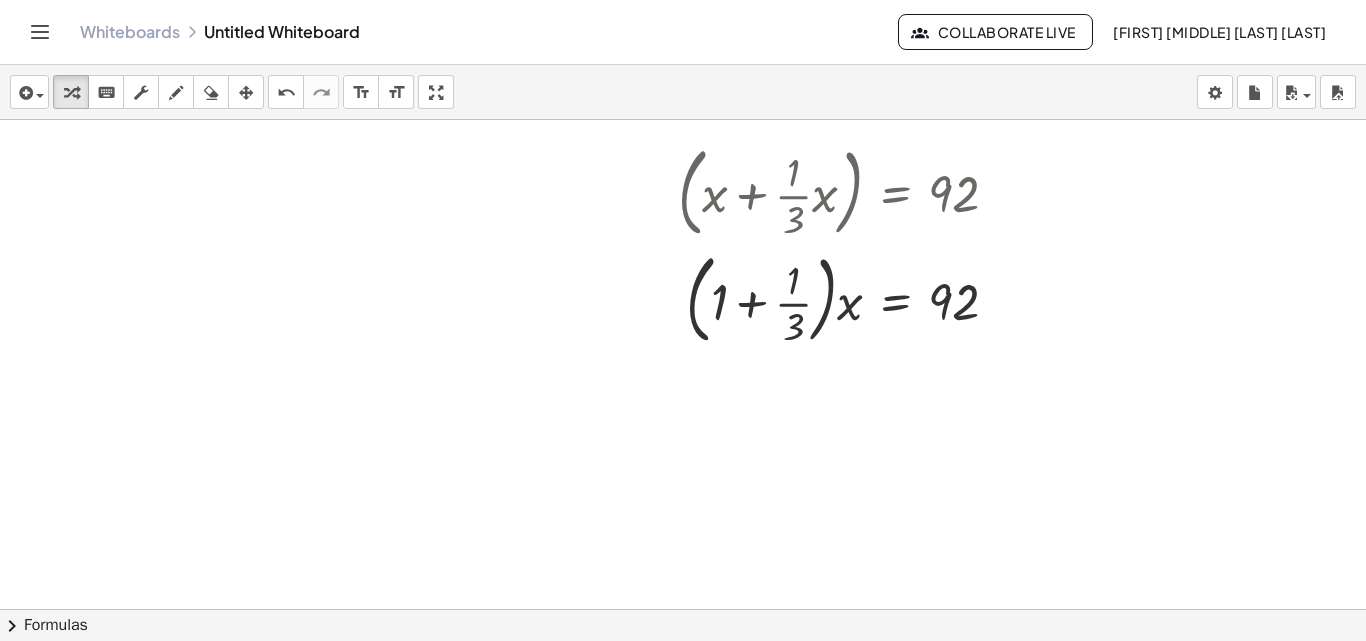scroll, scrollTop: 120, scrollLeft: 0, axis: vertical 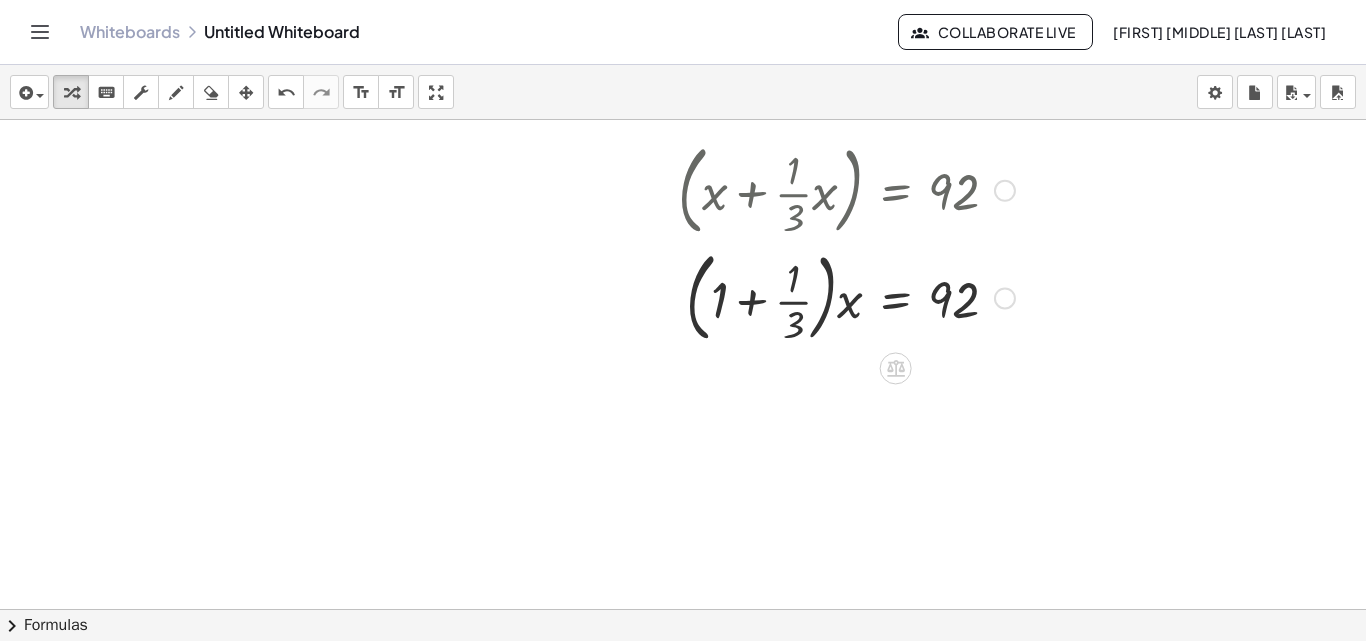 click at bounding box center [846, 297] 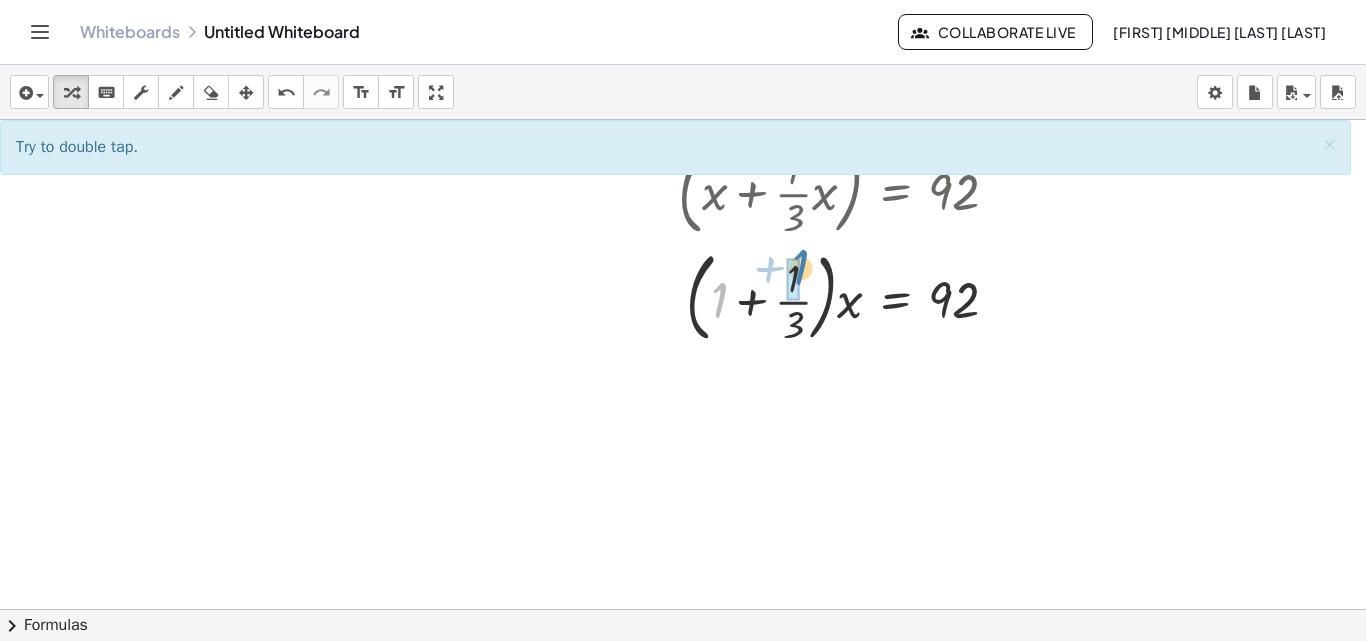 drag, startPoint x: 717, startPoint y: 304, endPoint x: 799, endPoint y: 277, distance: 86.33076 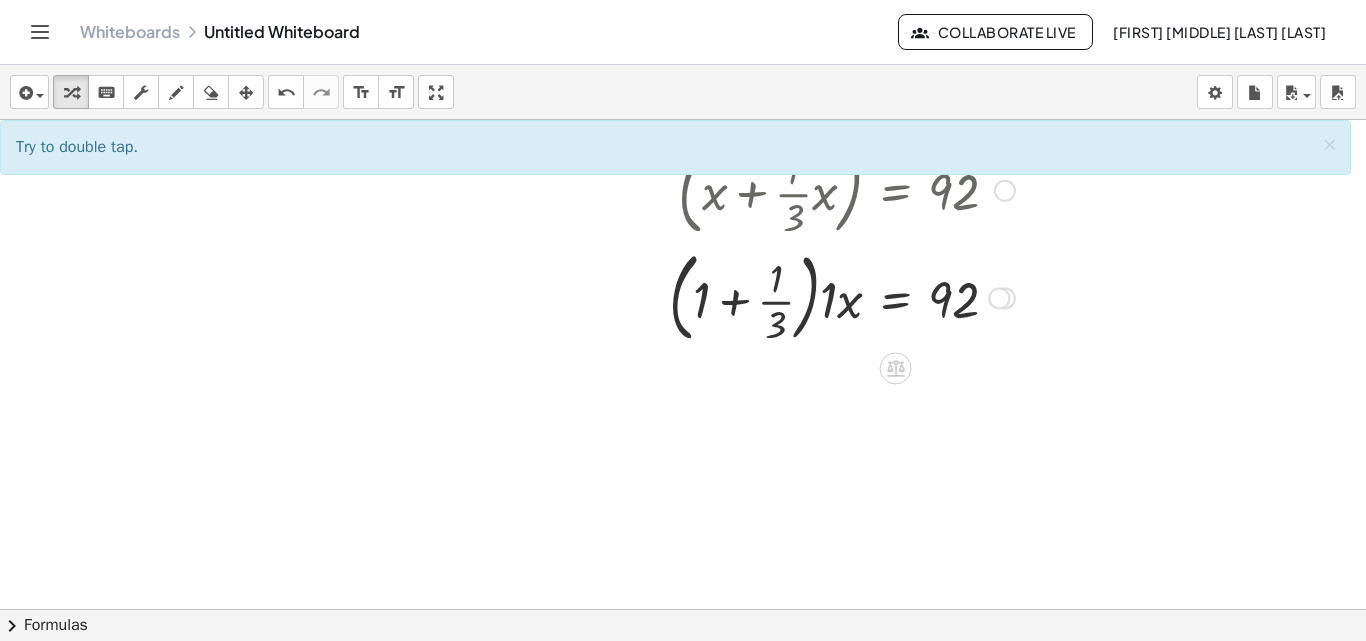 click at bounding box center [842, 297] 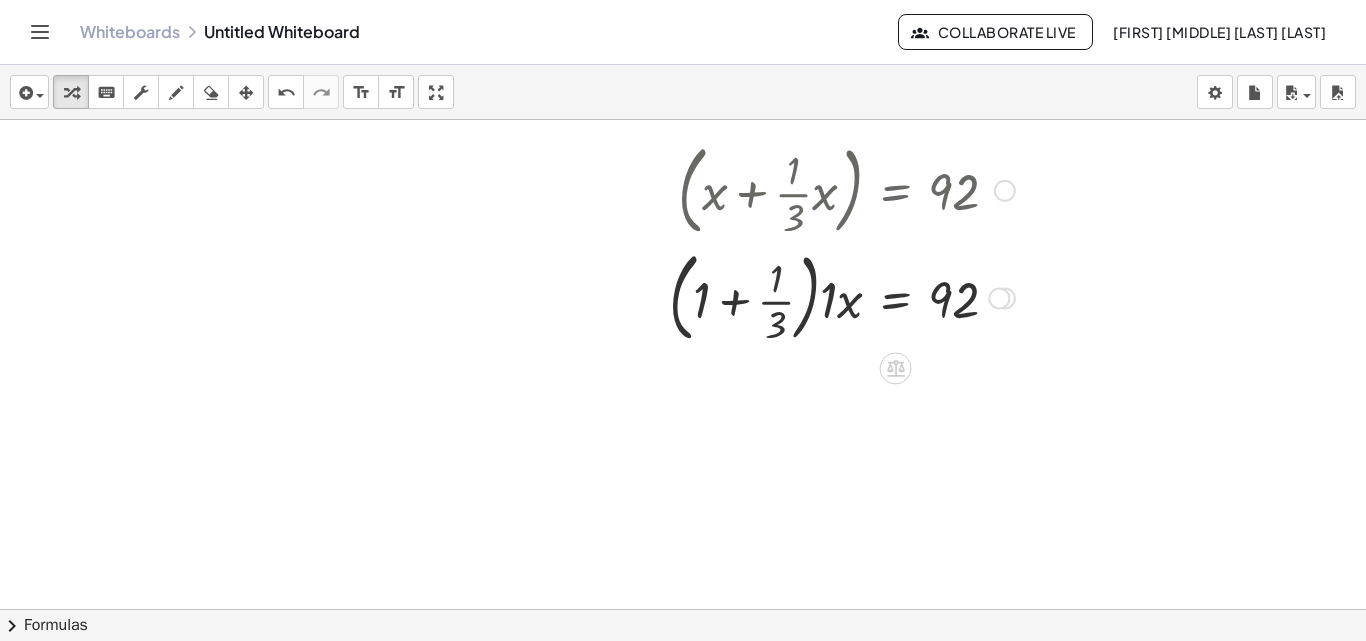 click at bounding box center (842, 297) 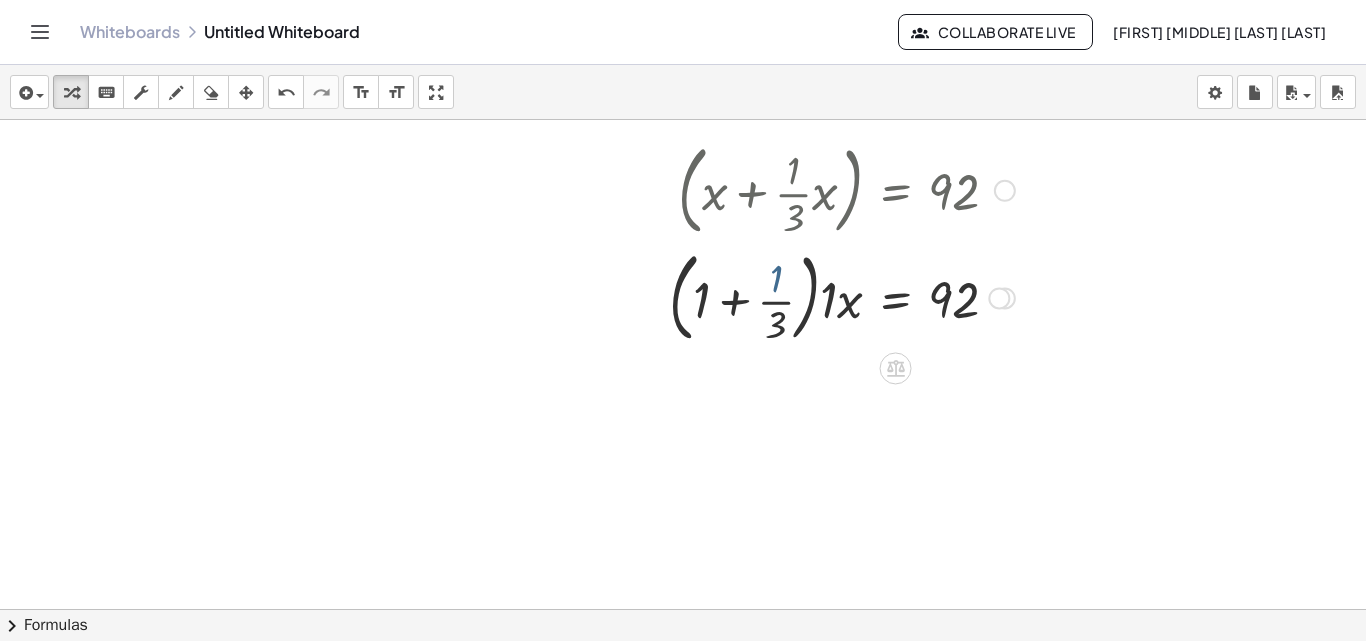 click at bounding box center [842, 297] 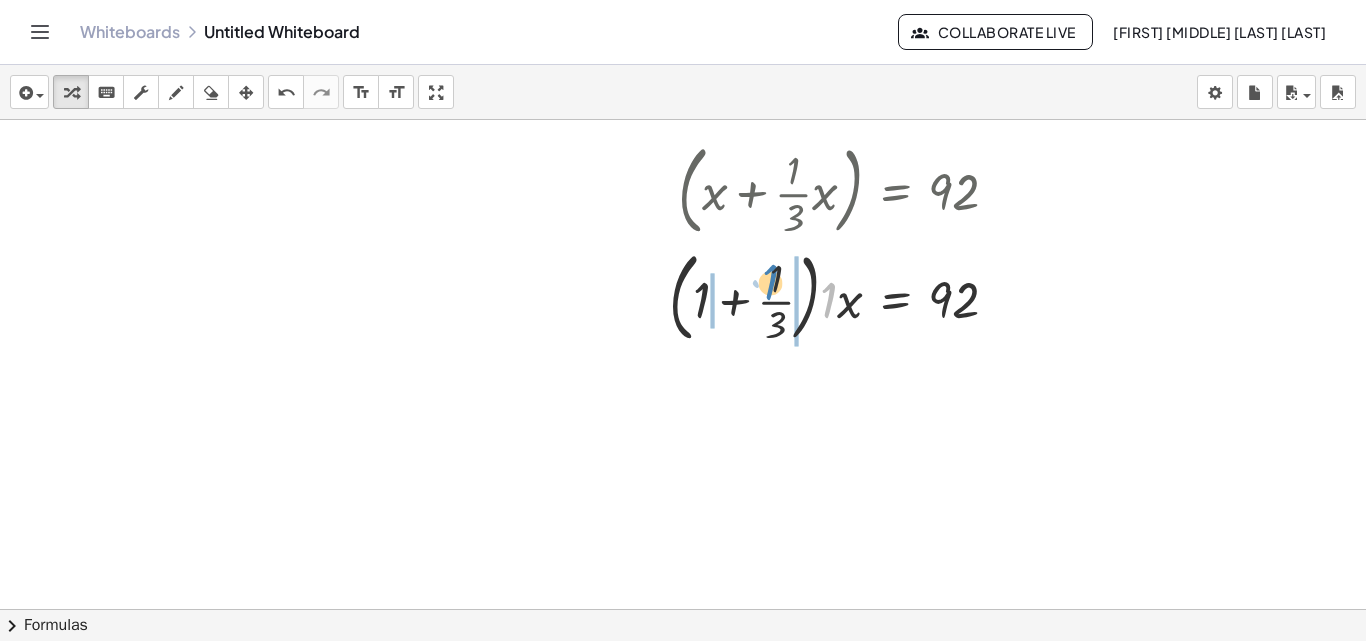 drag, startPoint x: 824, startPoint y: 298, endPoint x: 766, endPoint y: 279, distance: 61.03278 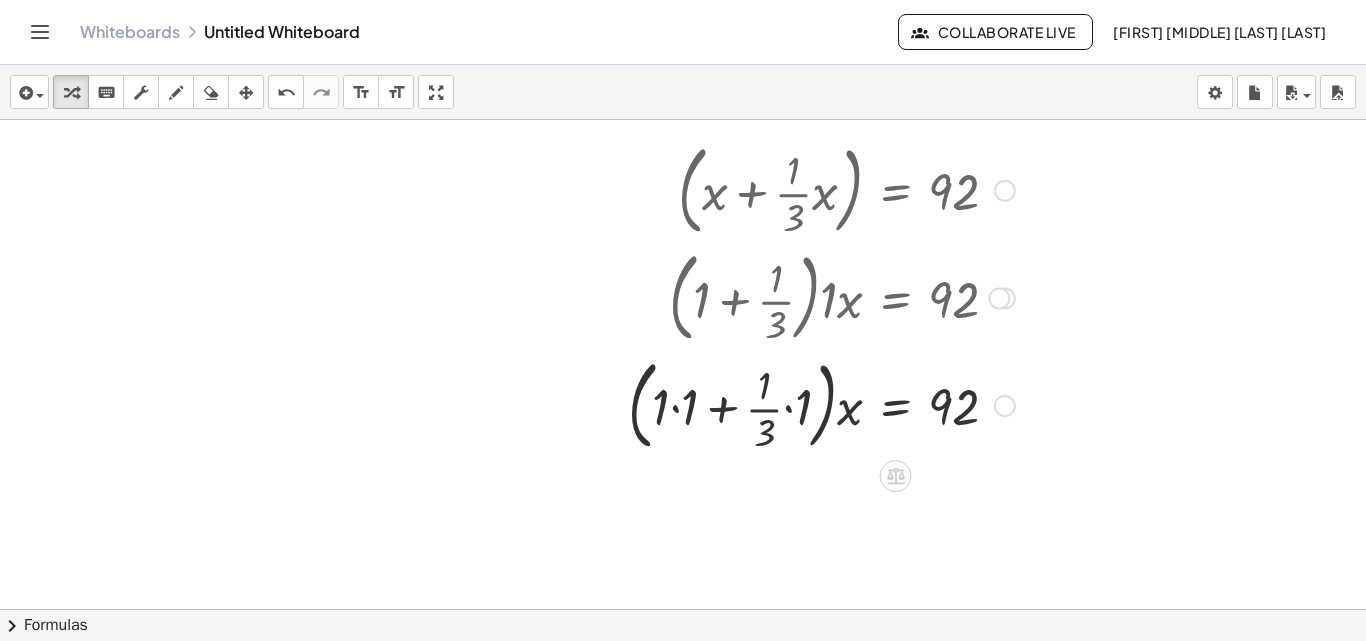 click at bounding box center [821, 404] 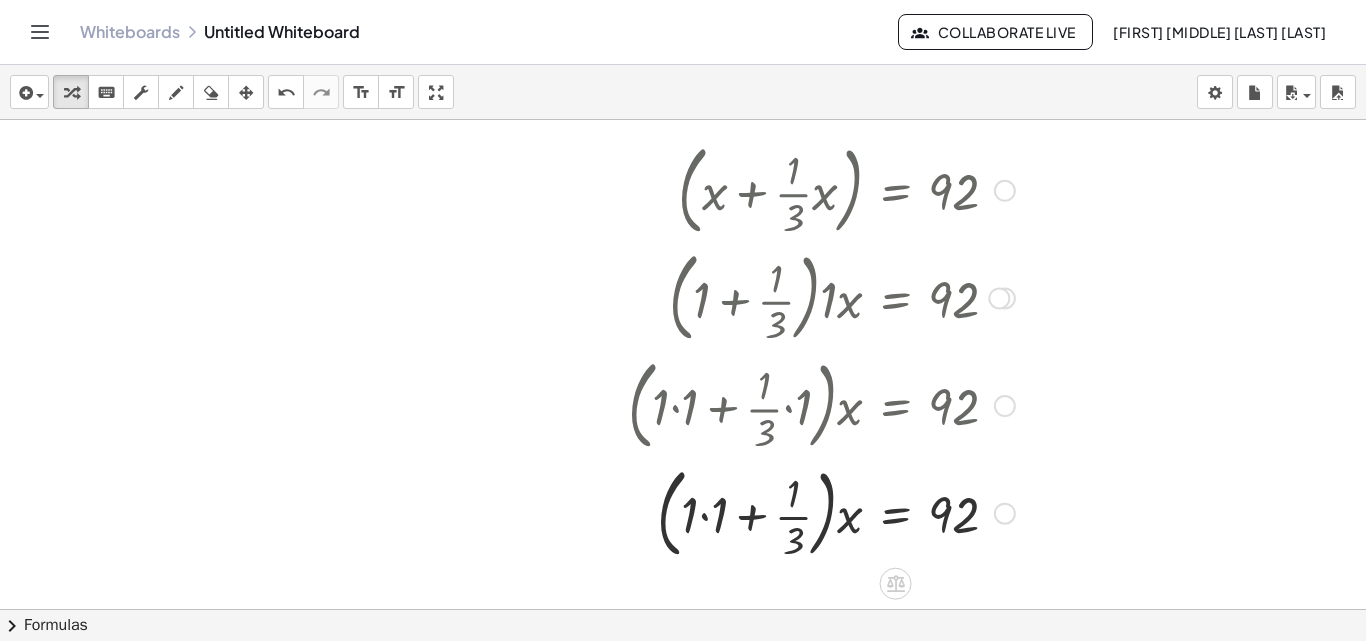 click at bounding box center (821, 512) 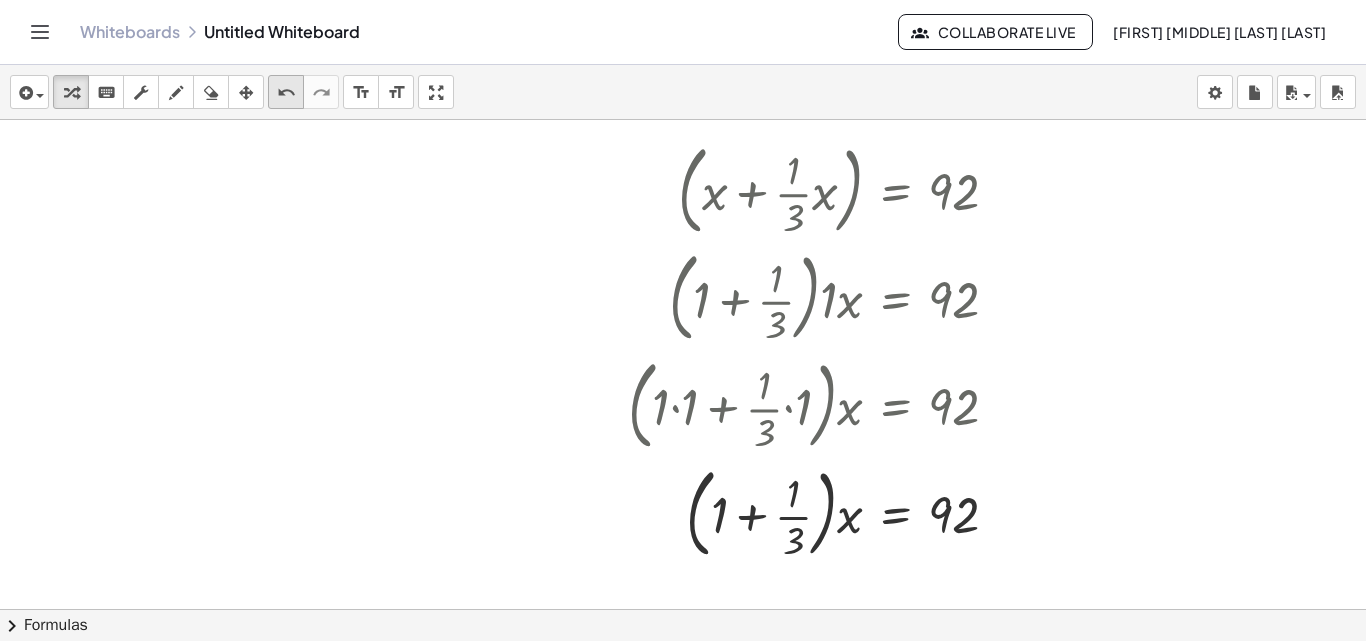 click on "undo" at bounding box center [286, 93] 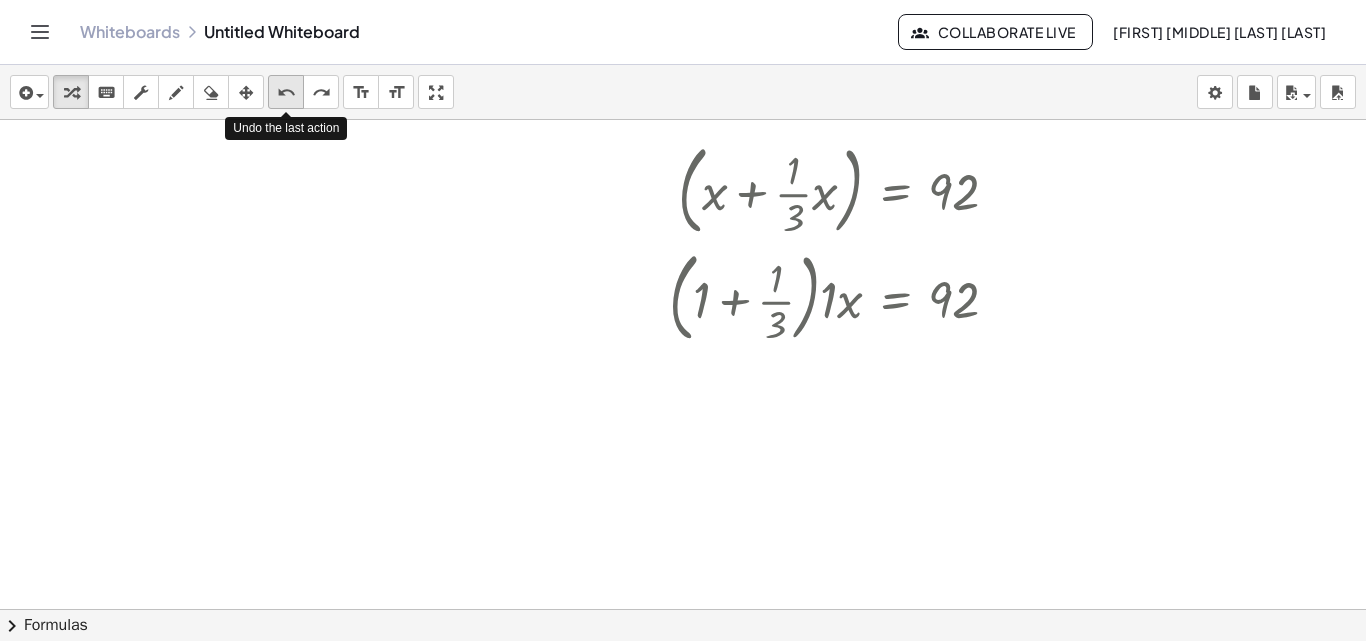 click on "undo" at bounding box center (286, 93) 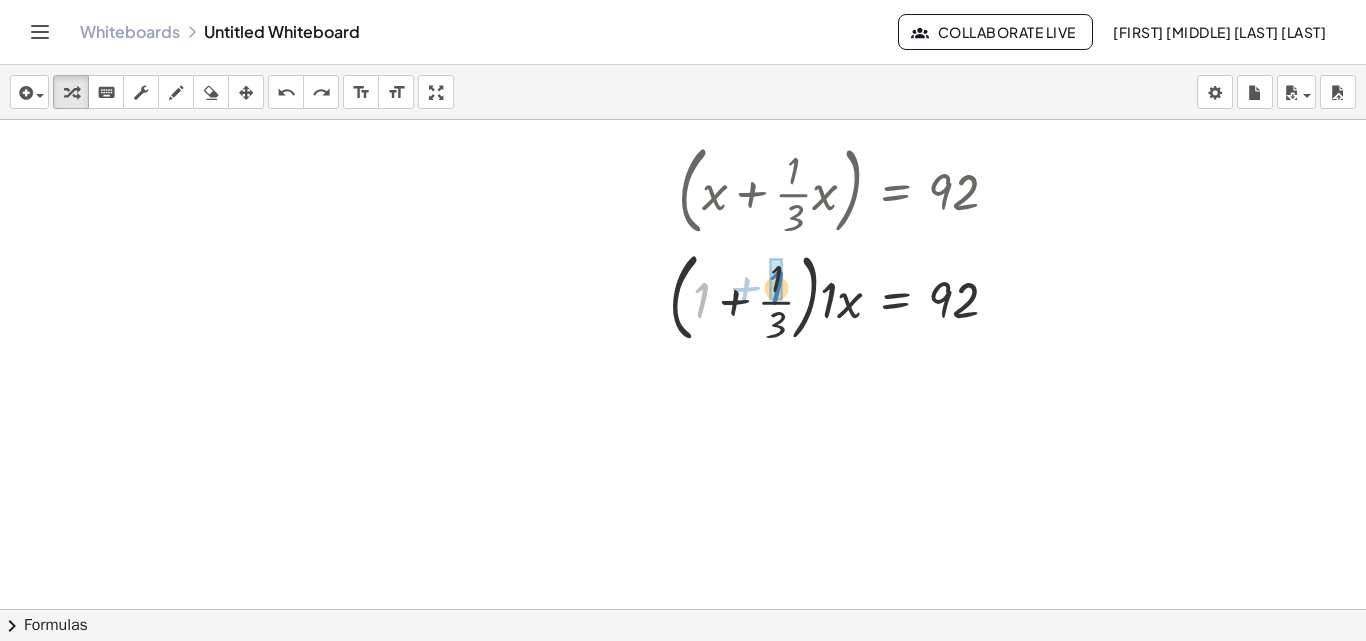 drag, startPoint x: 700, startPoint y: 302, endPoint x: 775, endPoint y: 289, distance: 76.11833 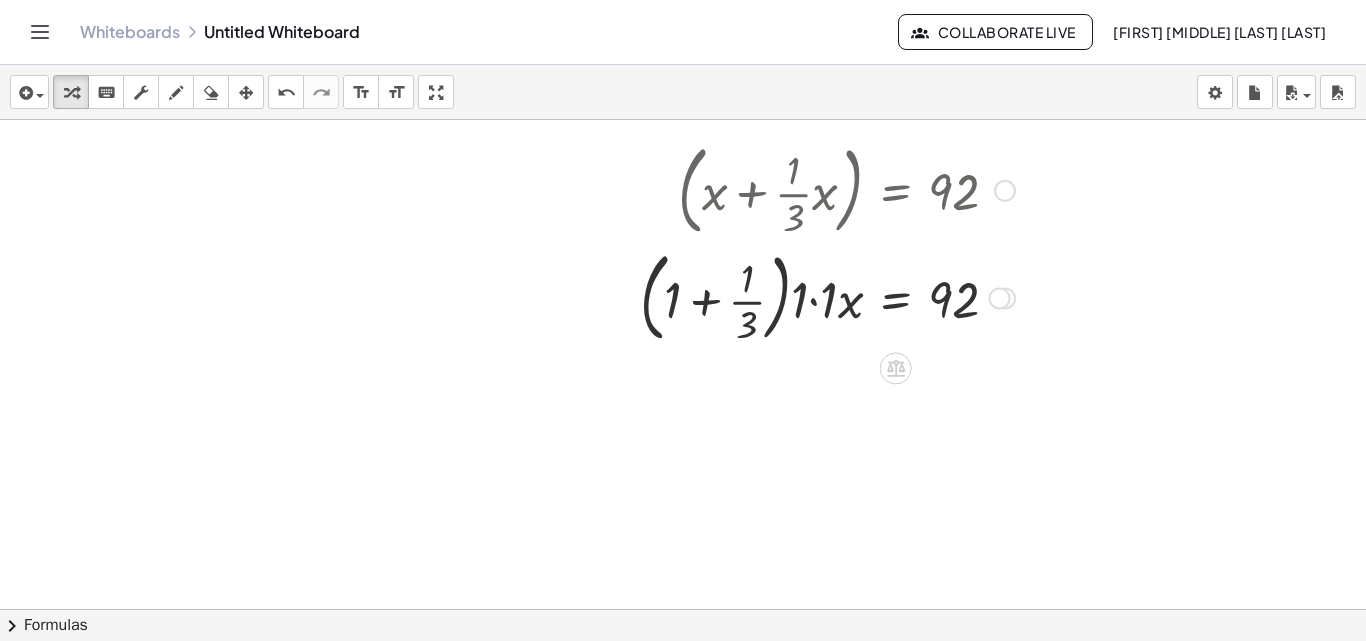 click at bounding box center [827, 297] 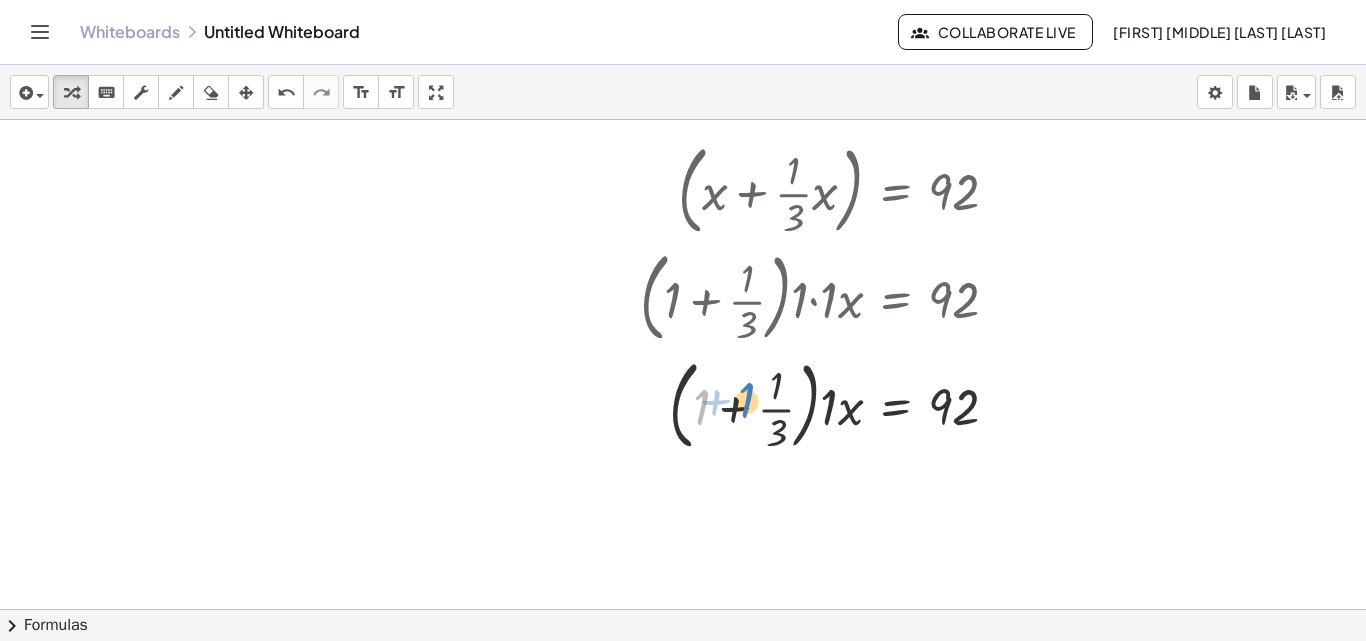 drag, startPoint x: 703, startPoint y: 416, endPoint x: 755, endPoint y: 408, distance: 52.611786 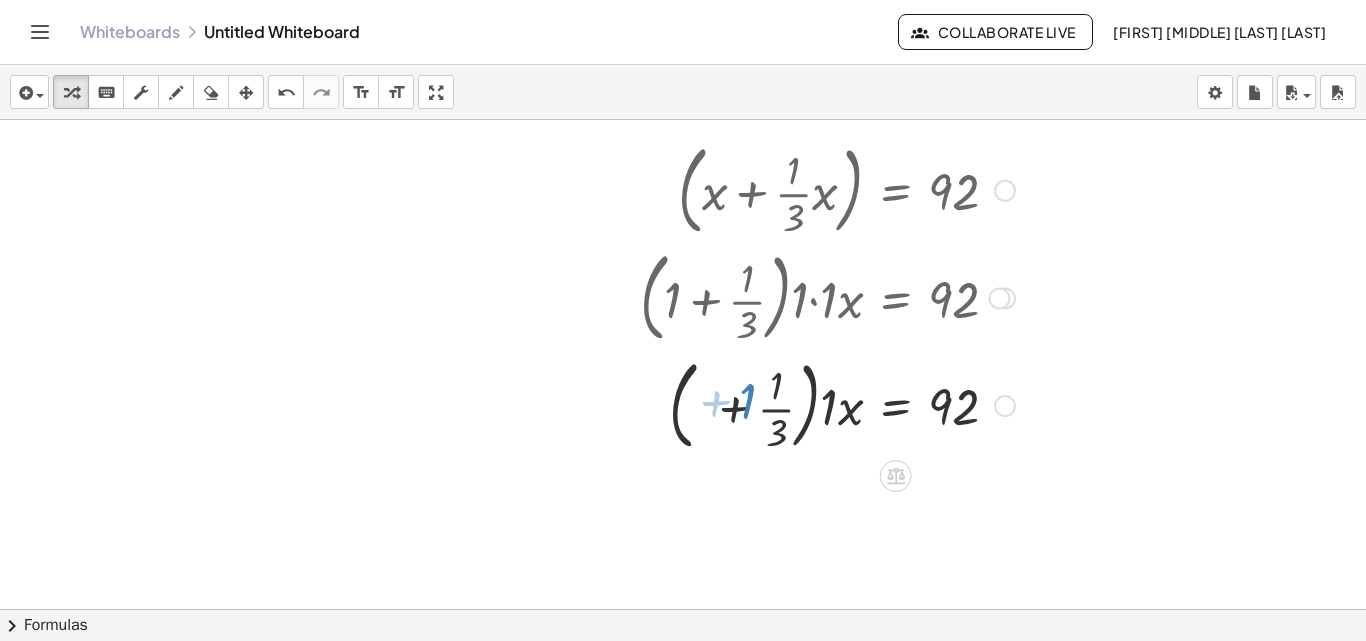 click at bounding box center [827, 404] 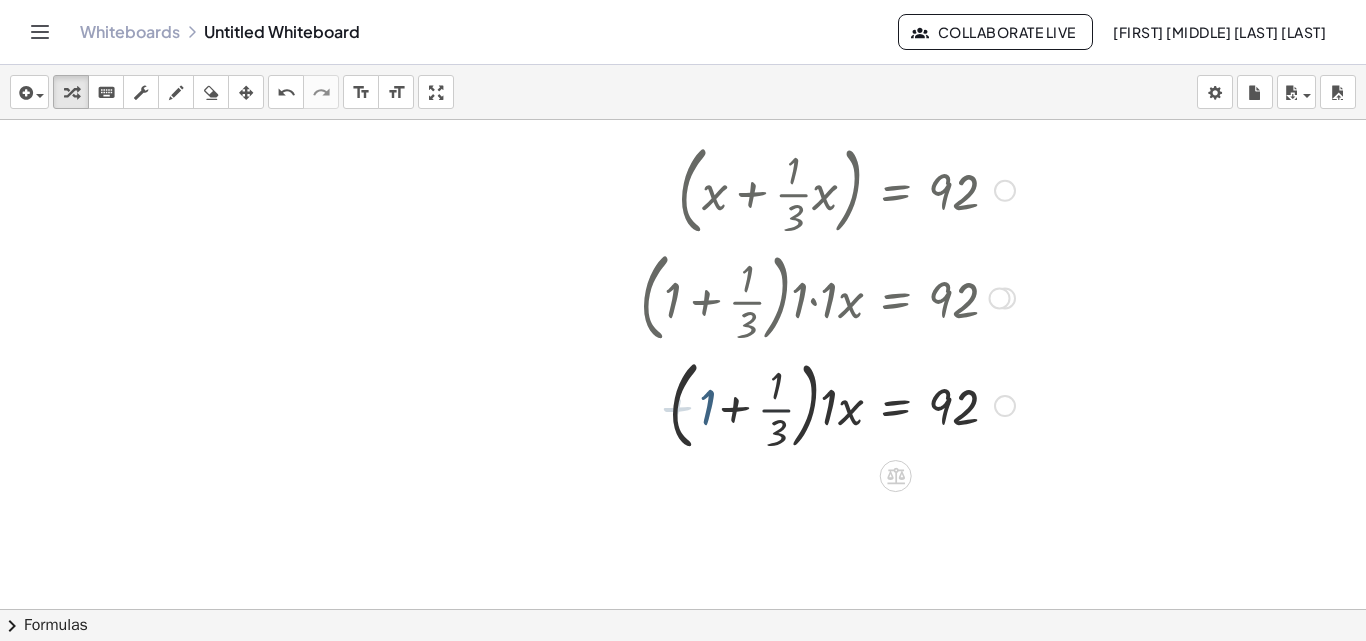 click at bounding box center [827, 404] 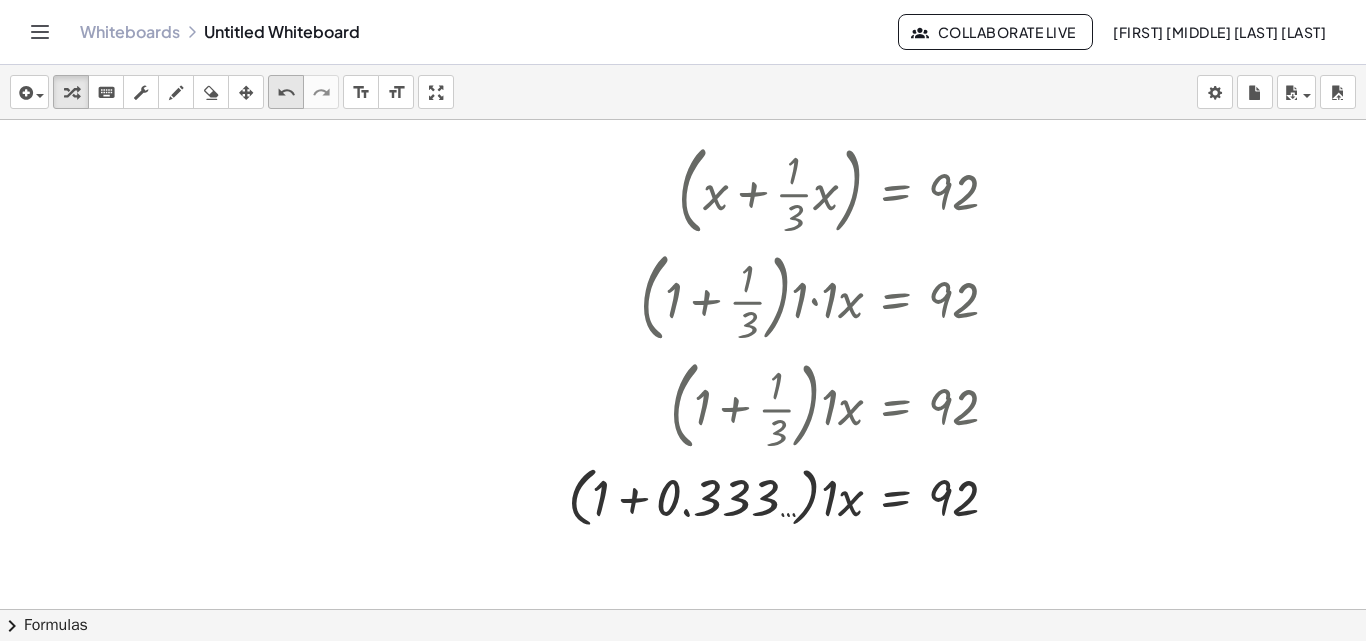 click on "undo undo" at bounding box center [286, 92] 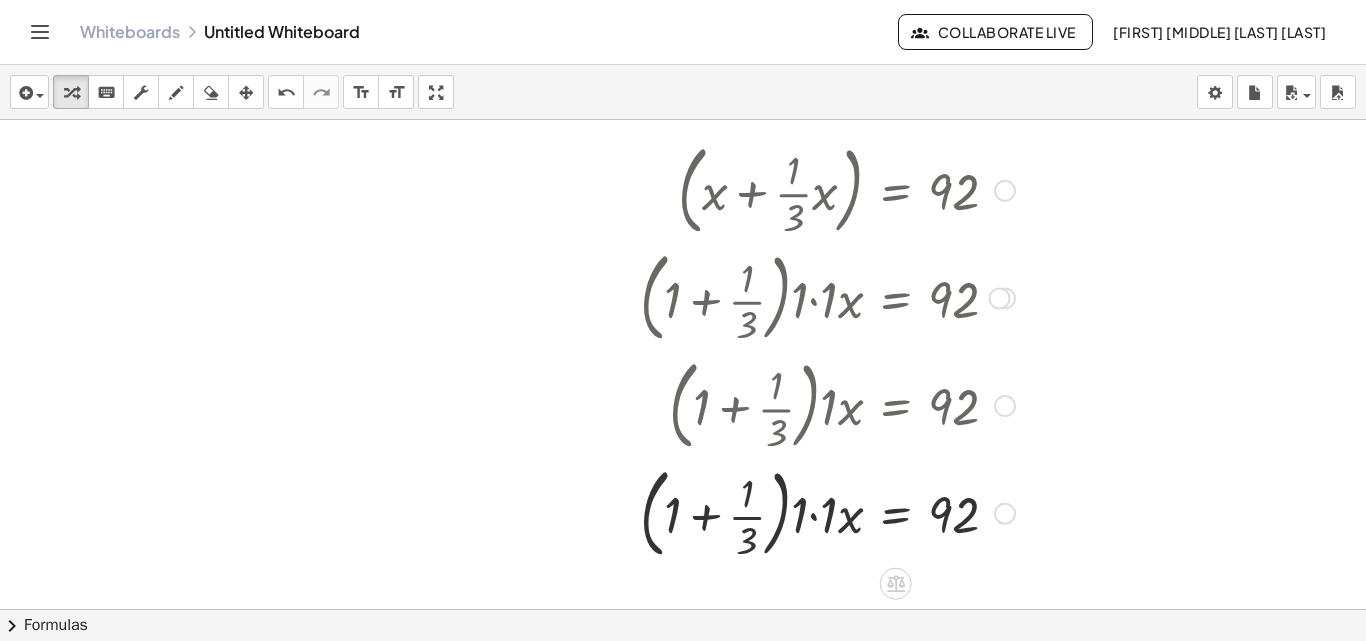click at bounding box center [827, 512] 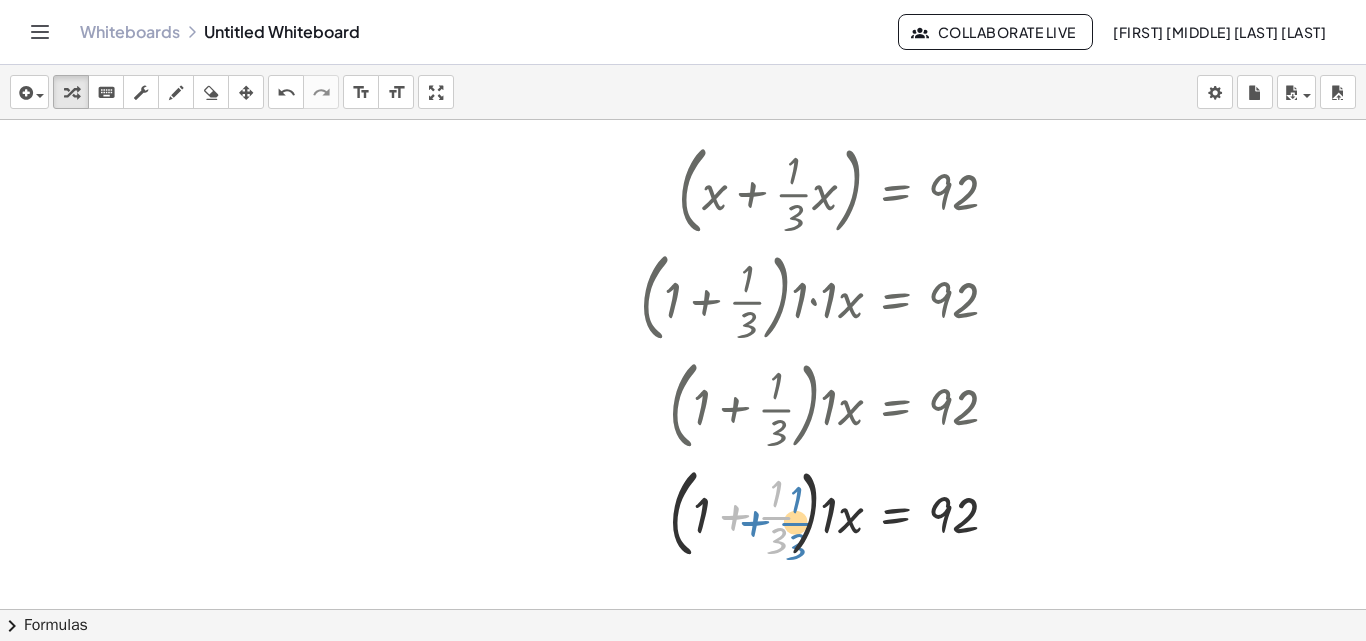 drag, startPoint x: 746, startPoint y: 517, endPoint x: 764, endPoint y: 523, distance: 18.973665 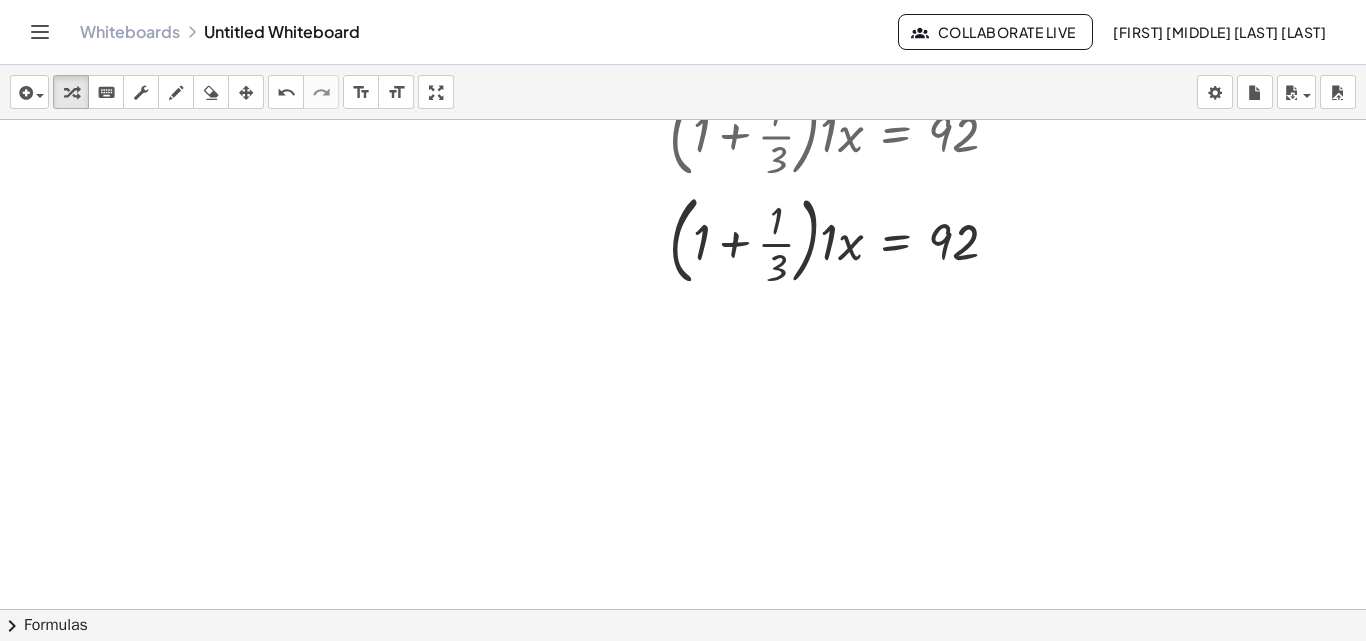 scroll, scrollTop: 398, scrollLeft: 0, axis: vertical 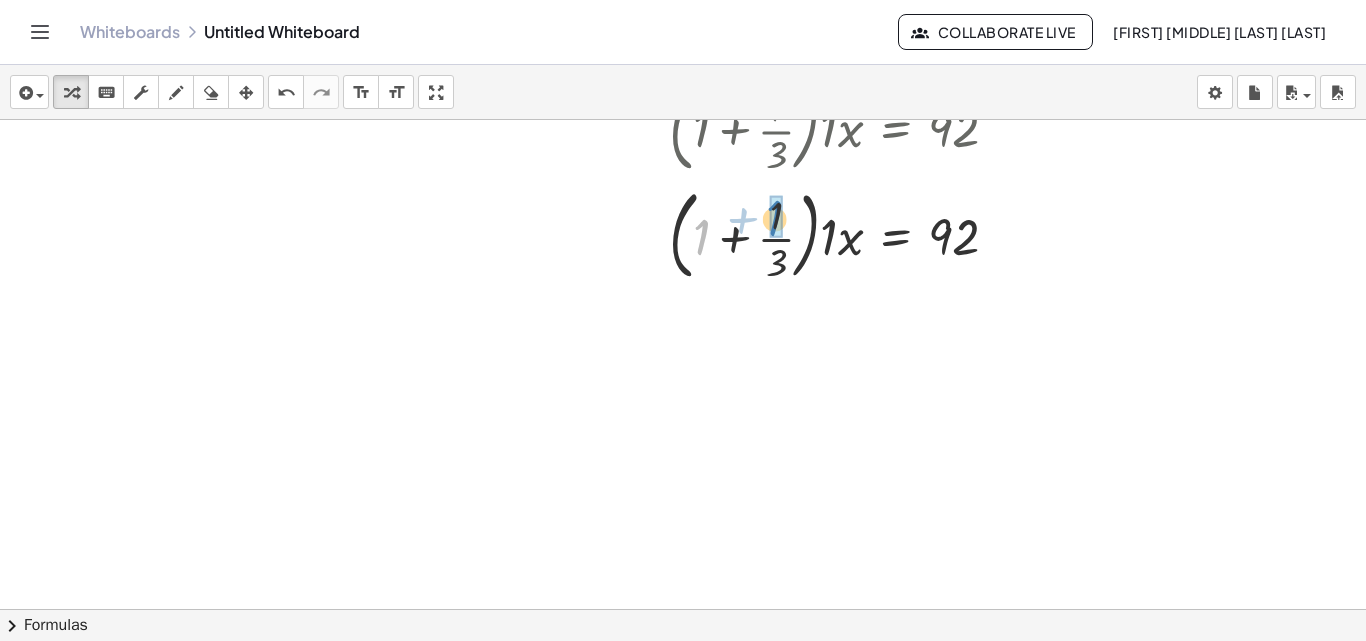 drag, startPoint x: 700, startPoint y: 227, endPoint x: 775, endPoint y: 208, distance: 77.36925 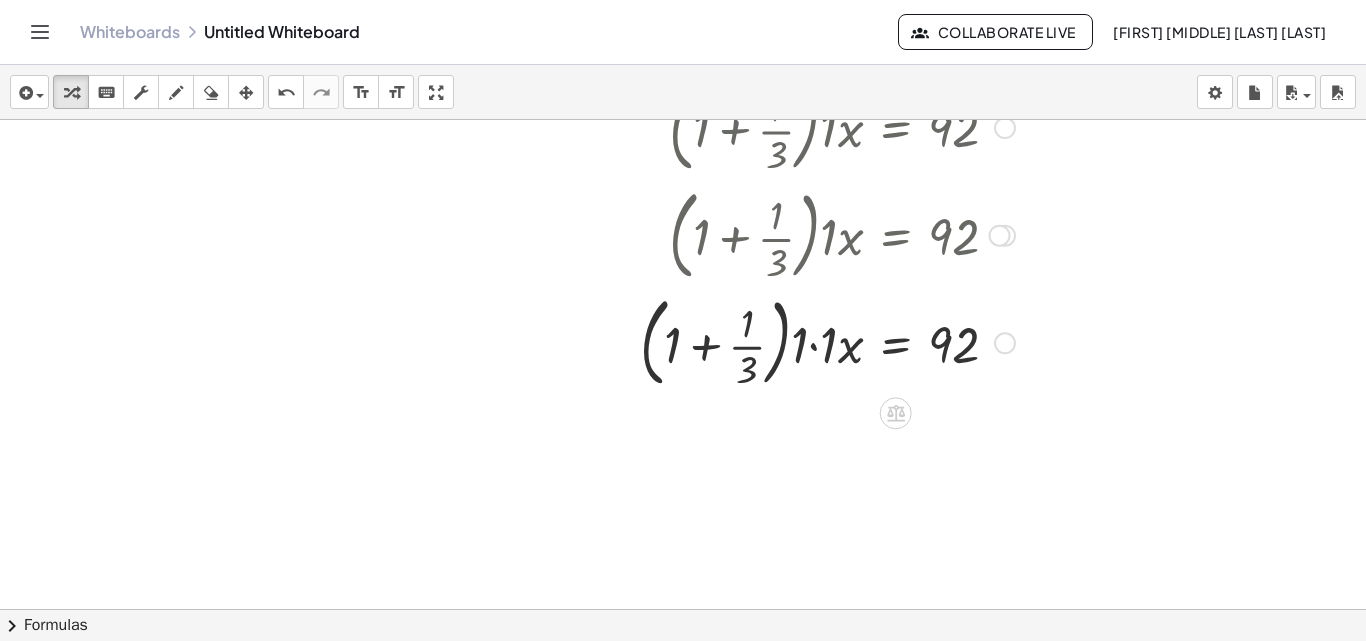 click at bounding box center [827, 342] 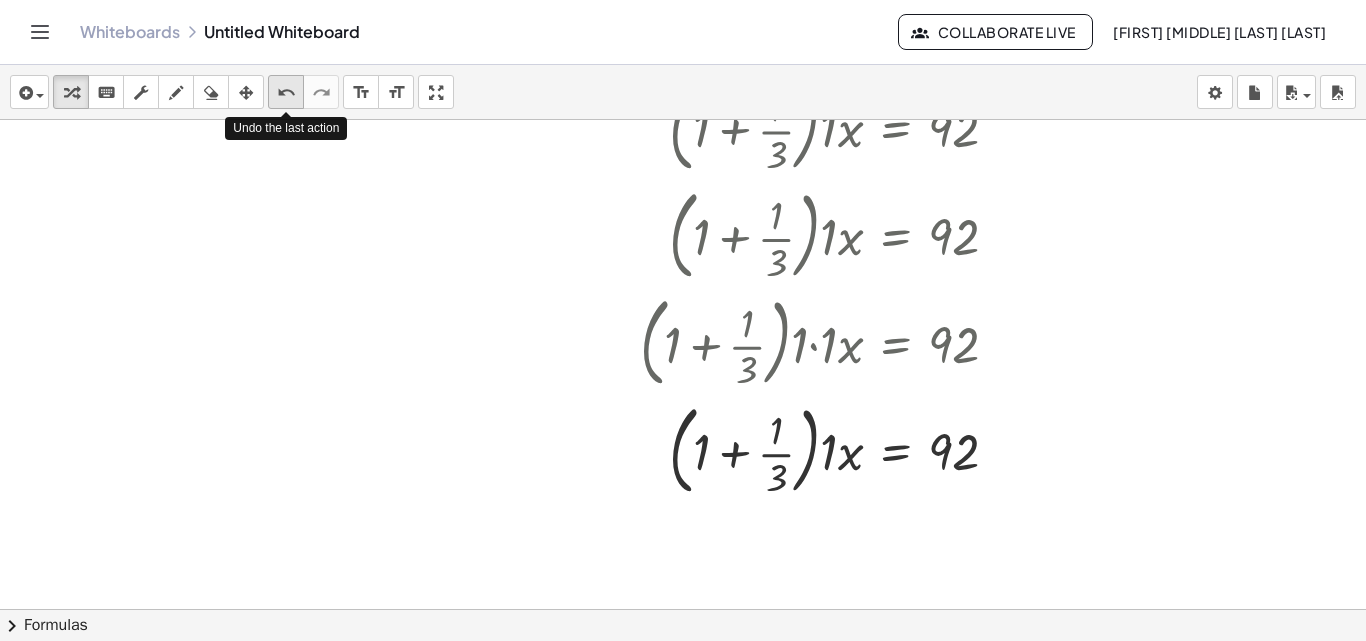 click on "undo" at bounding box center (286, 93) 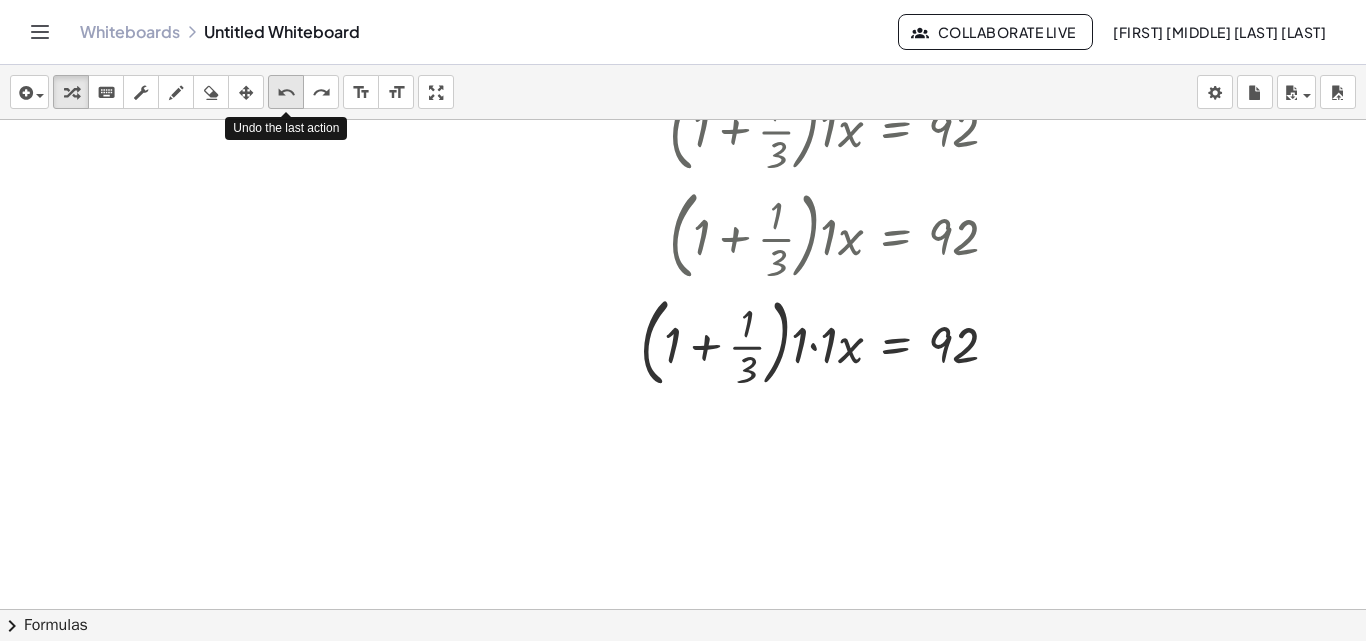 click on "undo" at bounding box center (286, 93) 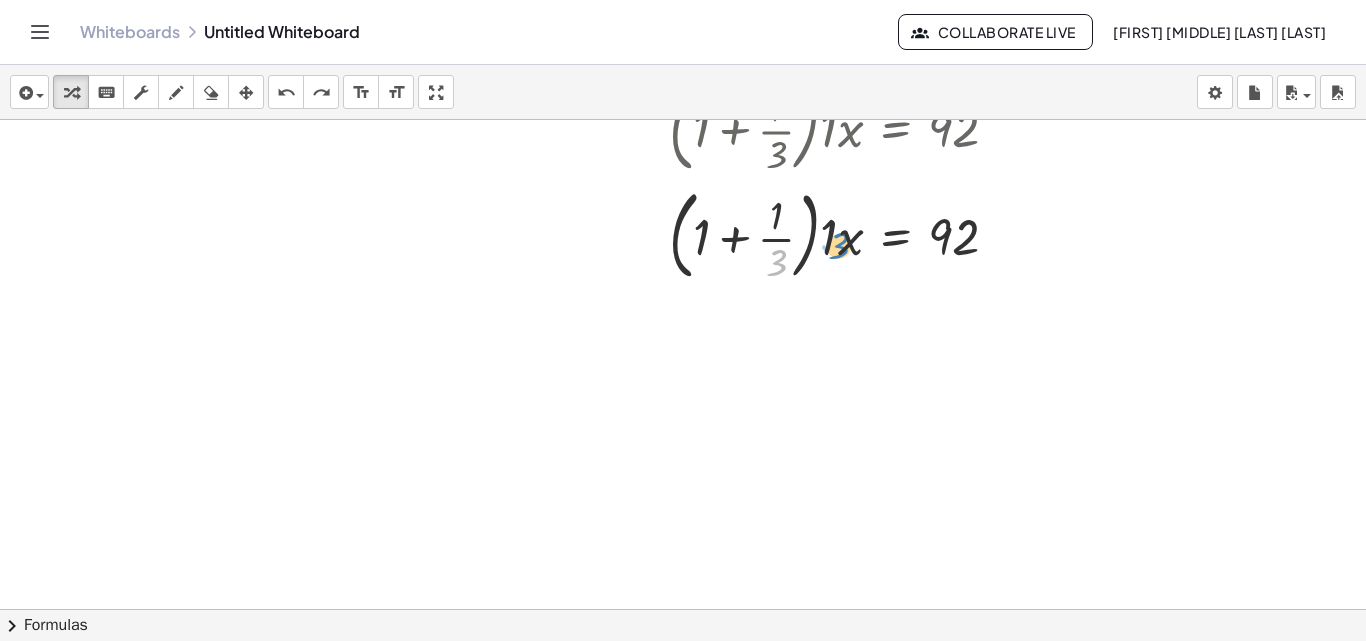 drag, startPoint x: 776, startPoint y: 260, endPoint x: 839, endPoint y: 243, distance: 65.25335 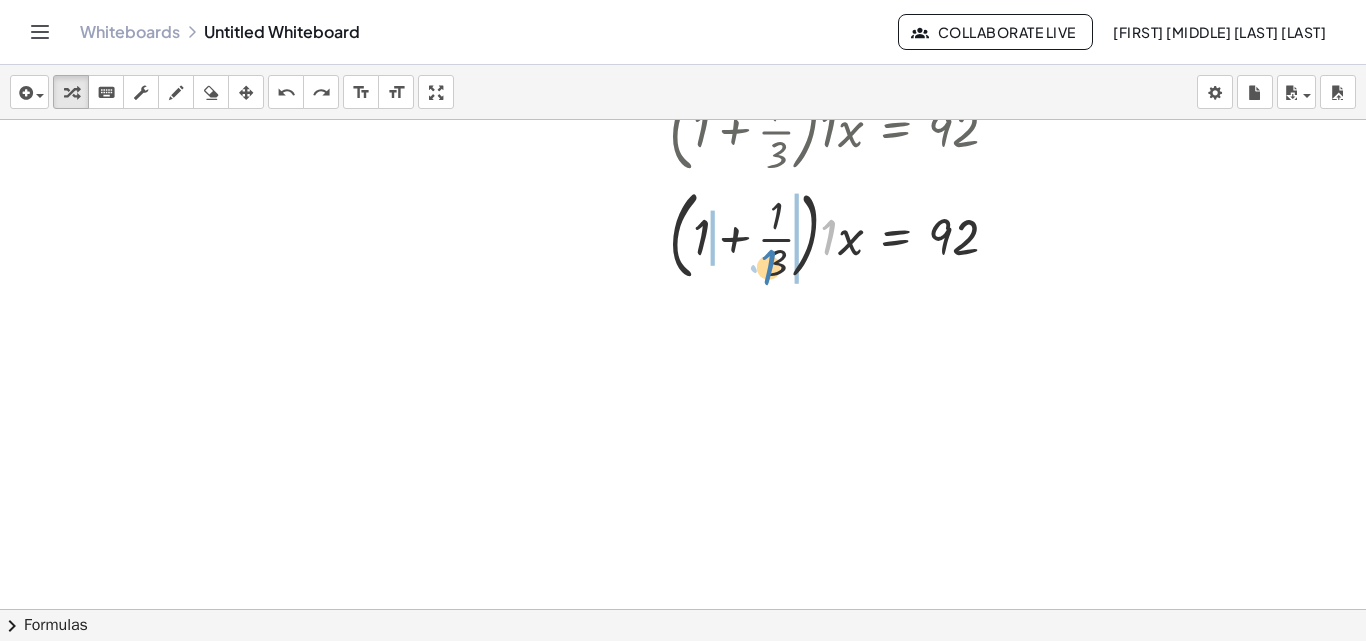 drag, startPoint x: 835, startPoint y: 242, endPoint x: 777, endPoint y: 271, distance: 64.84597 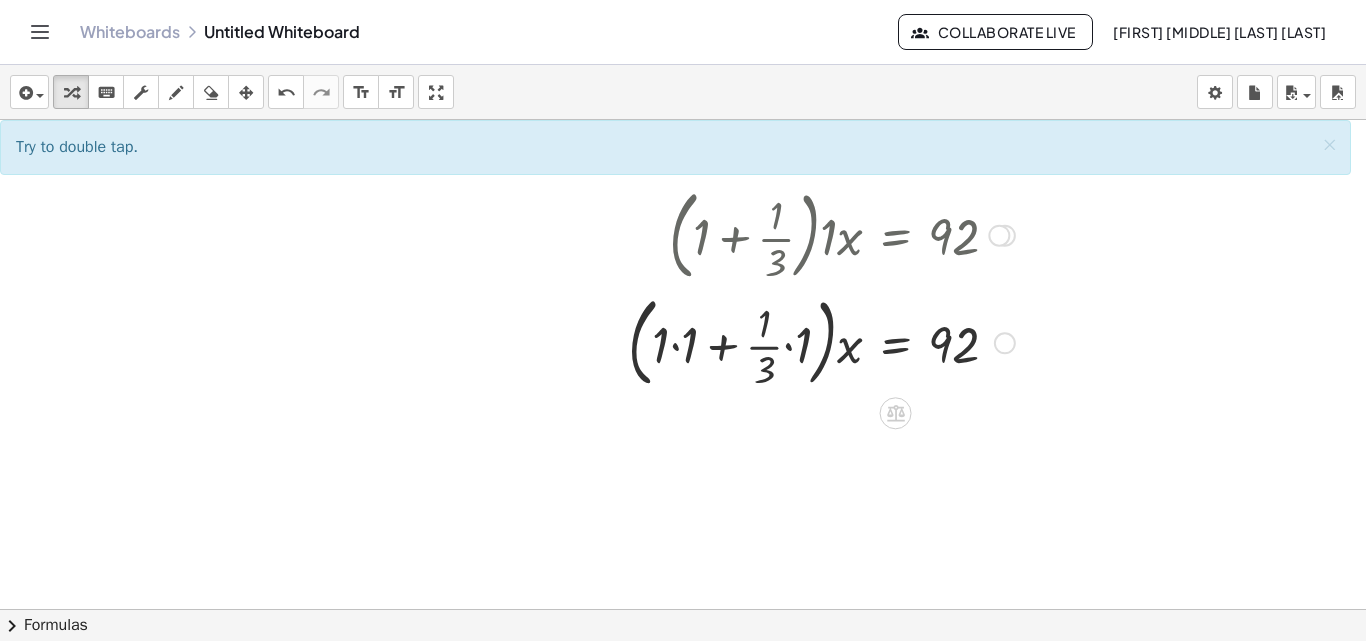 click at bounding box center (821, 342) 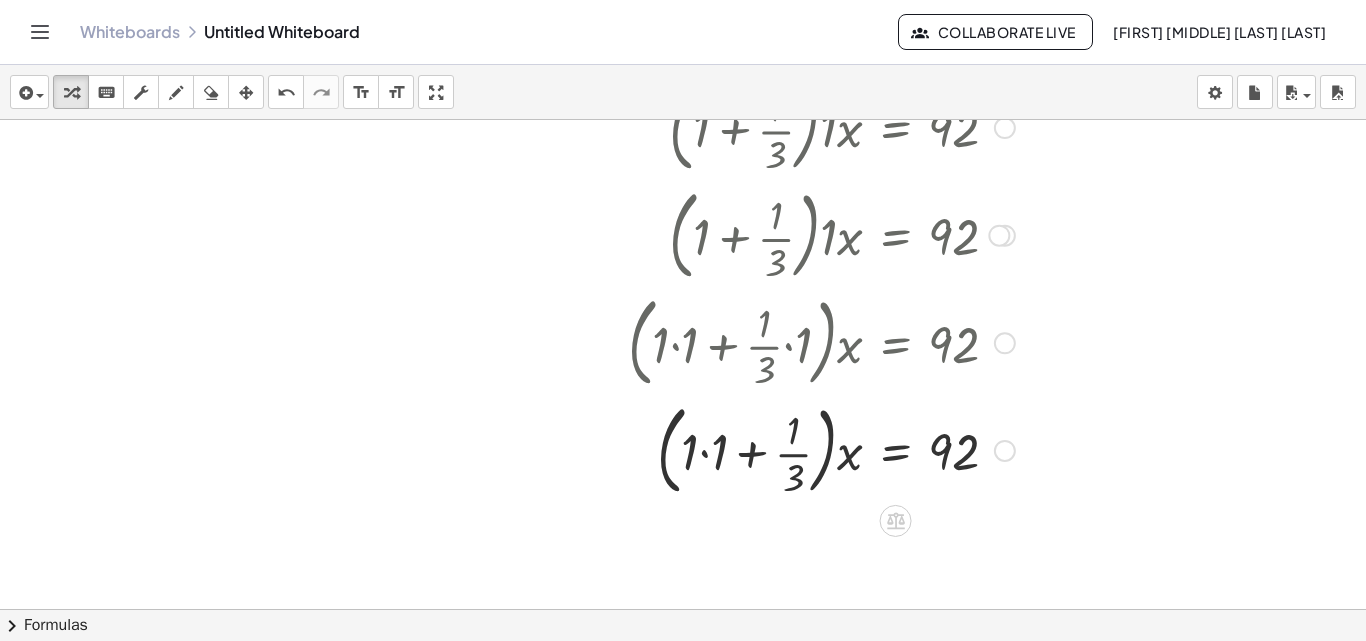 click at bounding box center (821, 449) 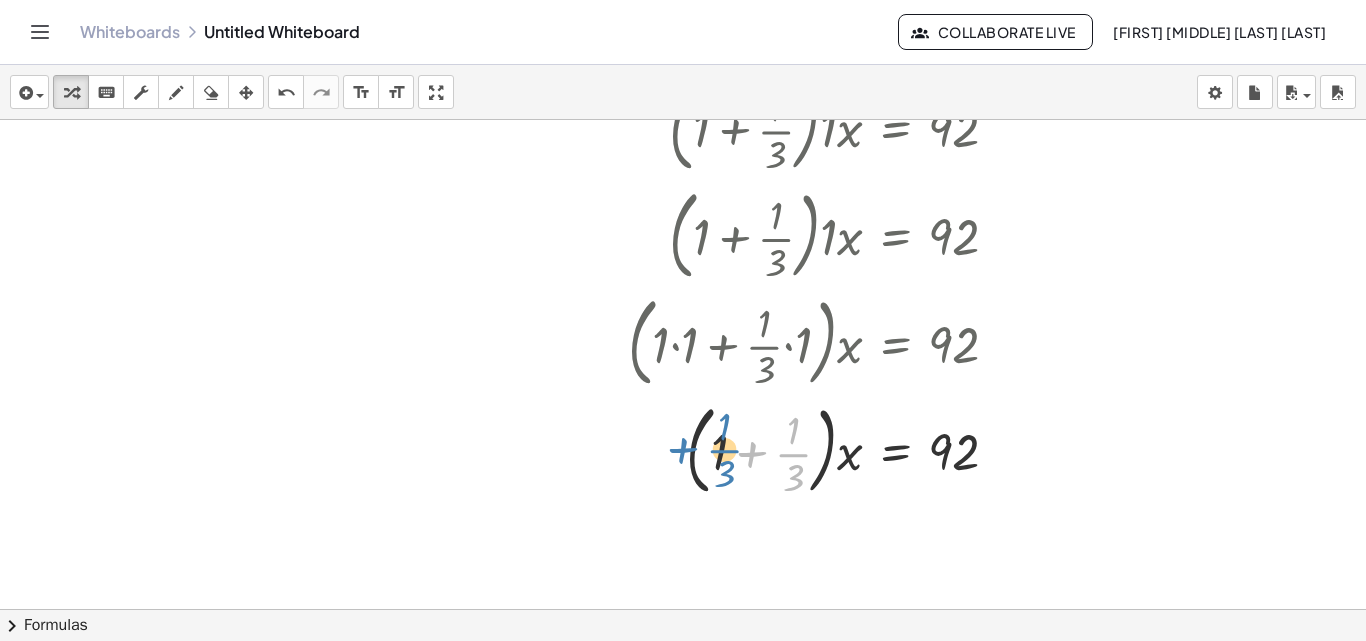 drag, startPoint x: 801, startPoint y: 454, endPoint x: 732, endPoint y: 450, distance: 69.115845 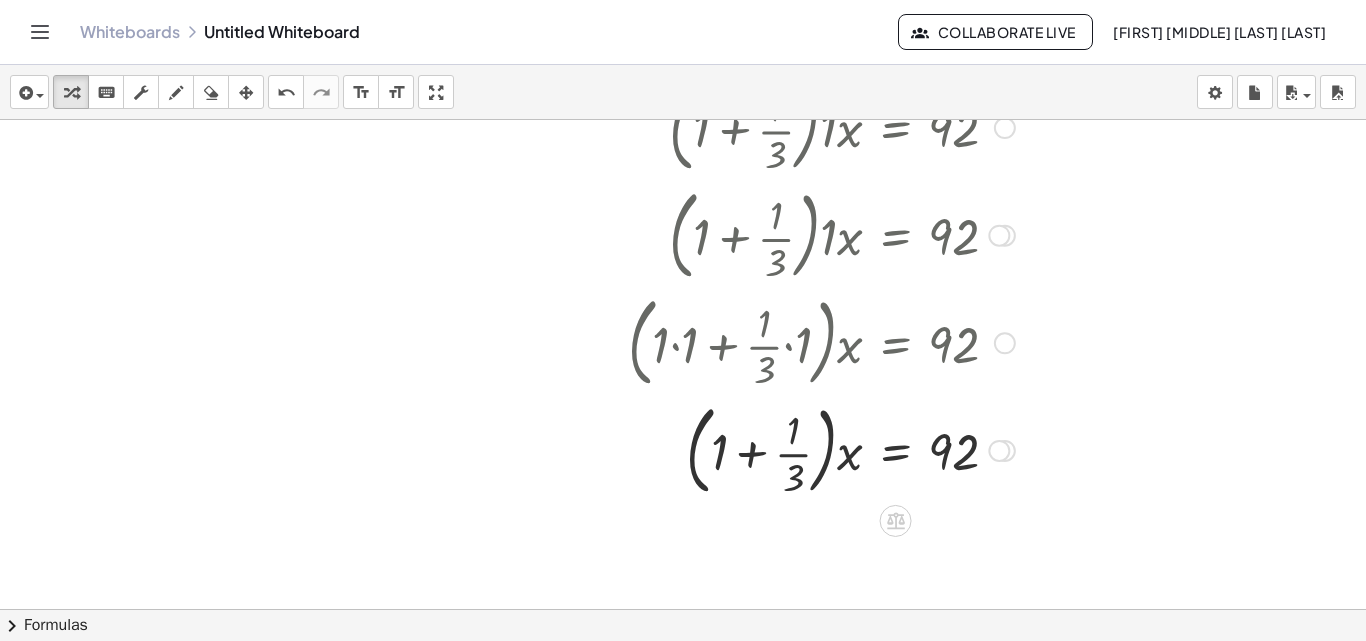 click at bounding box center [821, 449] 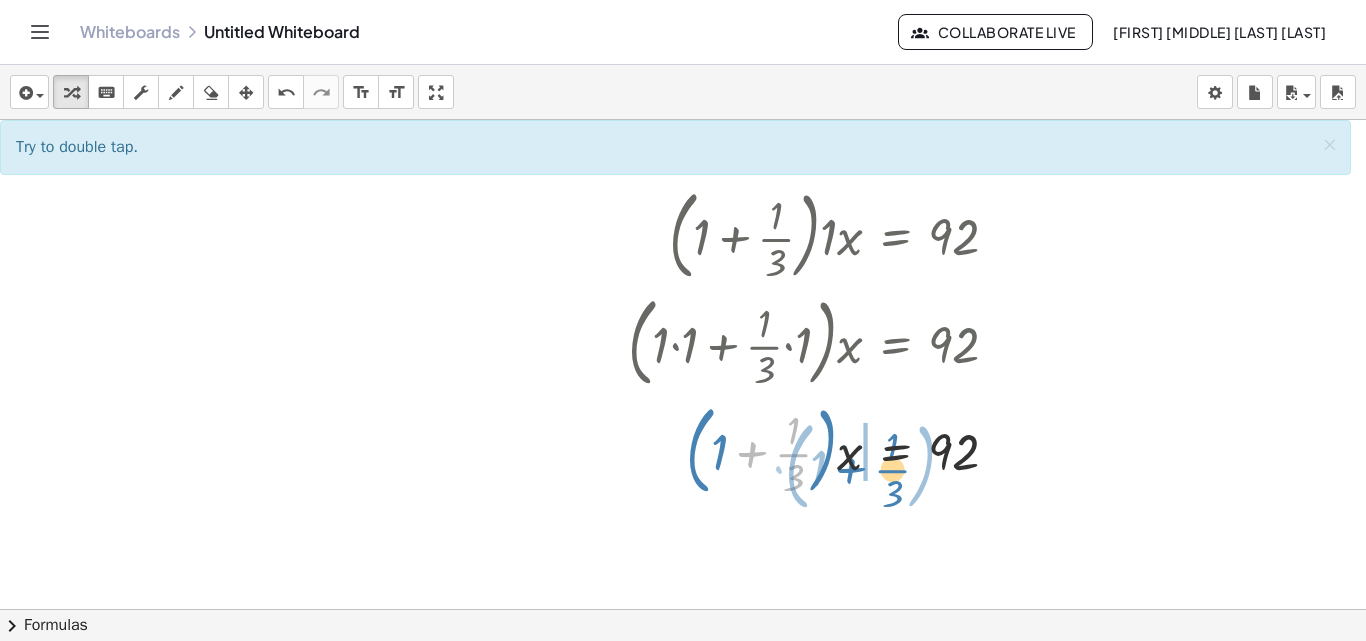 drag, startPoint x: 747, startPoint y: 450, endPoint x: 846, endPoint y: 466, distance: 100.28459 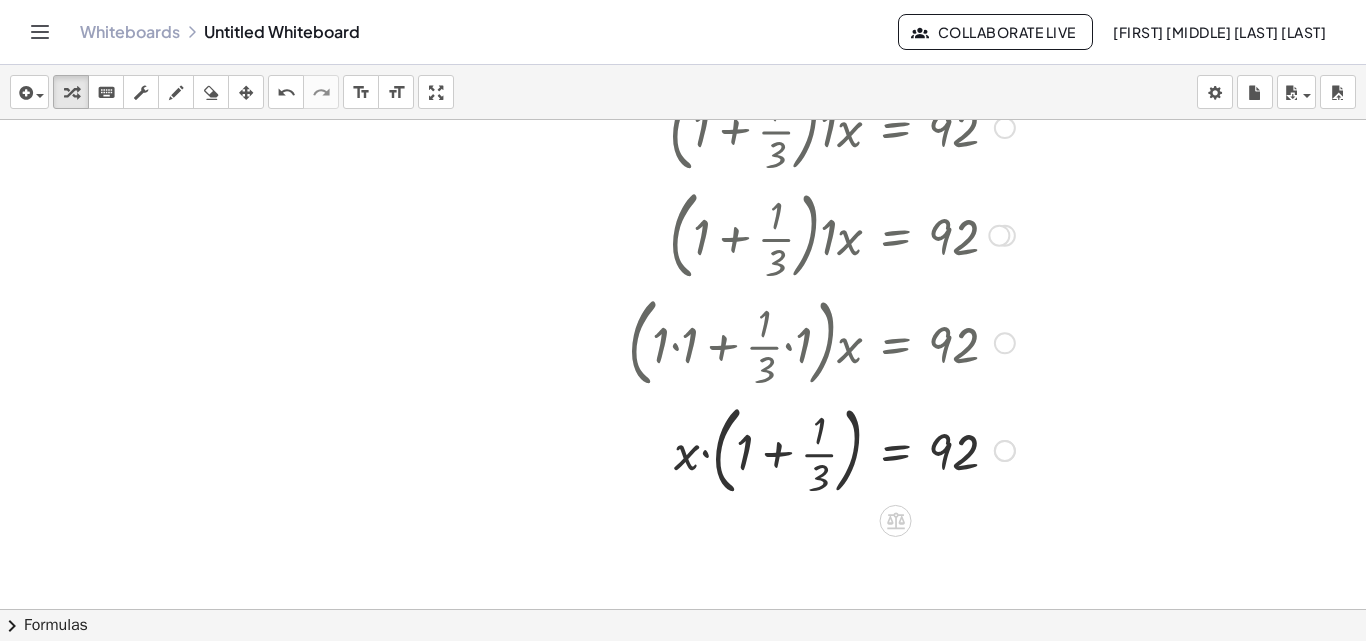 click at bounding box center [821, 449] 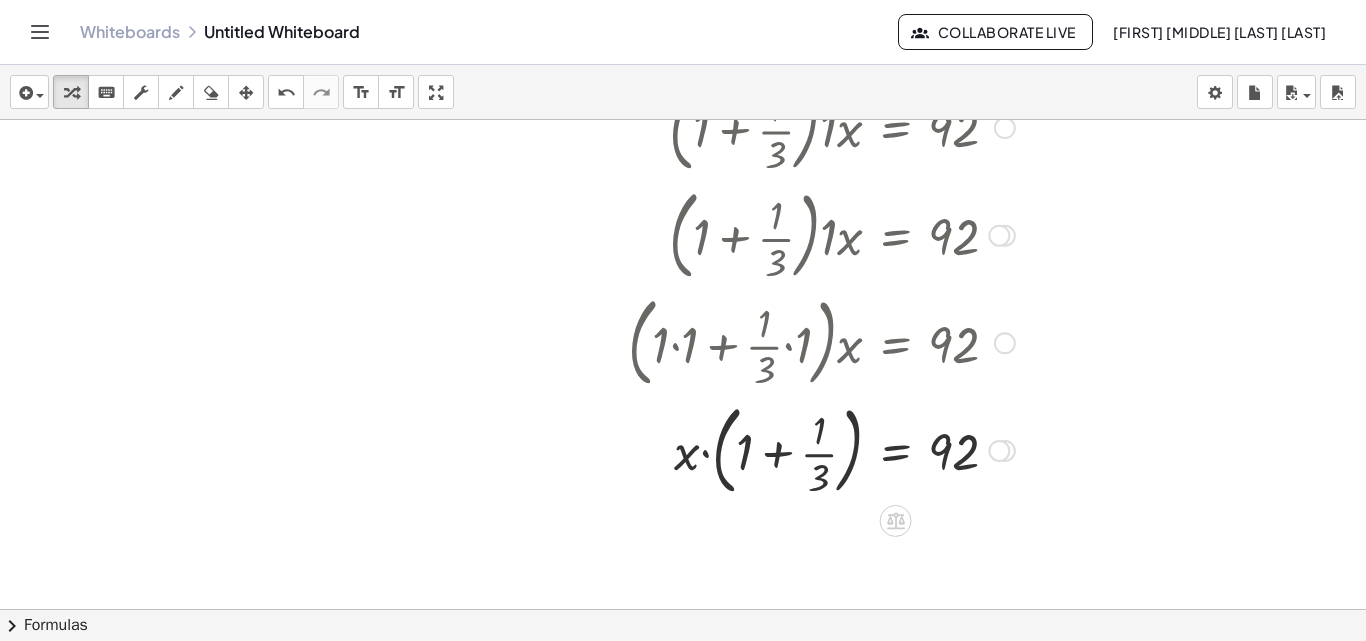 click at bounding box center (821, 449) 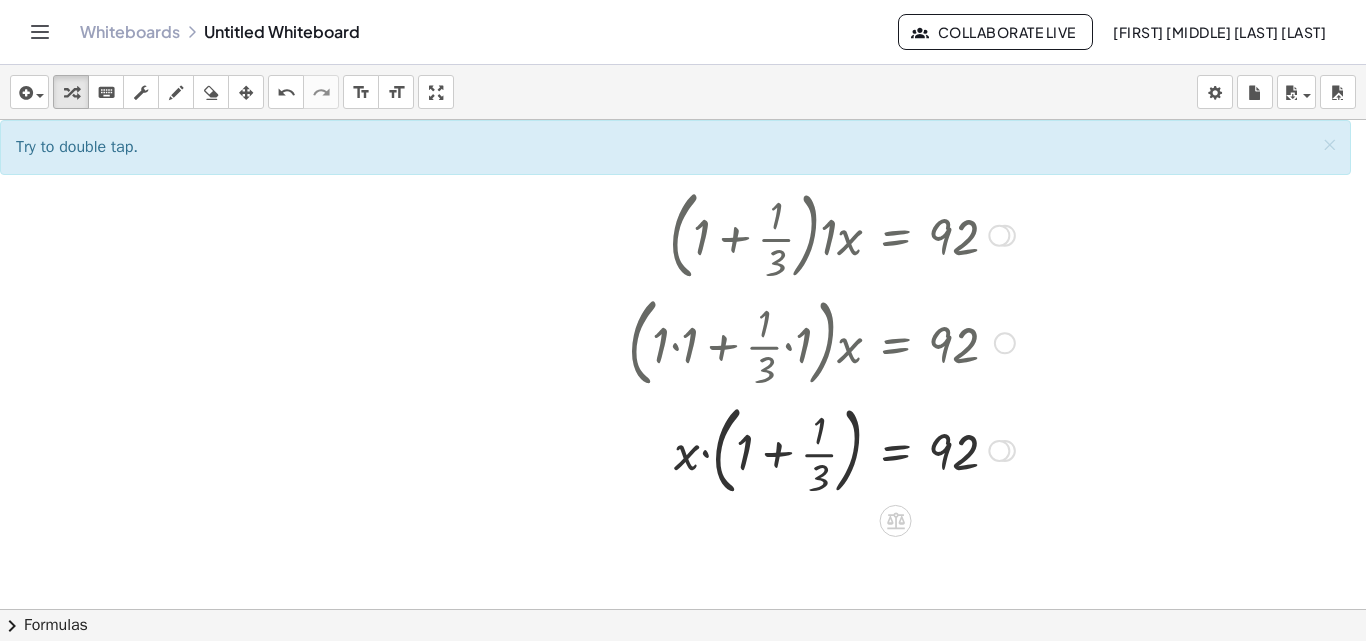 click at bounding box center (821, 449) 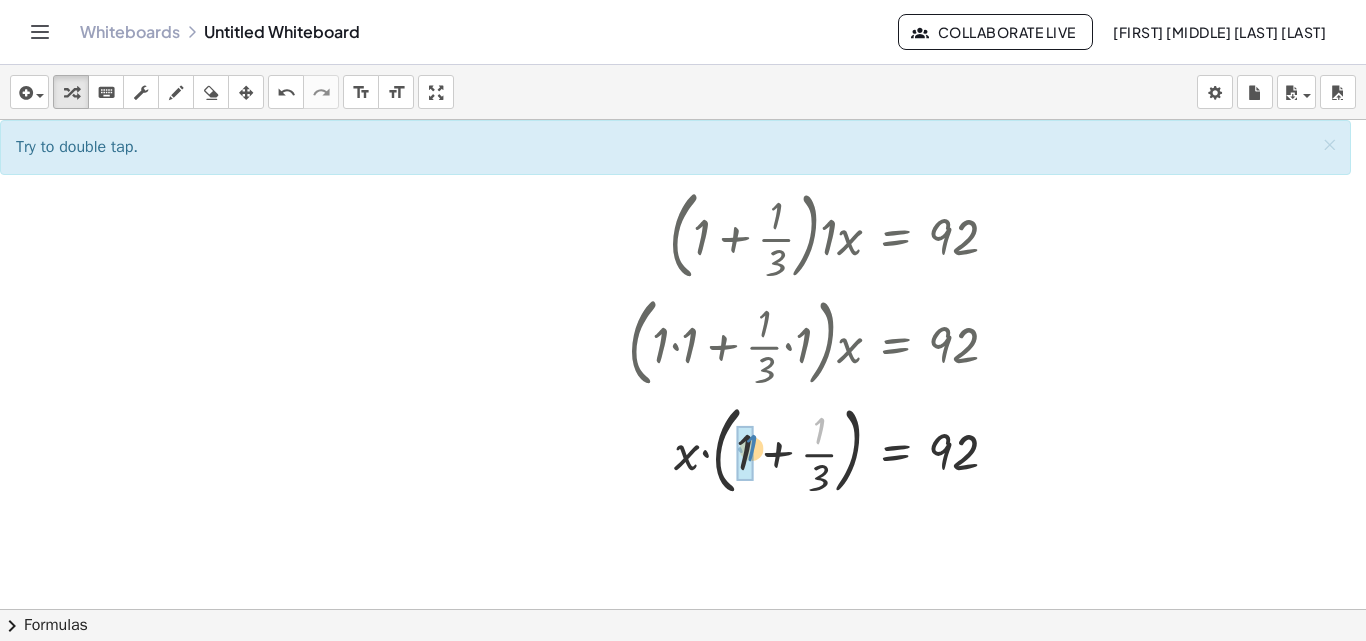 drag, startPoint x: 818, startPoint y: 438, endPoint x: 750, endPoint y: 456, distance: 70.34202 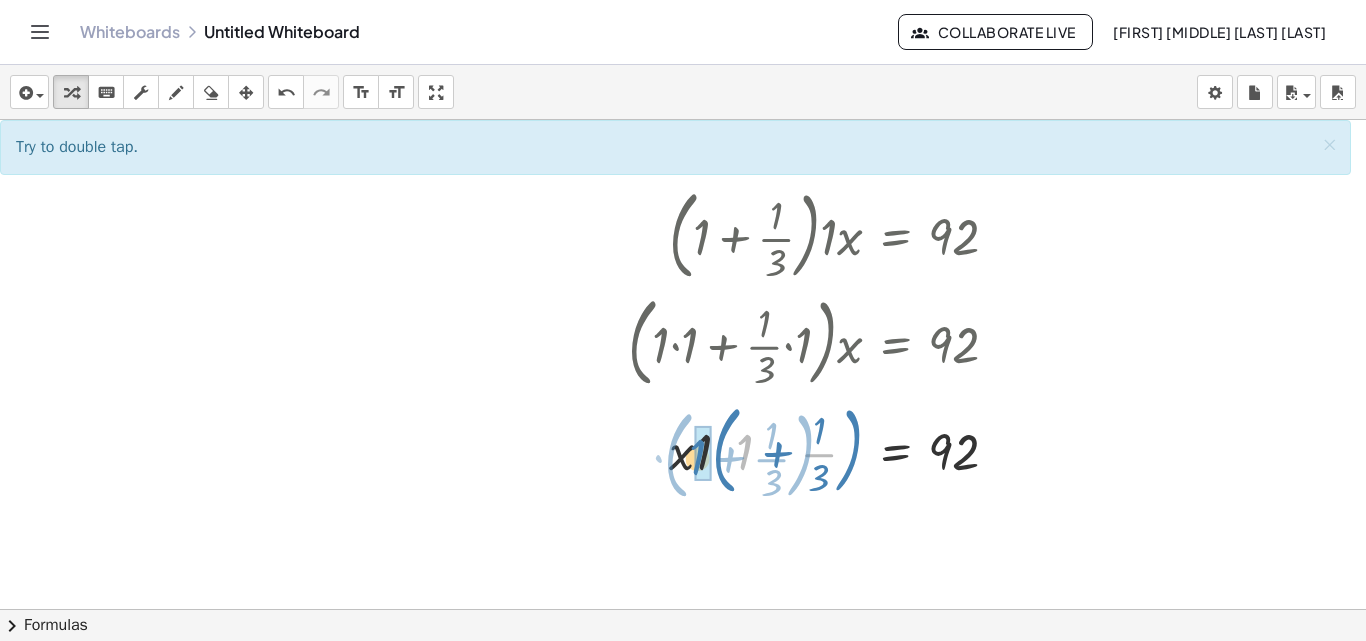drag, startPoint x: 744, startPoint y: 454, endPoint x: 693, endPoint y: 462, distance: 51.62364 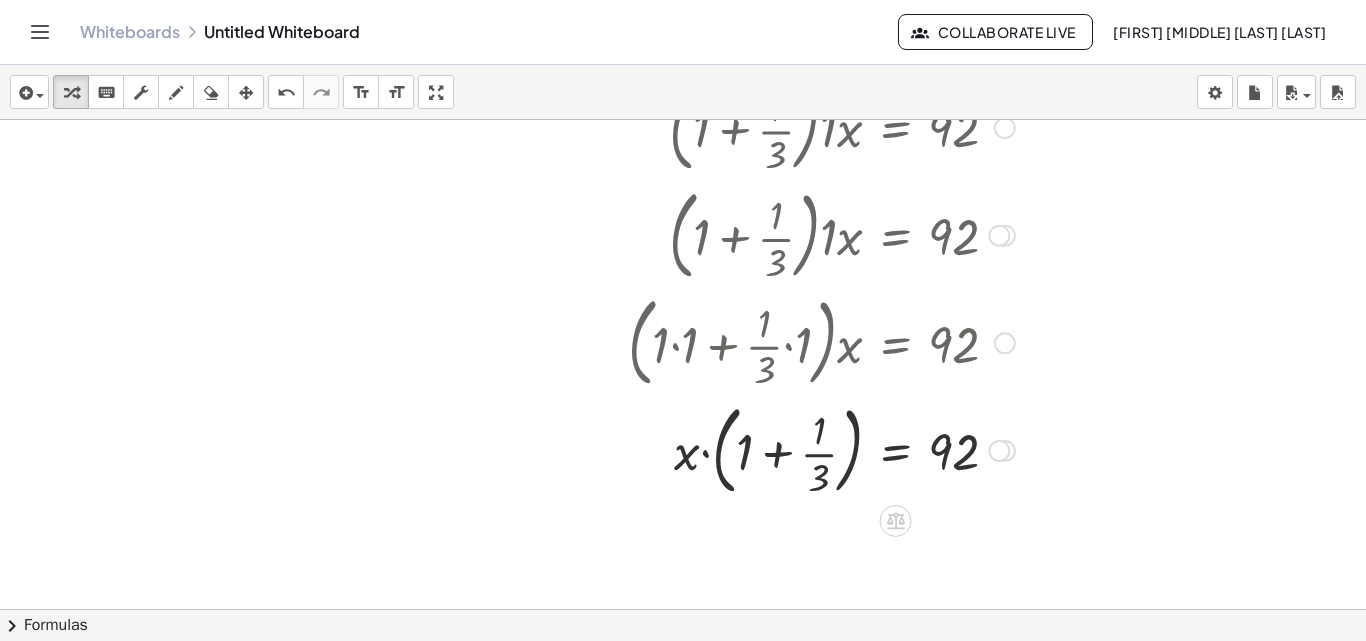 click at bounding box center [821, 449] 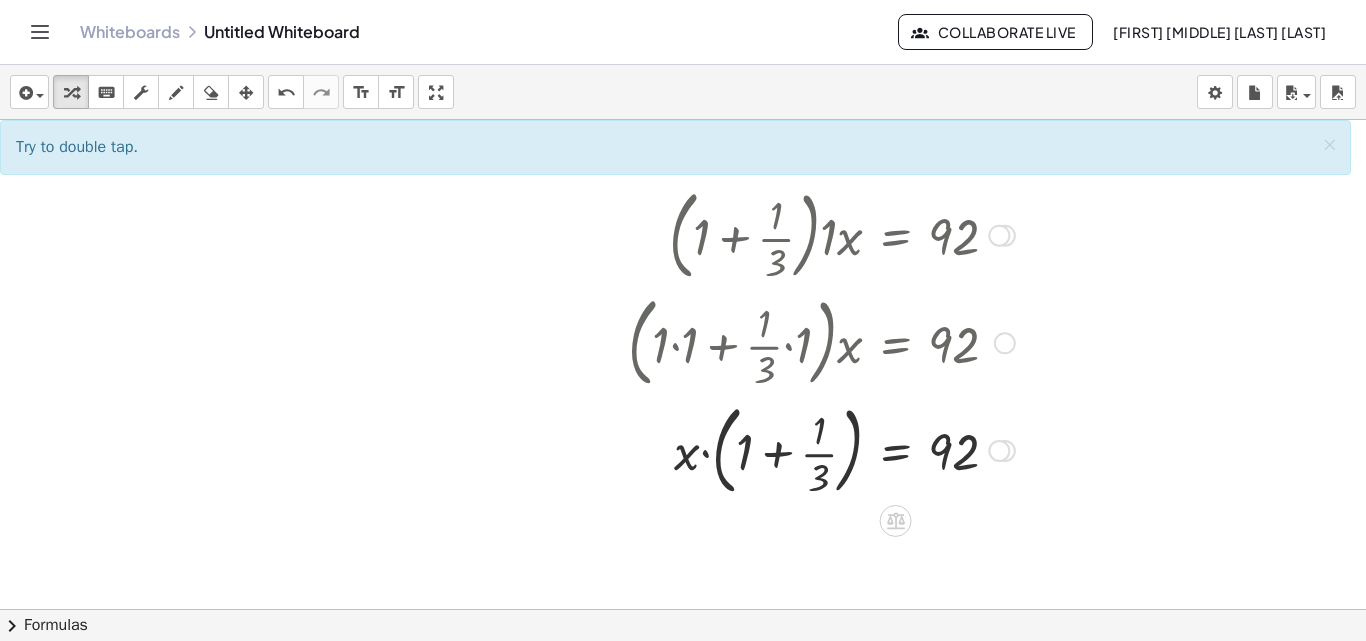 click at bounding box center [821, 449] 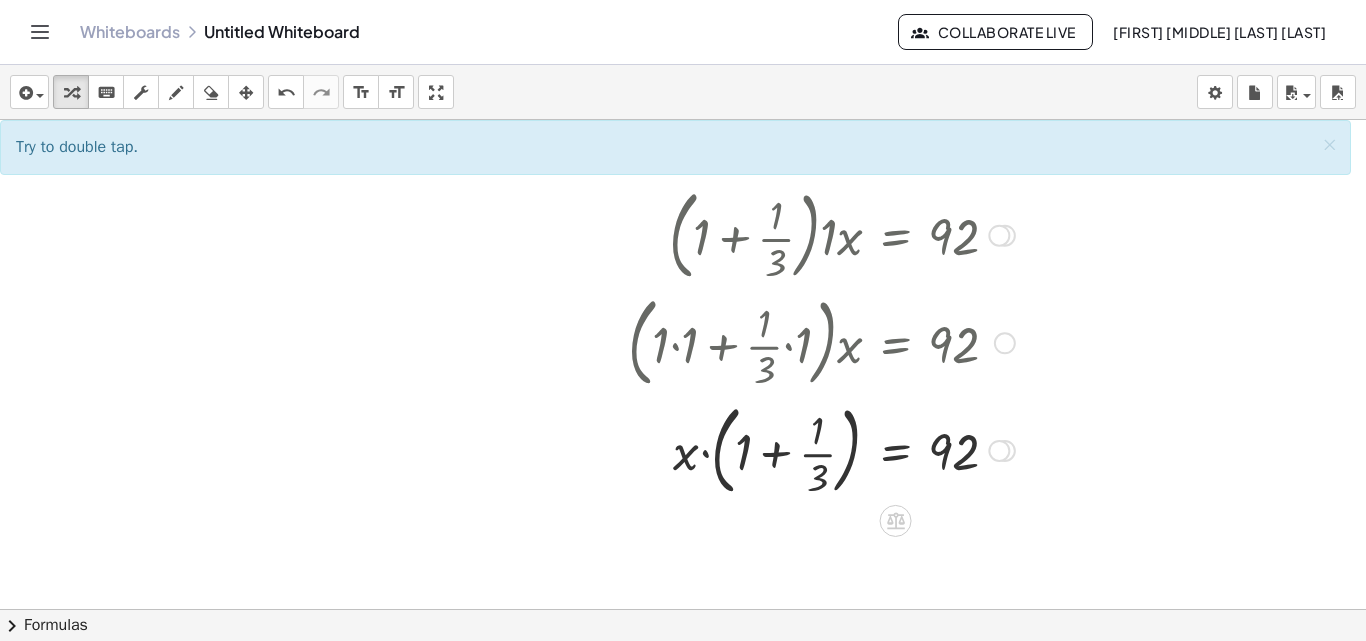 click at bounding box center (821, 449) 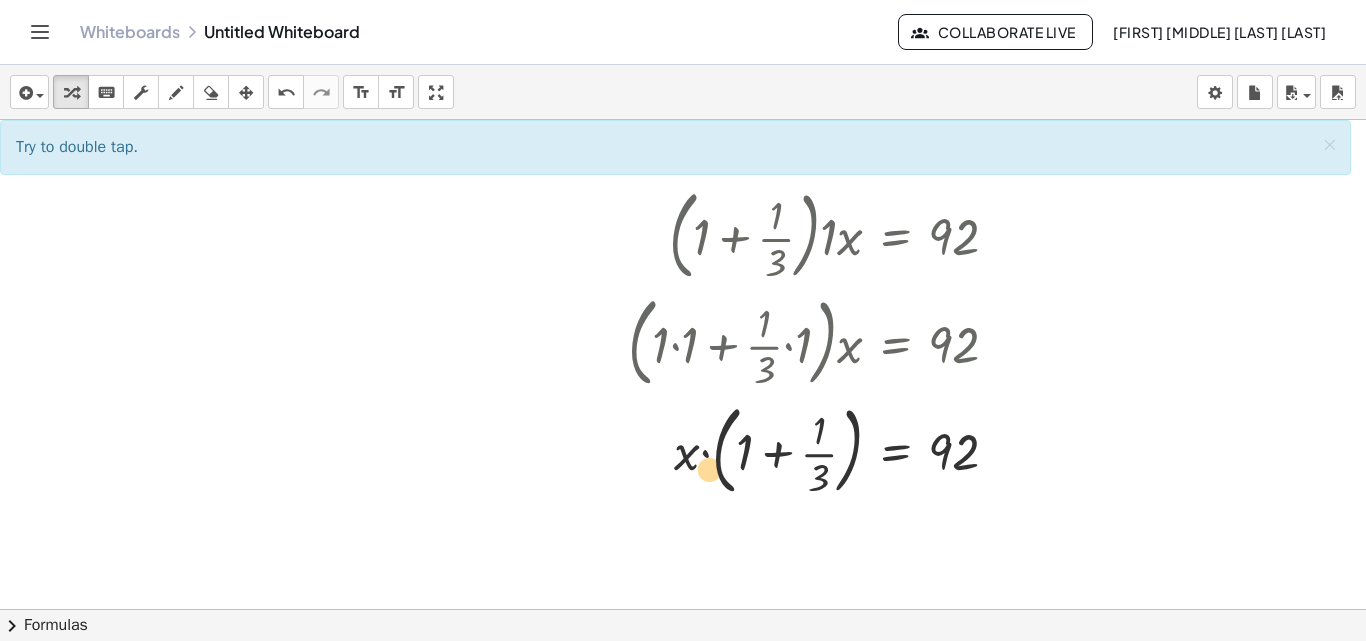 drag, startPoint x: 821, startPoint y: 469, endPoint x: 711, endPoint y: 459, distance: 110.45361 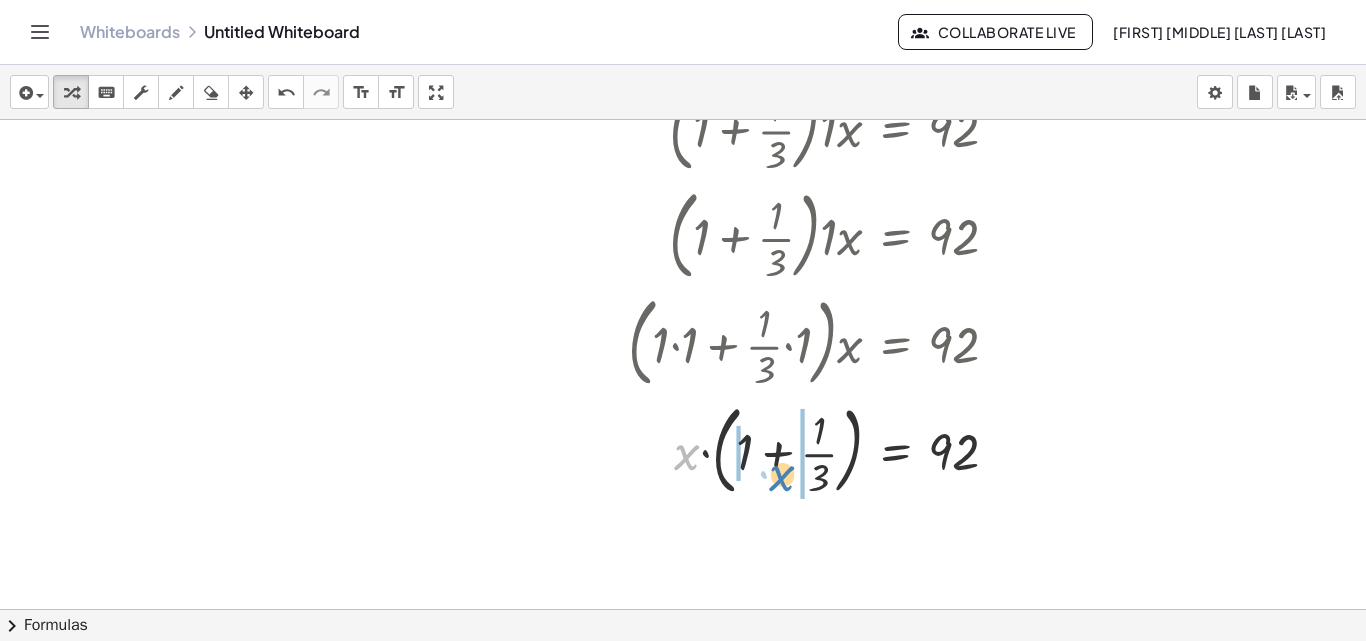 drag, startPoint x: 684, startPoint y: 458, endPoint x: 777, endPoint y: 478, distance: 95.12623 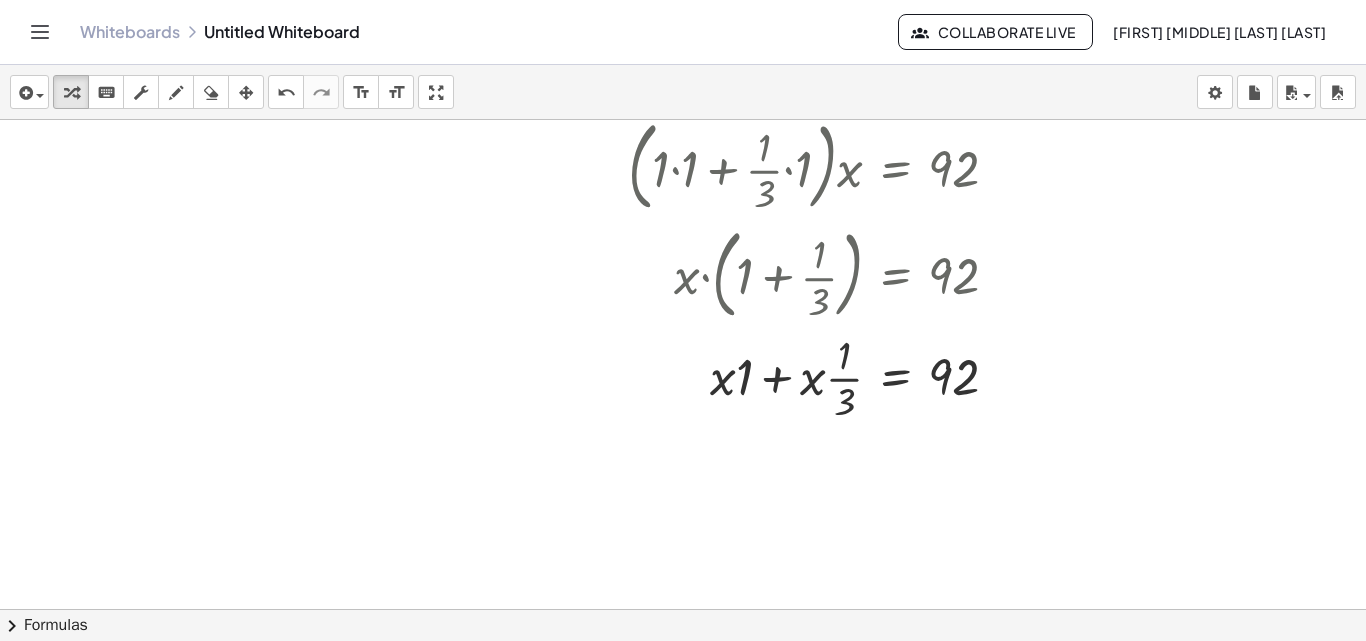 scroll, scrollTop: 577, scrollLeft: 0, axis: vertical 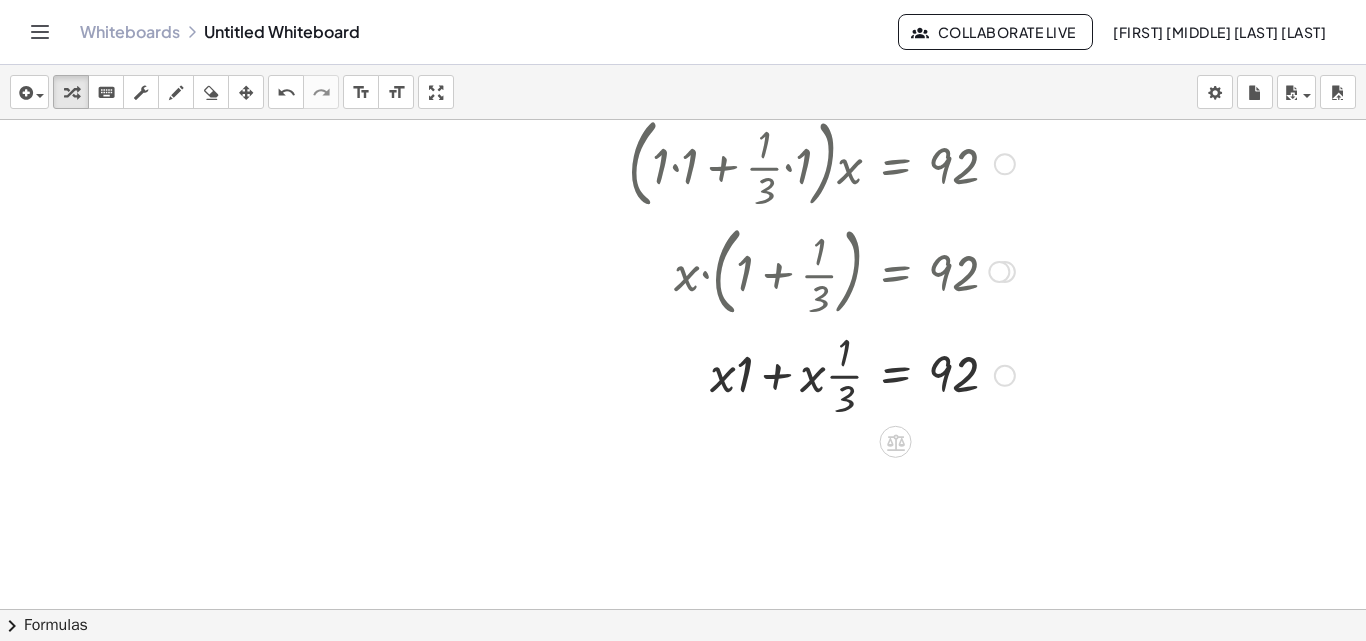 click at bounding box center [821, 374] 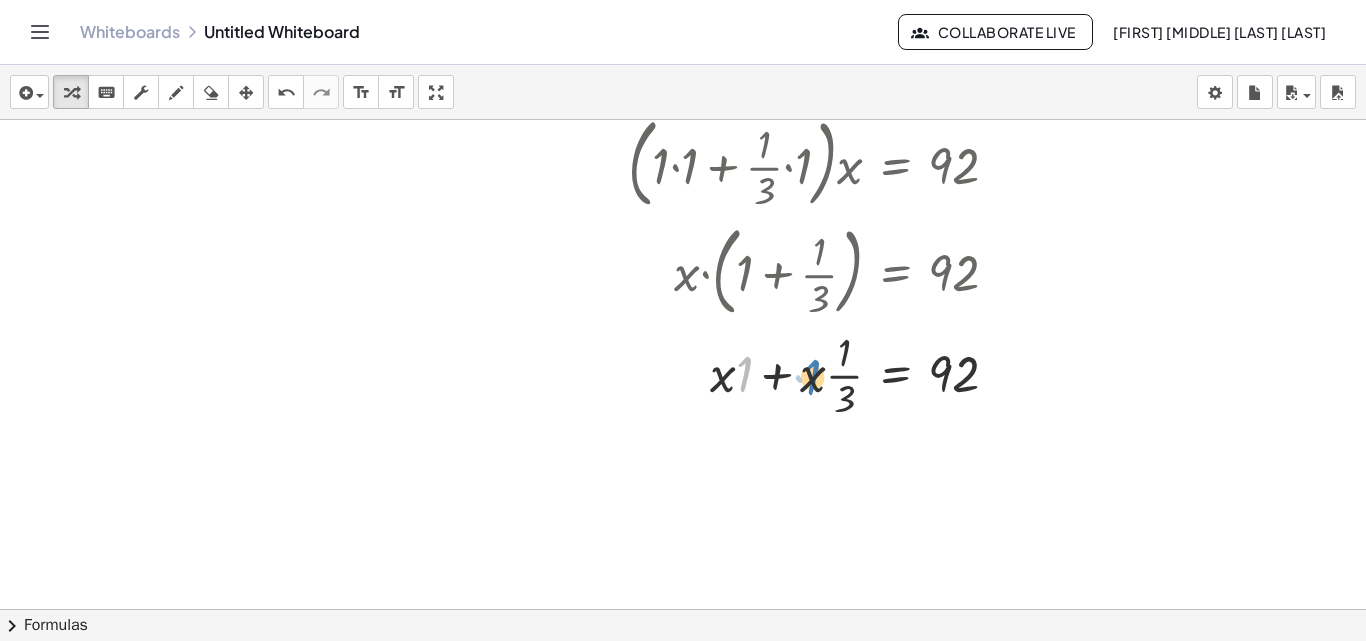 drag, startPoint x: 737, startPoint y: 377, endPoint x: 805, endPoint y: 383, distance: 68.26419 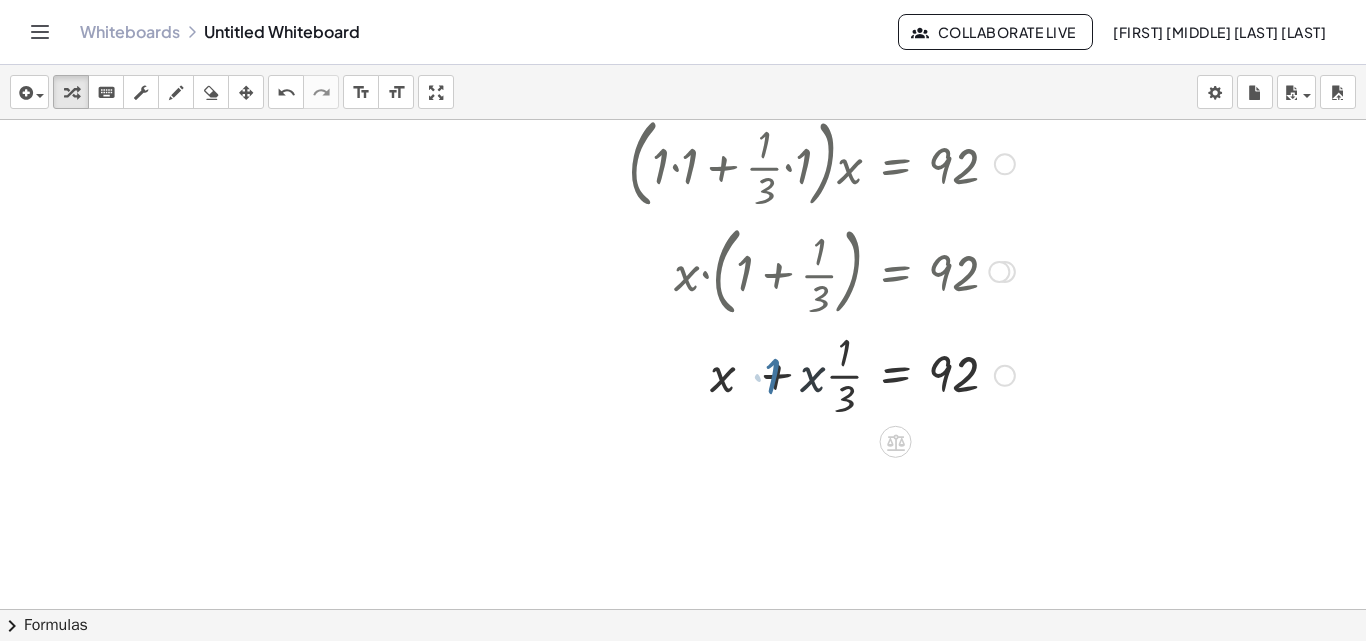 drag, startPoint x: 805, startPoint y: 383, endPoint x: 749, endPoint y: 384, distance: 56.008926 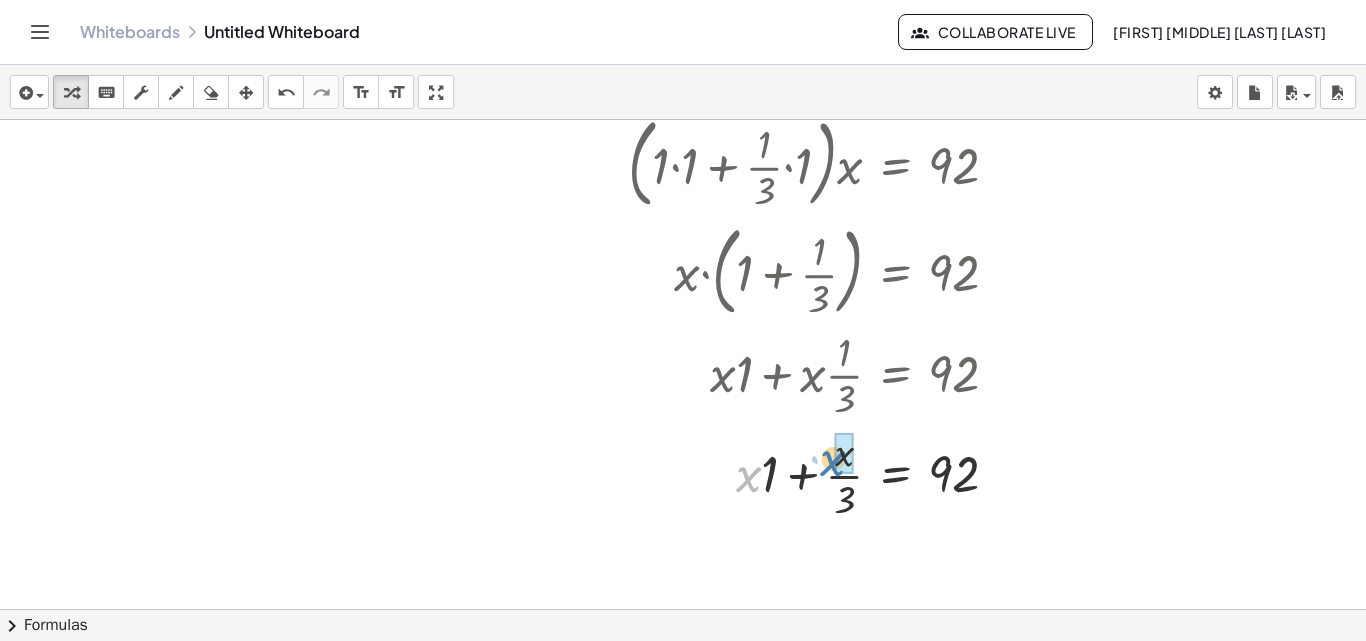drag, startPoint x: 747, startPoint y: 486, endPoint x: 836, endPoint y: 469, distance: 90.60905 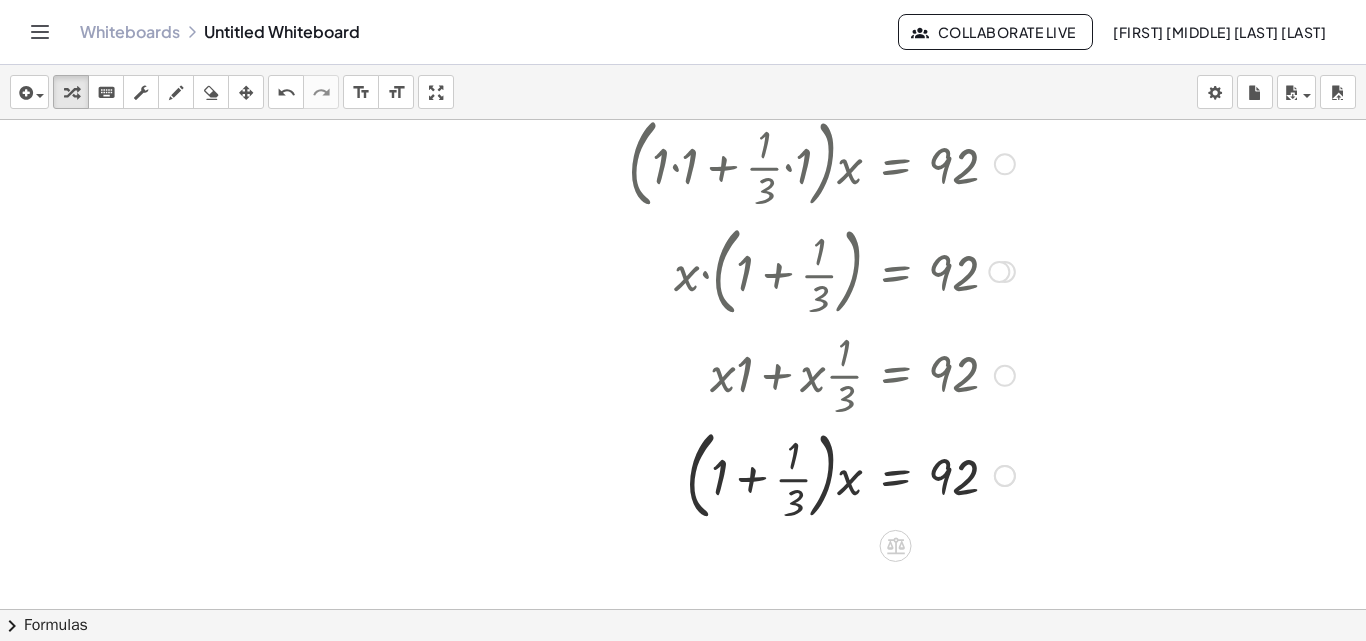click at bounding box center (821, 474) 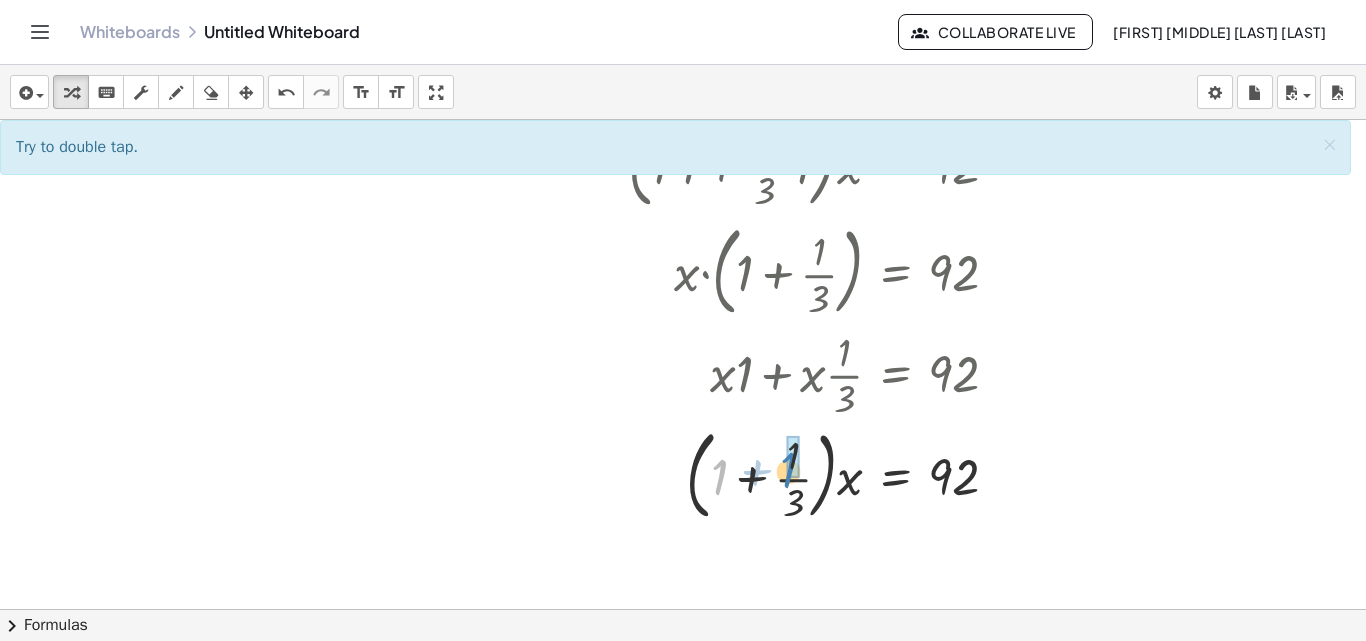 drag, startPoint x: 725, startPoint y: 473, endPoint x: 796, endPoint y: 464, distance: 71.568146 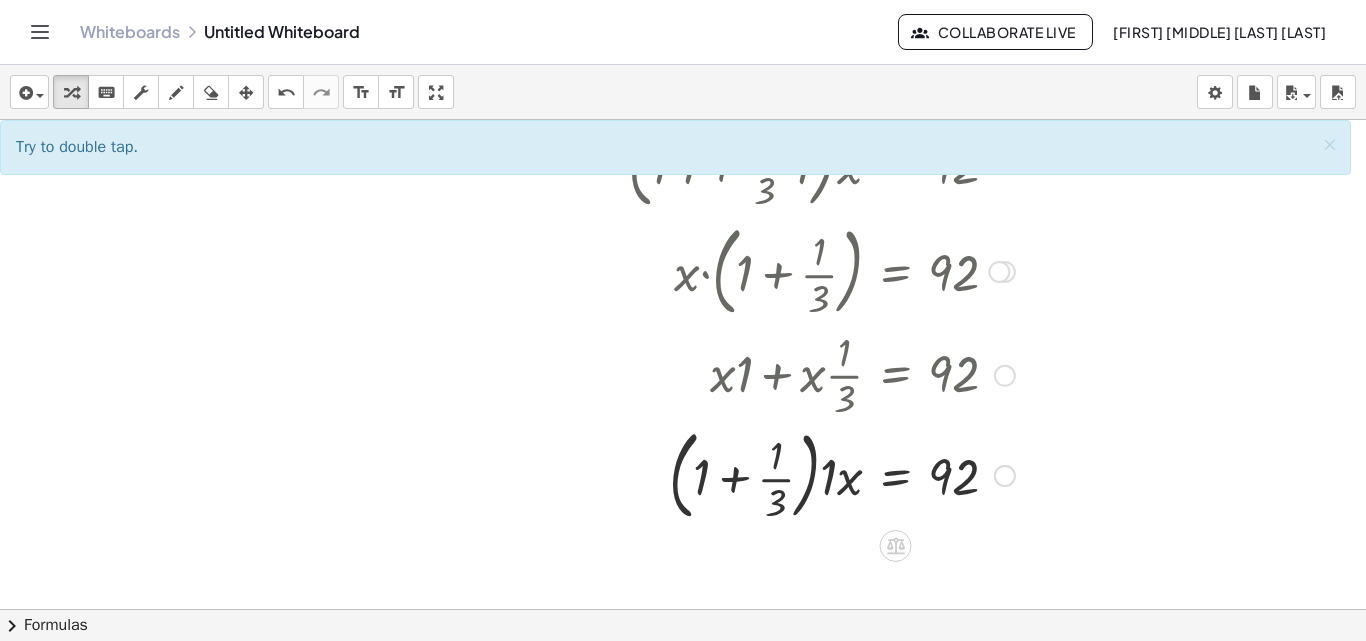click at bounding box center (821, 474) 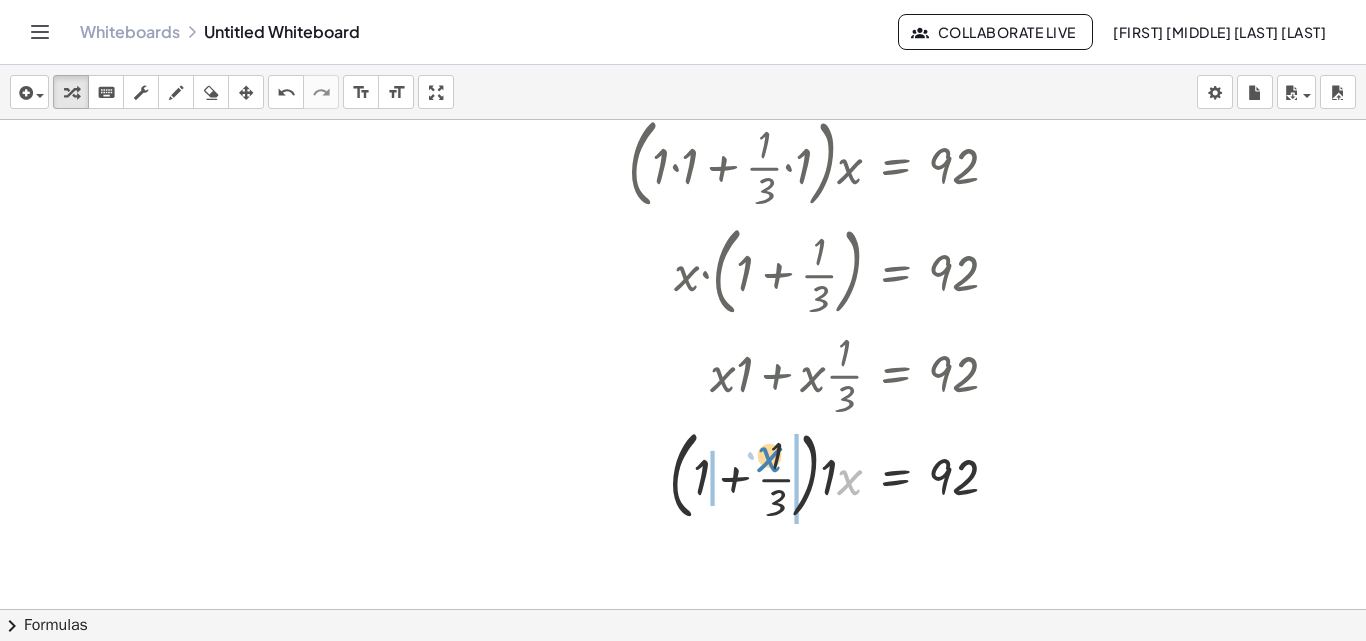 drag, startPoint x: 841, startPoint y: 481, endPoint x: 766, endPoint y: 458, distance: 78.44743 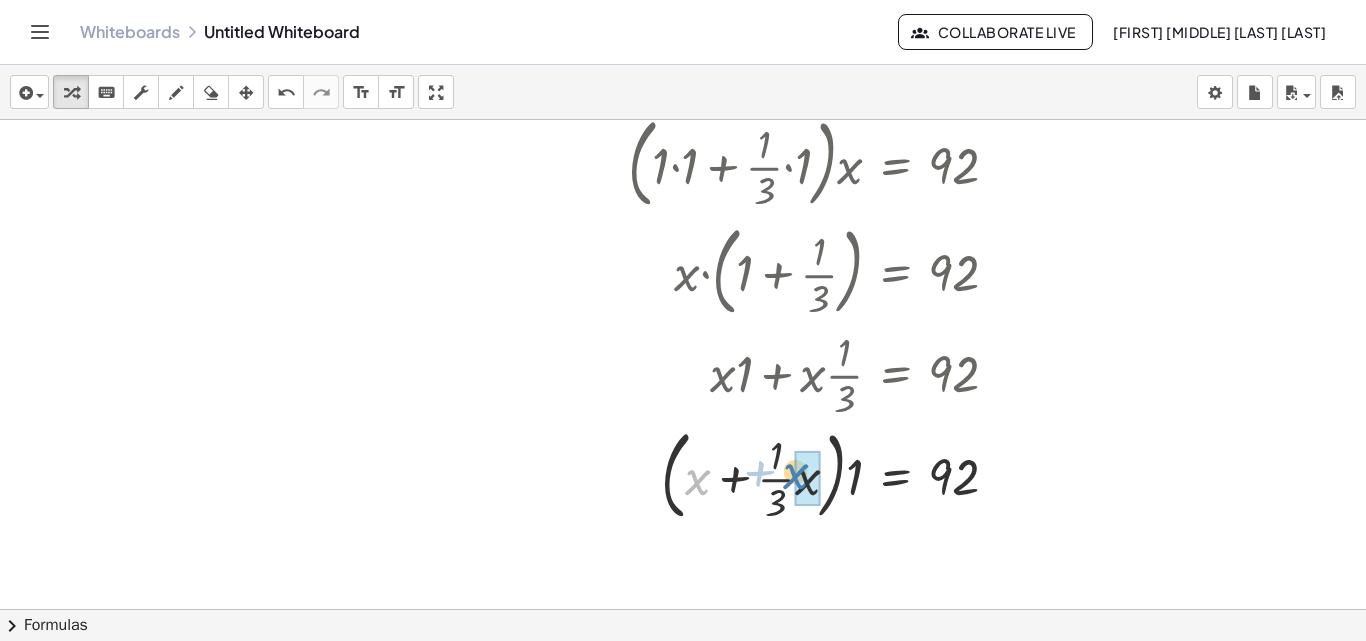 drag, startPoint x: 690, startPoint y: 483, endPoint x: 793, endPoint y: 478, distance: 103.121284 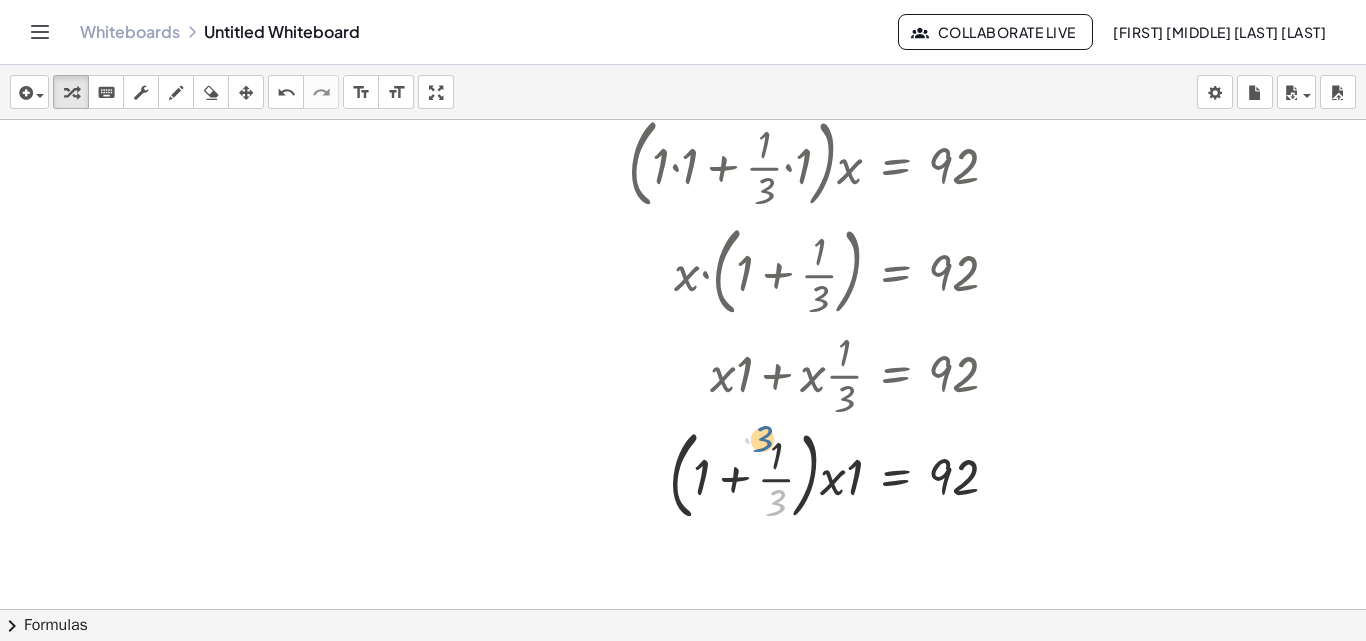 drag, startPoint x: 785, startPoint y: 508, endPoint x: 771, endPoint y: 442, distance: 67.46851 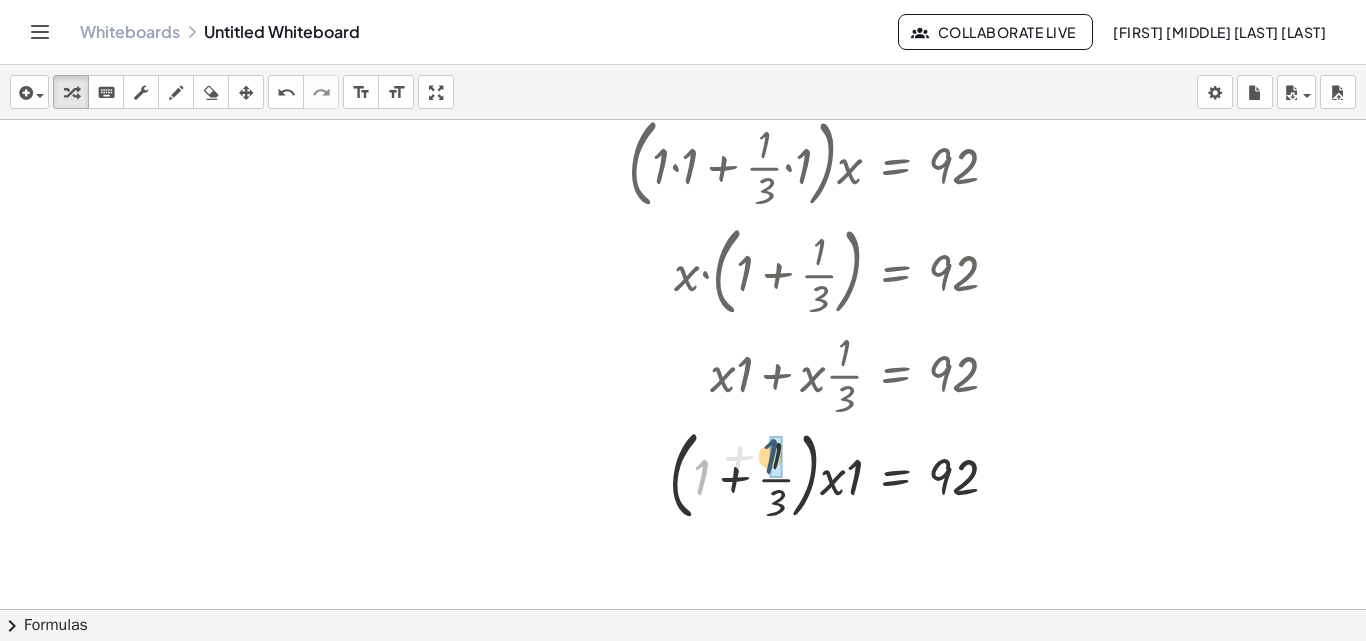 drag, startPoint x: 705, startPoint y: 478, endPoint x: 776, endPoint y: 456, distance: 74.330345 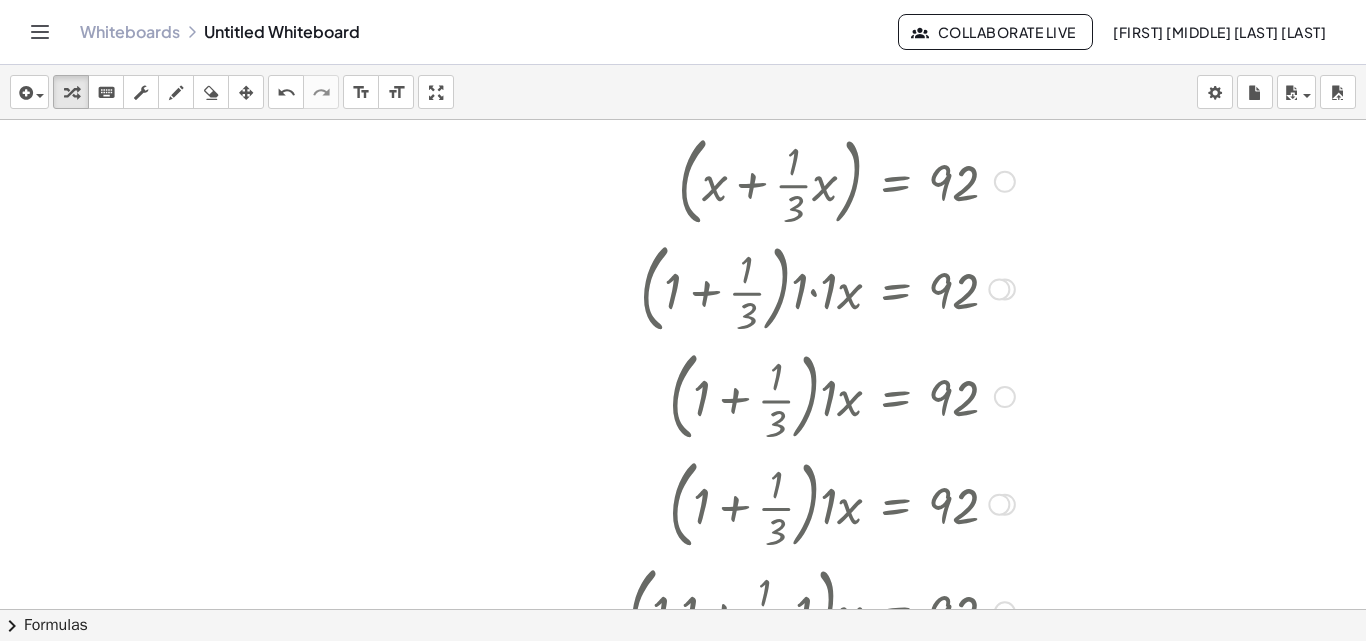 scroll, scrollTop: 127, scrollLeft: 0, axis: vertical 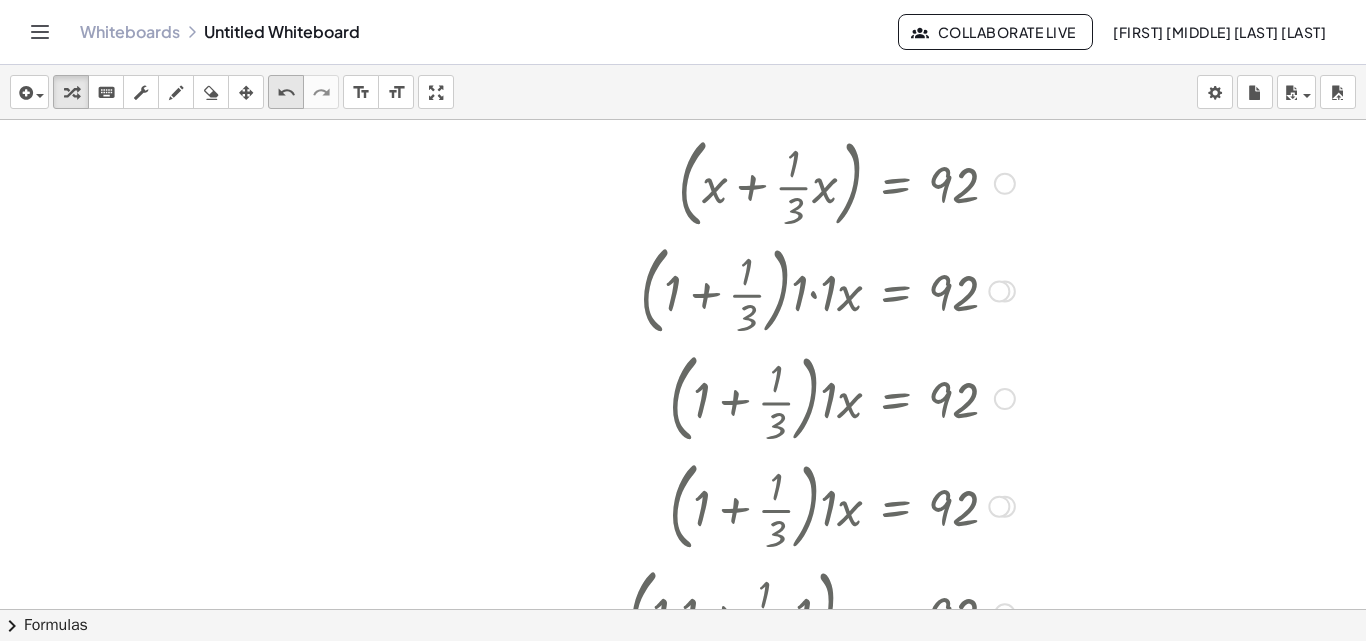 click on "undo" at bounding box center (286, 93) 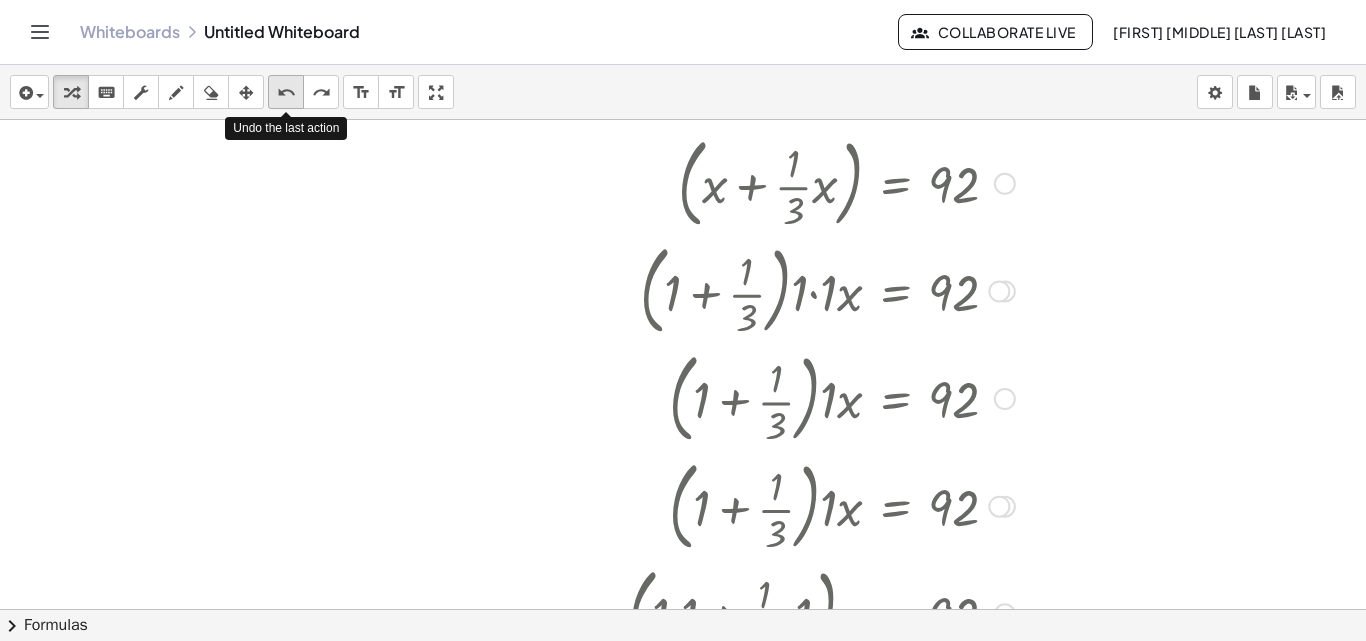 click on "undo" at bounding box center (286, 93) 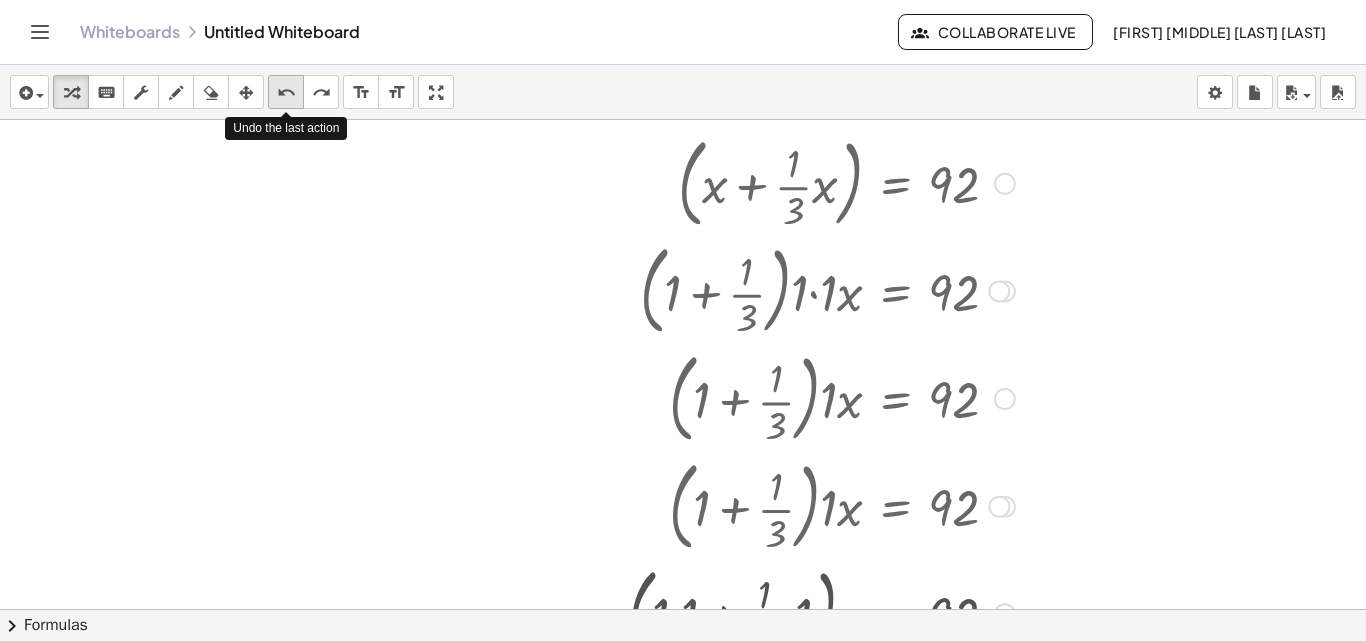 click on "undo" at bounding box center (286, 93) 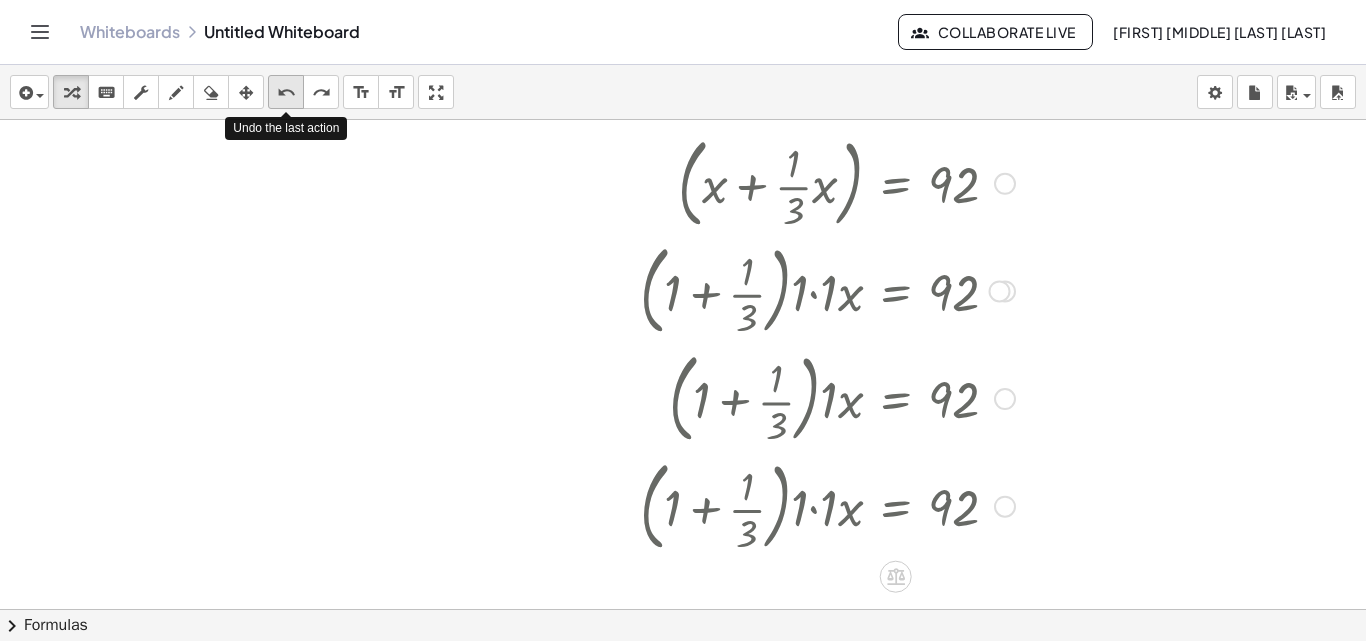 click on "undo" at bounding box center (286, 93) 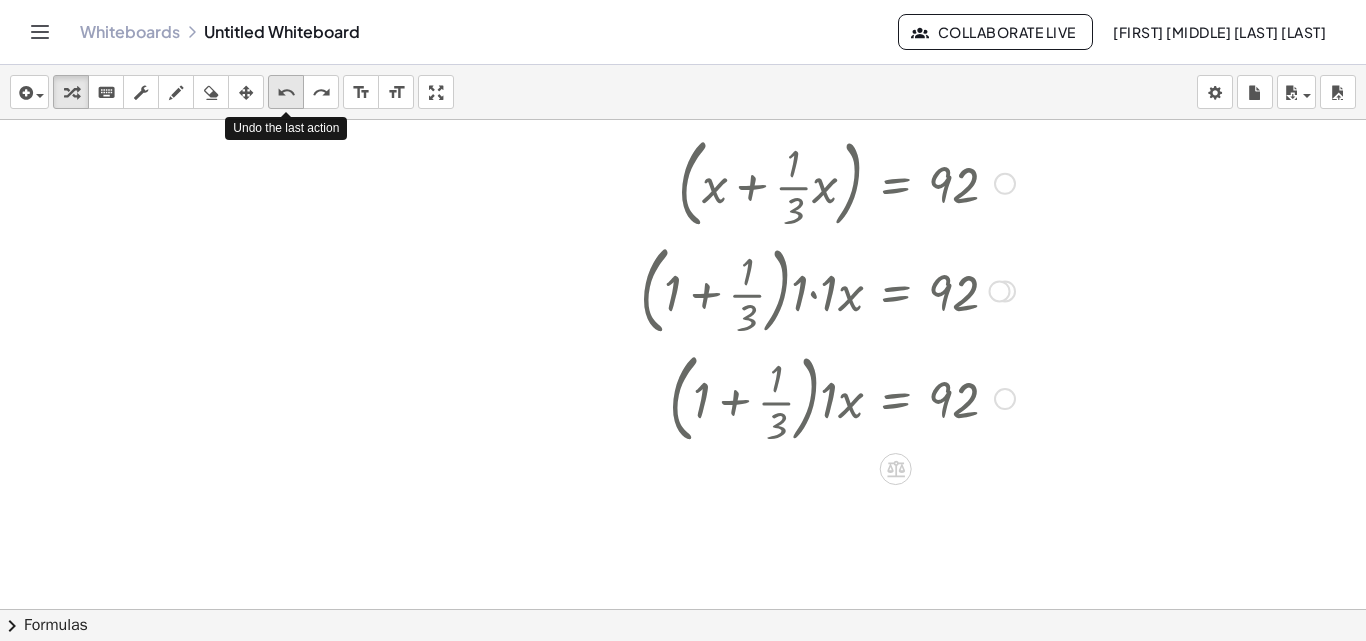 click on "undo" at bounding box center [286, 93] 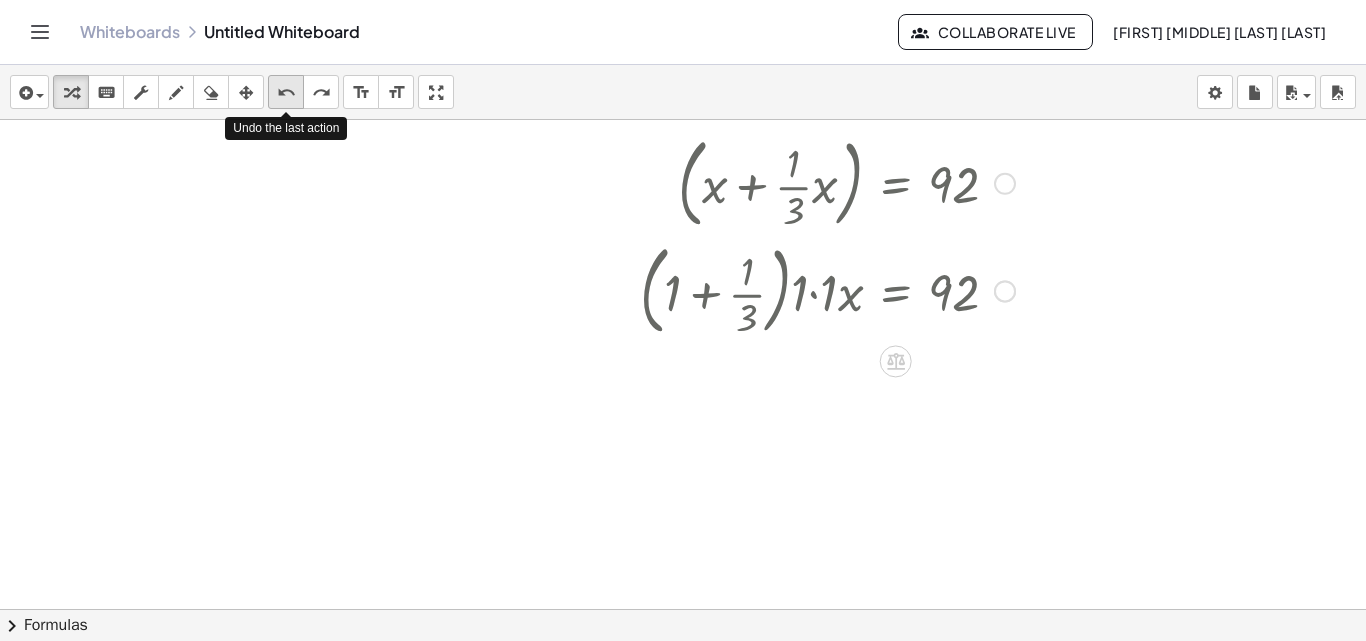 click on "undo" at bounding box center (286, 93) 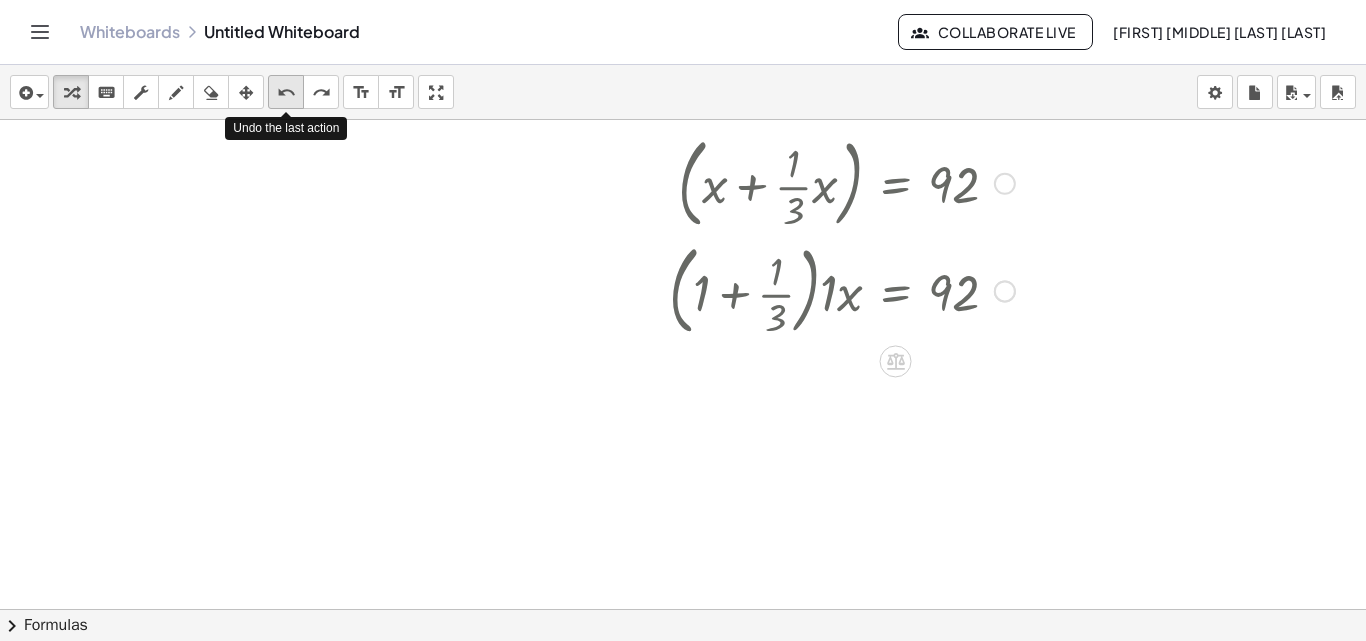 click on "undo" at bounding box center (286, 93) 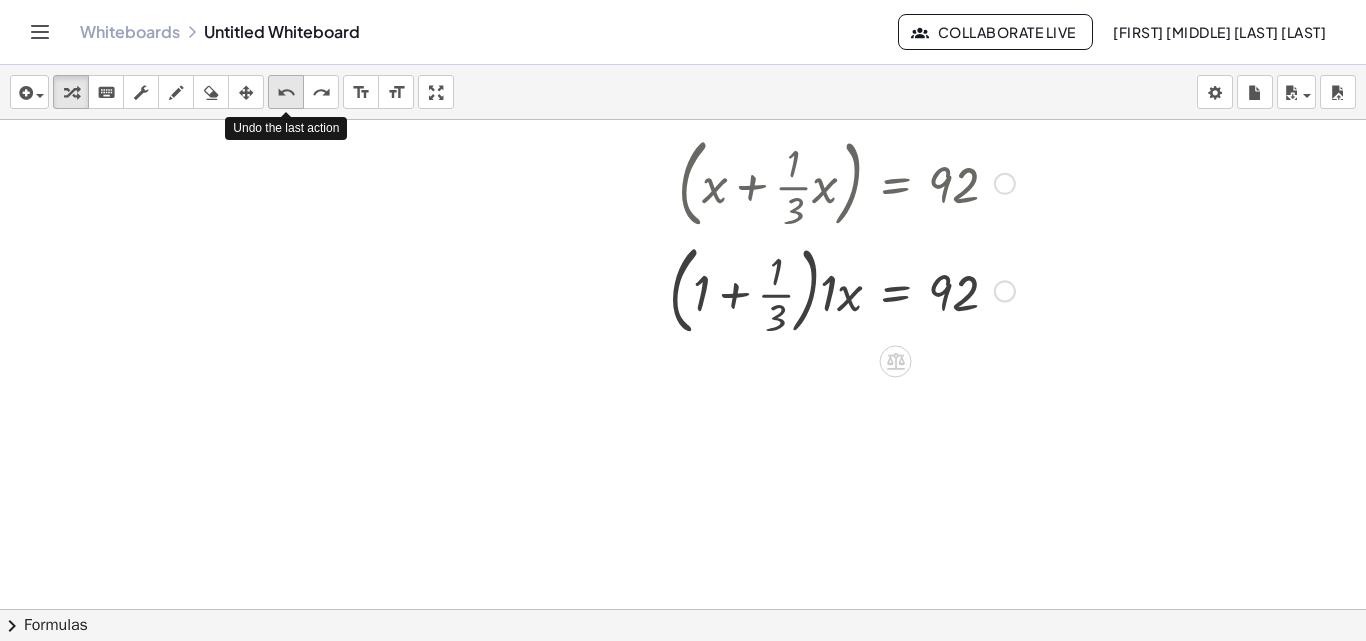 click on "undo" at bounding box center (286, 93) 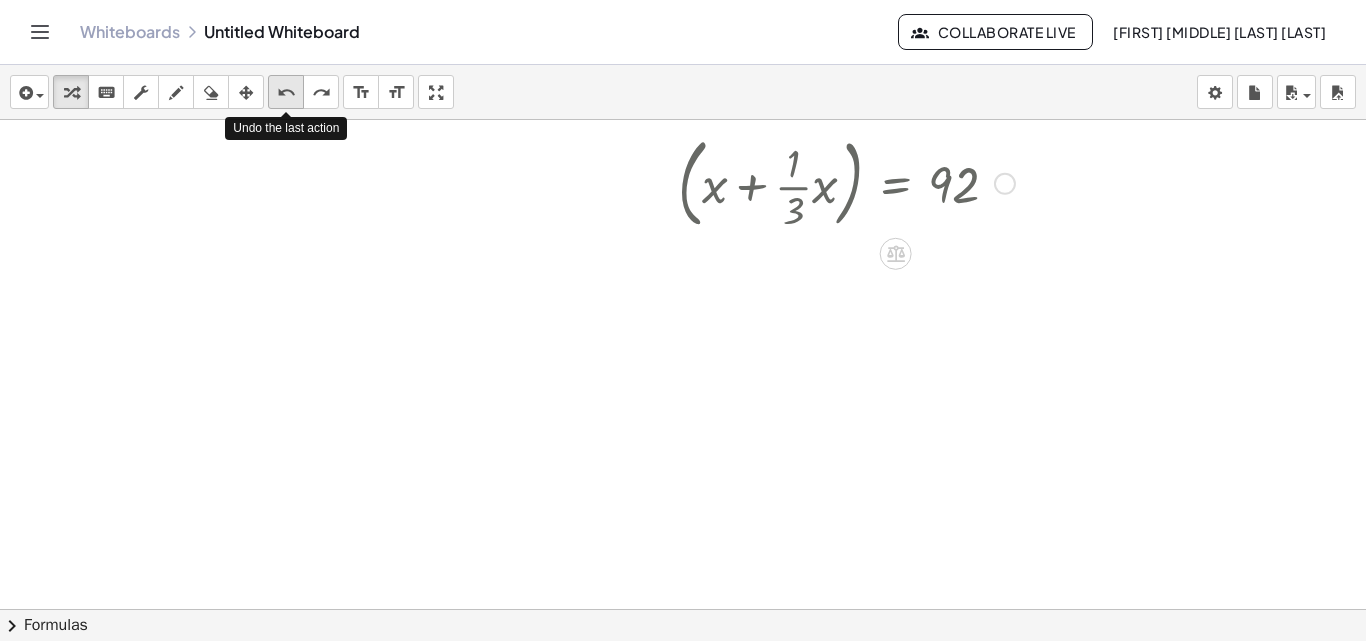 click on "undo" at bounding box center [286, 93] 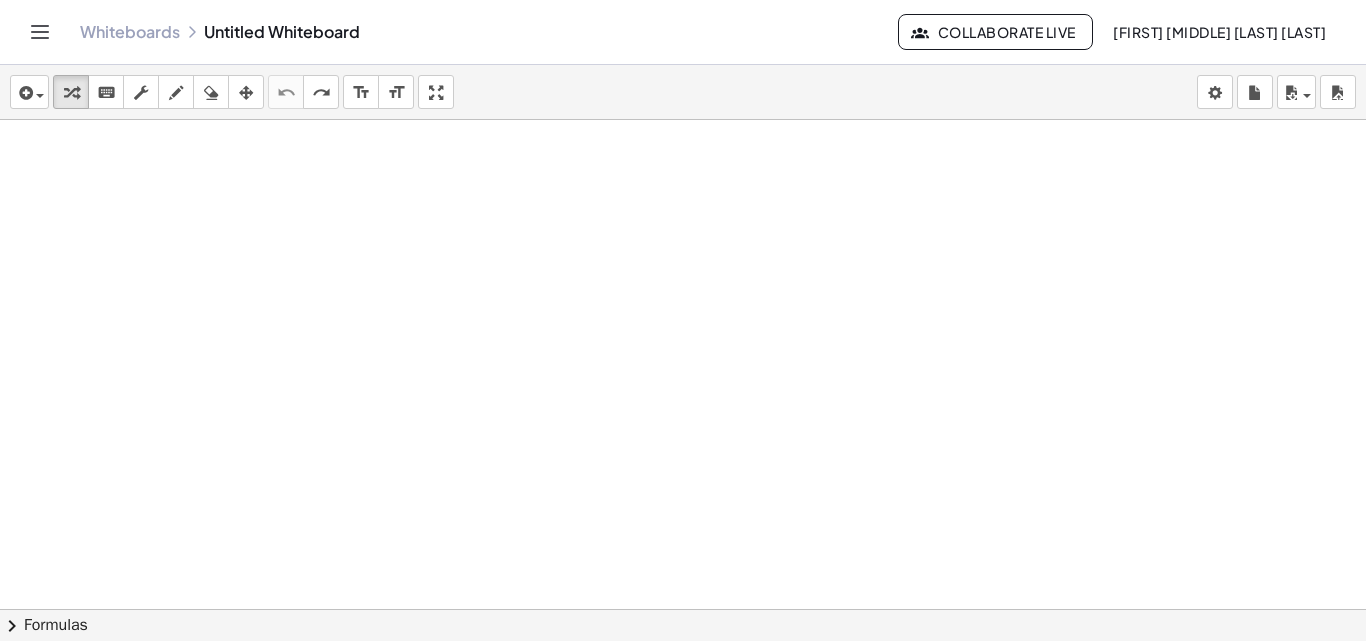 click at bounding box center [683, 482] 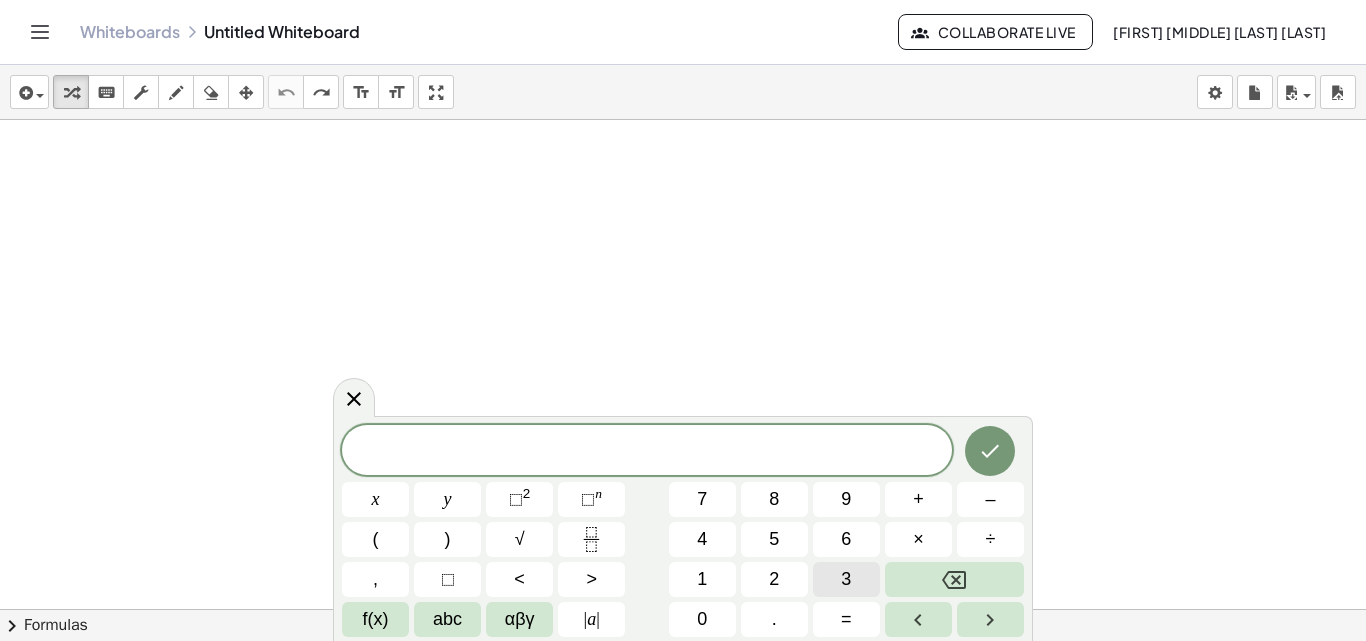 click on "3" at bounding box center (846, 579) 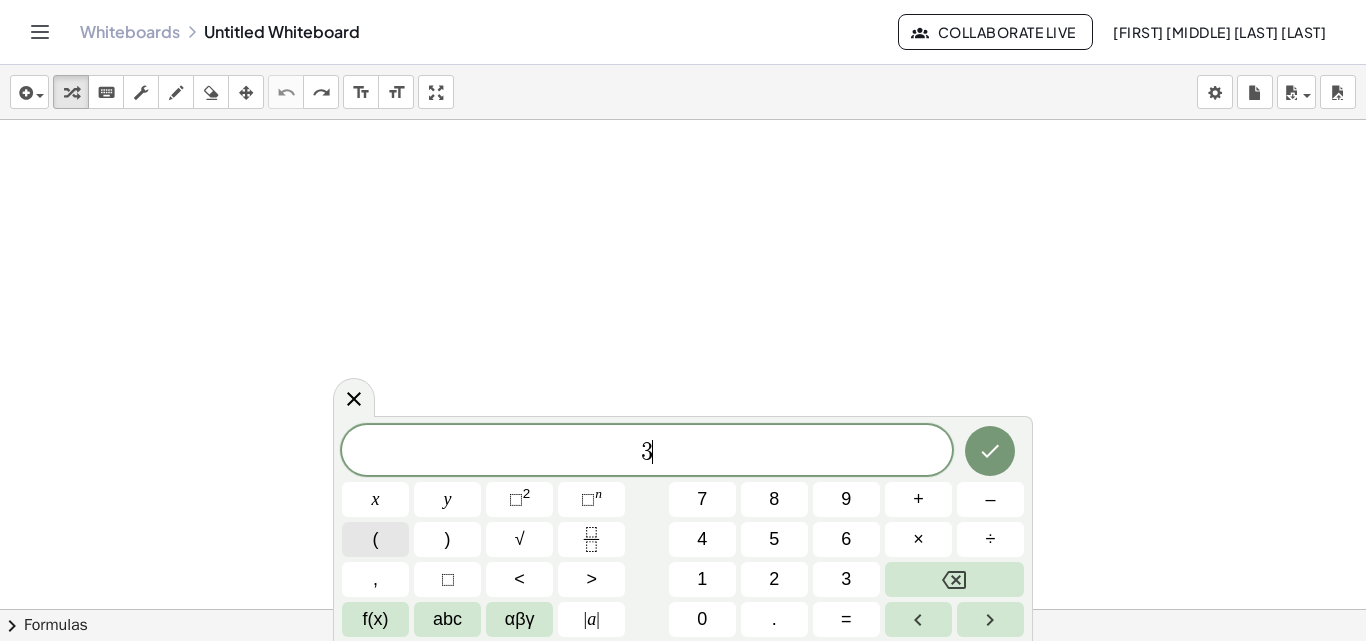 click on "(" at bounding box center [376, 539] 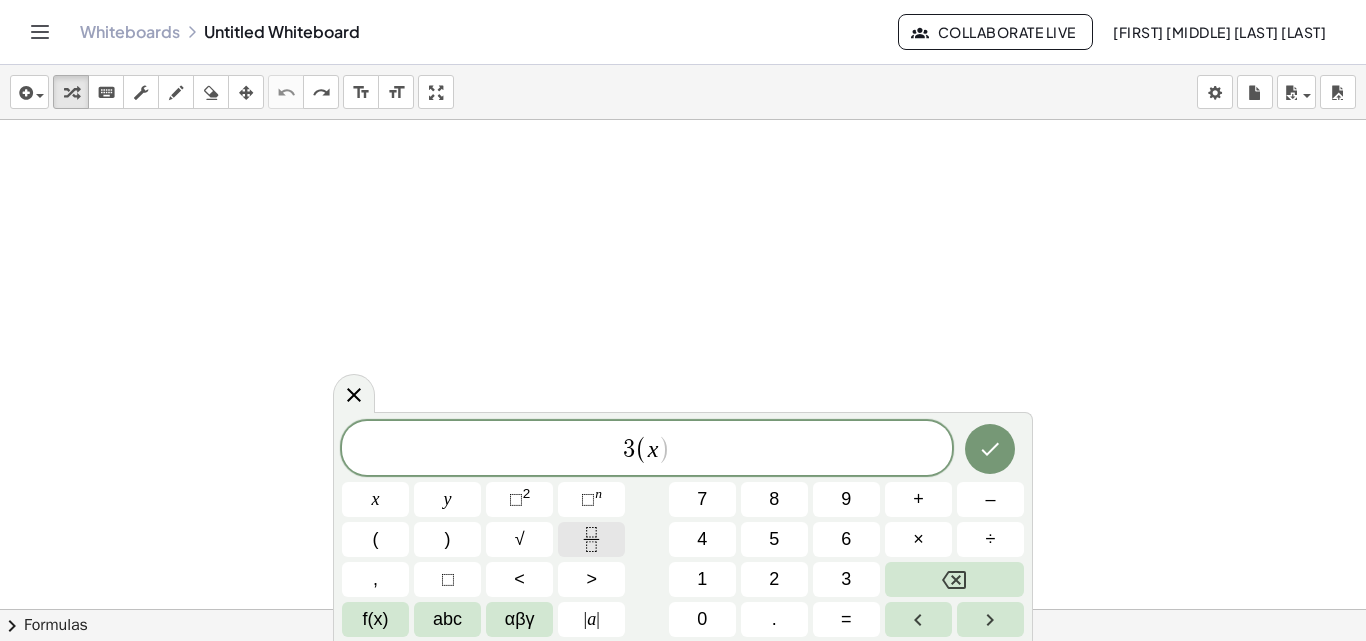 click 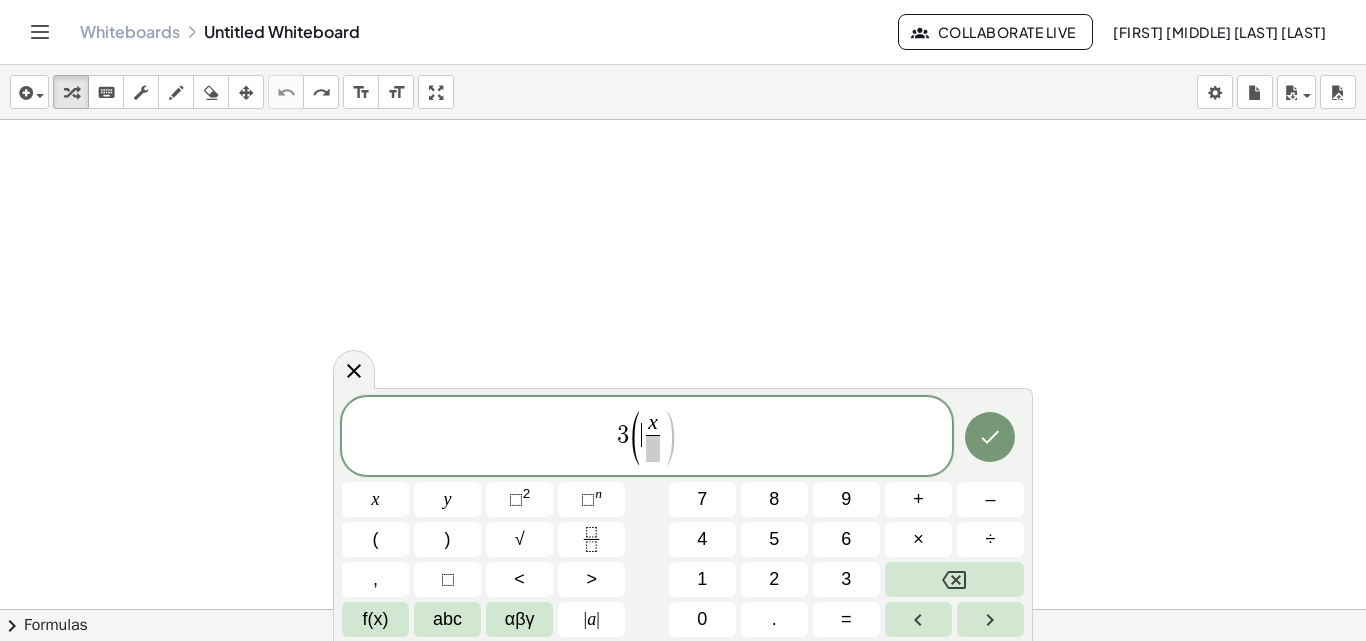 click on "(" at bounding box center [634, 438] 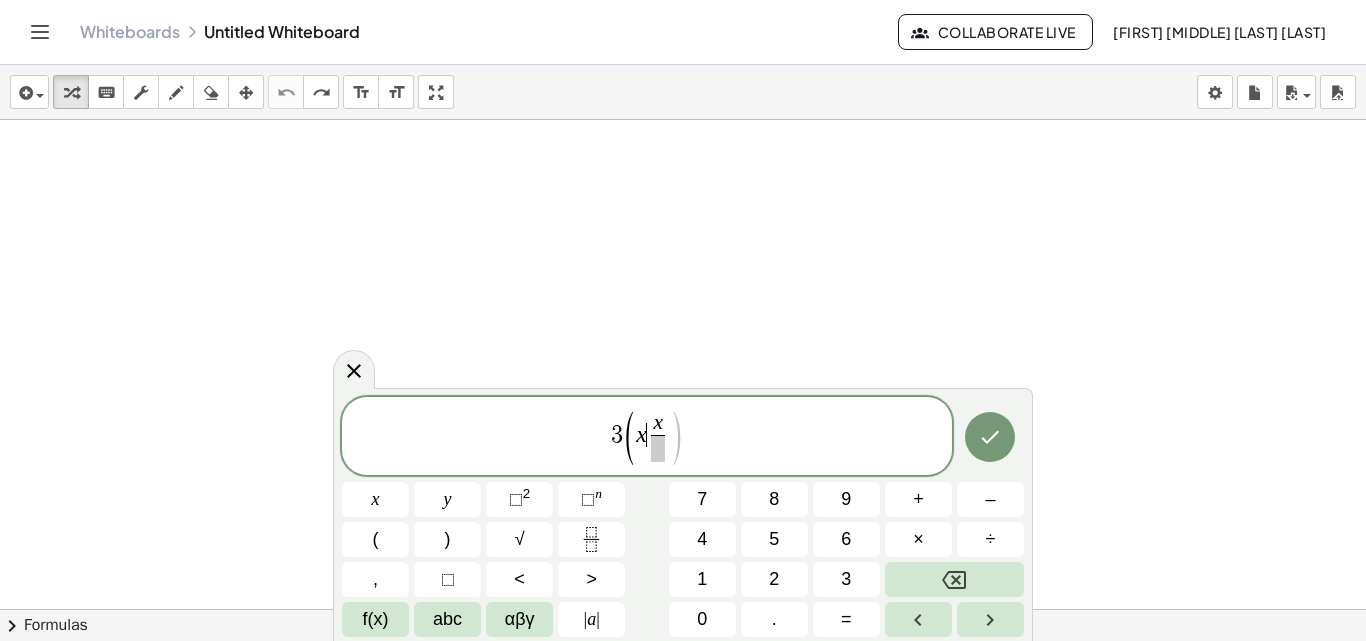 click at bounding box center (658, 448) 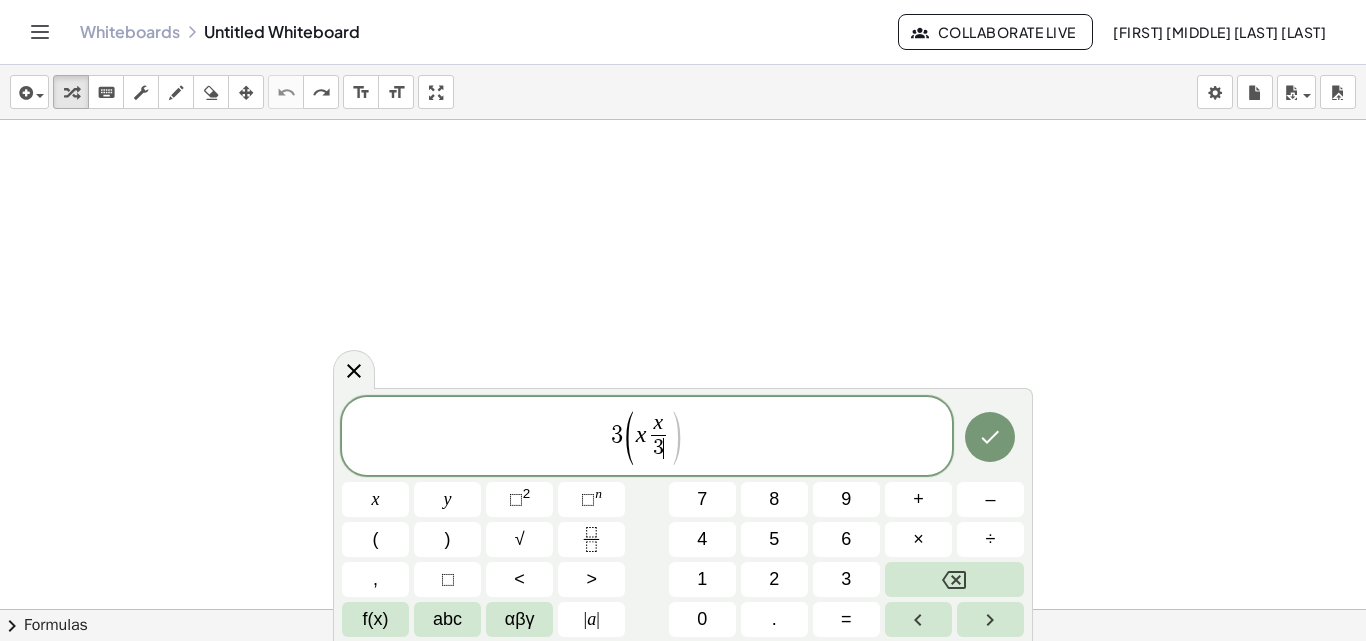 click at bounding box center [683, 482] 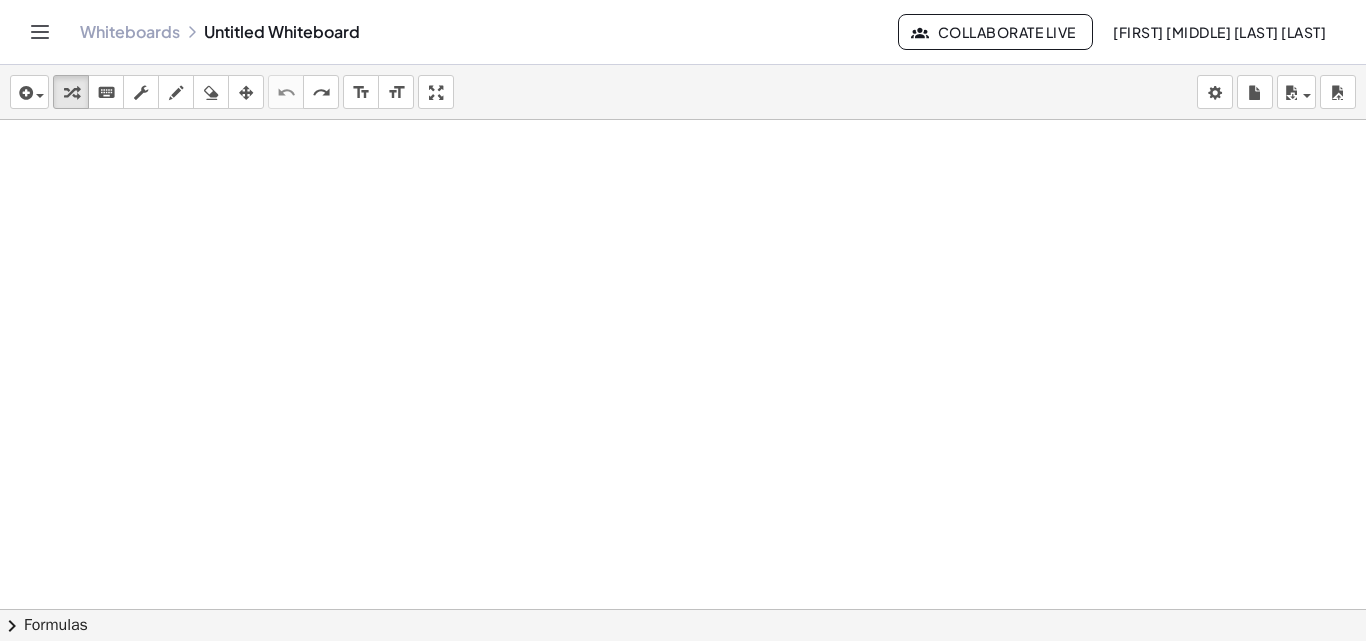 scroll, scrollTop: 489, scrollLeft: 0, axis: vertical 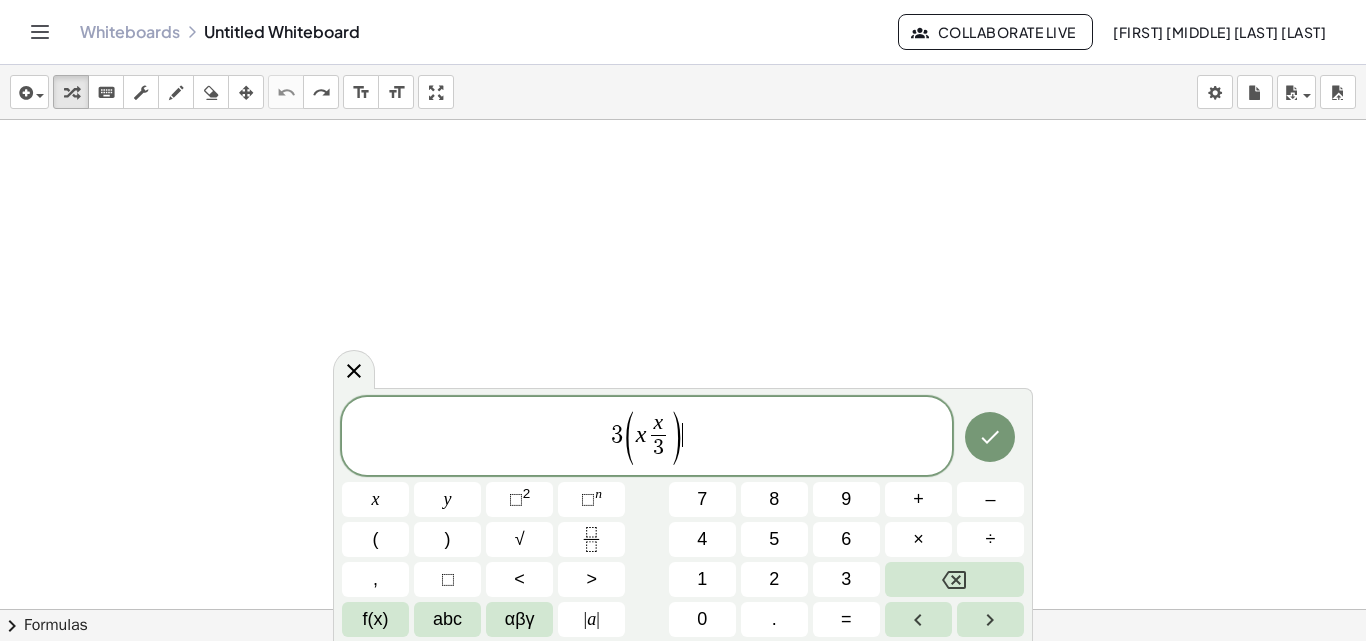 click at bounding box center (683, 609) 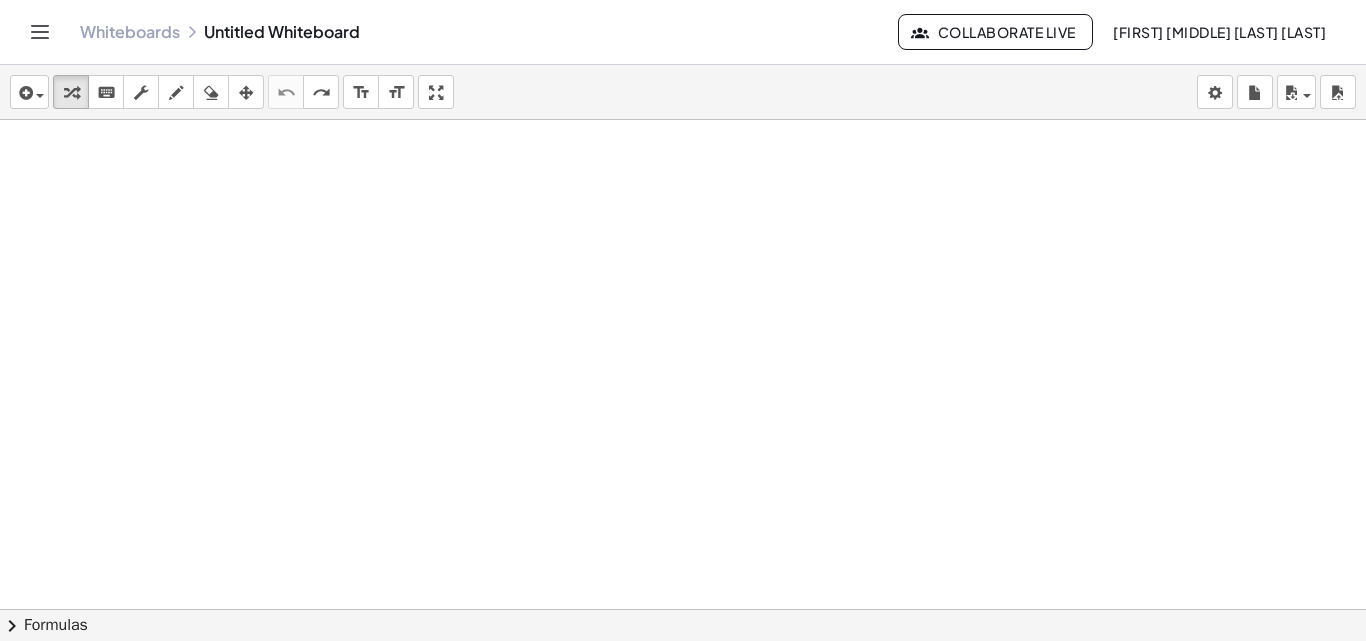 click at bounding box center (683, 609) 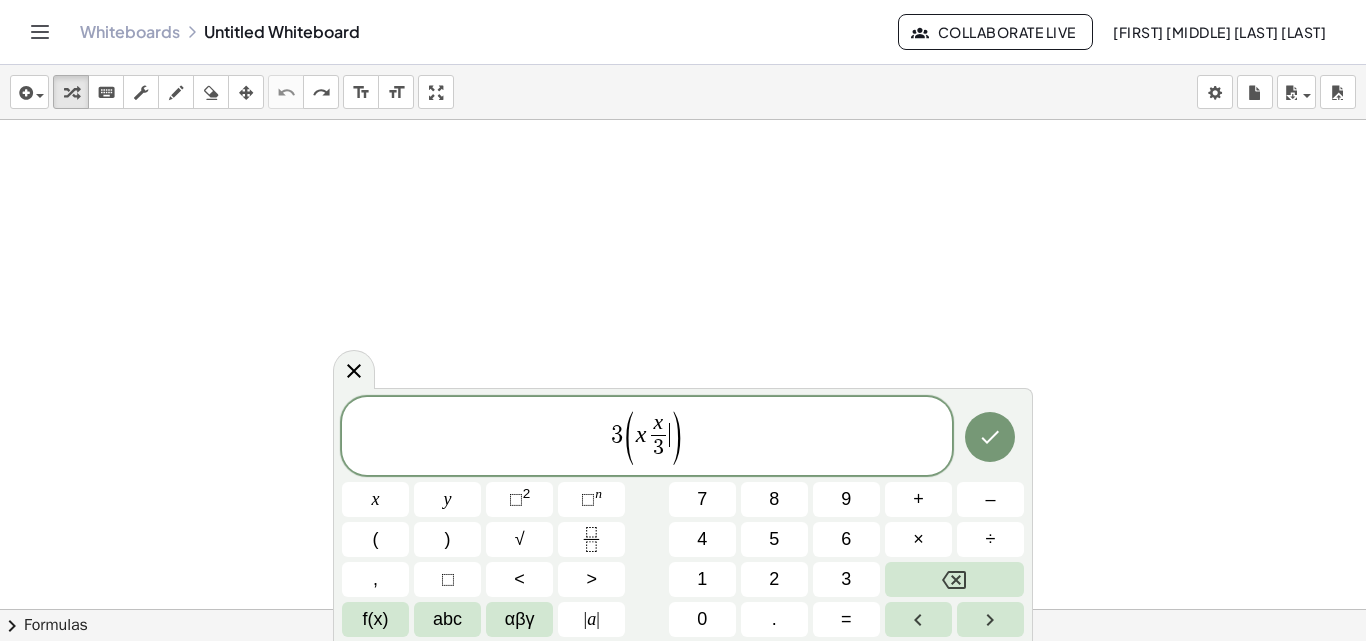 click on ")" at bounding box center [676, 438] 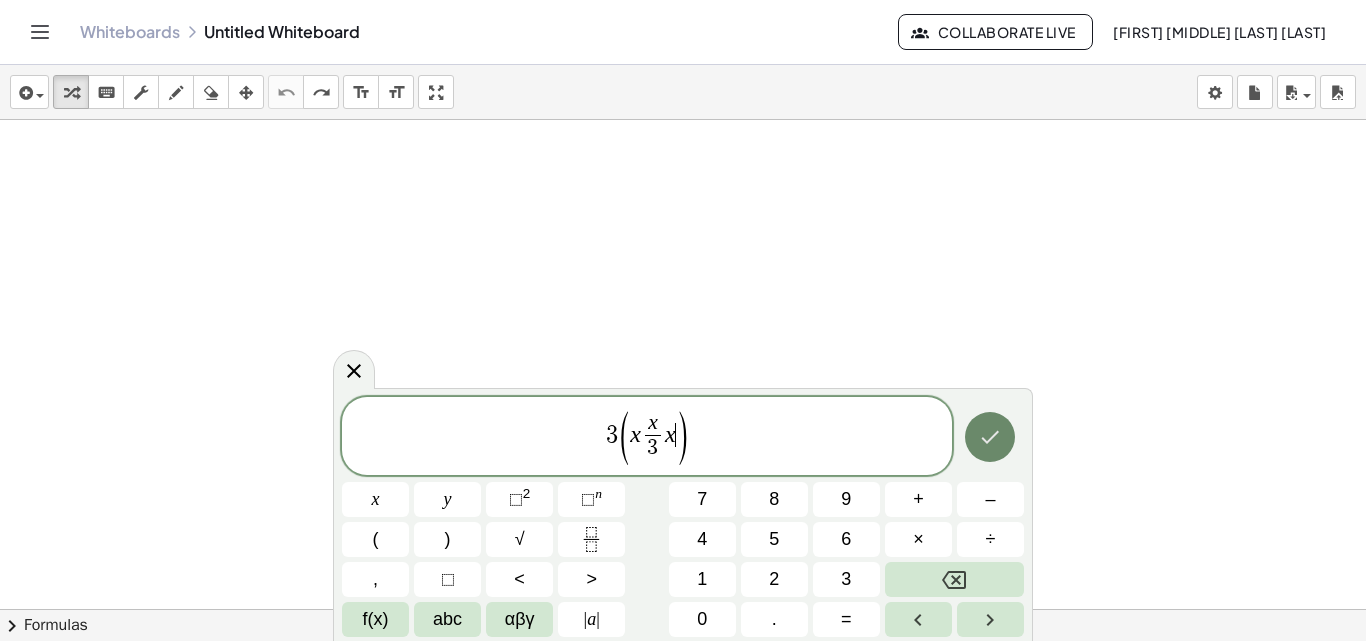 click 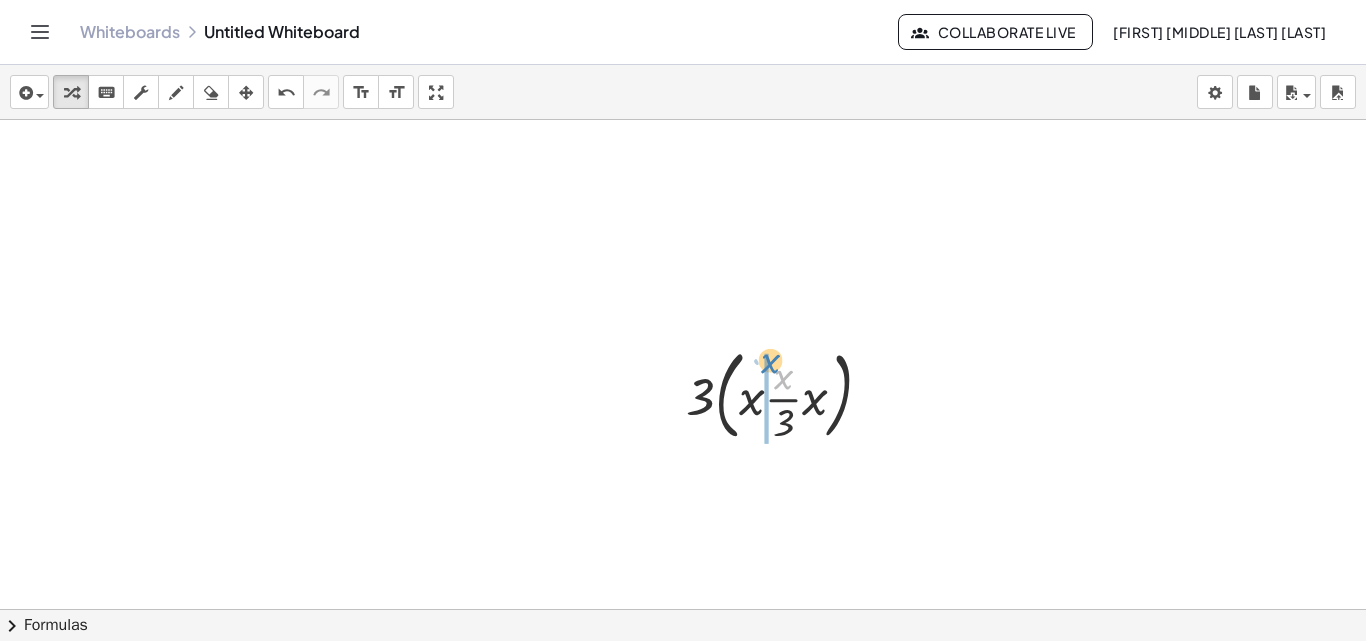 drag, startPoint x: 781, startPoint y: 356, endPoint x: 767, endPoint y: 341, distance: 20.518284 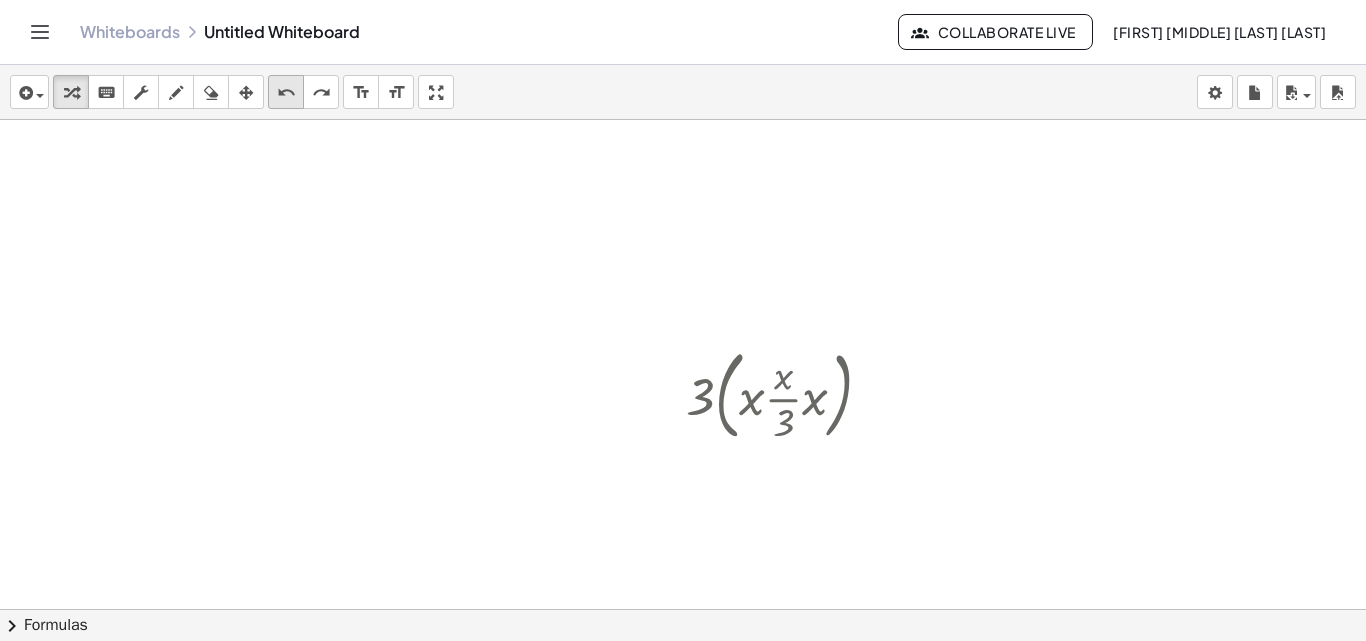 click on "undo" at bounding box center [286, 93] 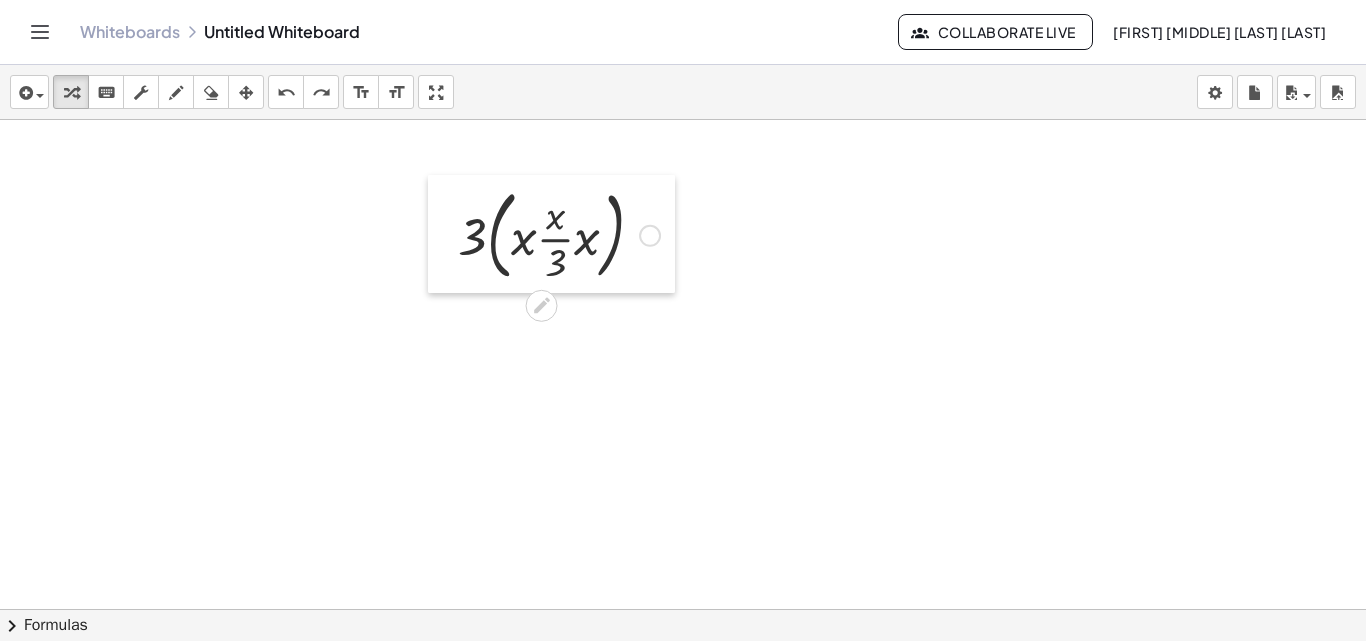 drag, startPoint x: 656, startPoint y: 411, endPoint x: 428, endPoint y: 251, distance: 278.53903 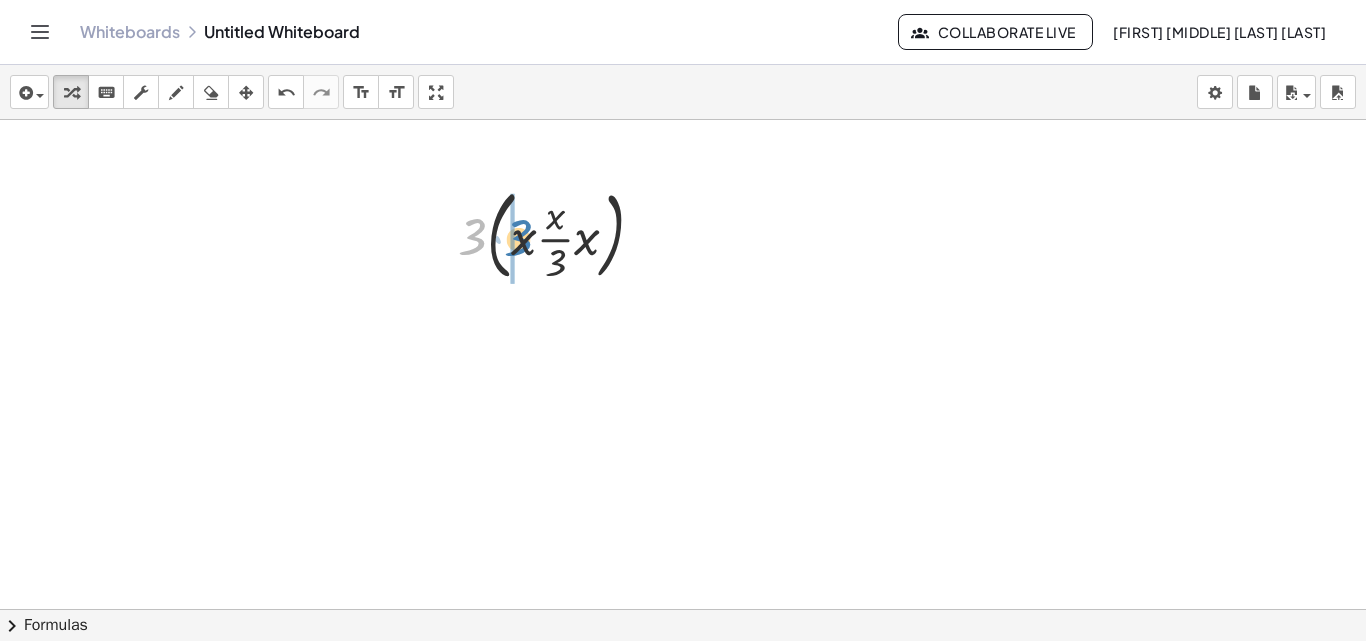 drag, startPoint x: 474, startPoint y: 224, endPoint x: 520, endPoint y: 225, distance: 46.010868 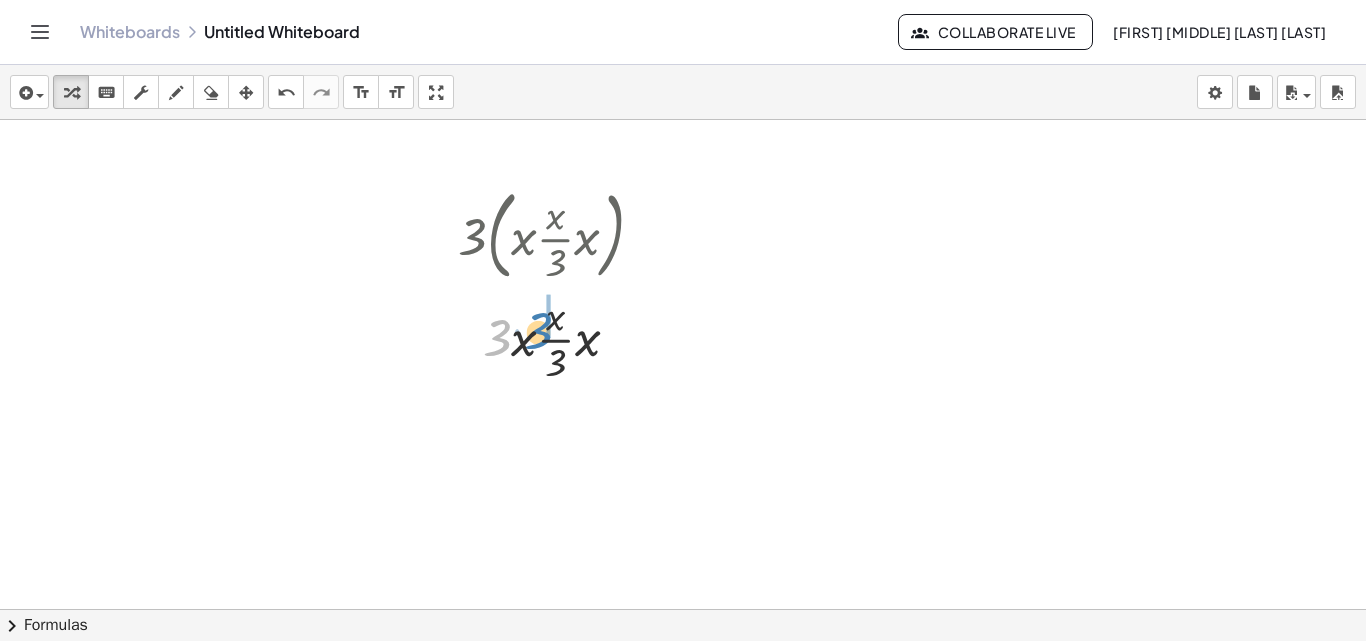 drag, startPoint x: 507, startPoint y: 338, endPoint x: 559, endPoint y: 327, distance: 53.15073 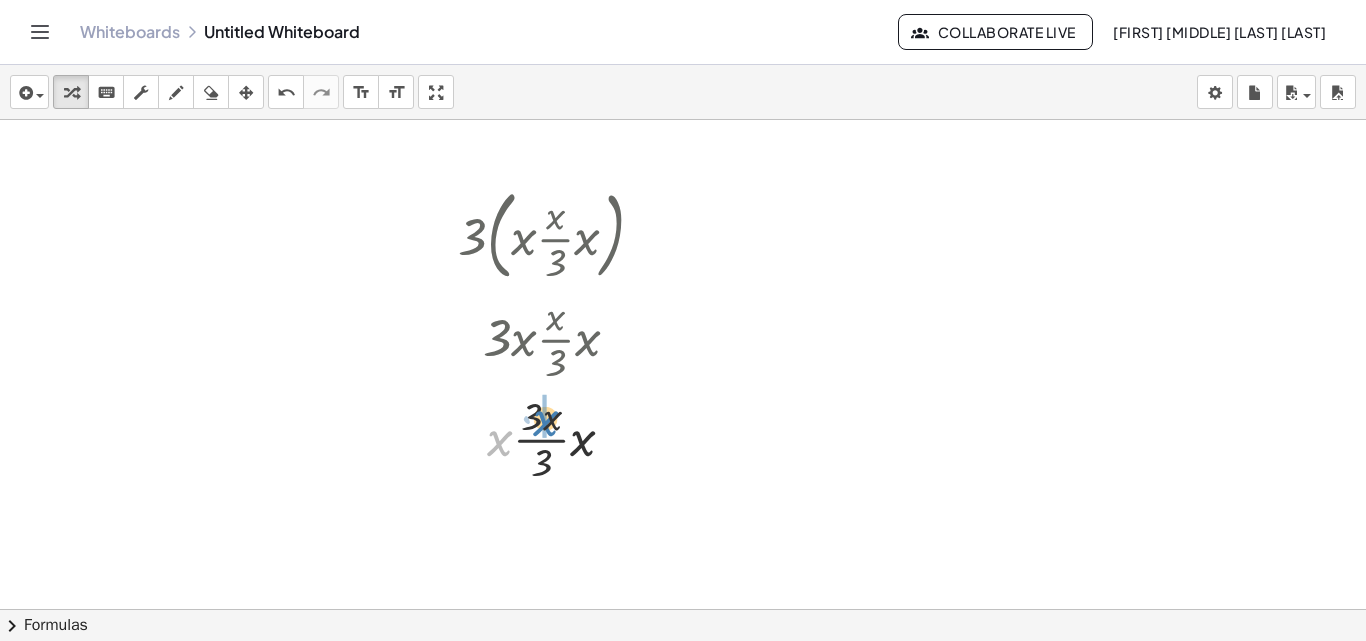 drag, startPoint x: 493, startPoint y: 448, endPoint x: 539, endPoint y: 429, distance: 49.76947 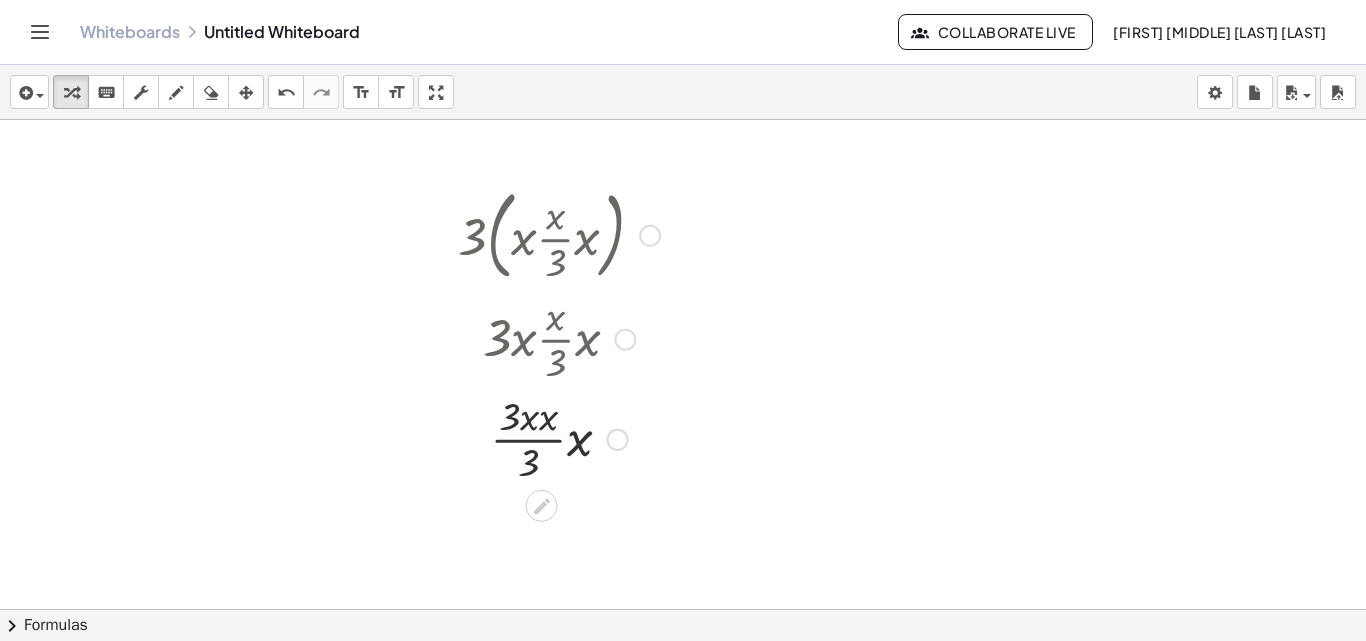click at bounding box center (559, 438) 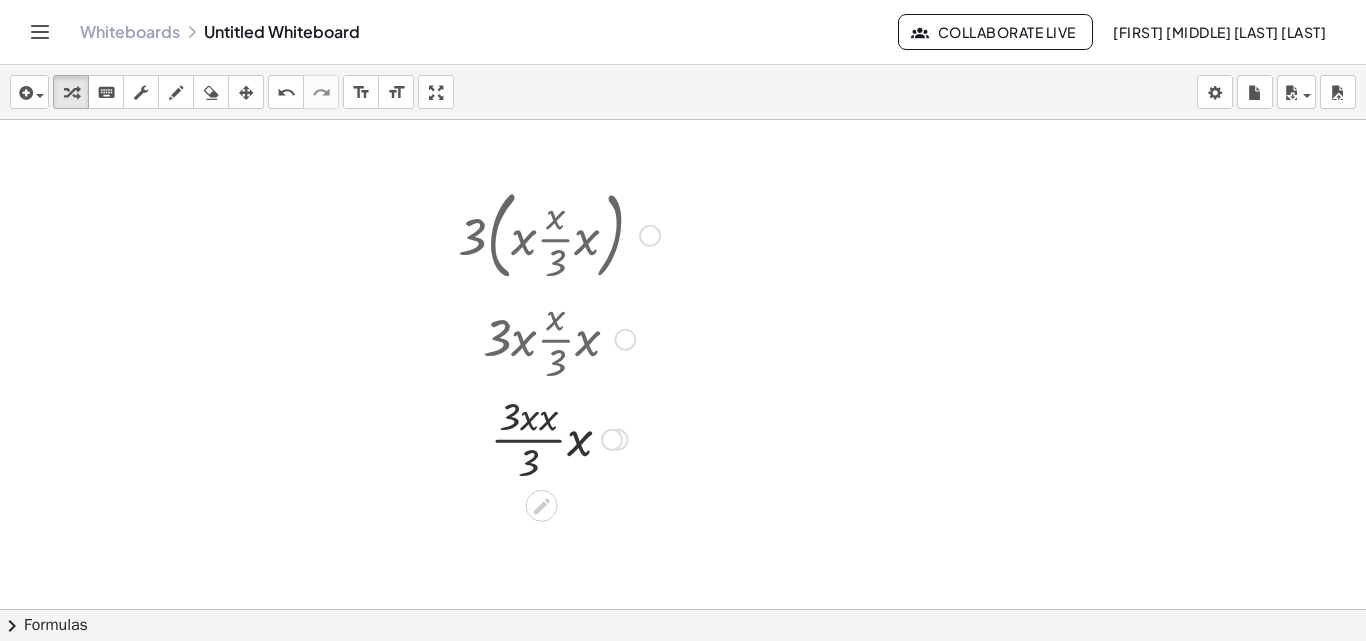 click at bounding box center [559, 438] 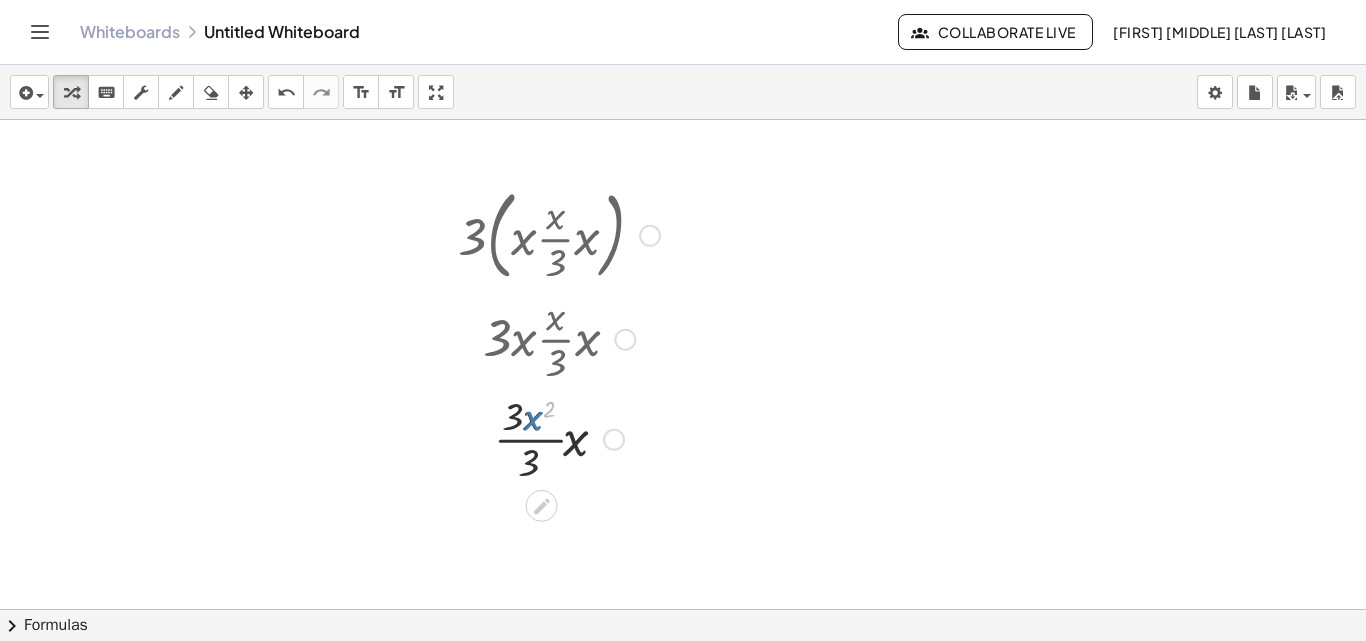 click at bounding box center (559, 438) 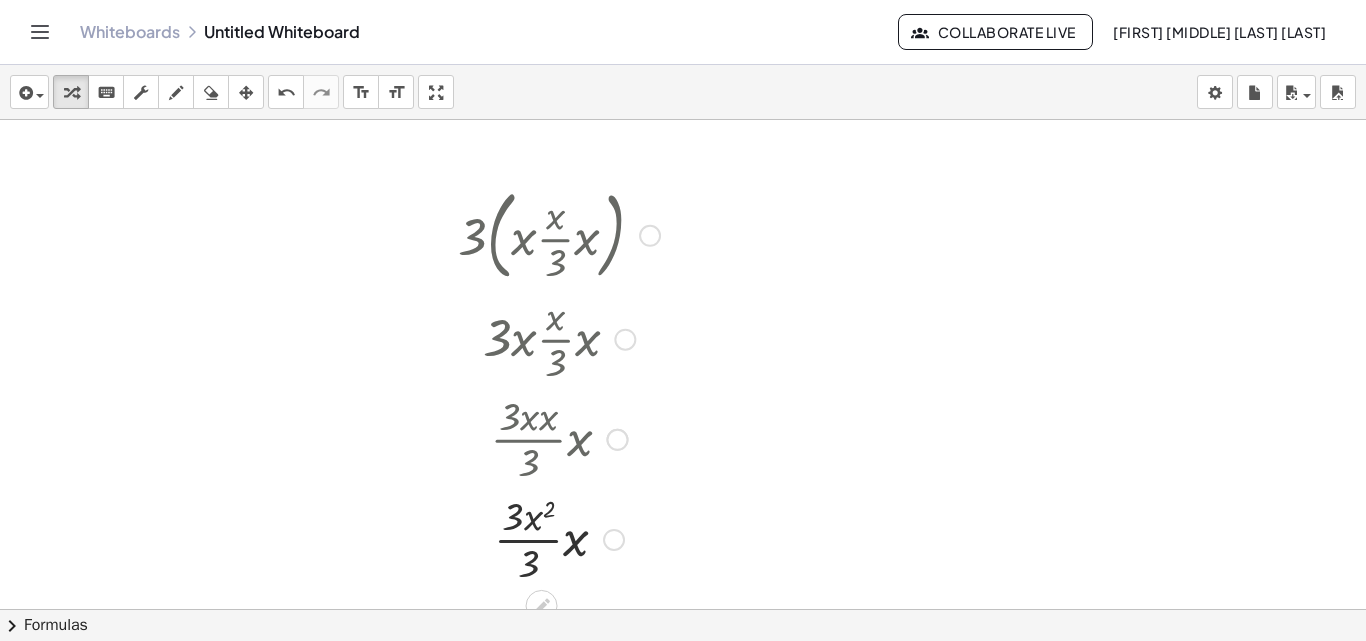 click at bounding box center (559, 538) 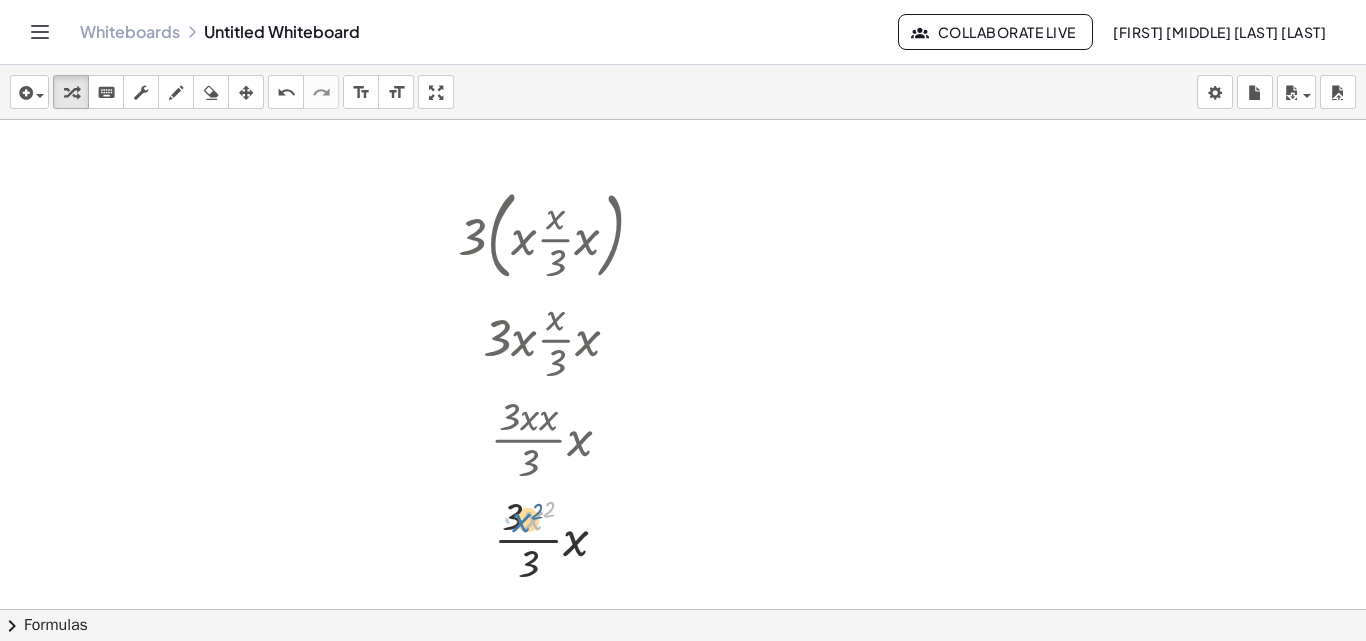 drag, startPoint x: 527, startPoint y: 518, endPoint x: 515, endPoint y: 520, distance: 12.165525 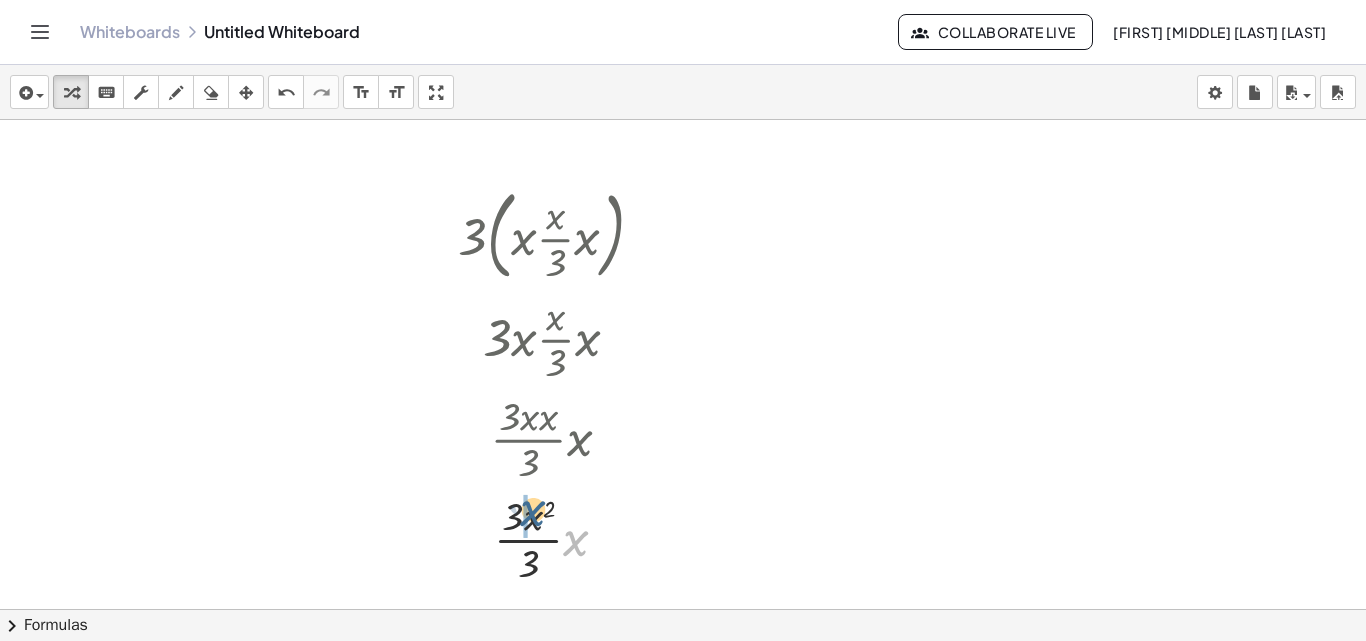 drag, startPoint x: 573, startPoint y: 541, endPoint x: 531, endPoint y: 510, distance: 52.201534 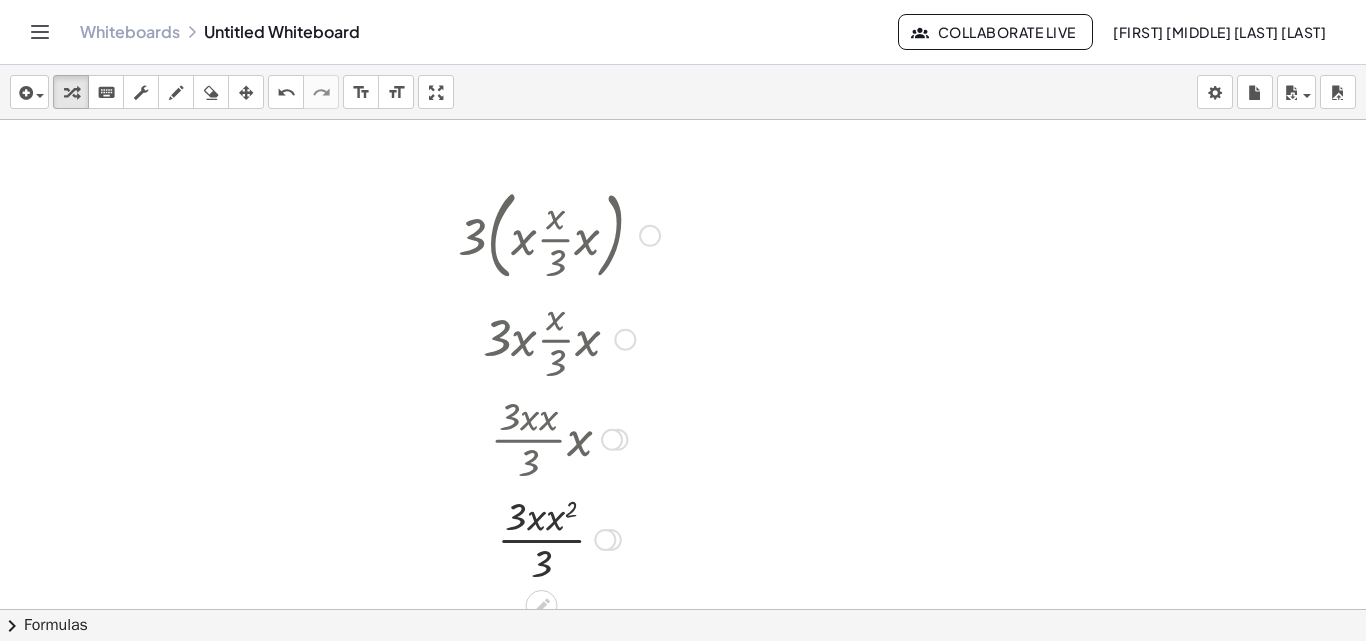 click at bounding box center [559, 538] 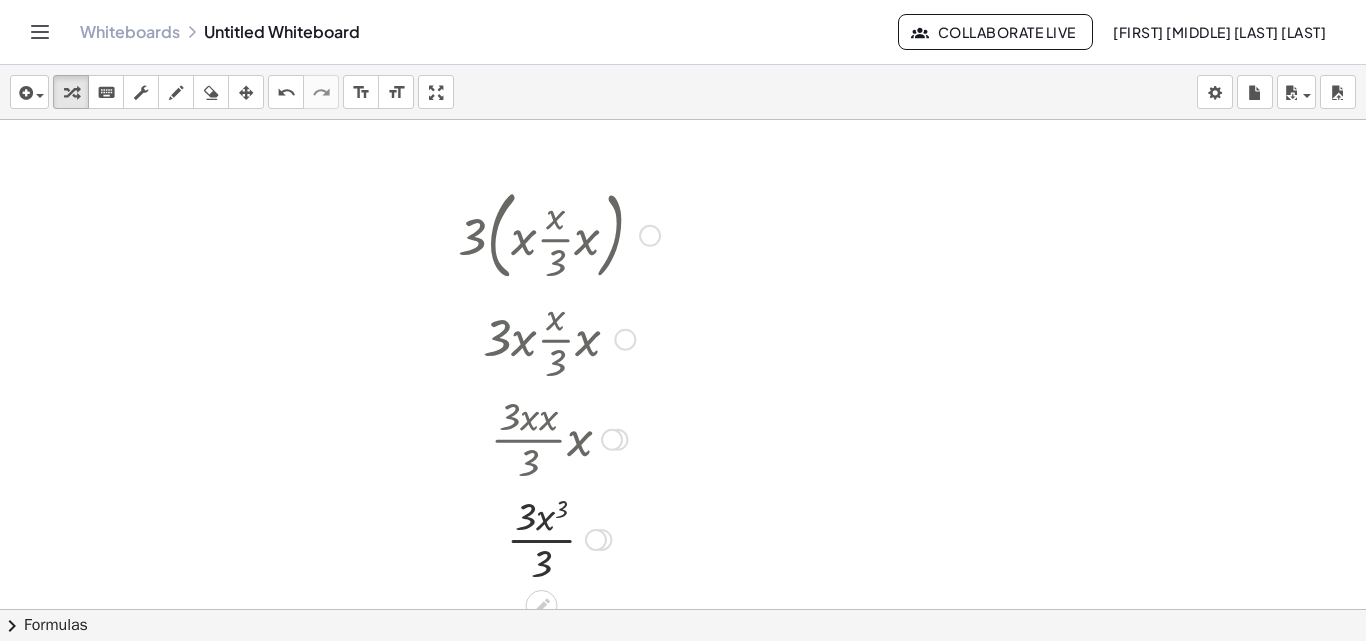 click at bounding box center [559, 538] 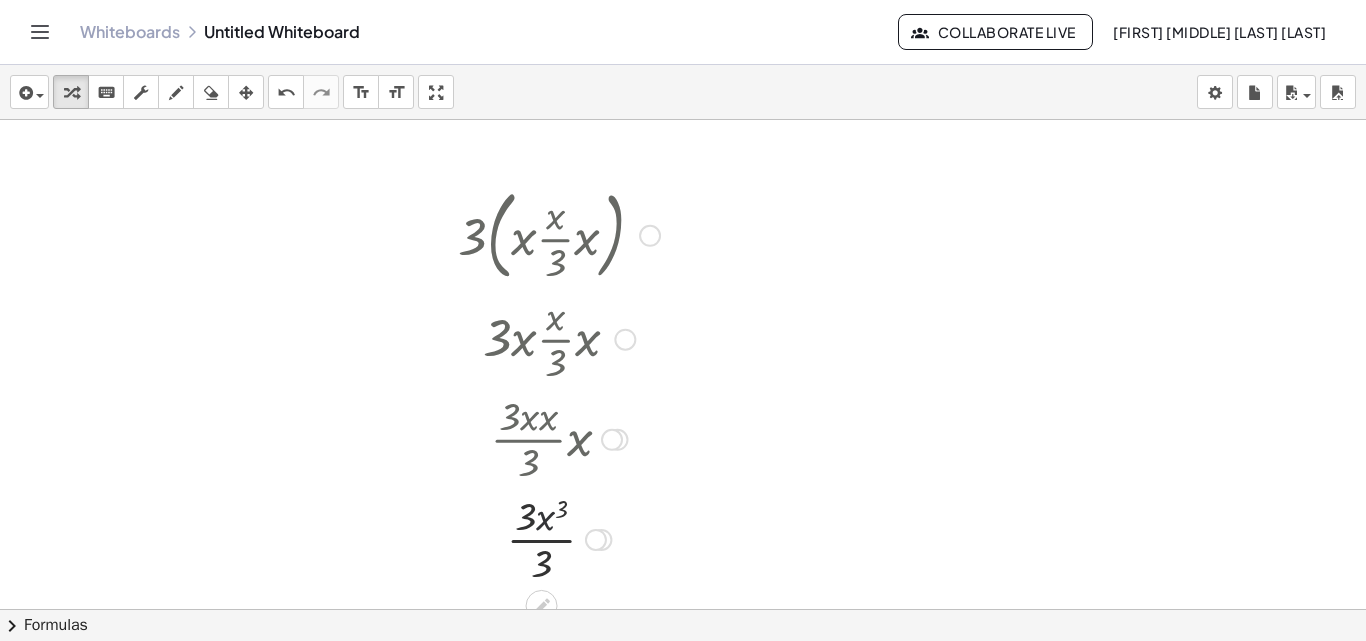 click at bounding box center (559, 538) 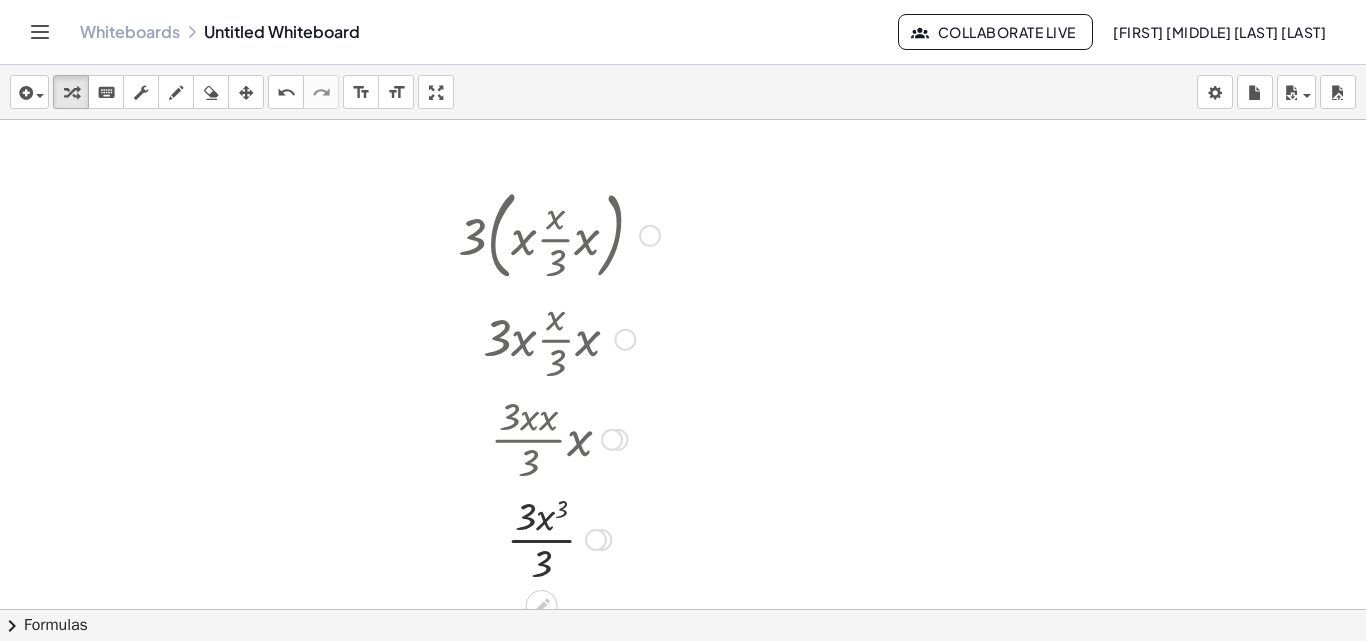 drag, startPoint x: 547, startPoint y: 530, endPoint x: 547, endPoint y: 510, distance: 20 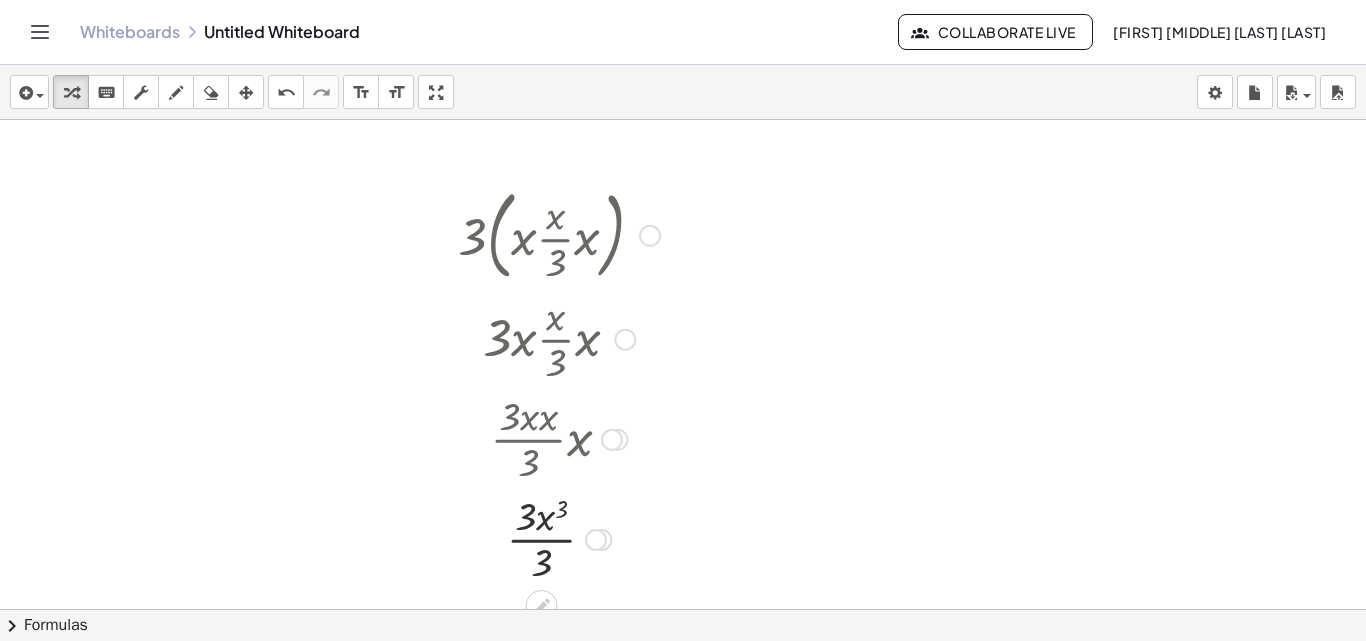 click at bounding box center (559, 538) 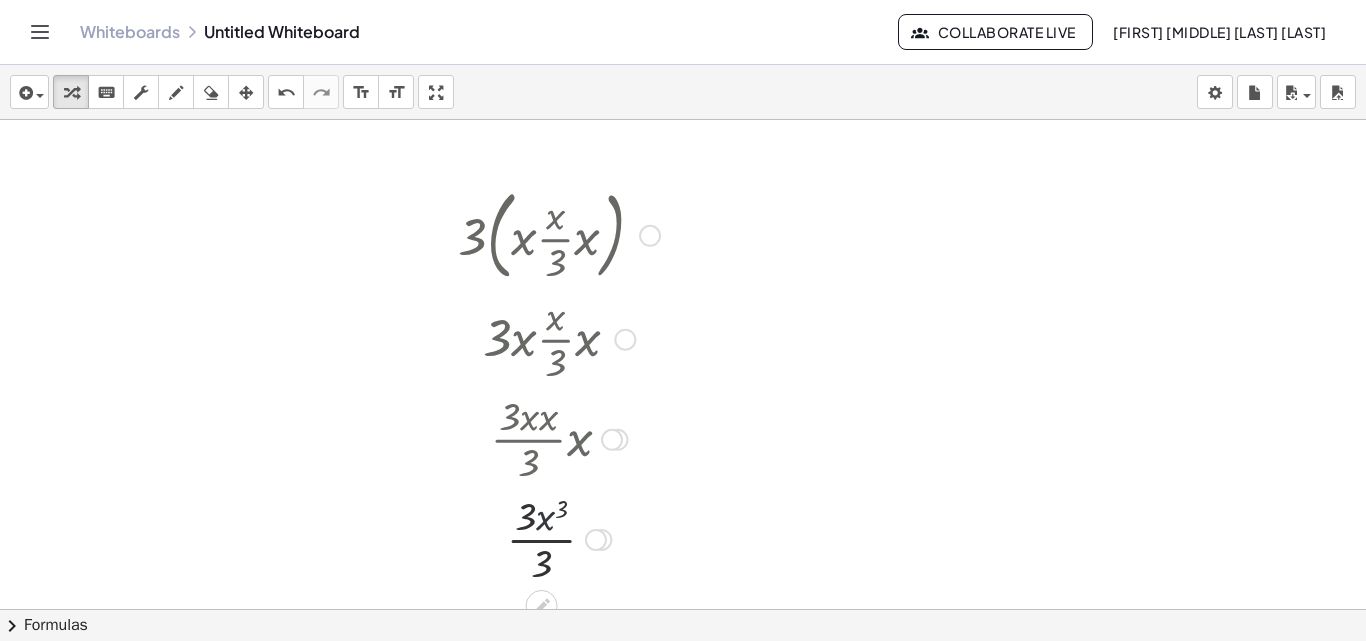 click at bounding box center (559, 538) 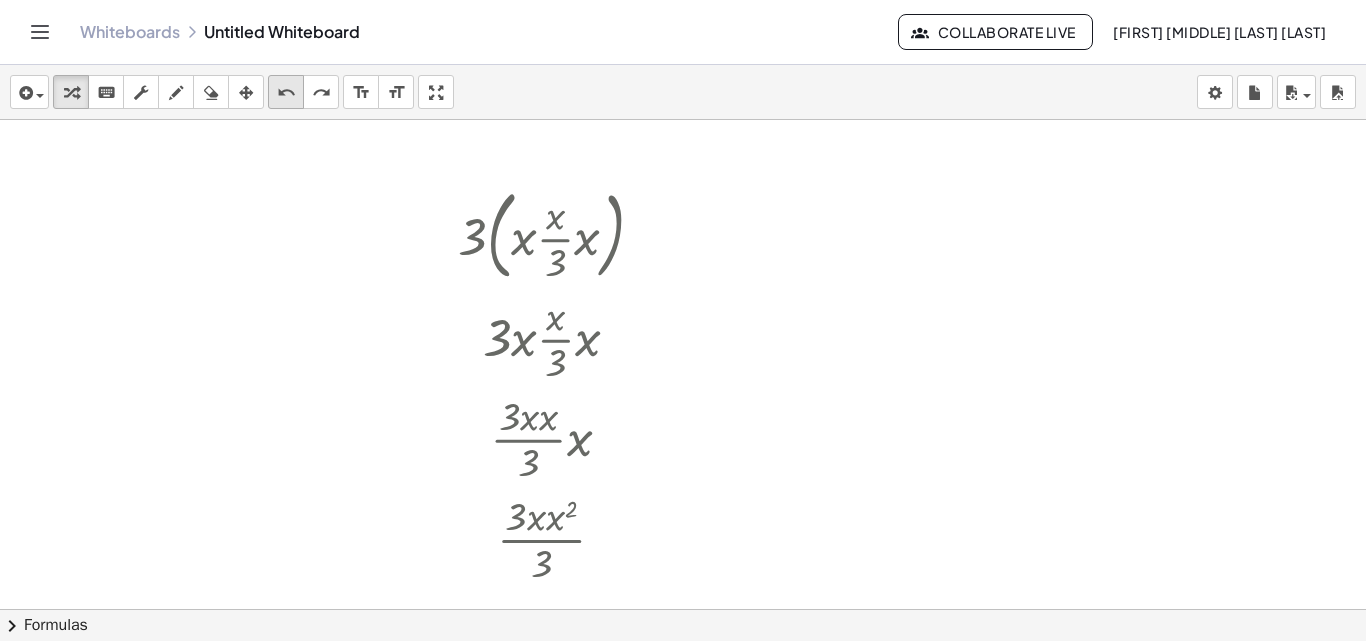 click on "undo" at bounding box center [286, 92] 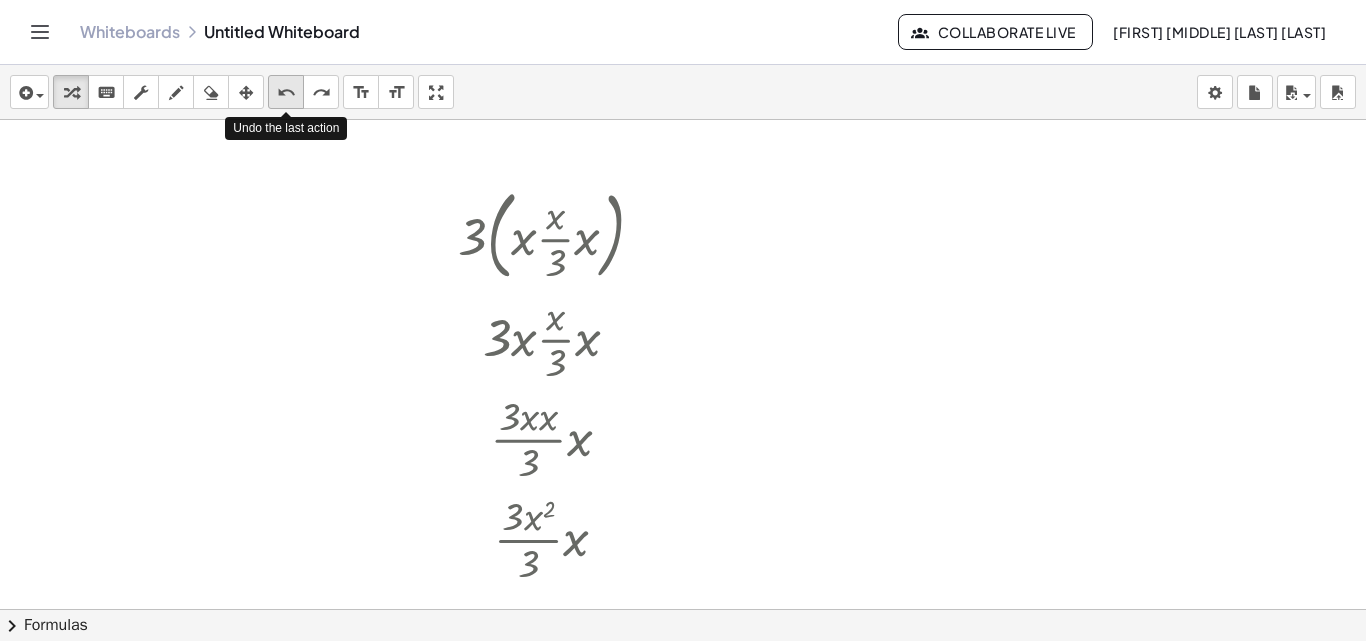 click on "undo" at bounding box center [286, 92] 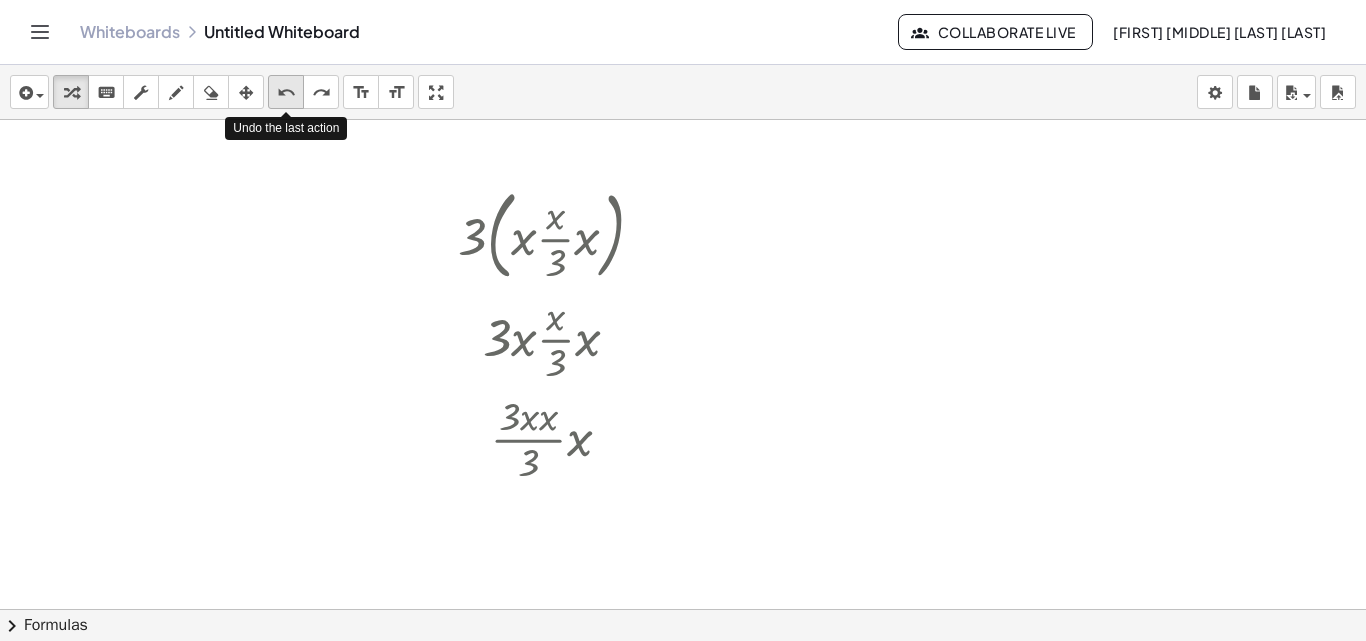click on "undo" at bounding box center (286, 92) 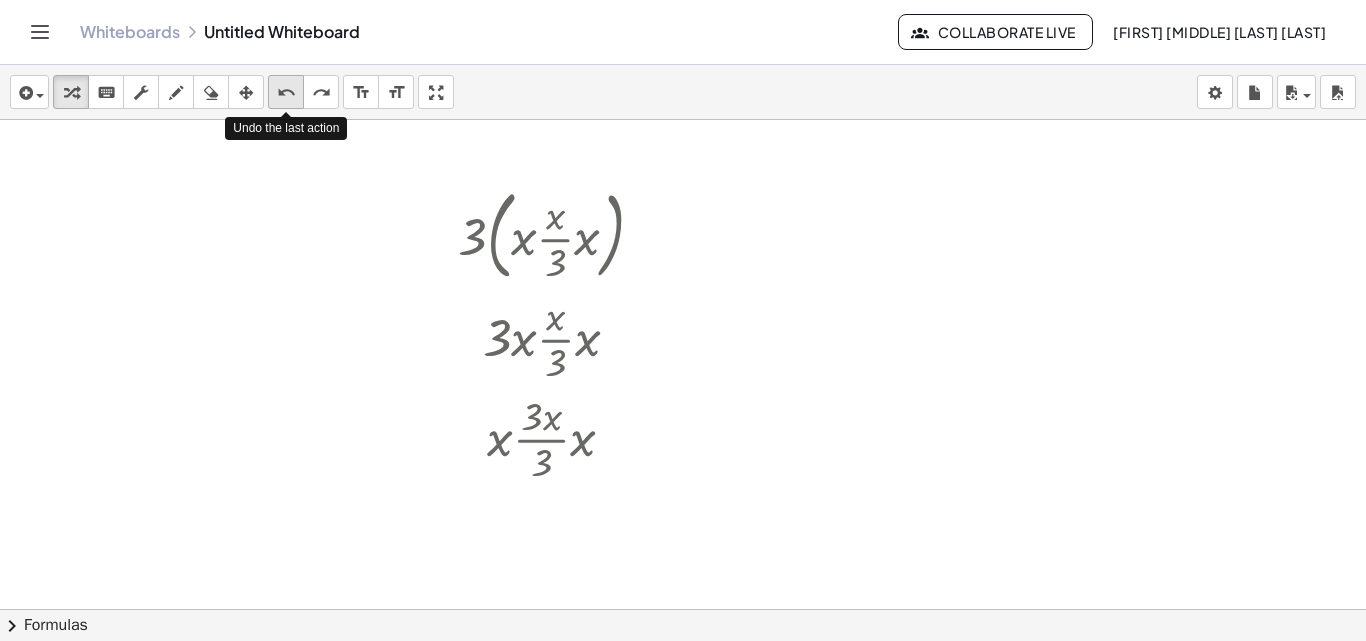 click on "undo" at bounding box center [286, 92] 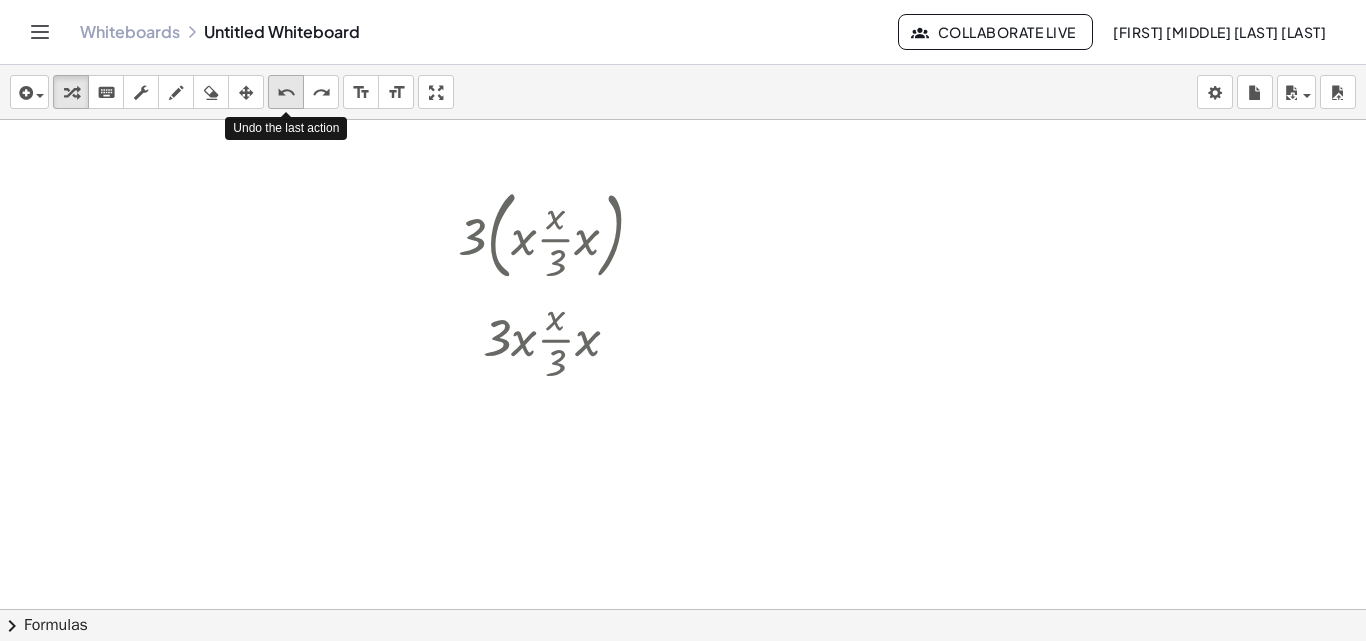 click on "undo" at bounding box center [286, 92] 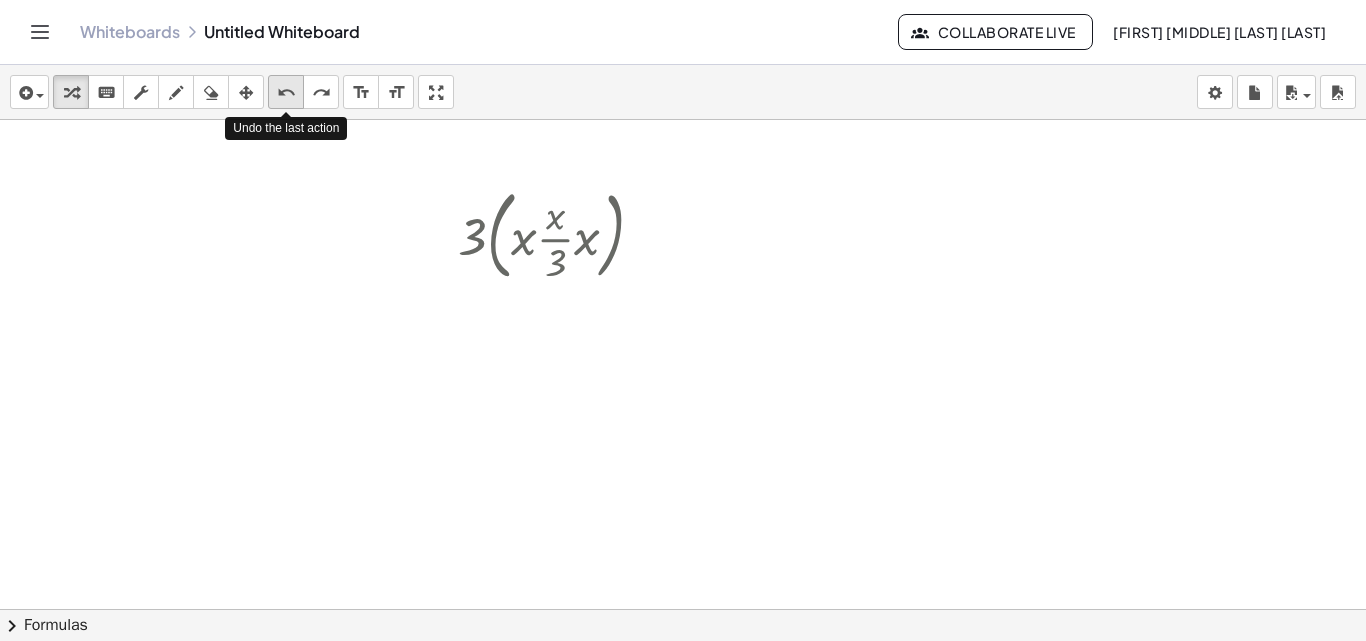 click on "undo" at bounding box center (286, 92) 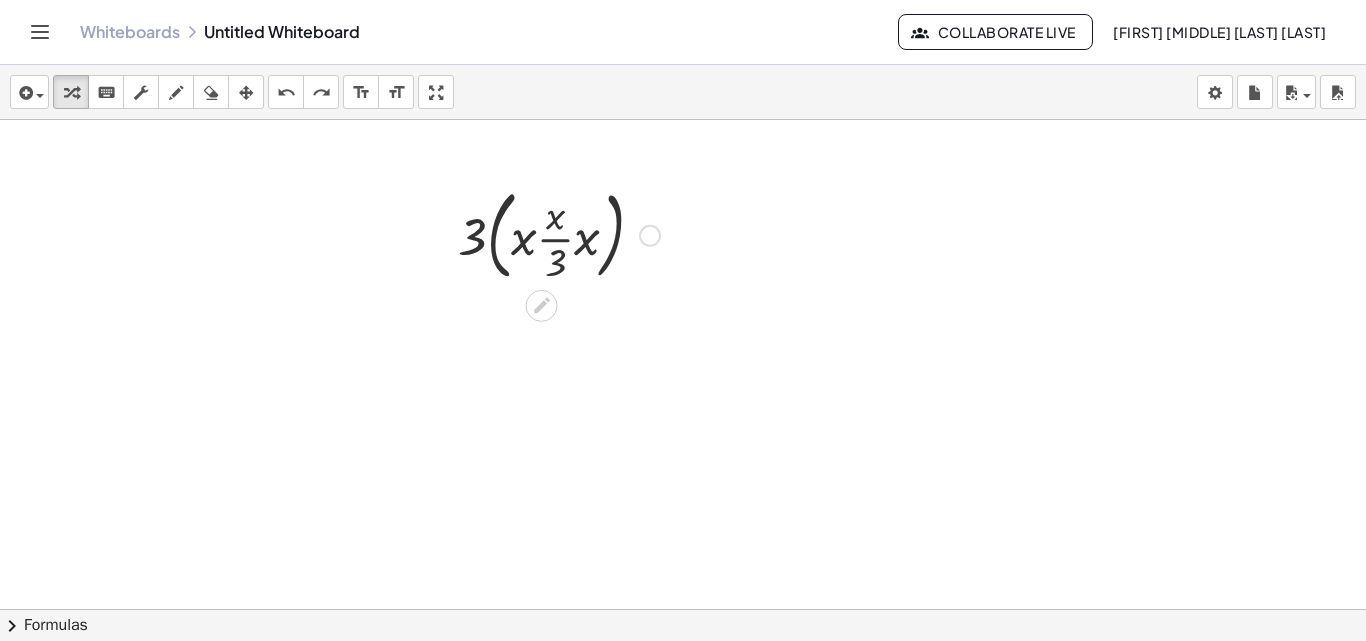 click at bounding box center [559, 234] 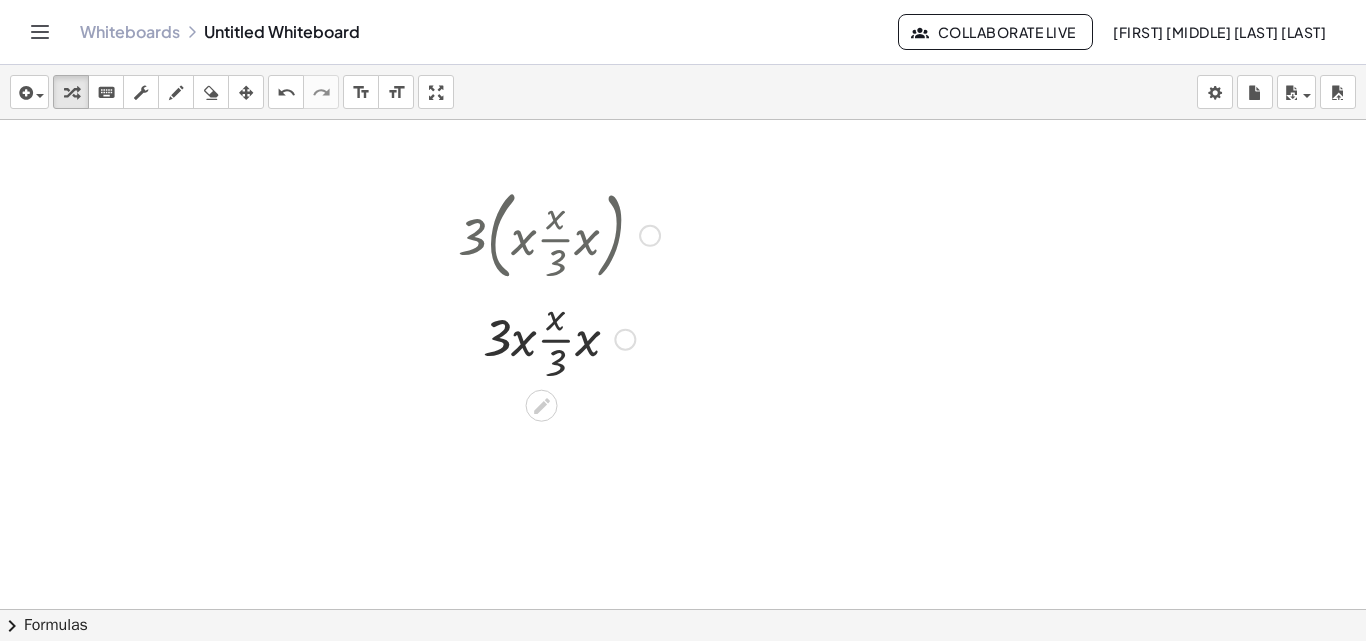 click at bounding box center [625, 340] 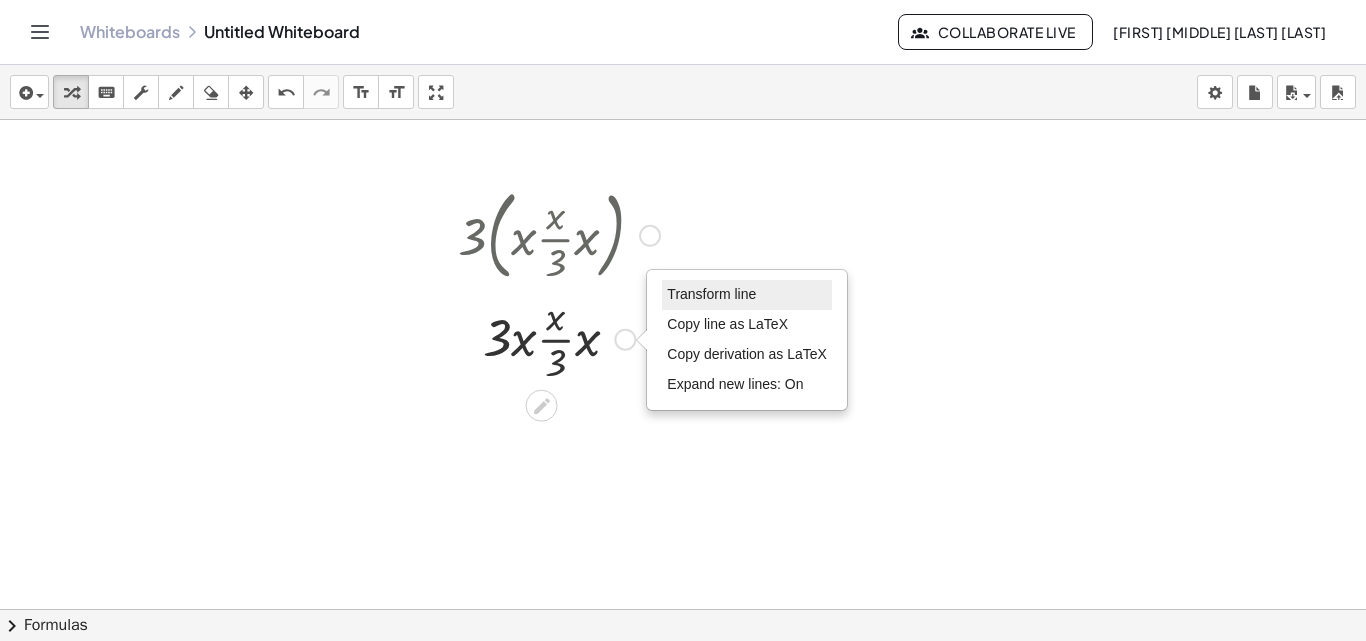 click on "Transform line" at bounding box center [711, 294] 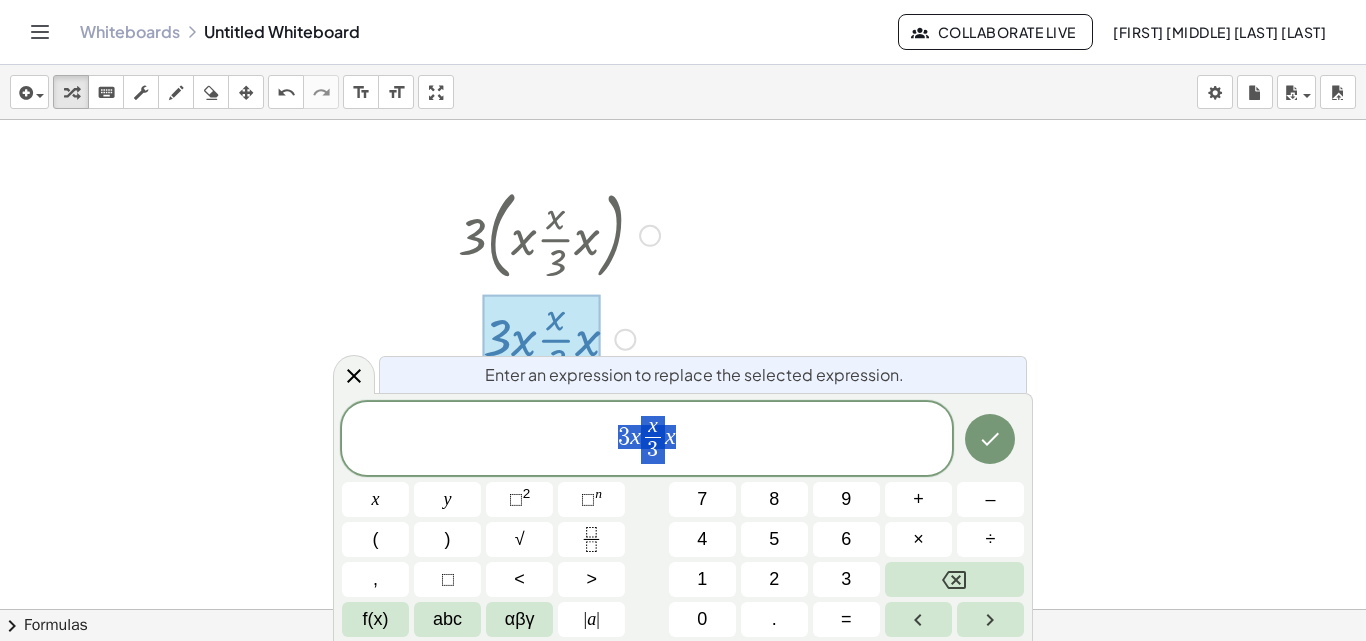 click on "3 x x 3 ​ x" at bounding box center (647, 440) 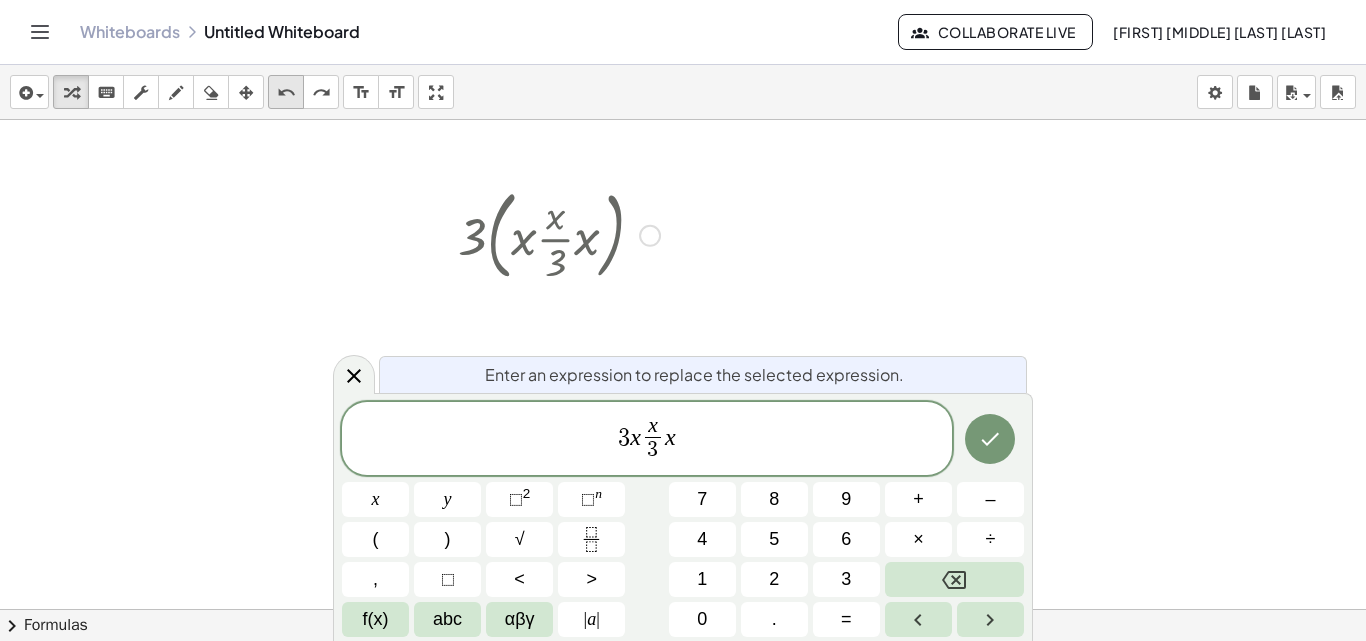 click on "undo" at bounding box center (286, 93) 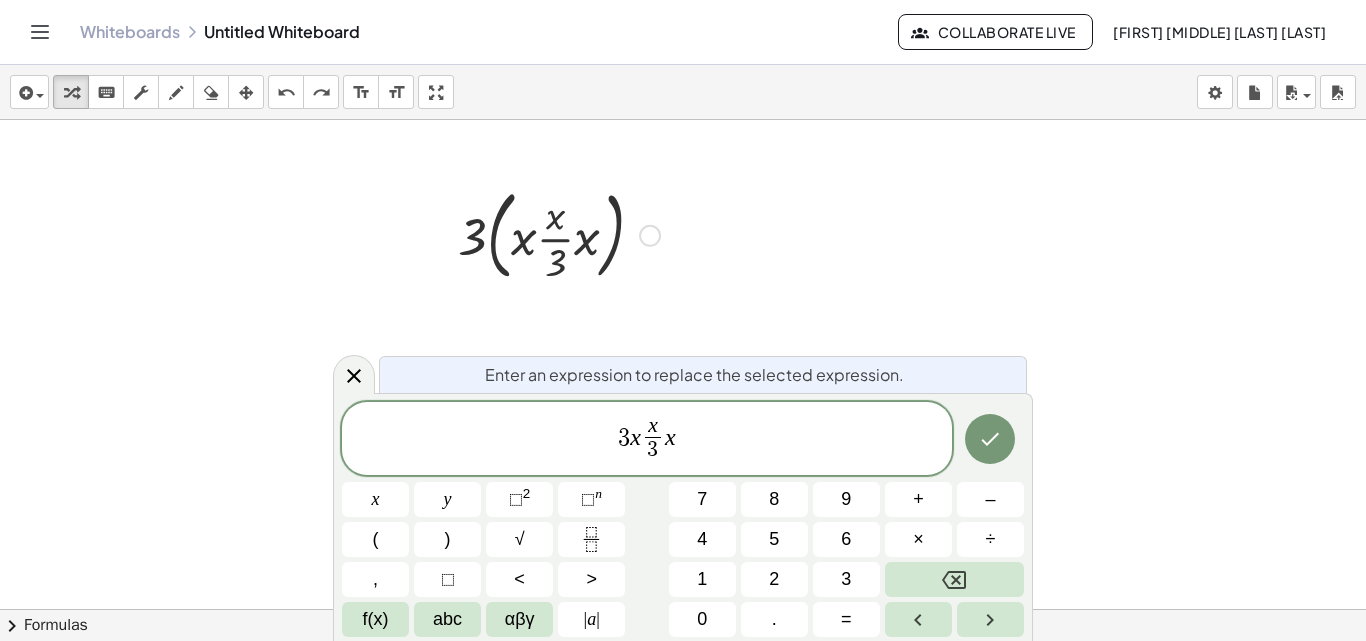 click at bounding box center (683, 609) 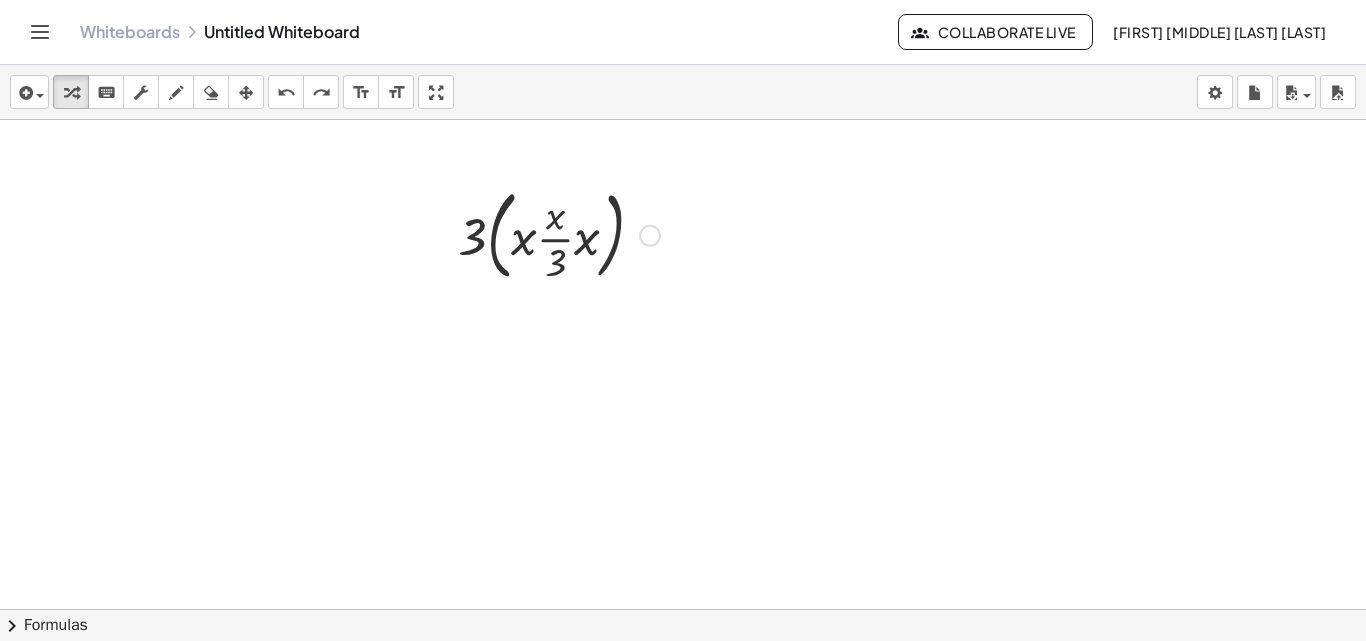click at bounding box center [559, 234] 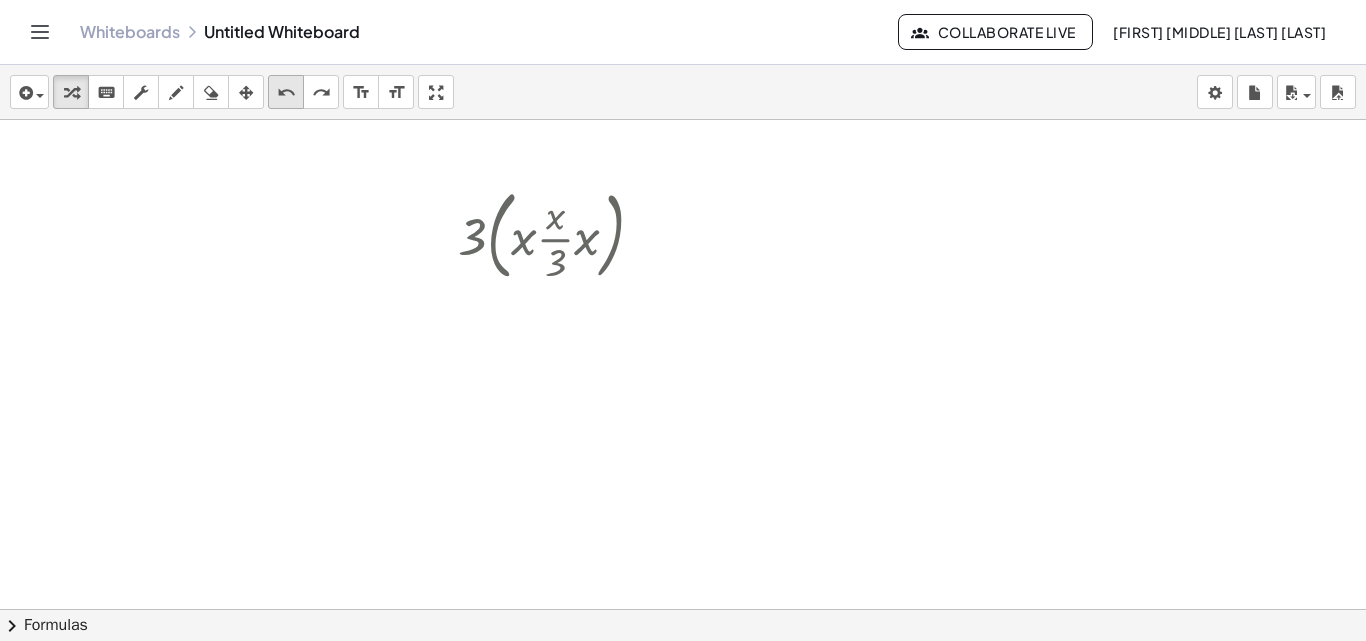click on "undo" at bounding box center (286, 92) 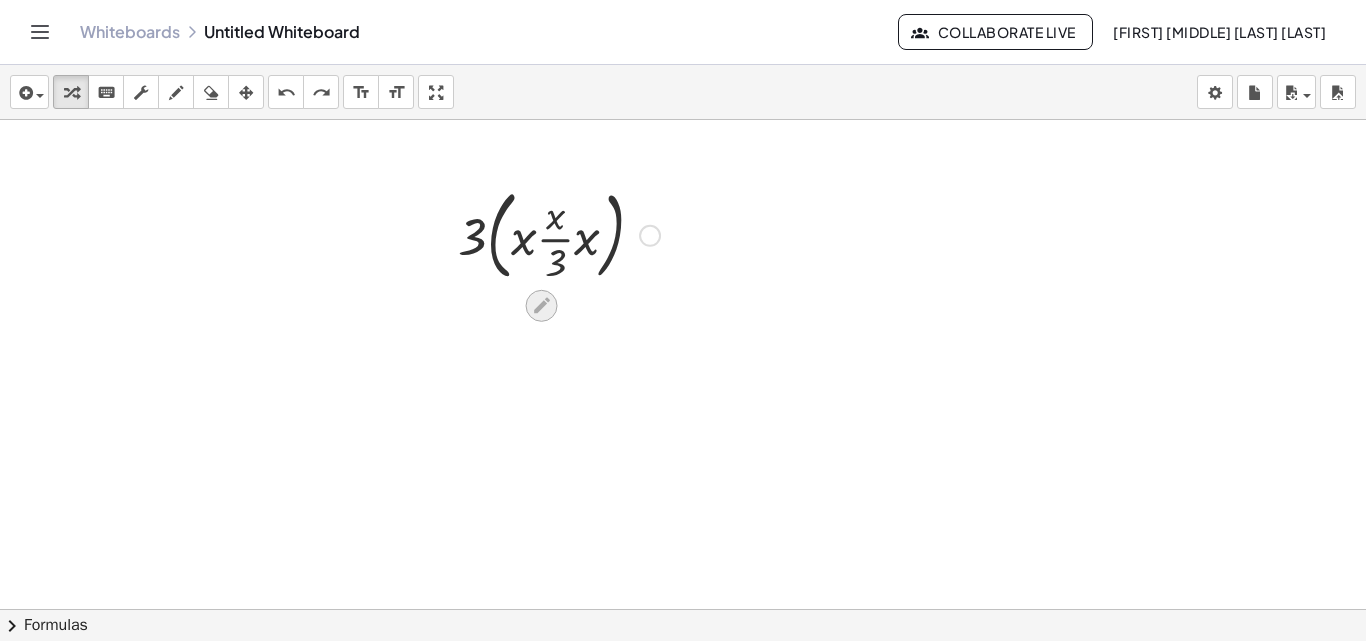 click 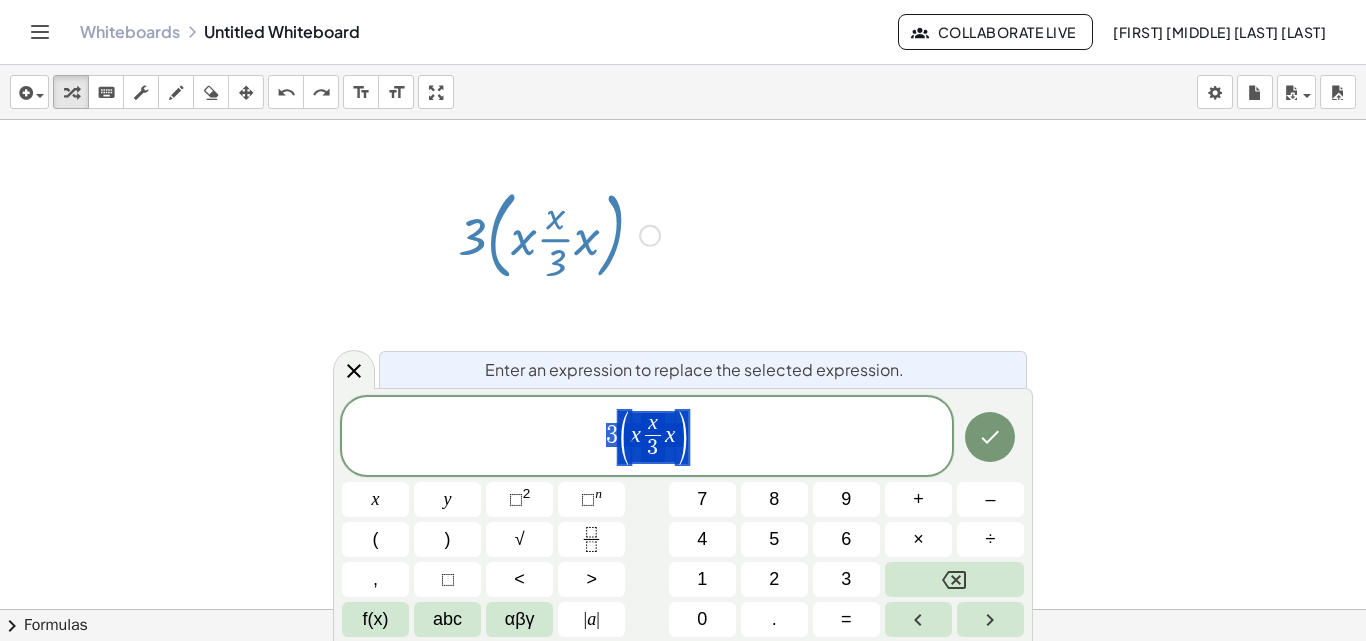 click on "3 ( x x 3 ​ x )" at bounding box center [647, 437] 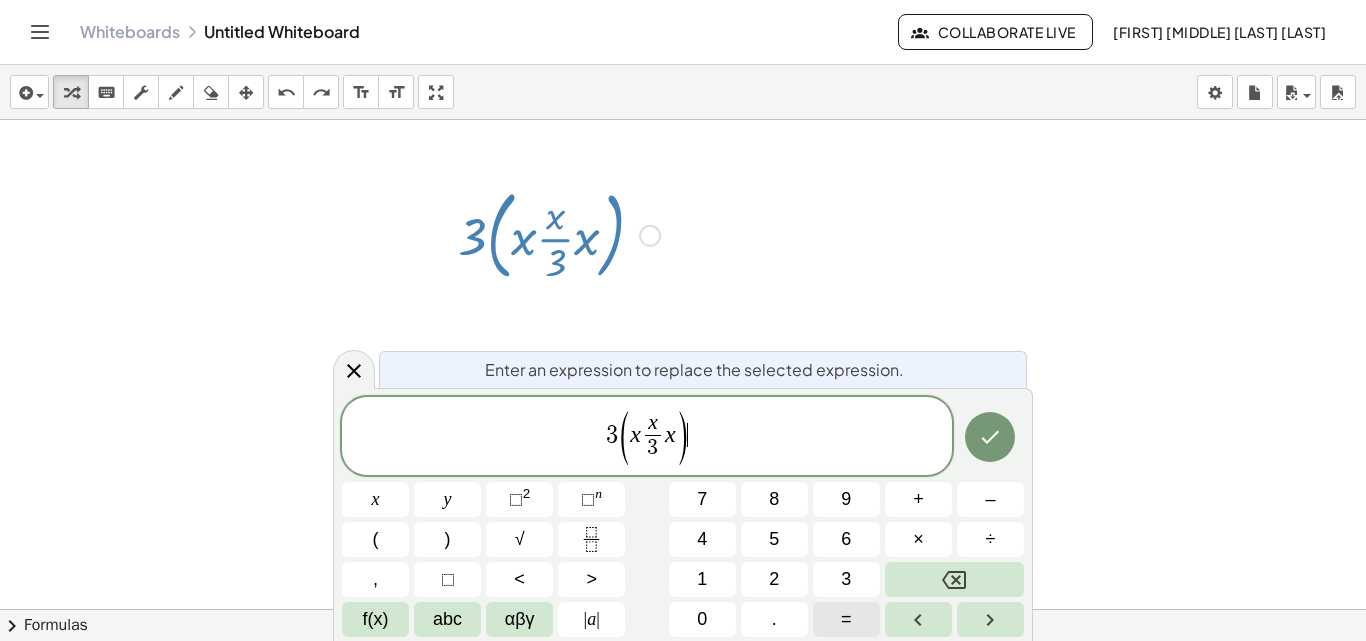 click on "=" at bounding box center [846, 619] 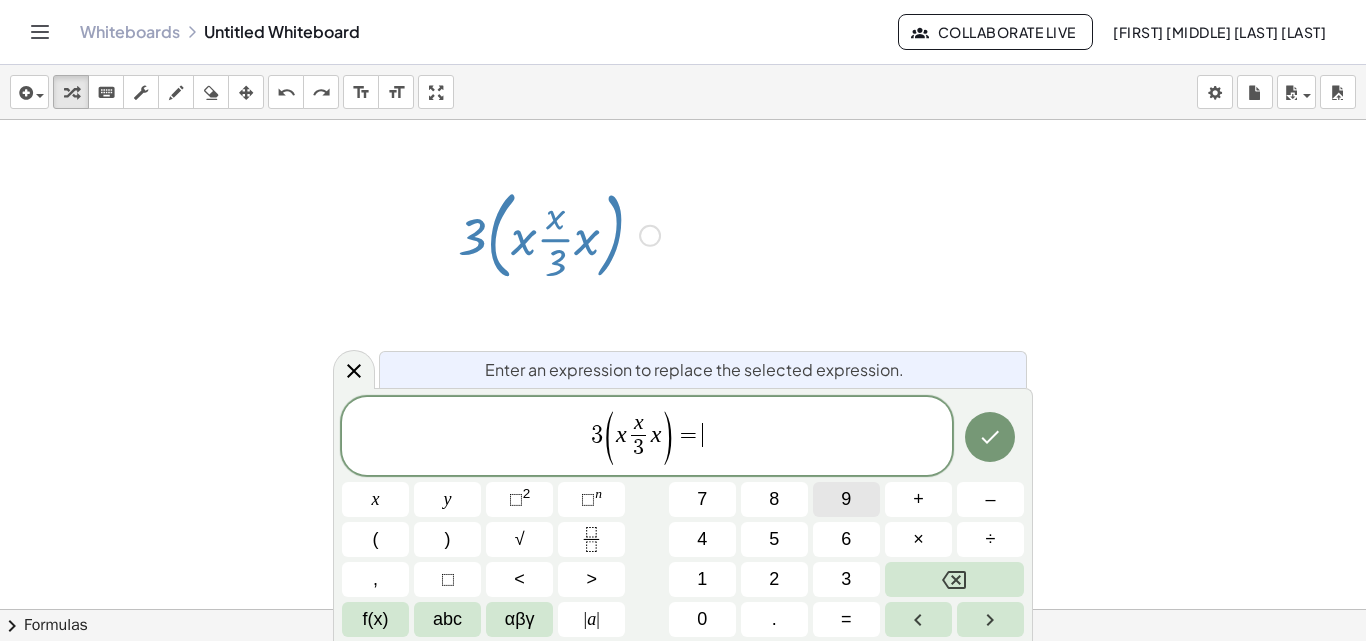 click on "9" at bounding box center [846, 499] 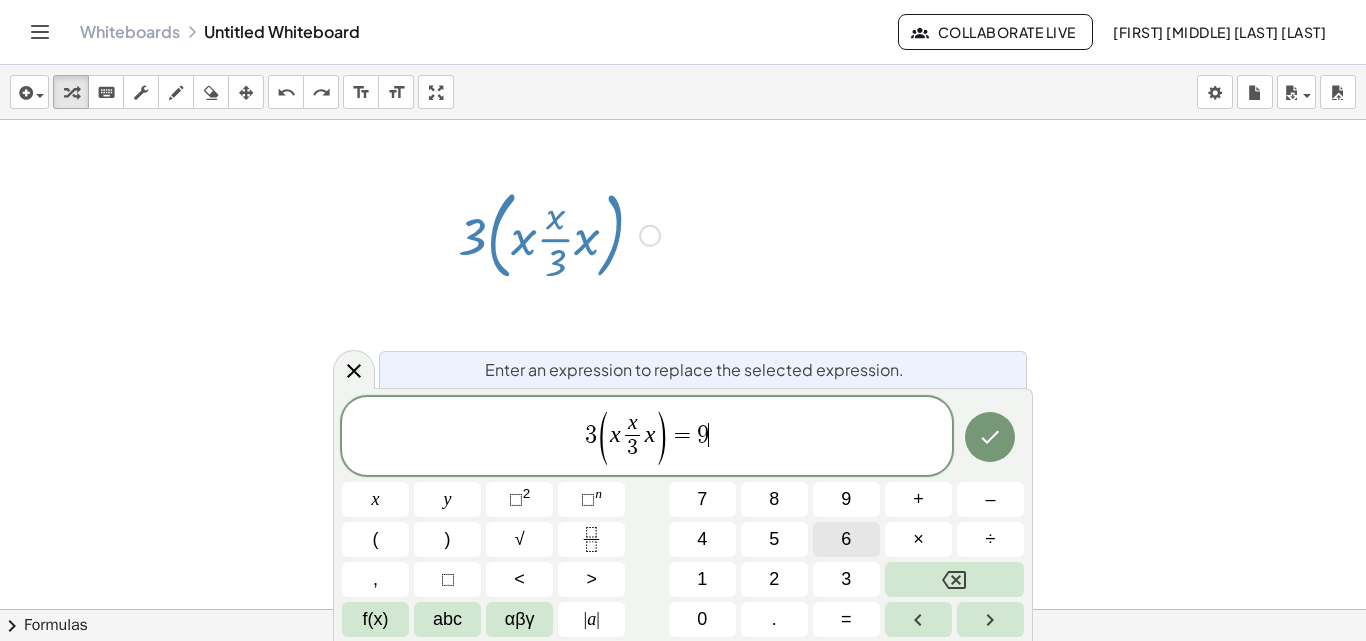 click on "6" at bounding box center [846, 539] 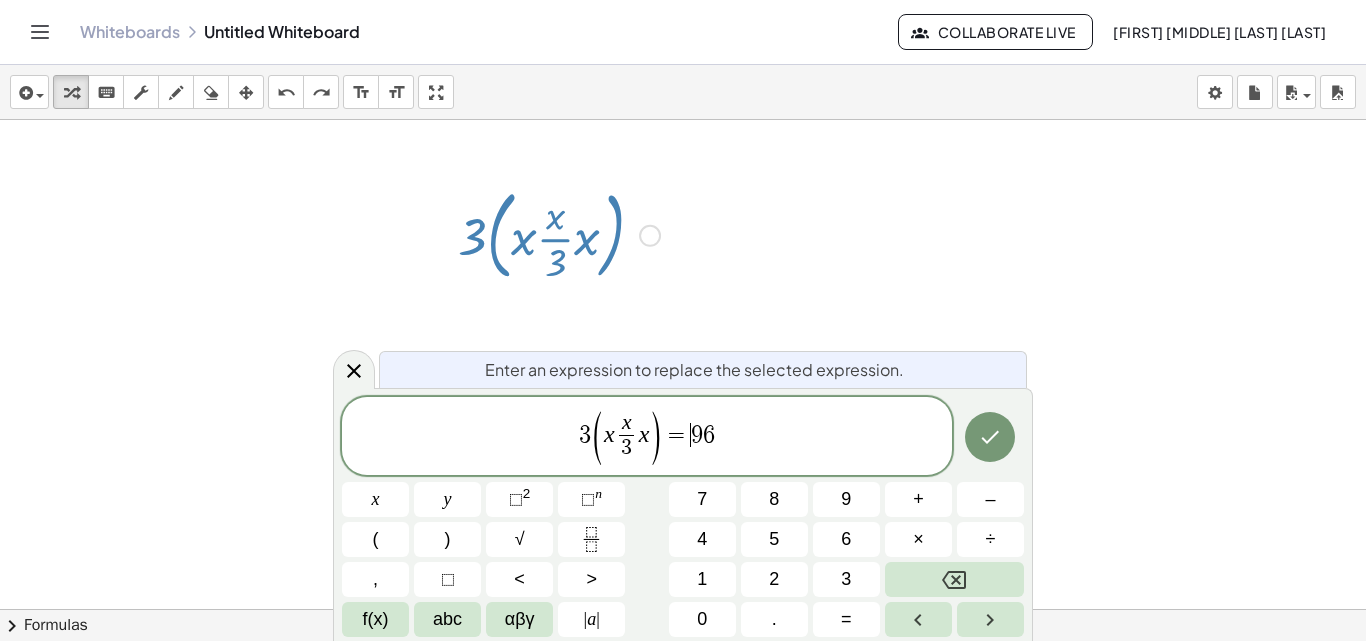 click on "9" at bounding box center (697, 435) 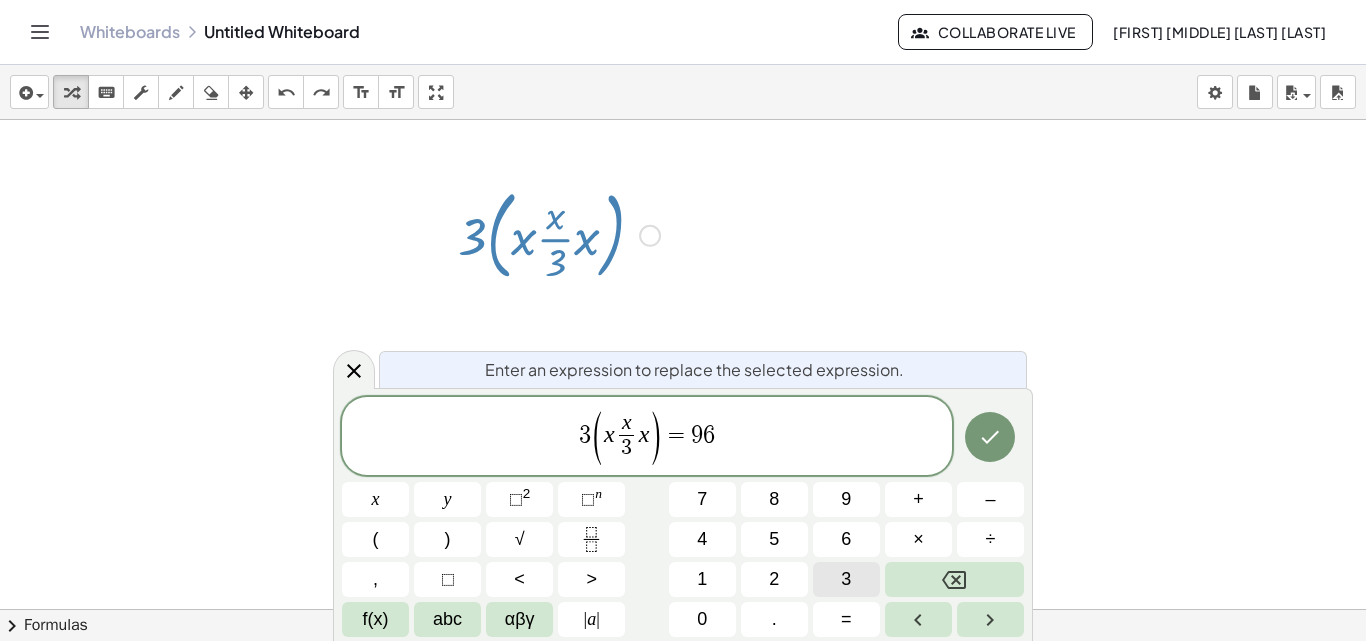 click on "3" at bounding box center [846, 579] 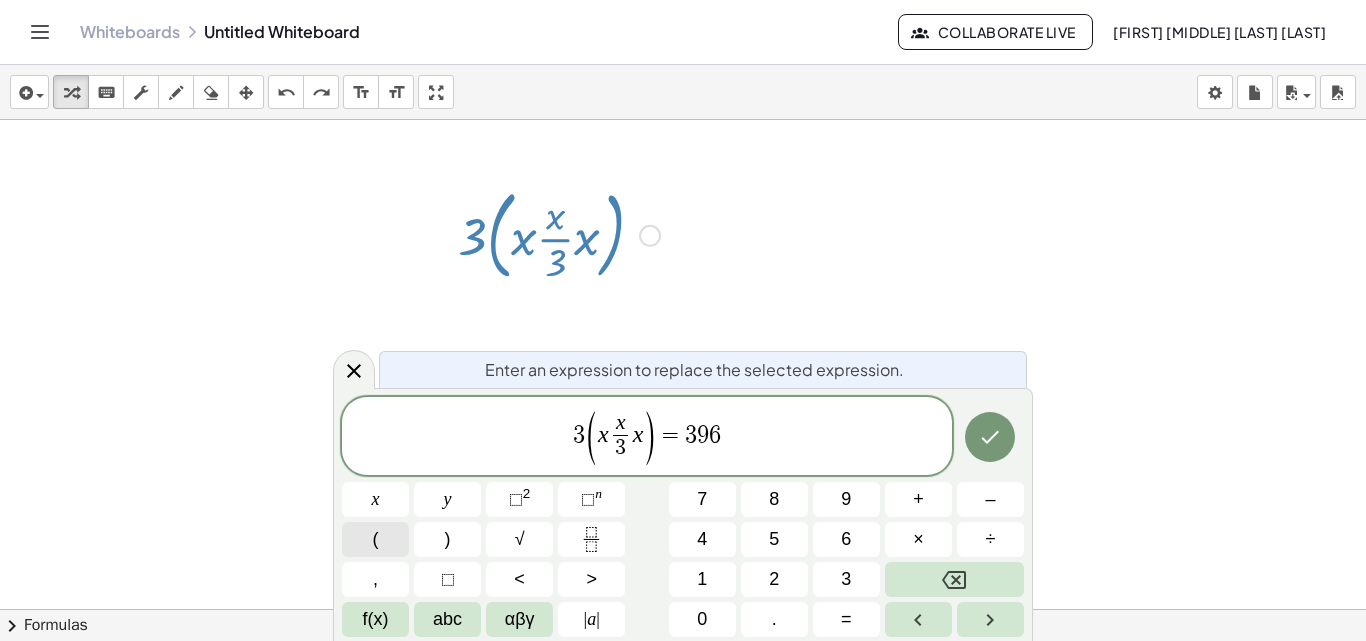 click on "(" at bounding box center [375, 539] 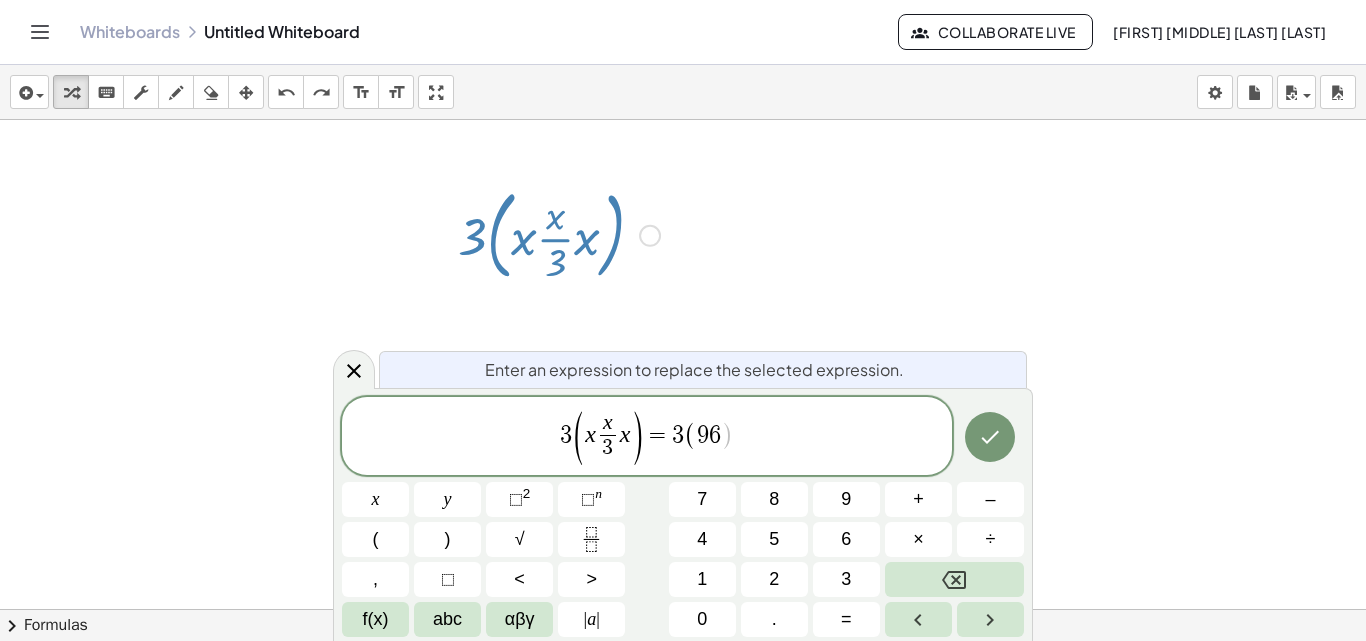 click on "3 ( x x 3 ​ x ) = 3 ( ​ 9 6 )" at bounding box center [647, 437] 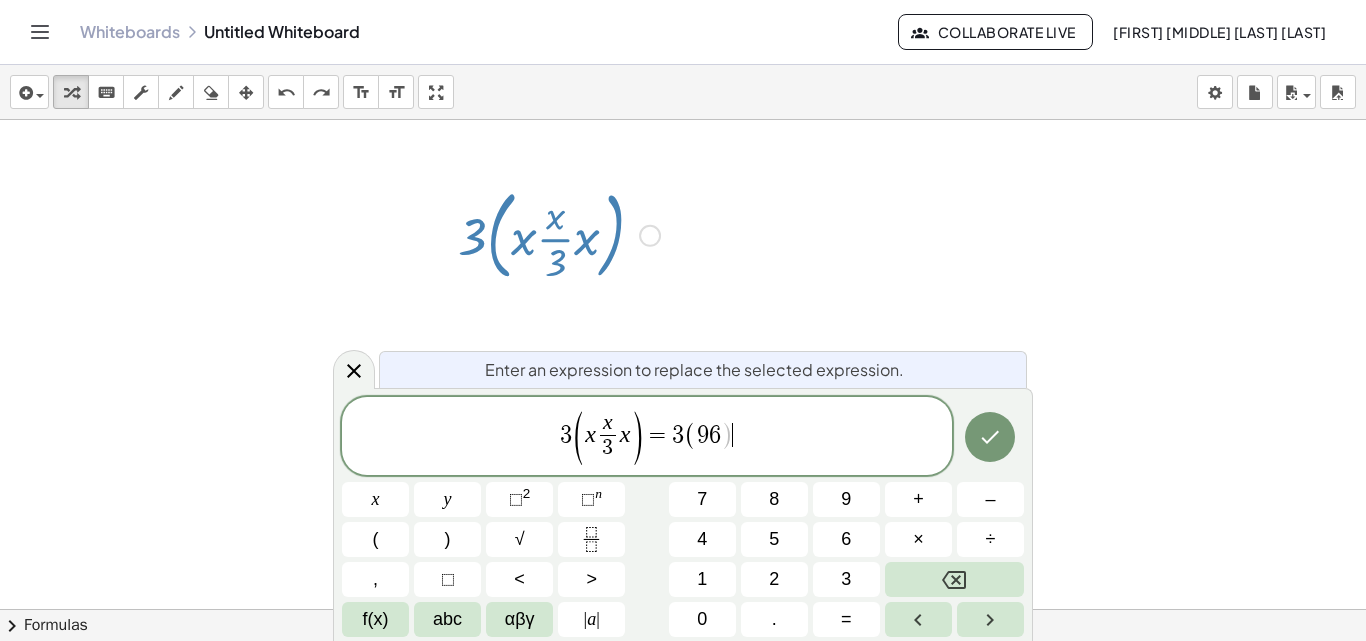 click on "3 ( x x 3 ​ x ) = 3 ( 9 6 )" at bounding box center [647, 437] 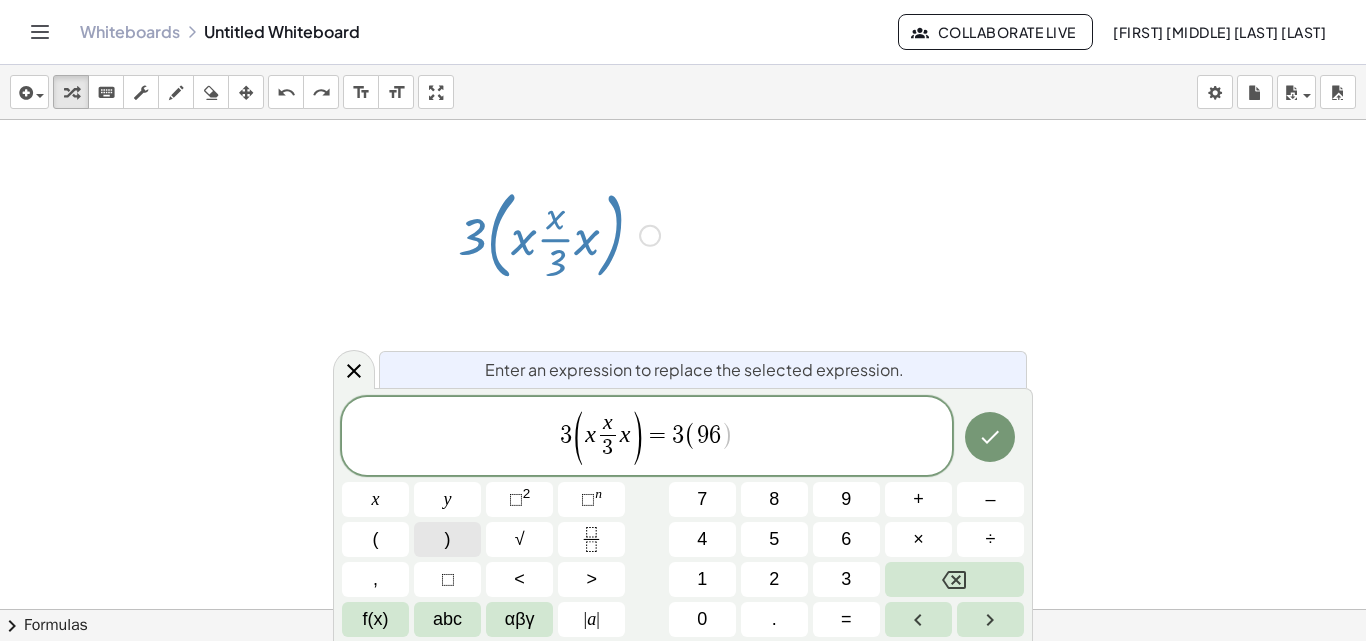 click on ")" at bounding box center (447, 539) 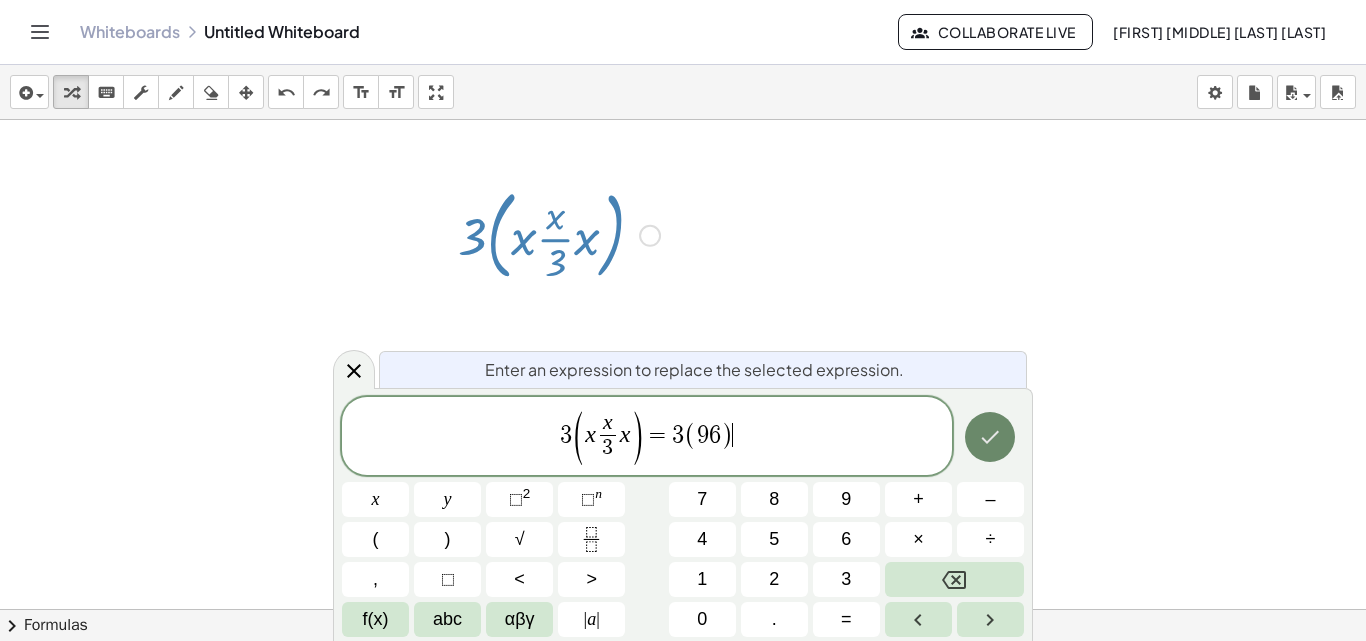click 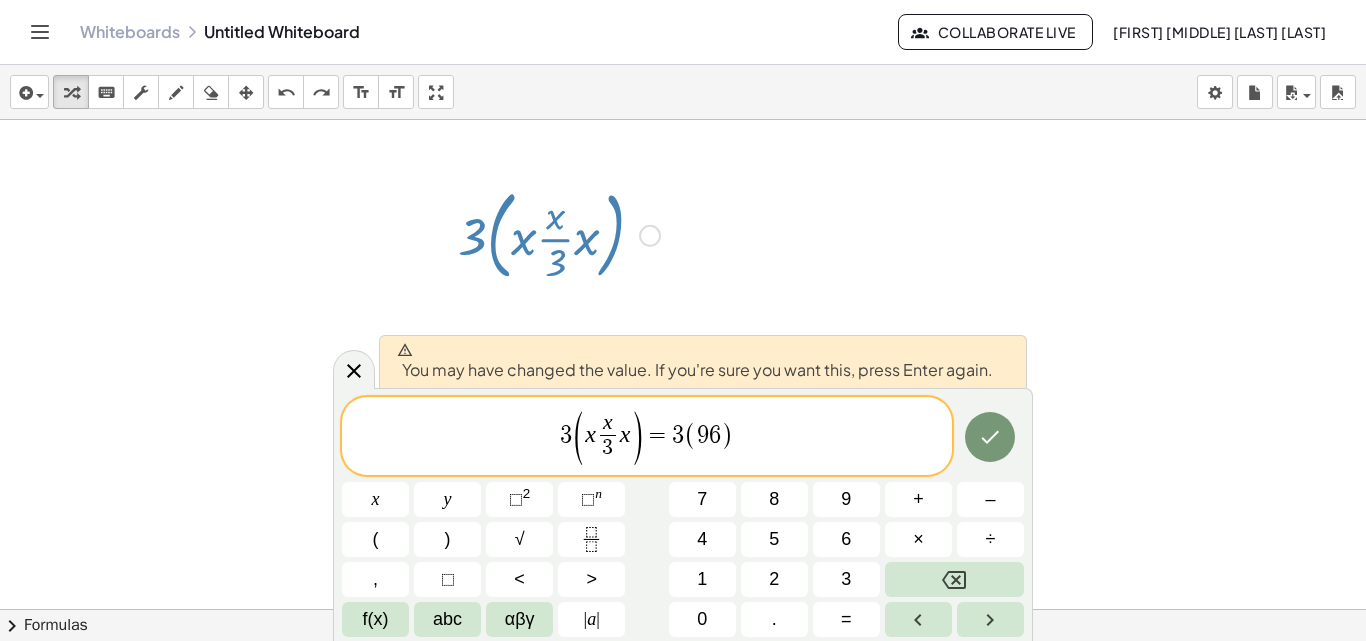 click on "3 ( x x 3 ​ x ) = 3 ( 9 6 )" at bounding box center [647, 437] 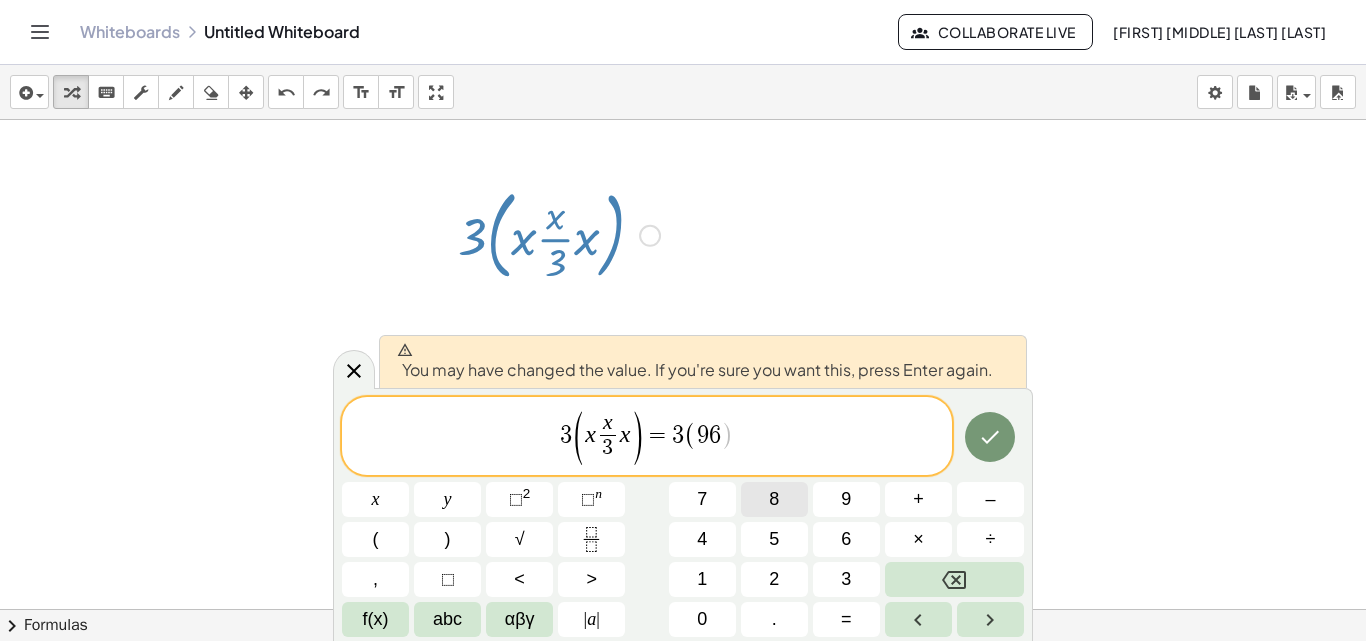 click on "8" at bounding box center (774, 499) 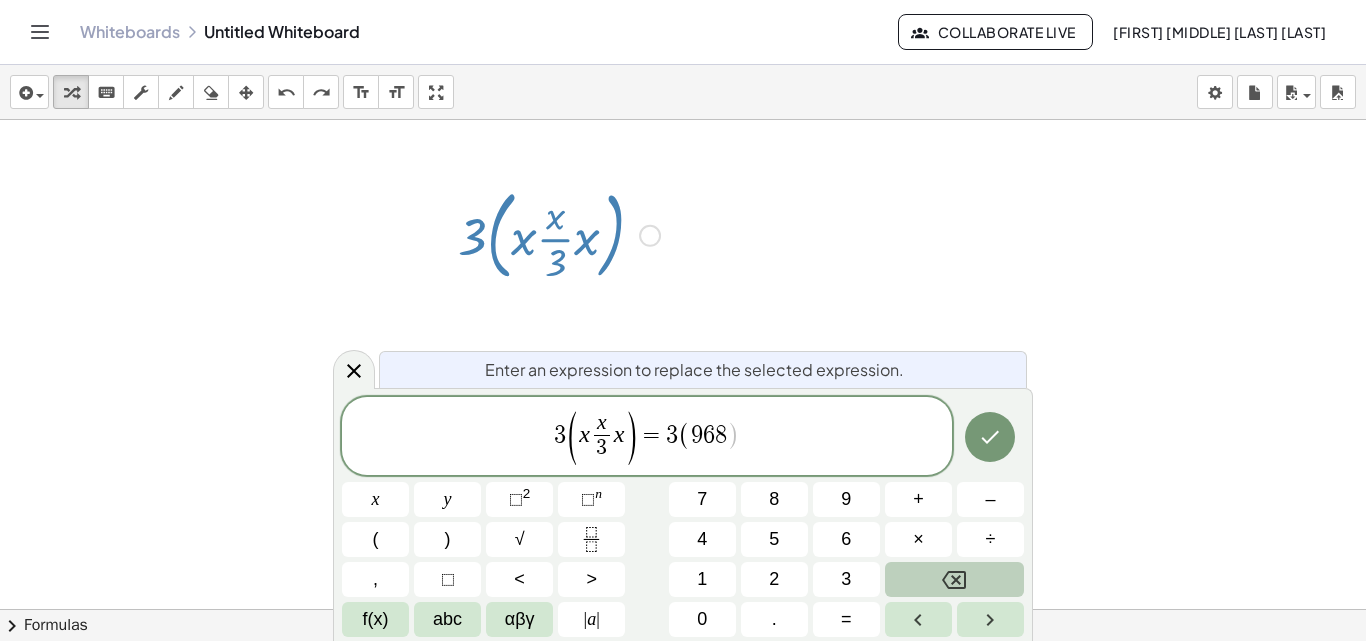 click at bounding box center (954, 579) 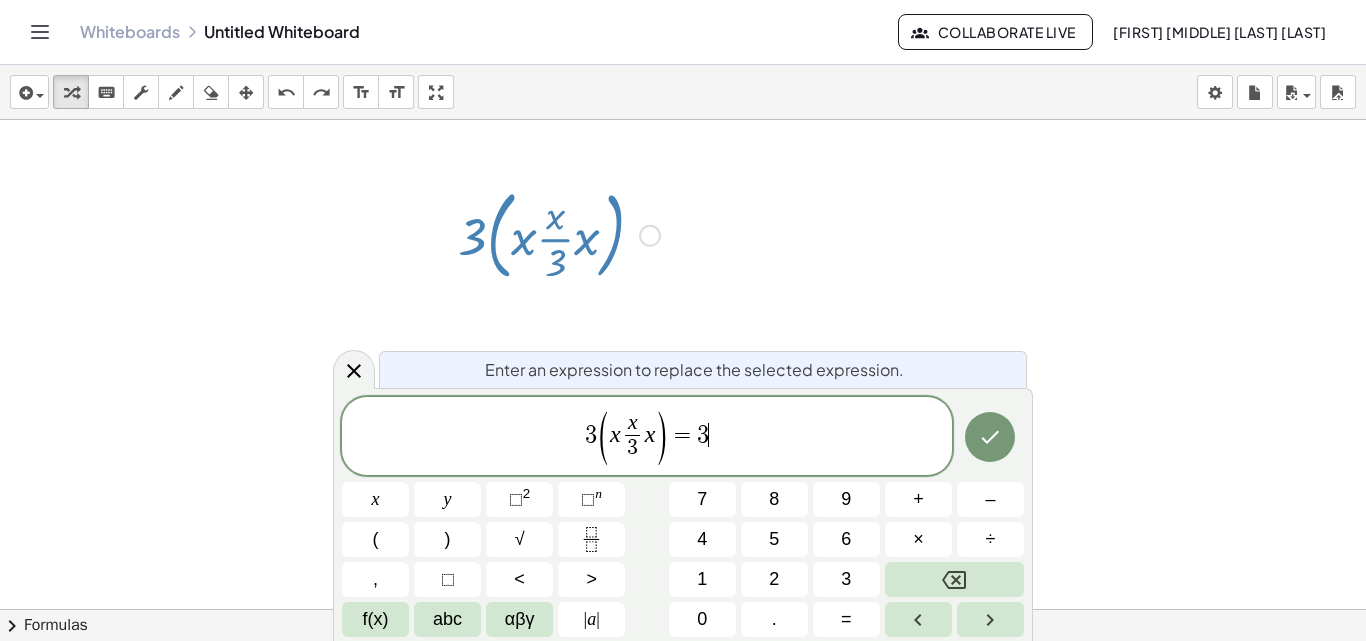 click on "3 ( x x 3 ​ x ) = 3" at bounding box center (647, 437) 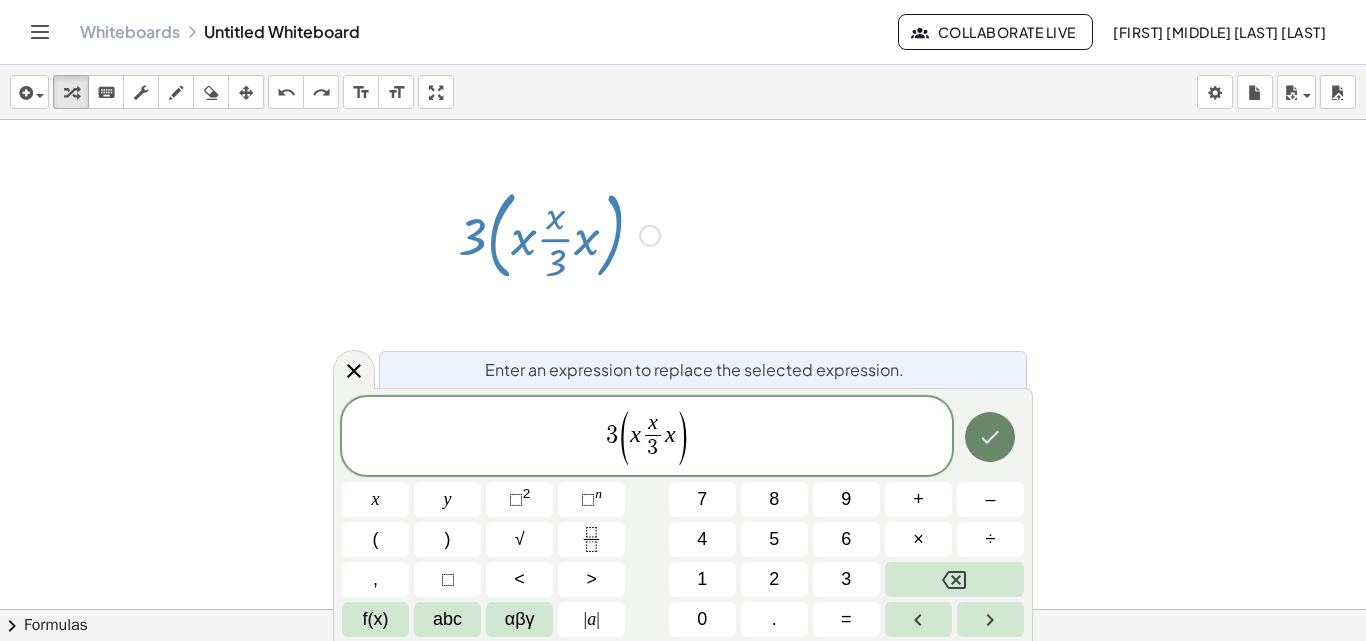 click 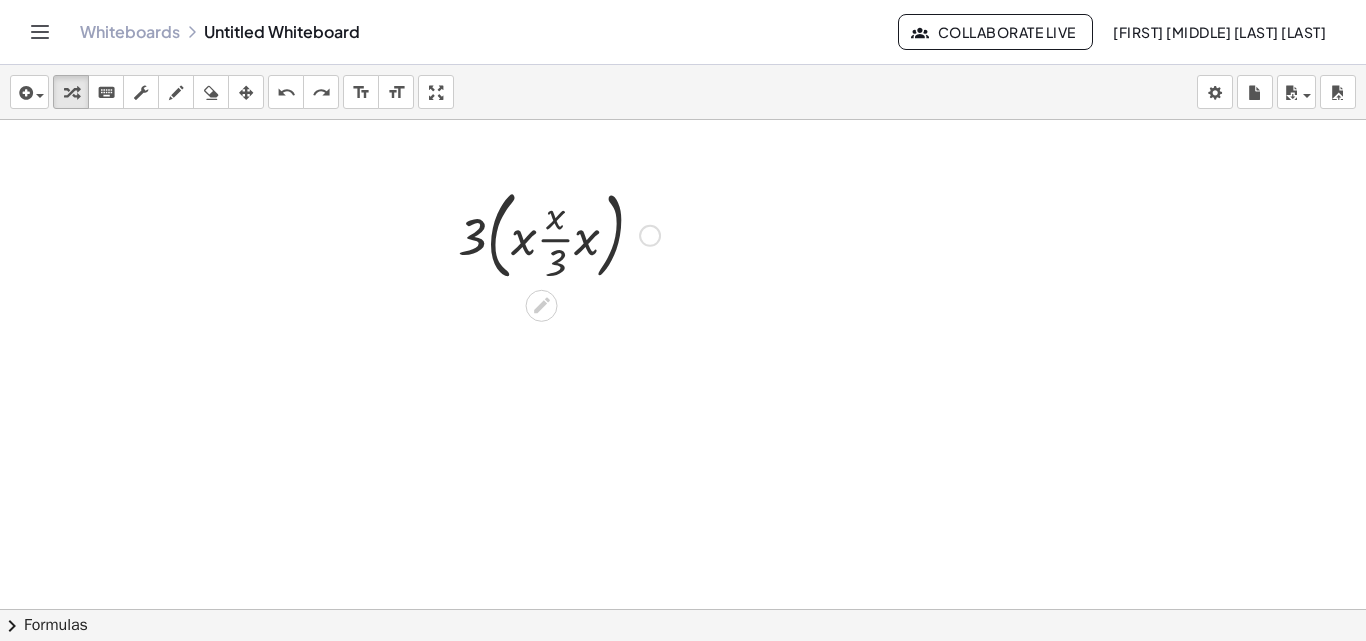 click at bounding box center [650, 236] 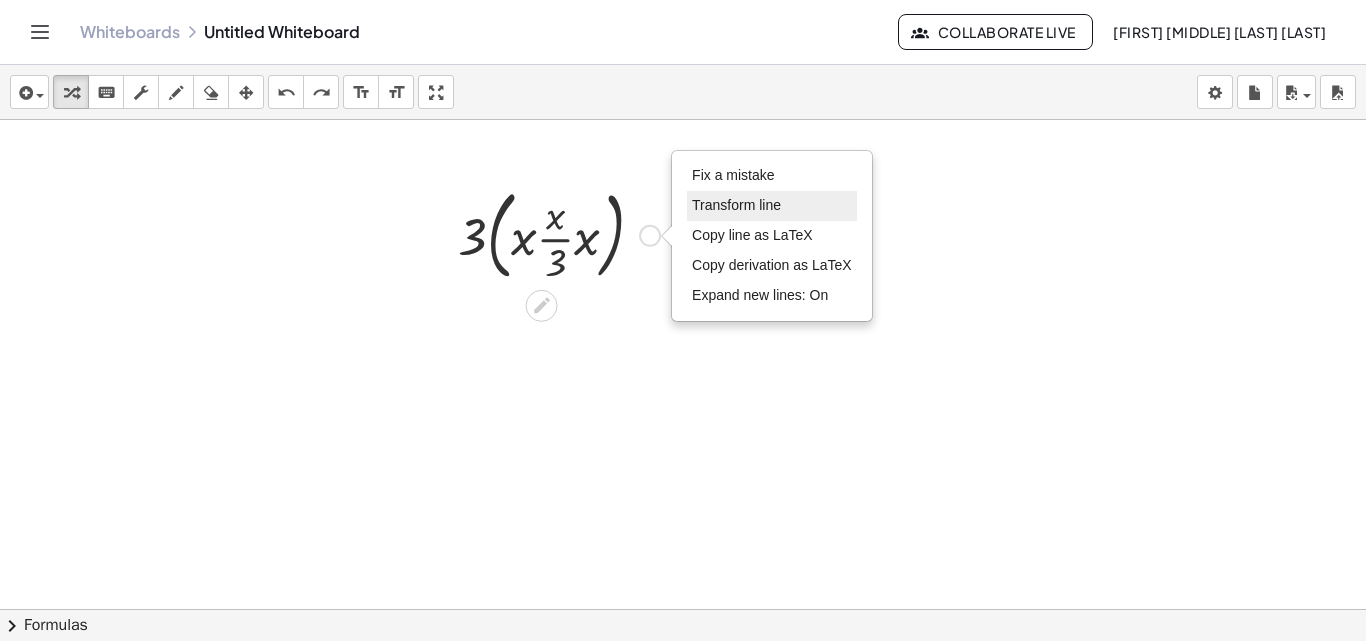 click on "Transform line" at bounding box center [772, 206] 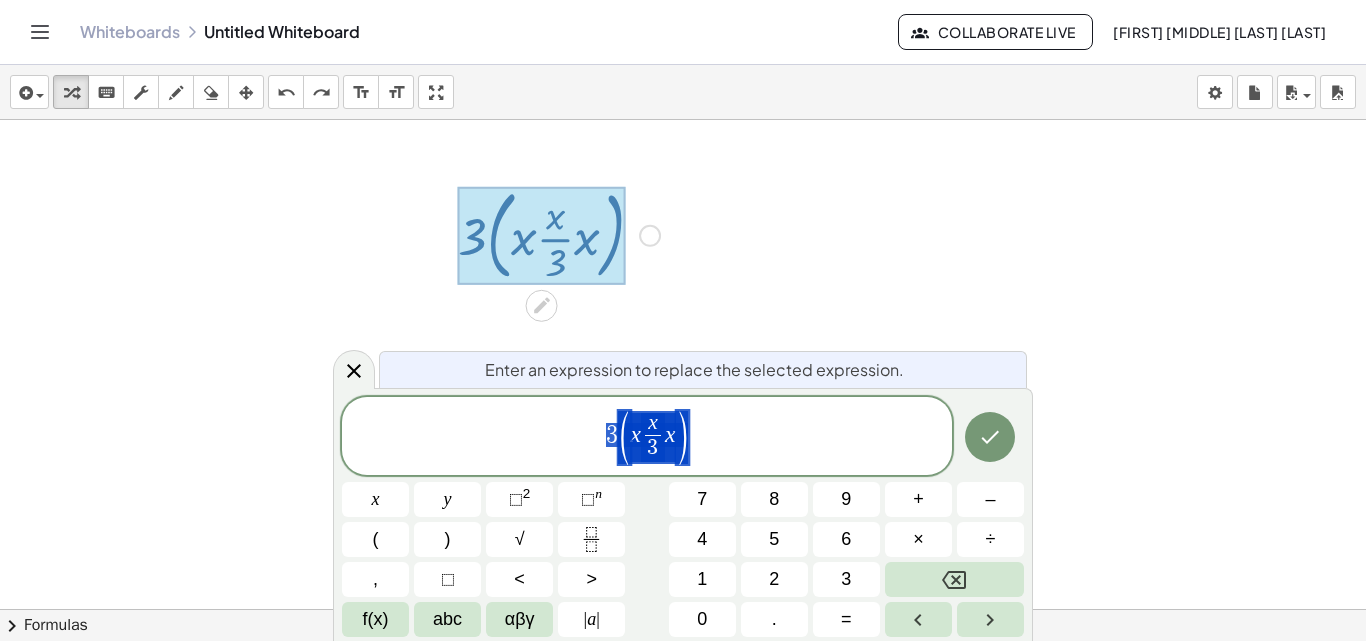 click on "3 ( x x 3 ​ x )" at bounding box center (647, 437) 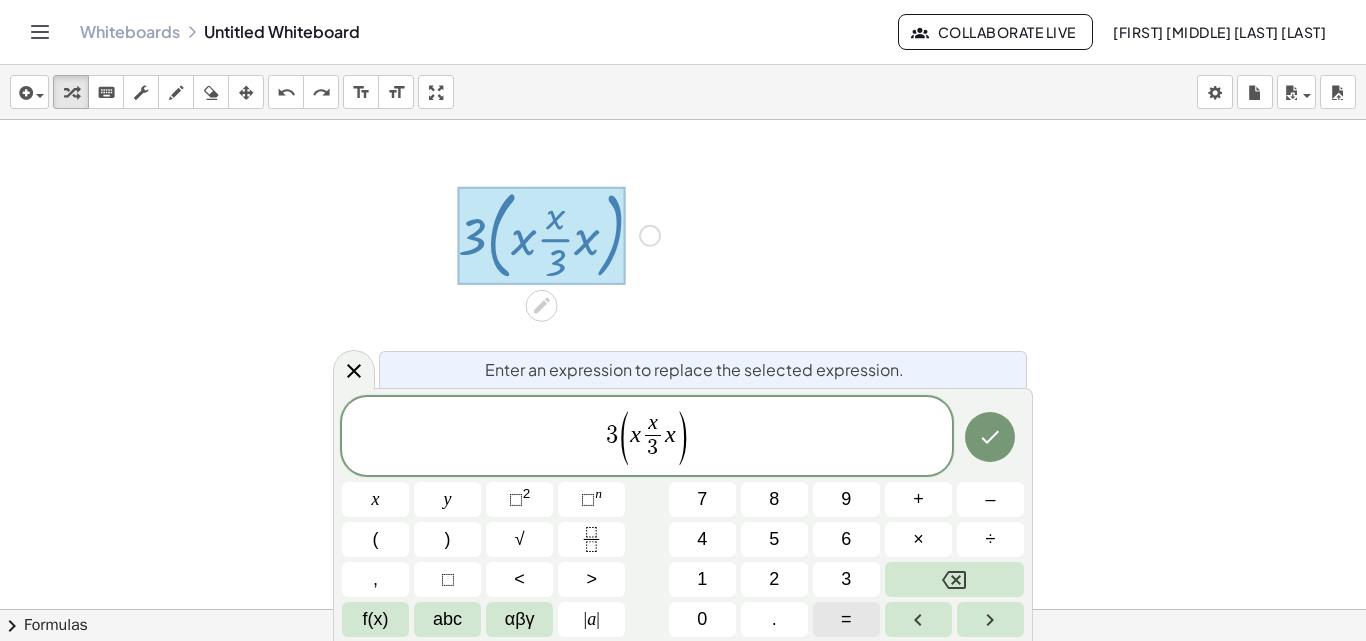 click on "=" at bounding box center [846, 619] 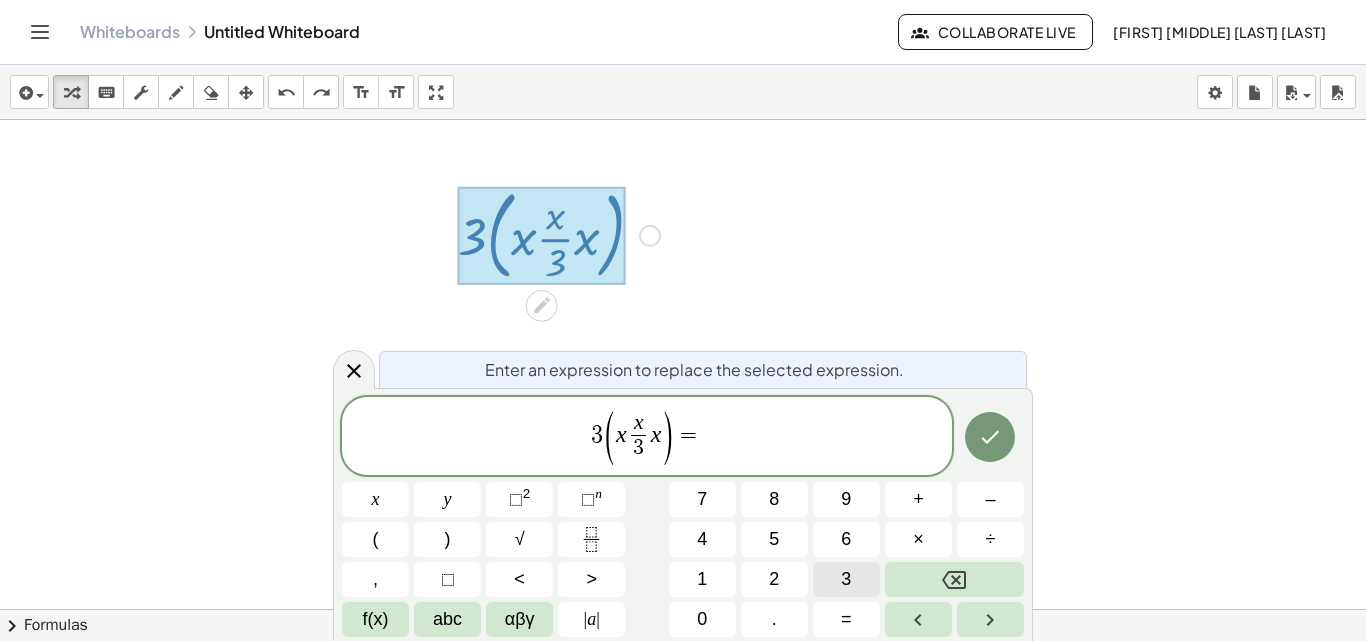 click on "3" at bounding box center (846, 579) 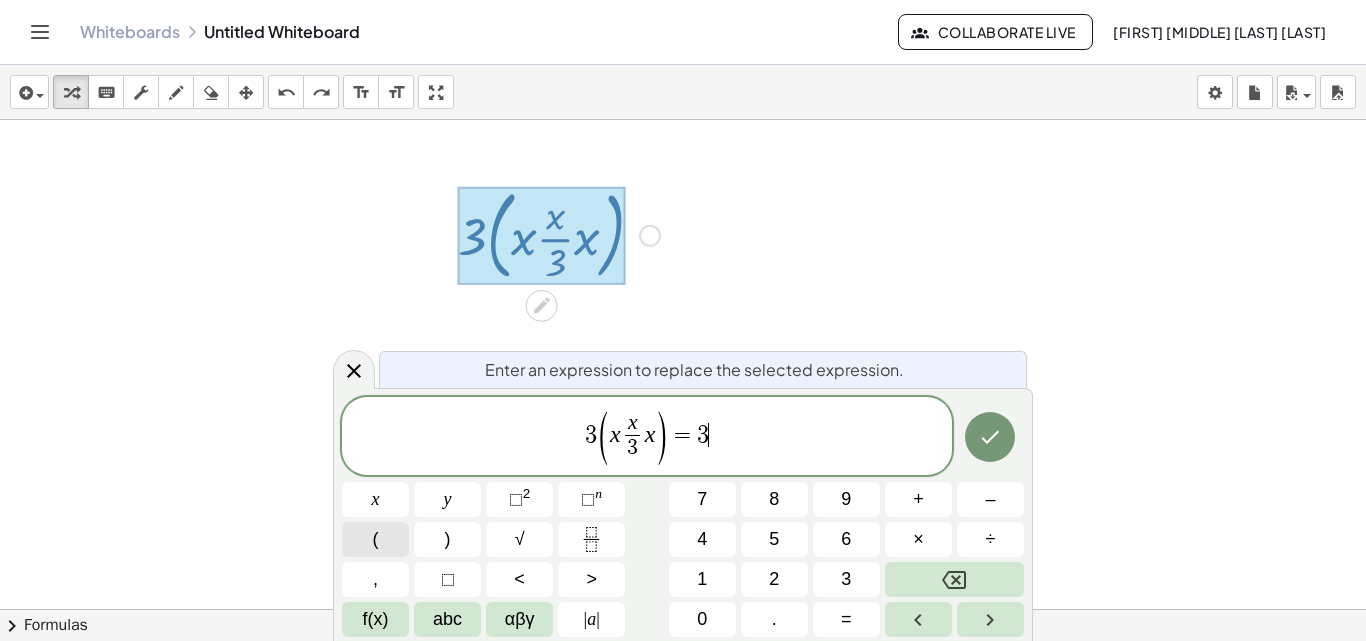 click on "(" at bounding box center [375, 539] 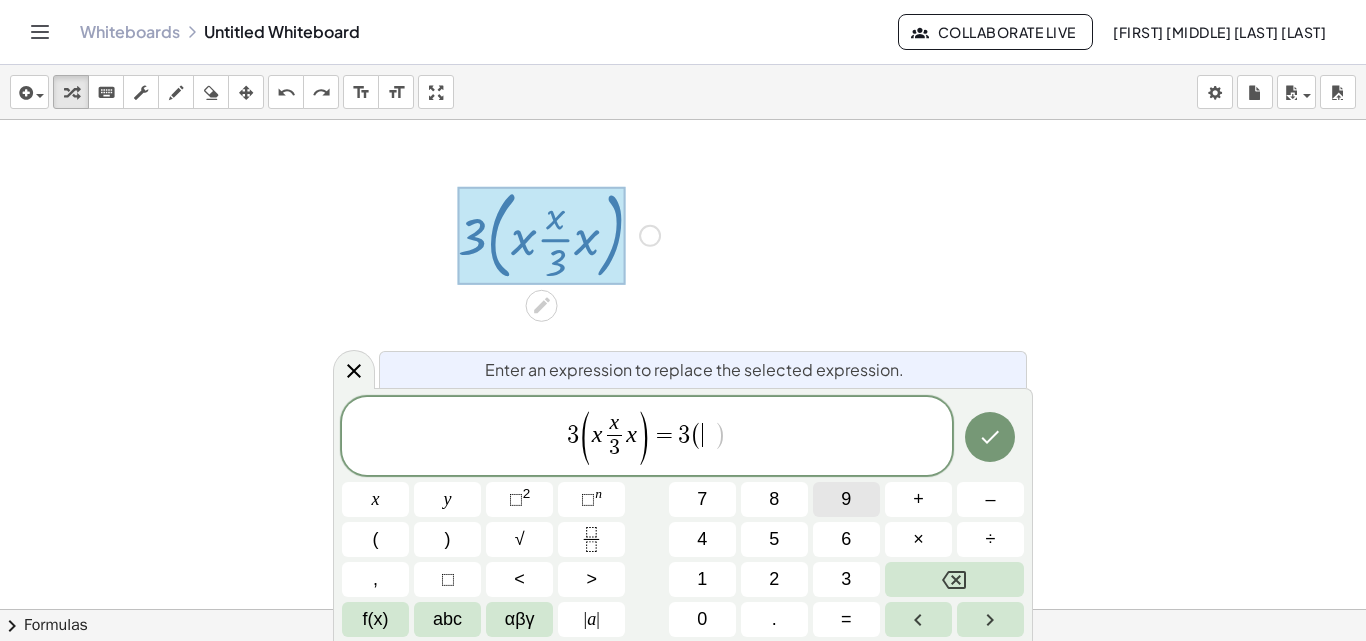 click on "9" at bounding box center (846, 499) 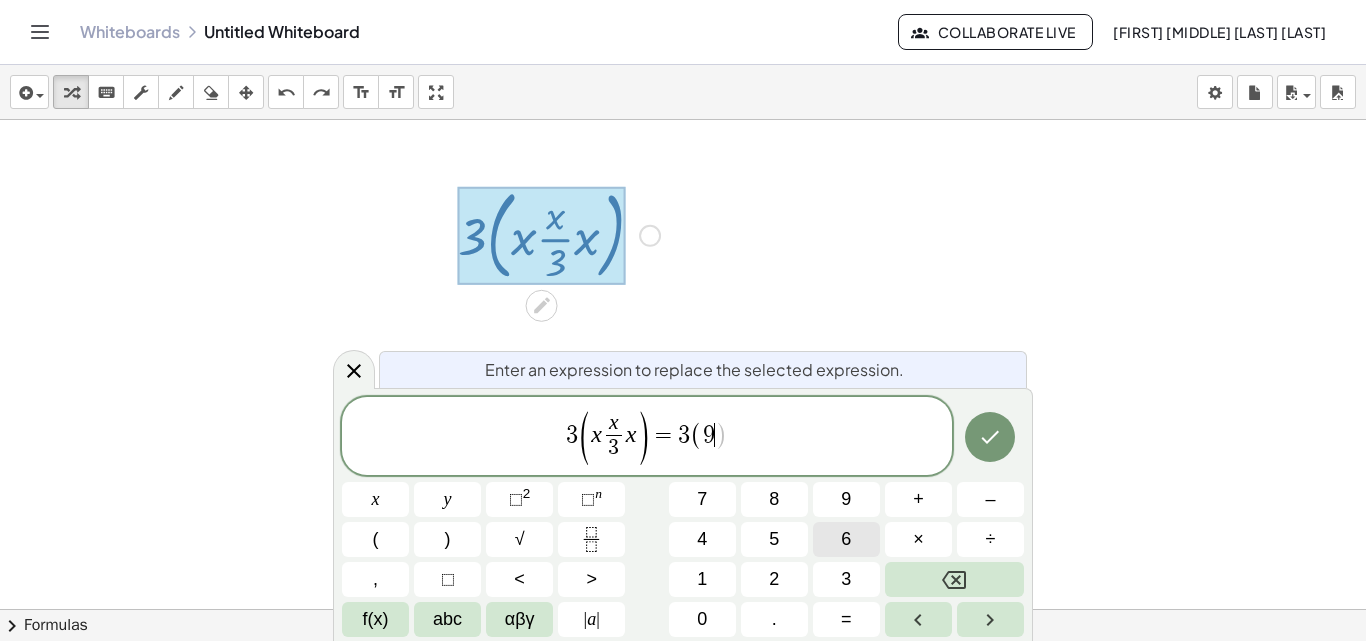 click on "6" at bounding box center (846, 539) 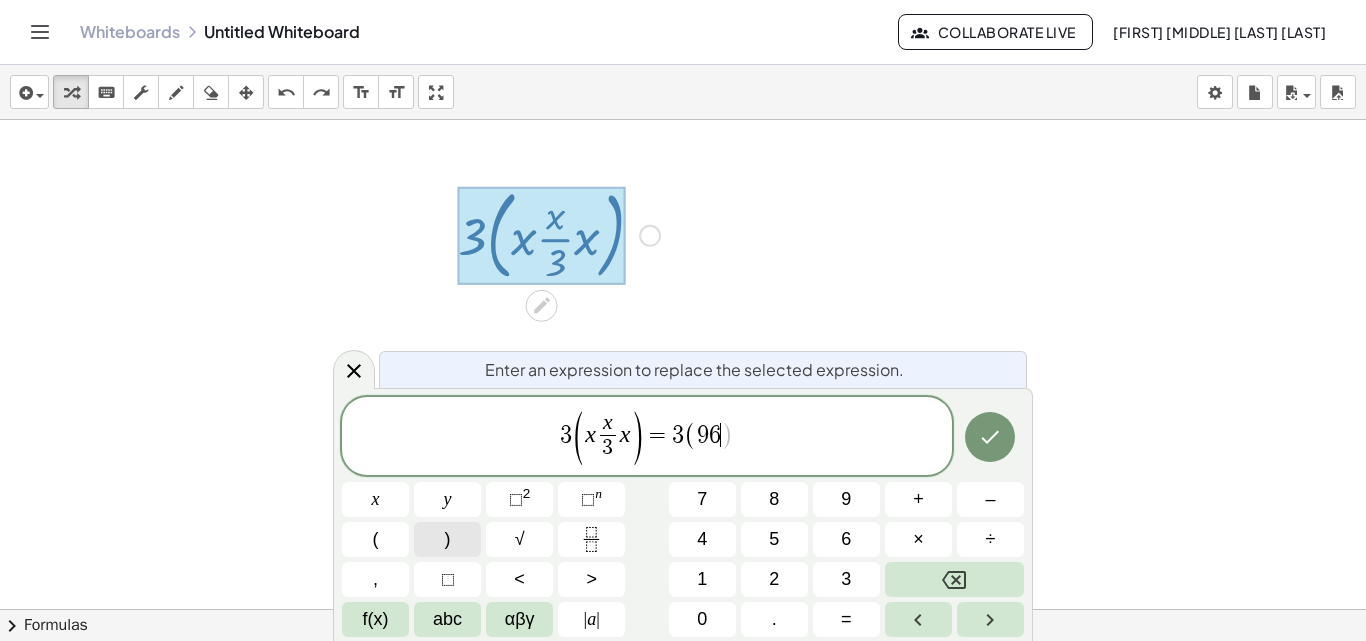 click on ")" at bounding box center [447, 539] 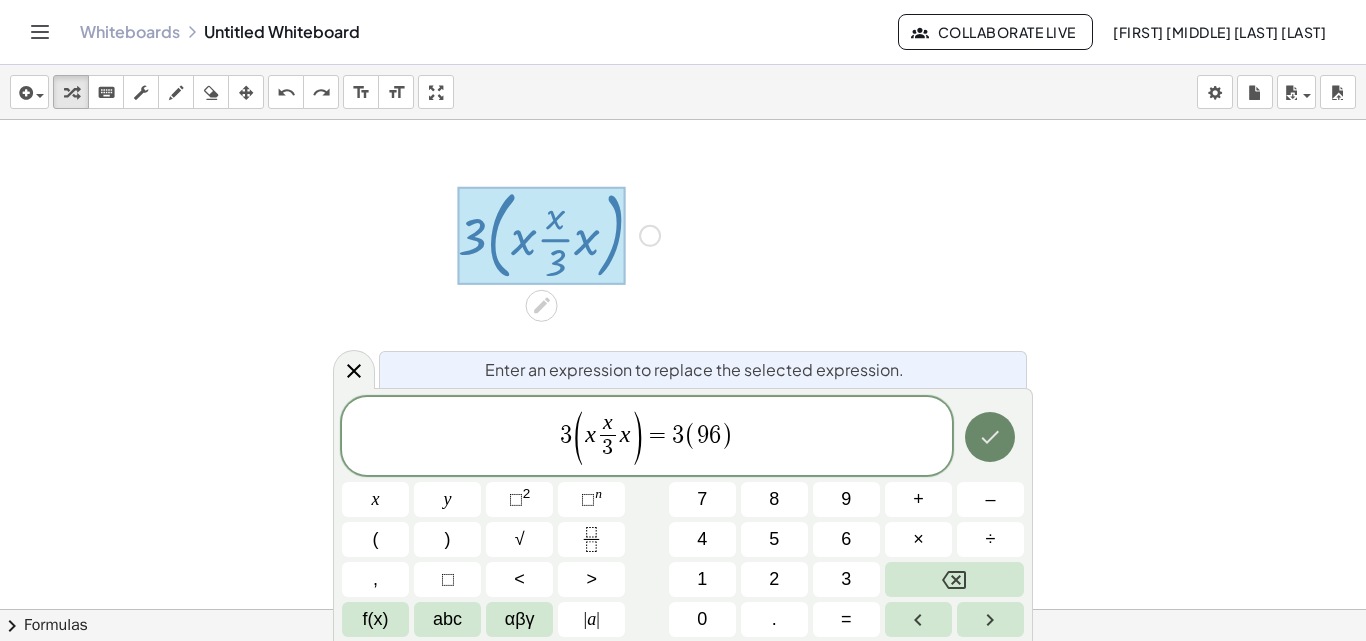 click 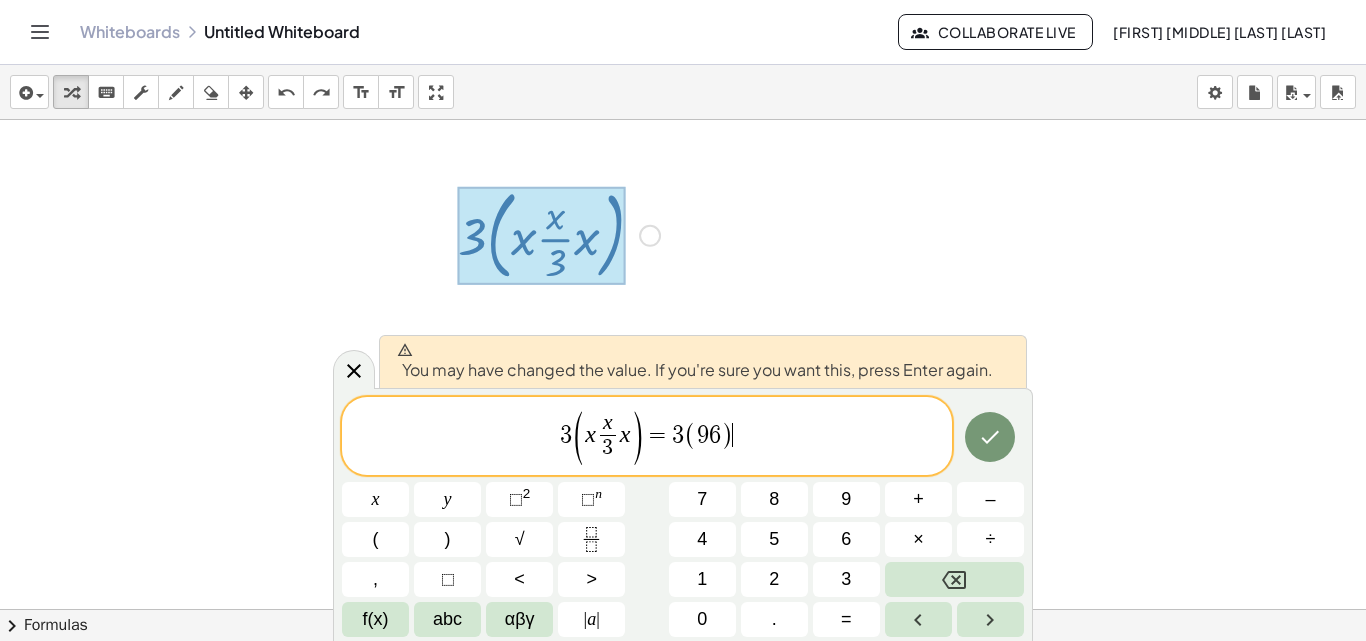 click on "Fix a mistake Transform line Copy line as LaTeX Copy derivation as LaTeX Expand new lines: On" at bounding box center (650, 236) 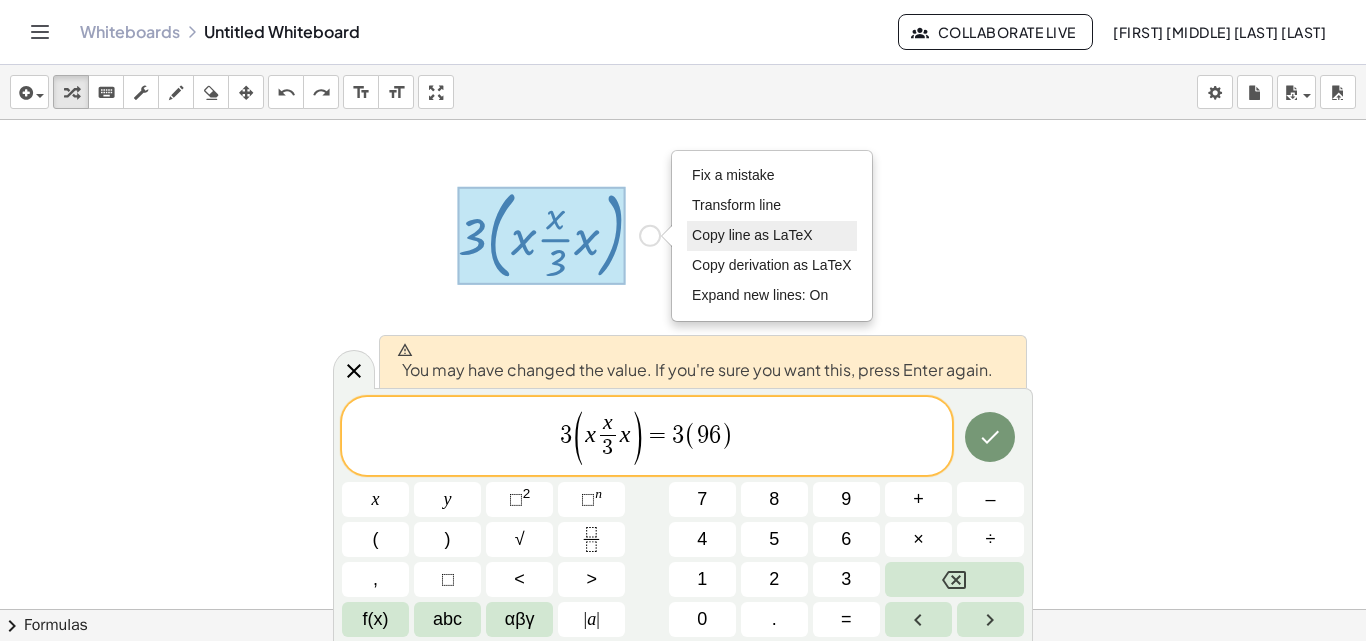 click on "Copy line as LaTeX" at bounding box center (752, 235) 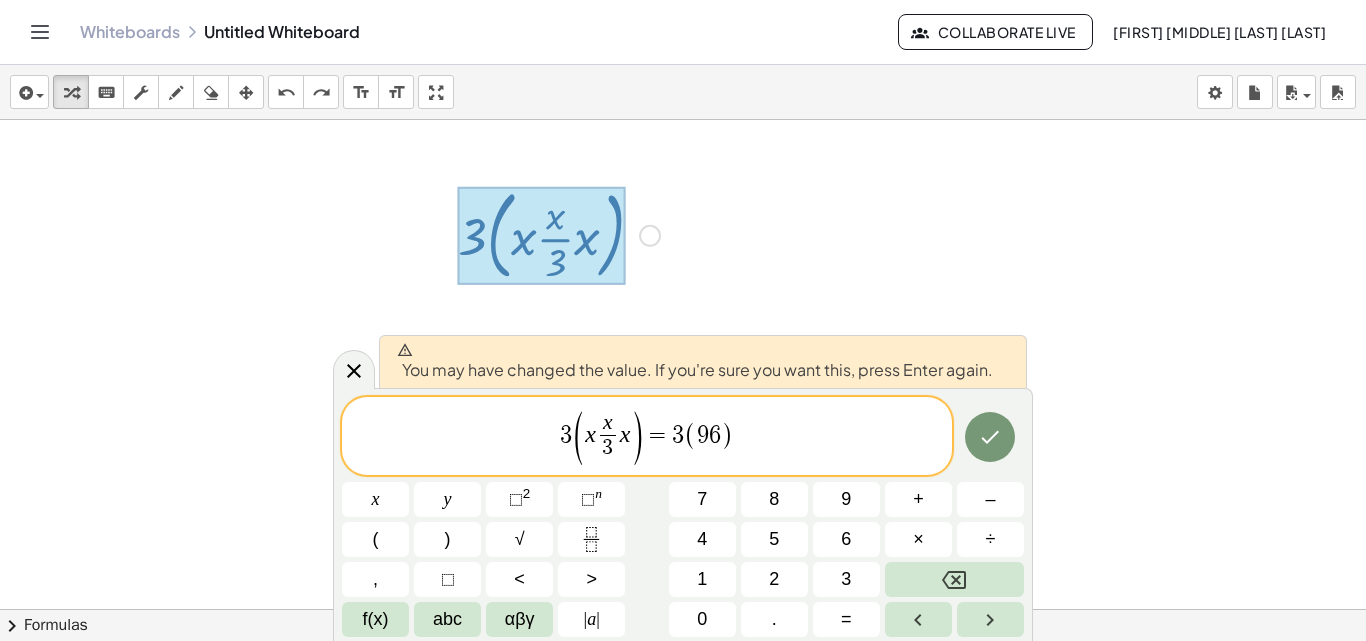 click on "Copied done" at bounding box center [650, 236] 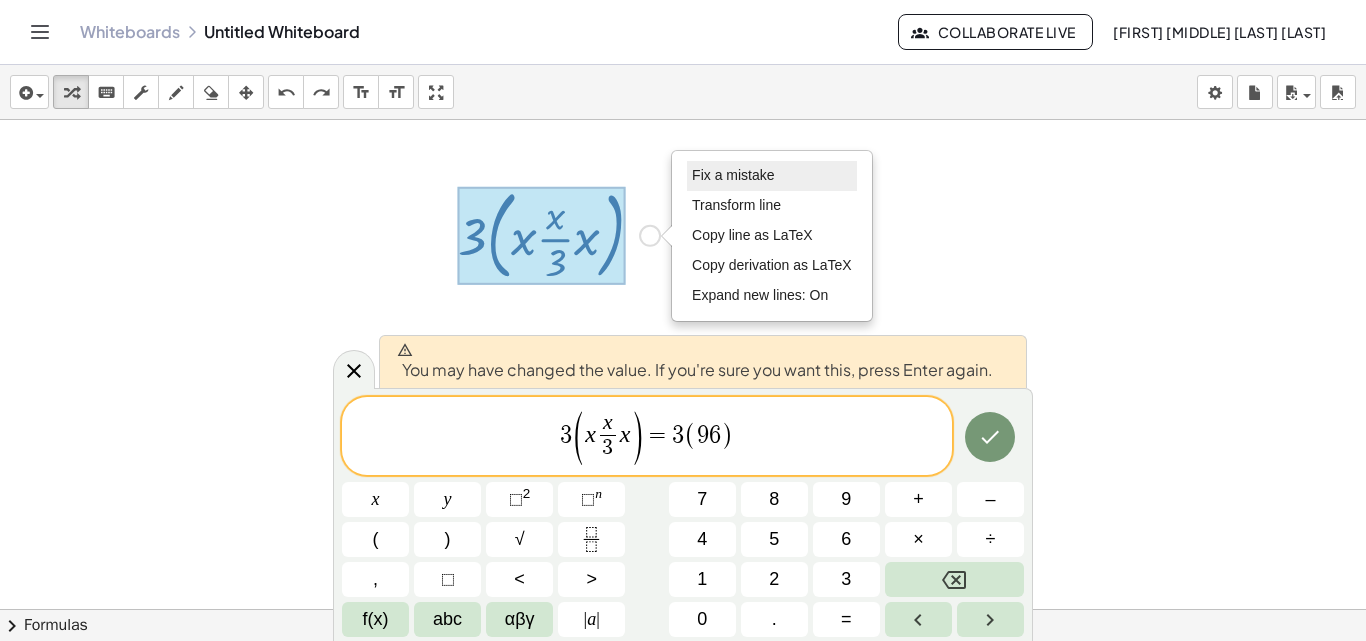 click on "Fix a mistake" at bounding box center (733, 175) 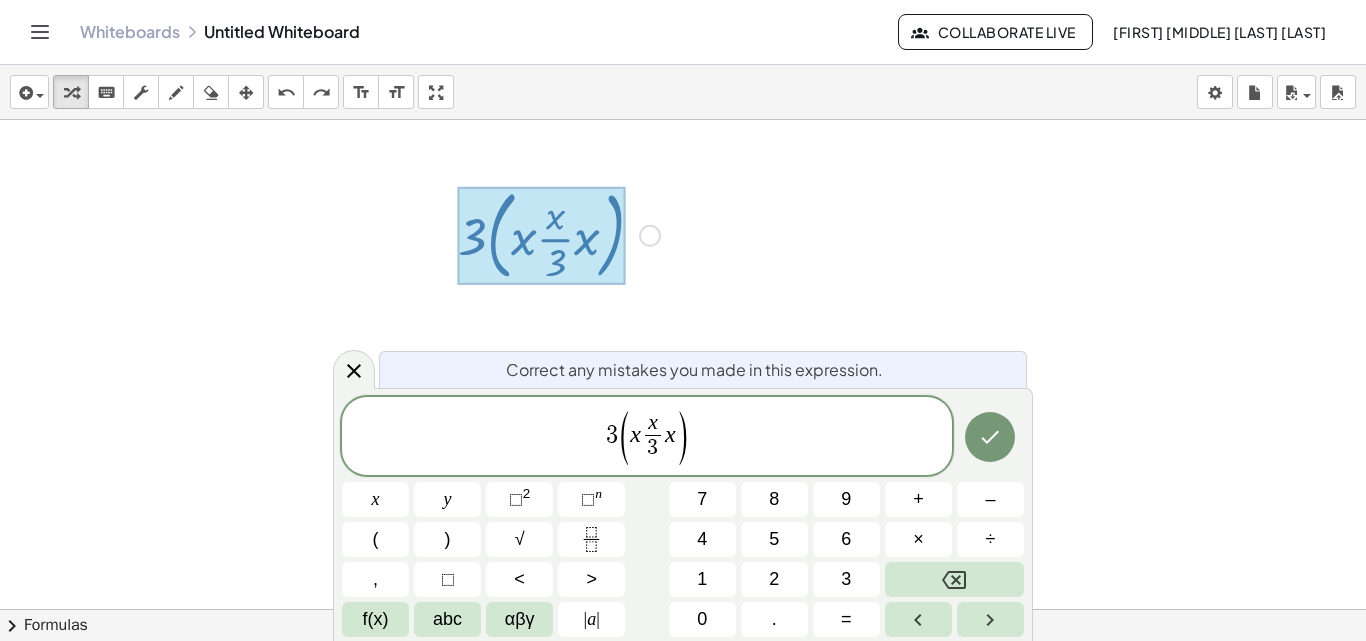 click at bounding box center [683, 609] 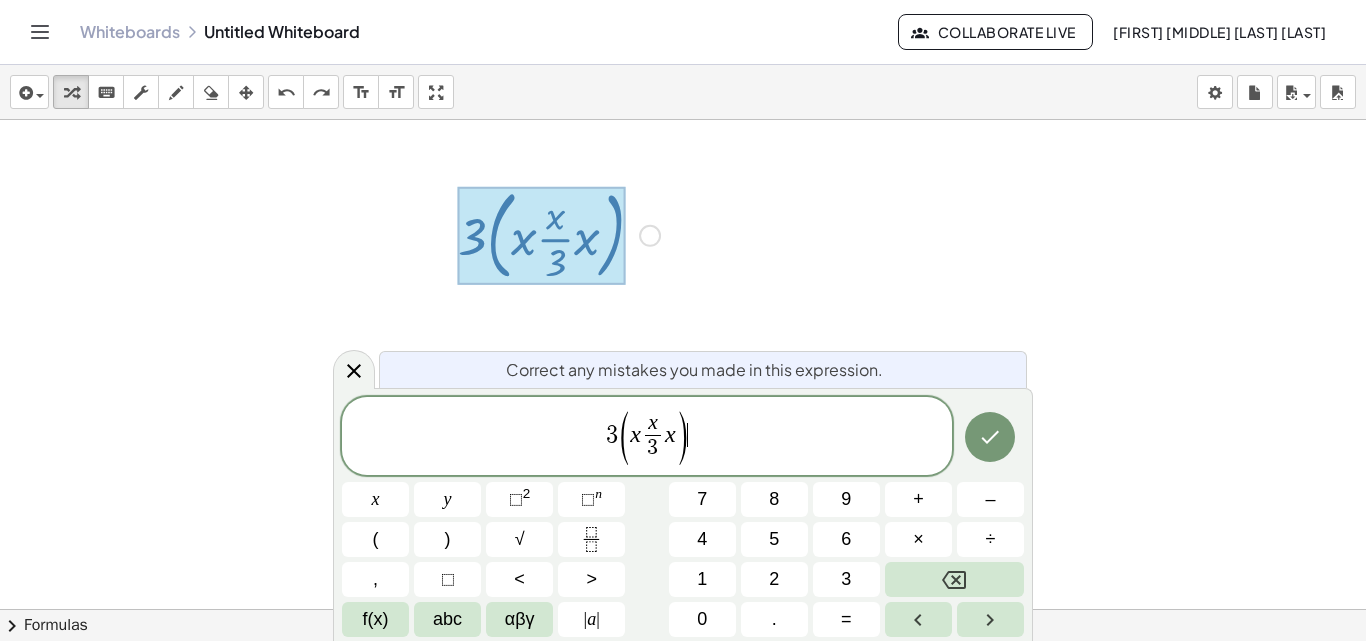 click at bounding box center (683, 609) 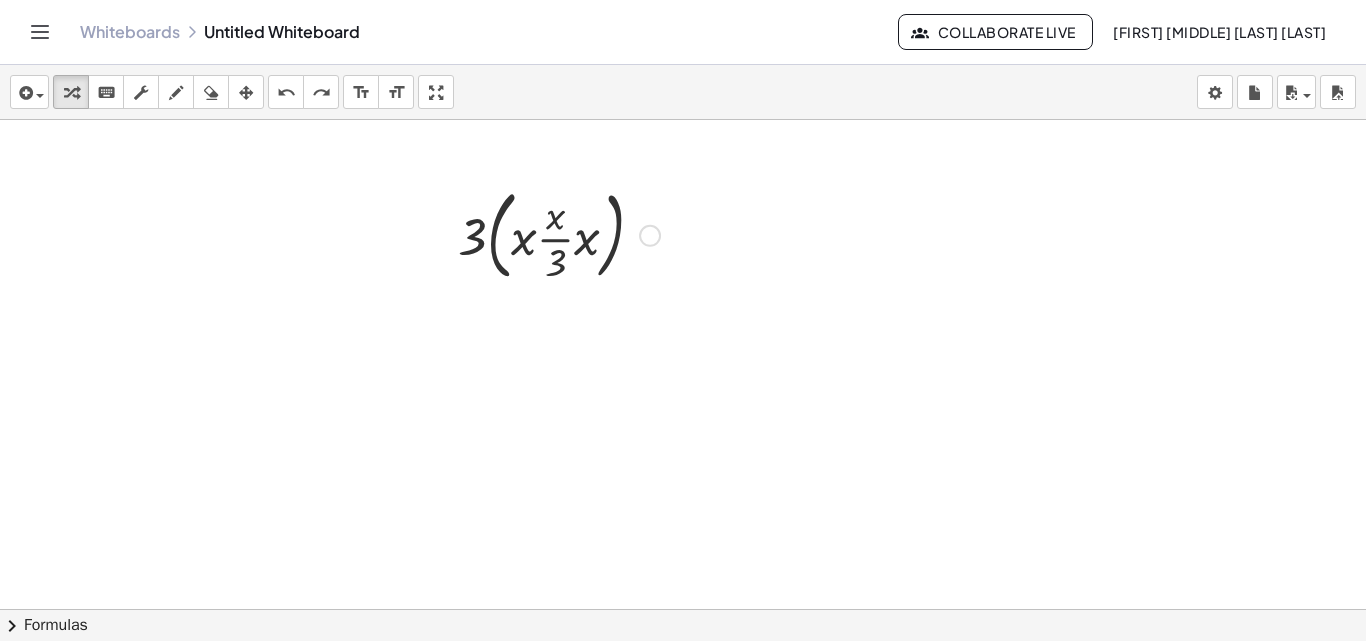 click at bounding box center [559, 234] 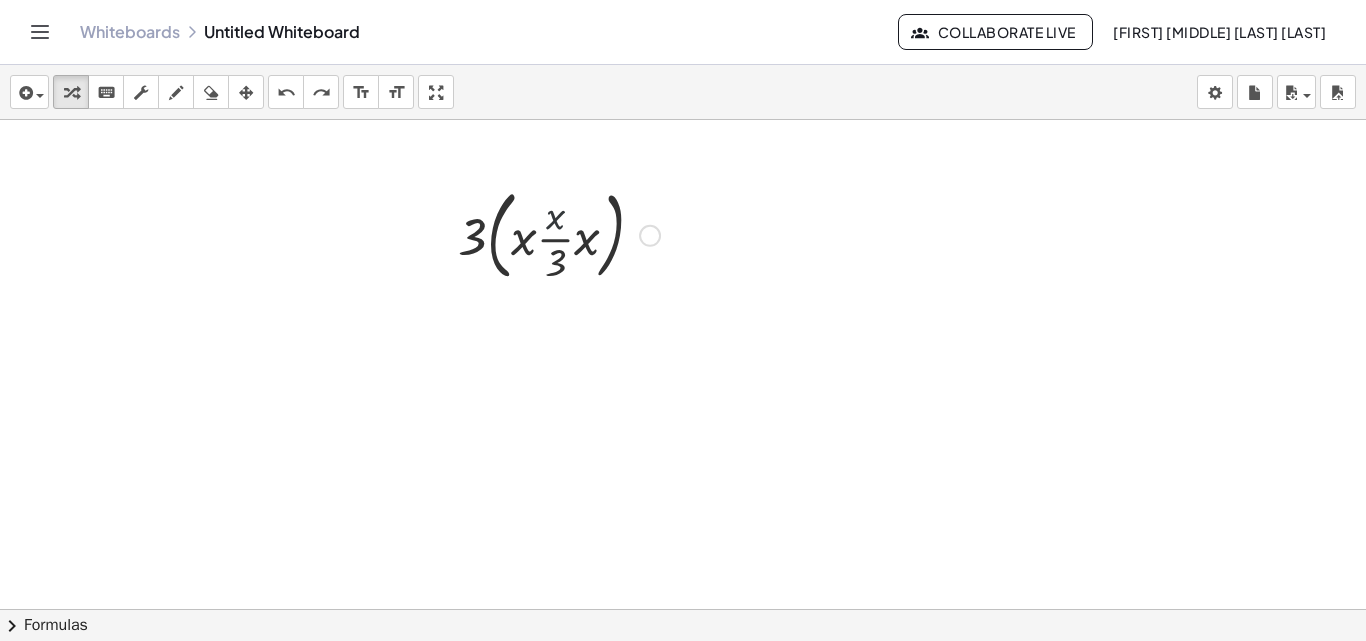 click at bounding box center [559, 234] 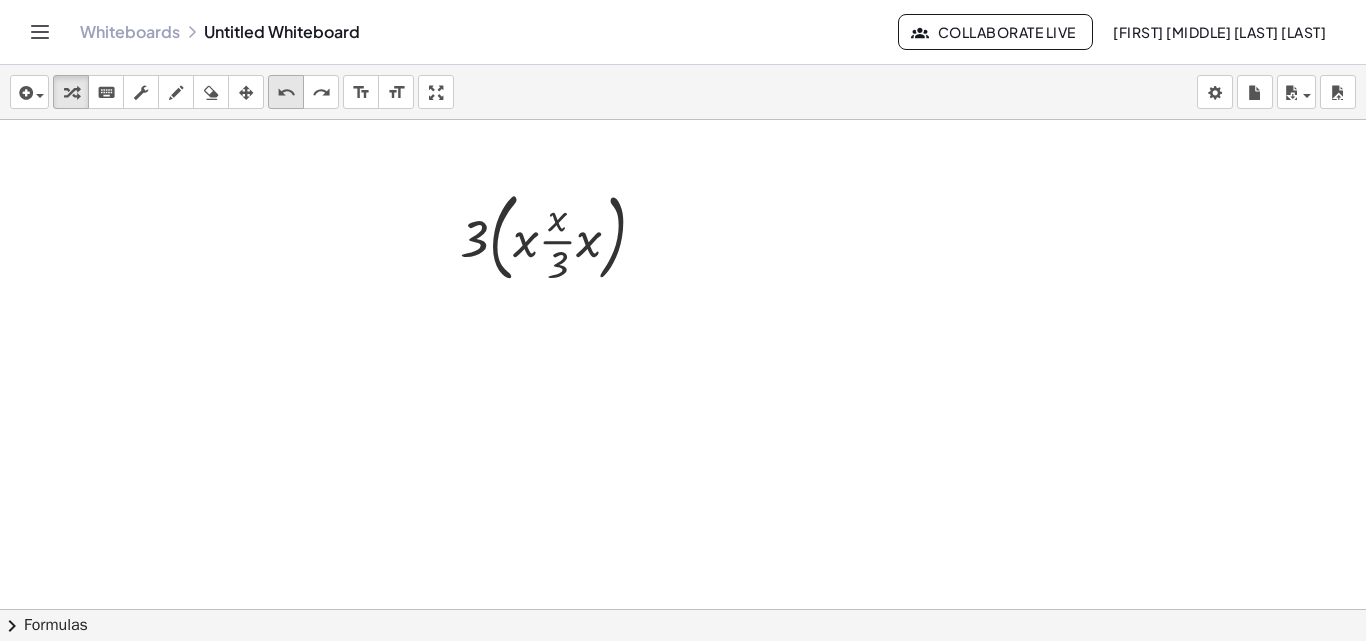 click on "undo" at bounding box center (286, 93) 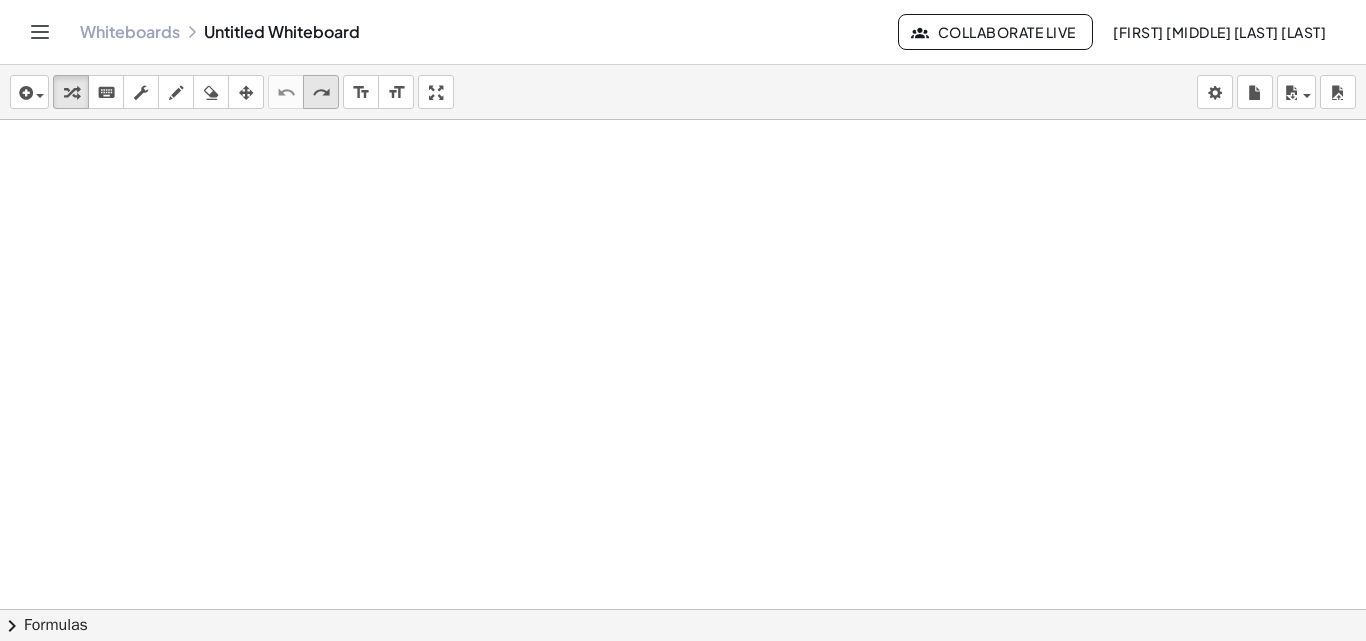 click on "redo redo" at bounding box center [321, 92] 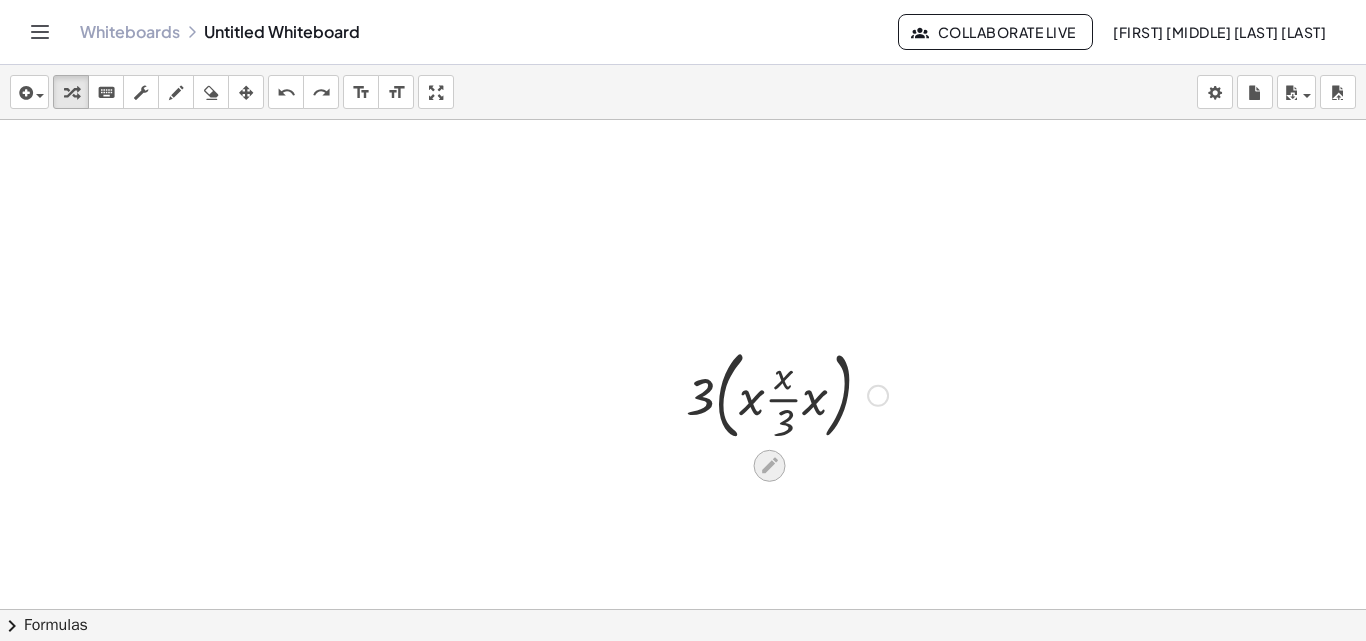 click 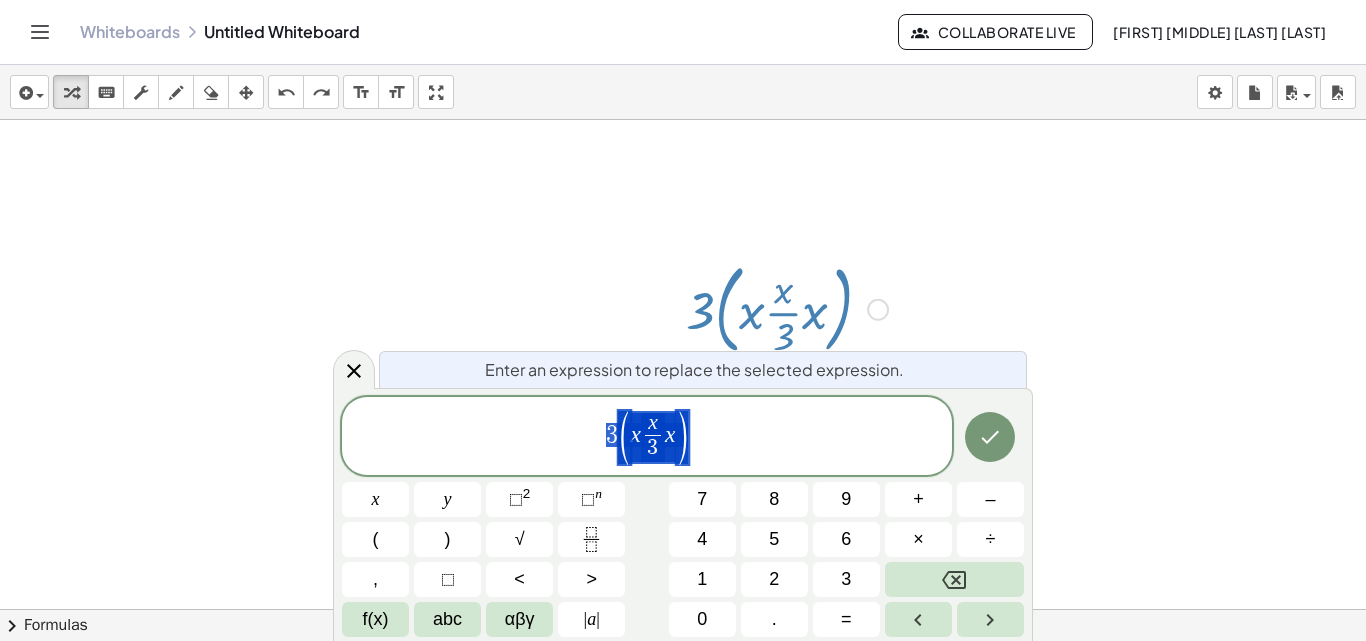 scroll, scrollTop: 87, scrollLeft: 0, axis: vertical 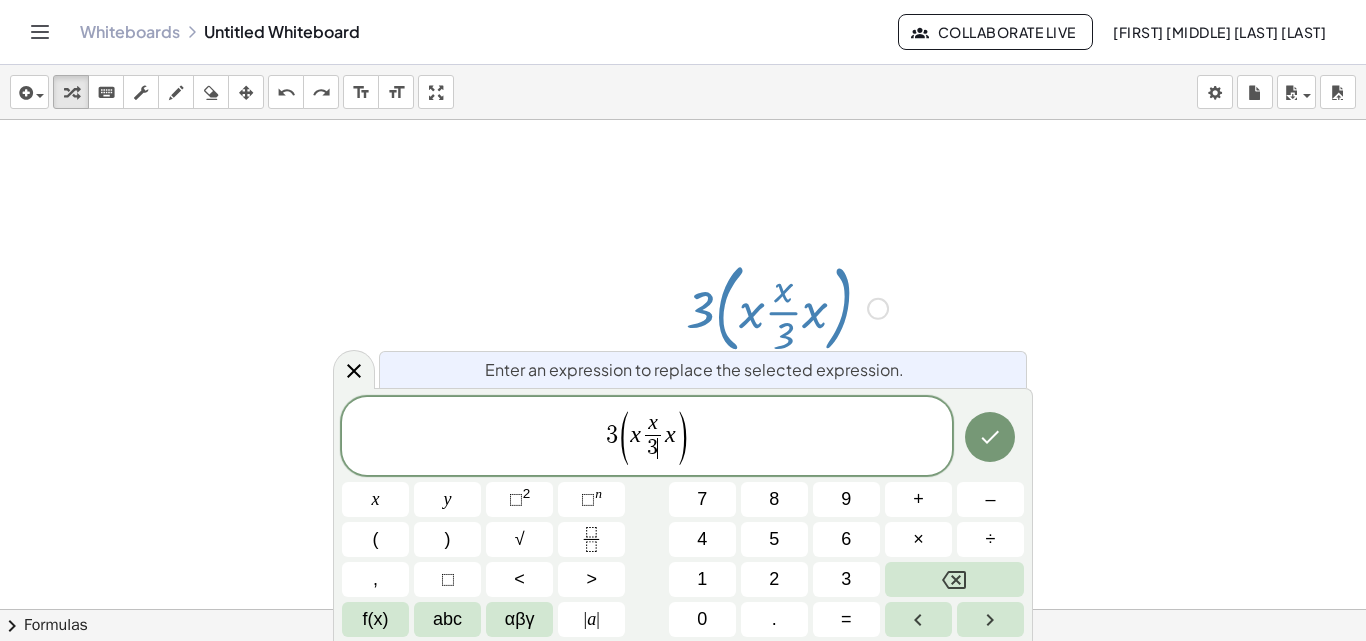 click on "x 3 ​ ​" at bounding box center (653, 437) 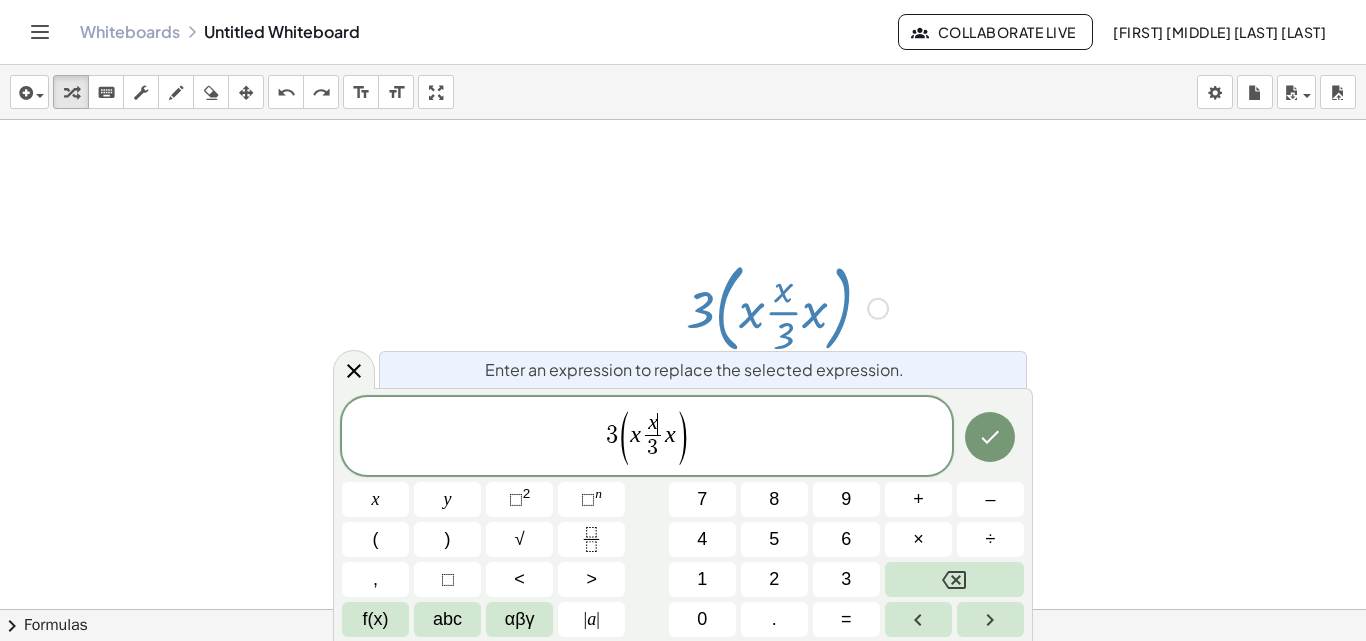 click on "x ​" at bounding box center [652, 424] 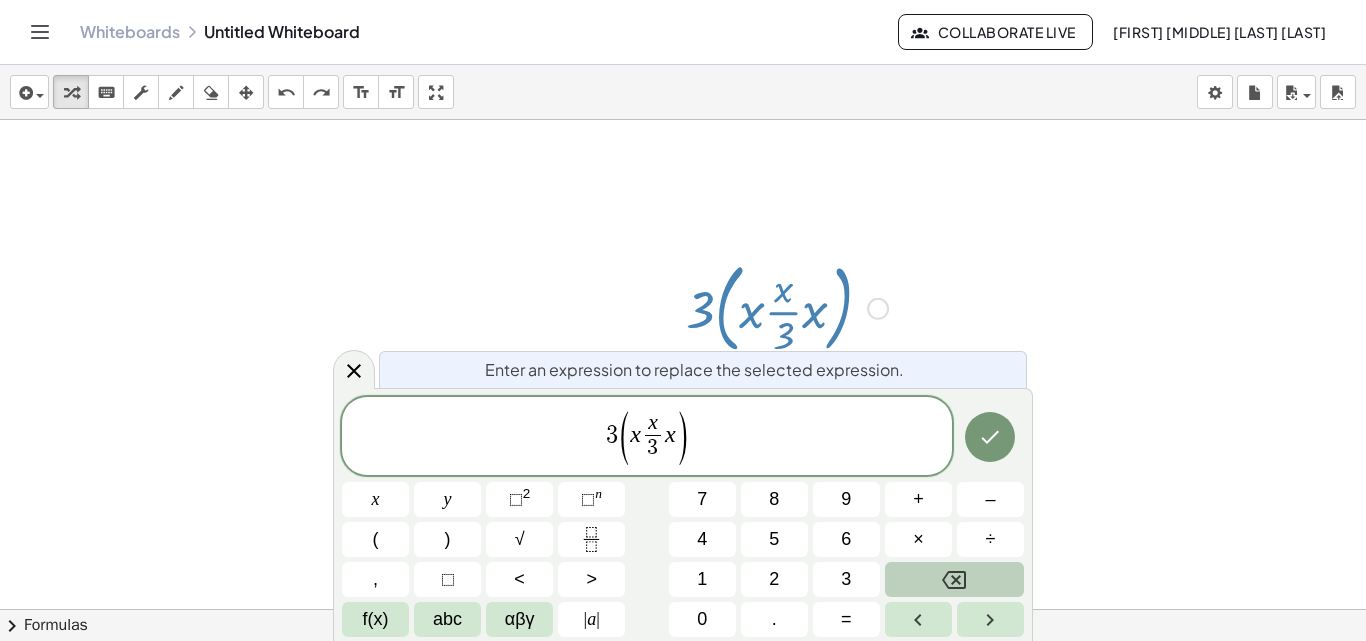 click at bounding box center [954, 579] 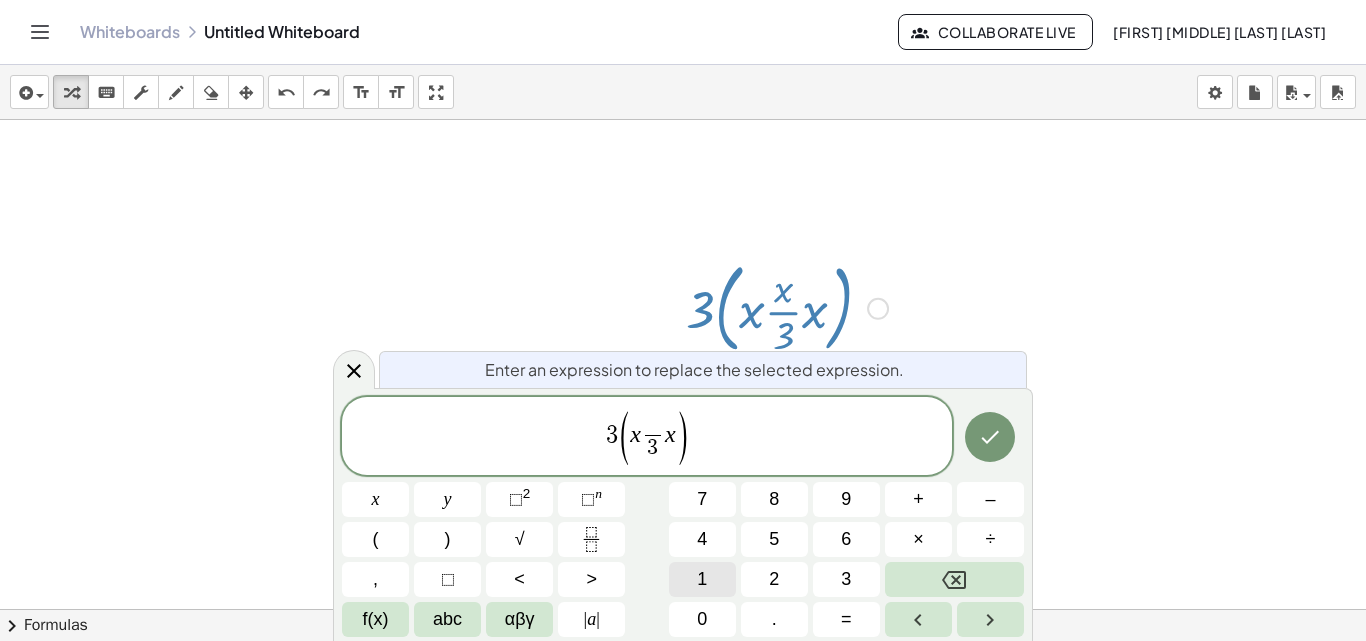 click on "1" at bounding box center (702, 579) 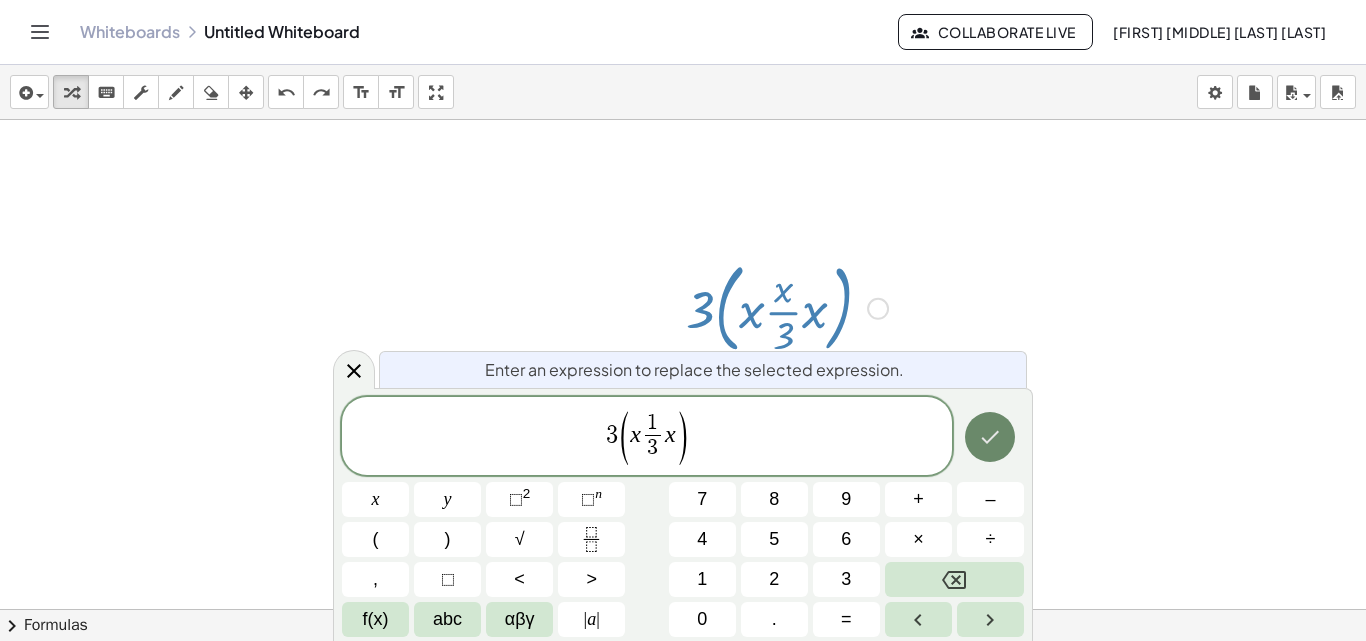 click 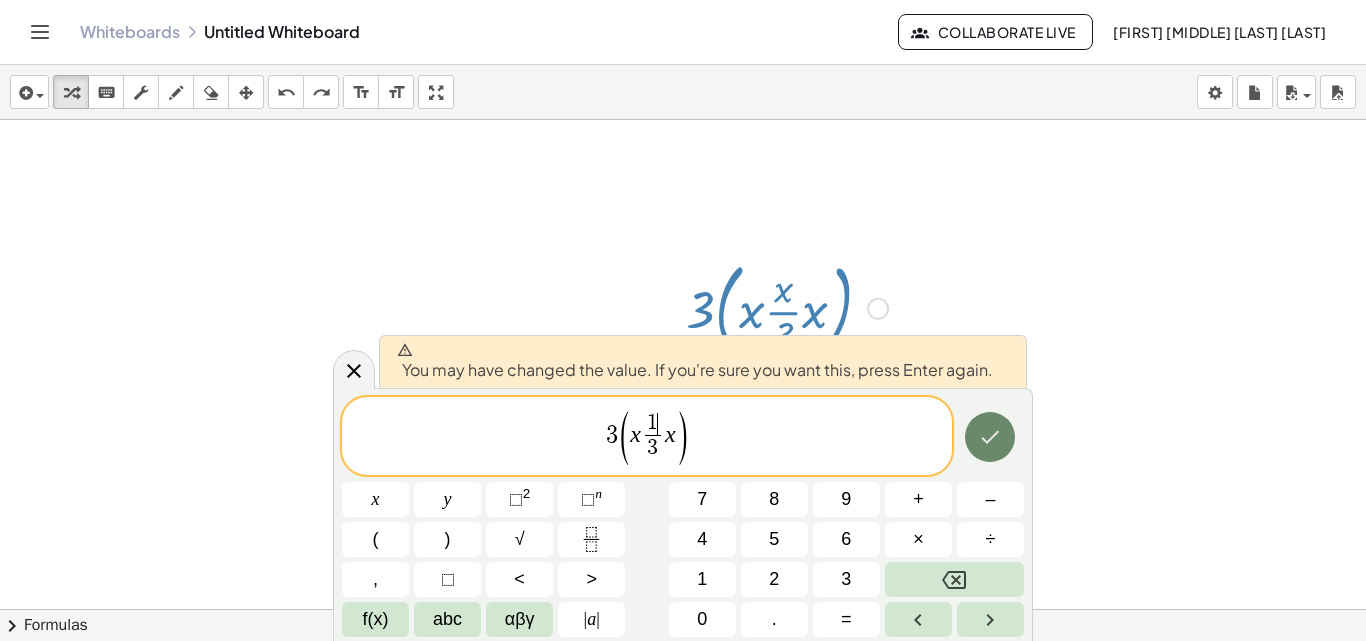 click 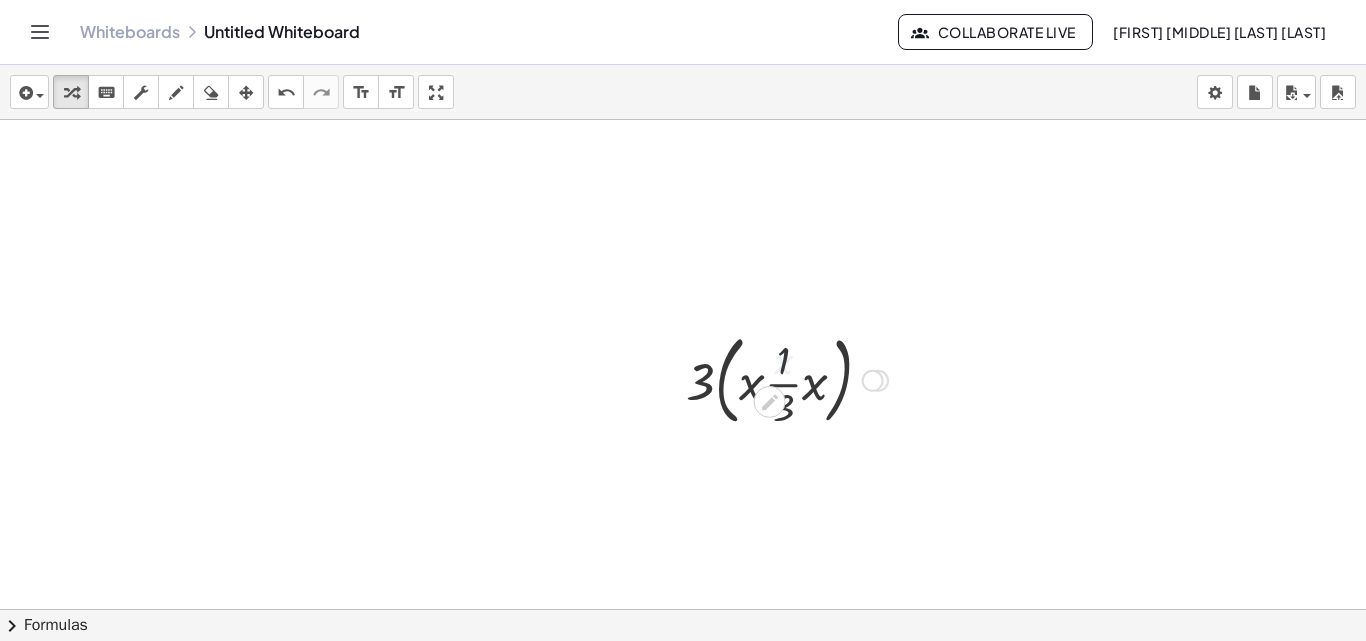 scroll, scrollTop: 0, scrollLeft: 0, axis: both 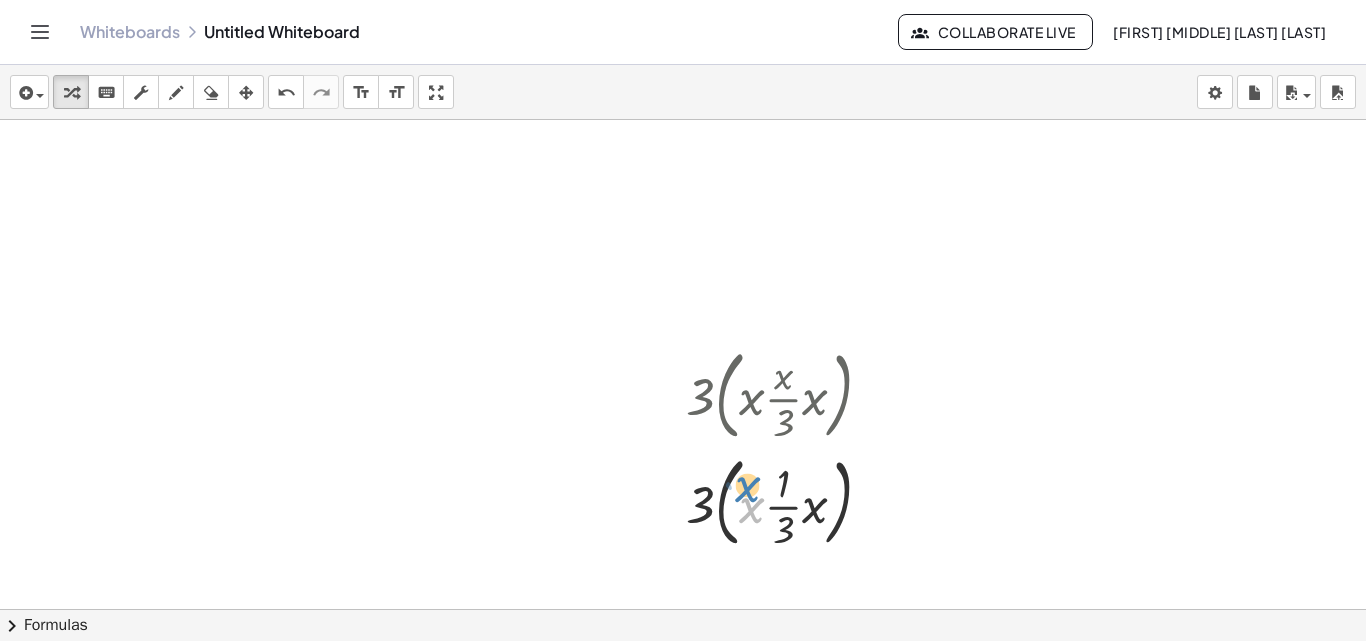 drag, startPoint x: 742, startPoint y: 481, endPoint x: 740, endPoint y: 460, distance: 21.095022 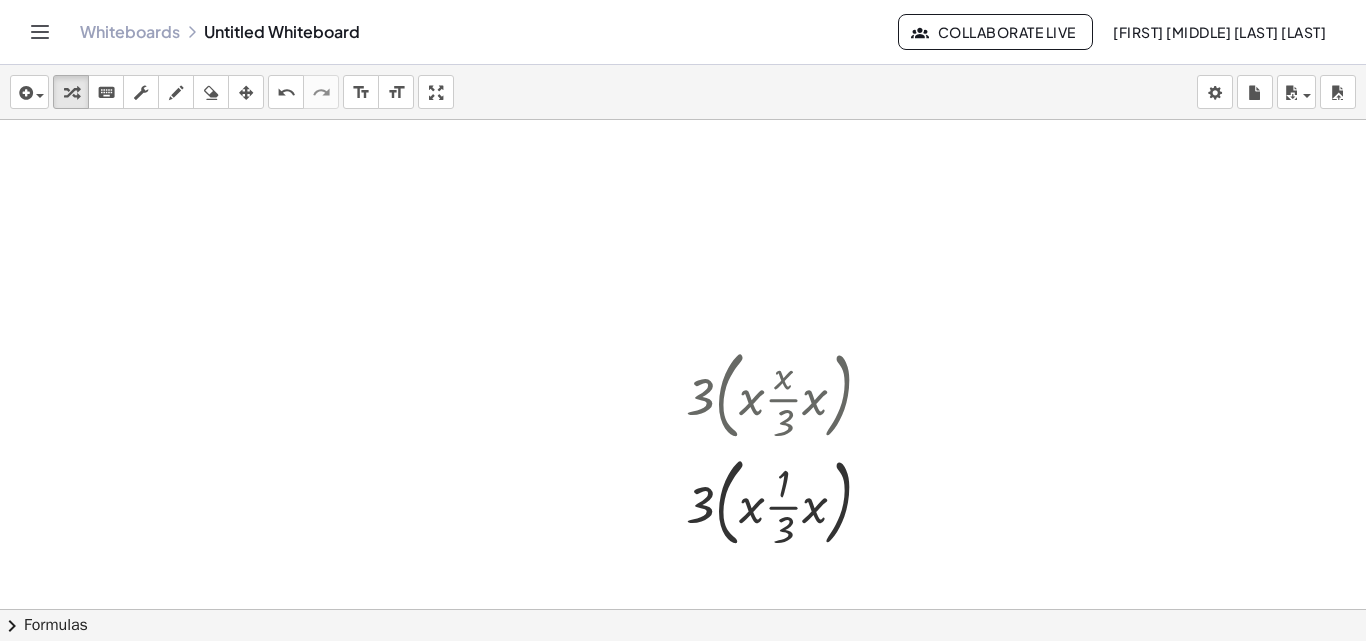 drag, startPoint x: 639, startPoint y: 518, endPoint x: 606, endPoint y: 458, distance: 68.47627 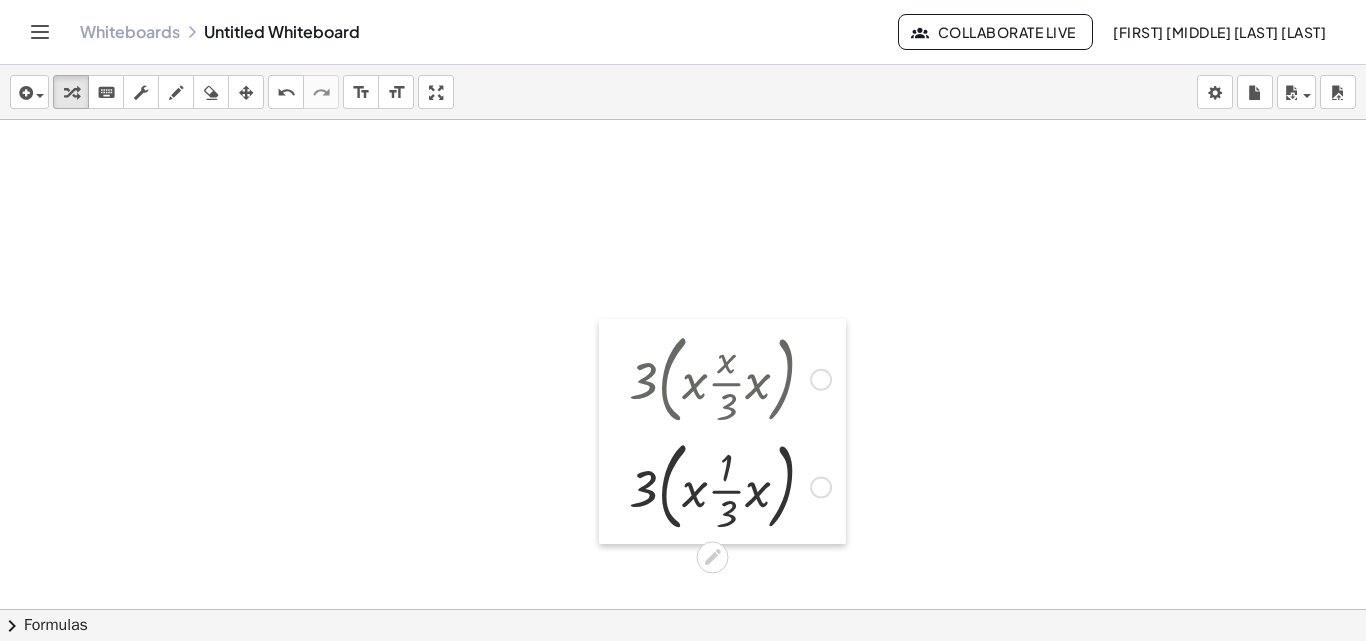 click at bounding box center [614, 431] 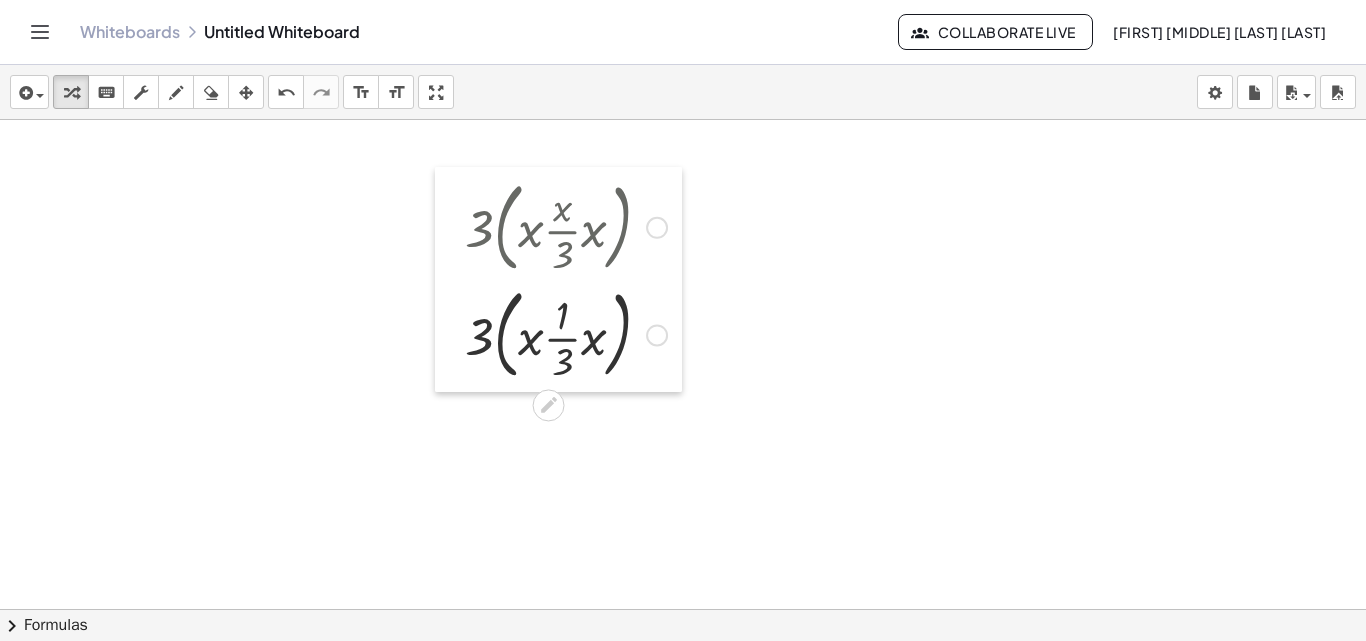 drag, startPoint x: 610, startPoint y: 449, endPoint x: 446, endPoint y: 297, distance: 223.6068 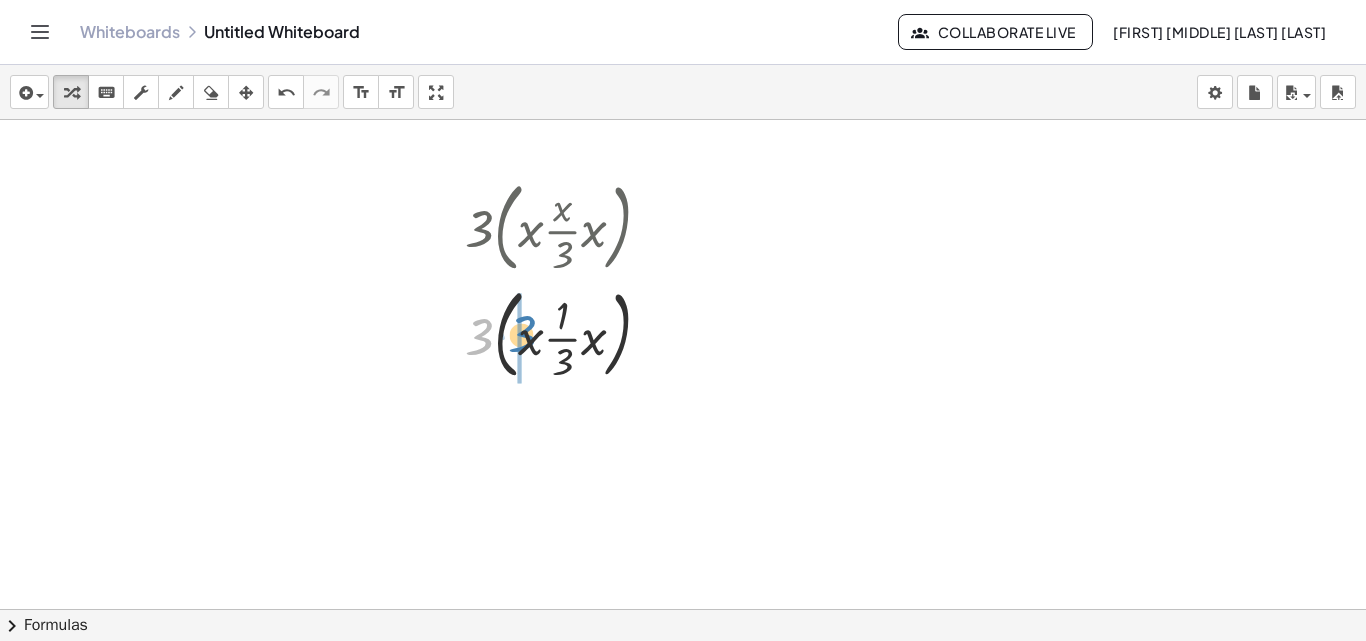 drag, startPoint x: 474, startPoint y: 341, endPoint x: 522, endPoint y: 338, distance: 48.09366 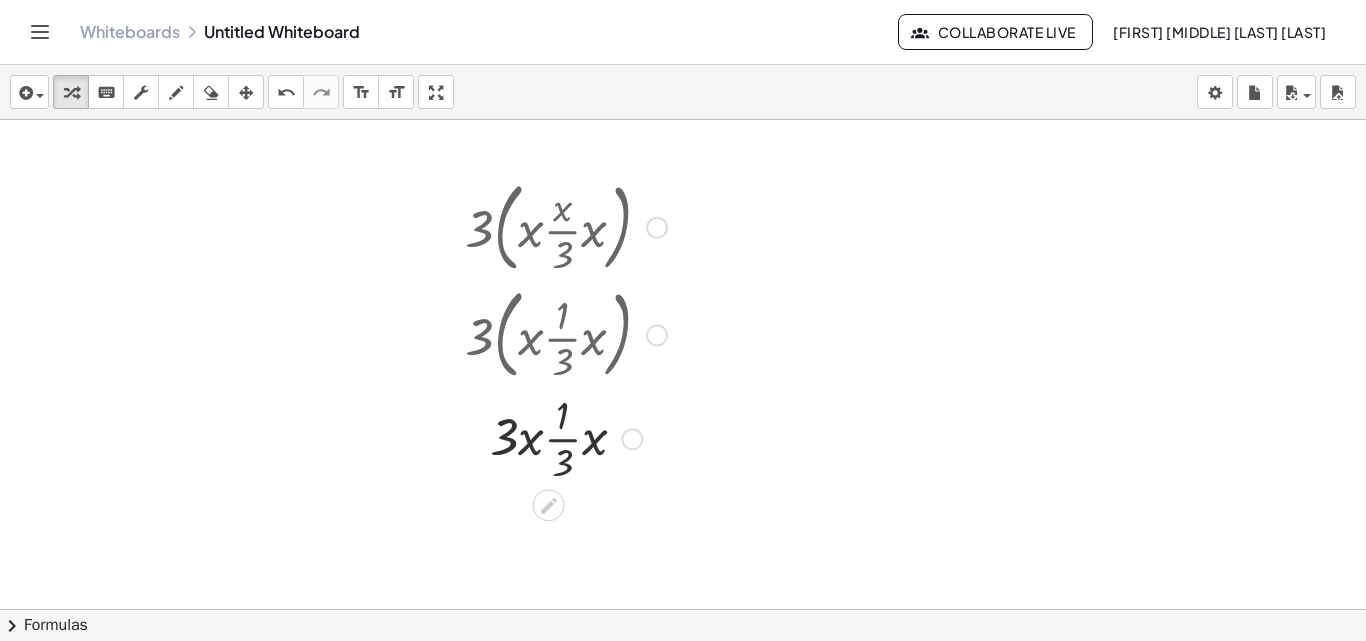 click at bounding box center (566, 437) 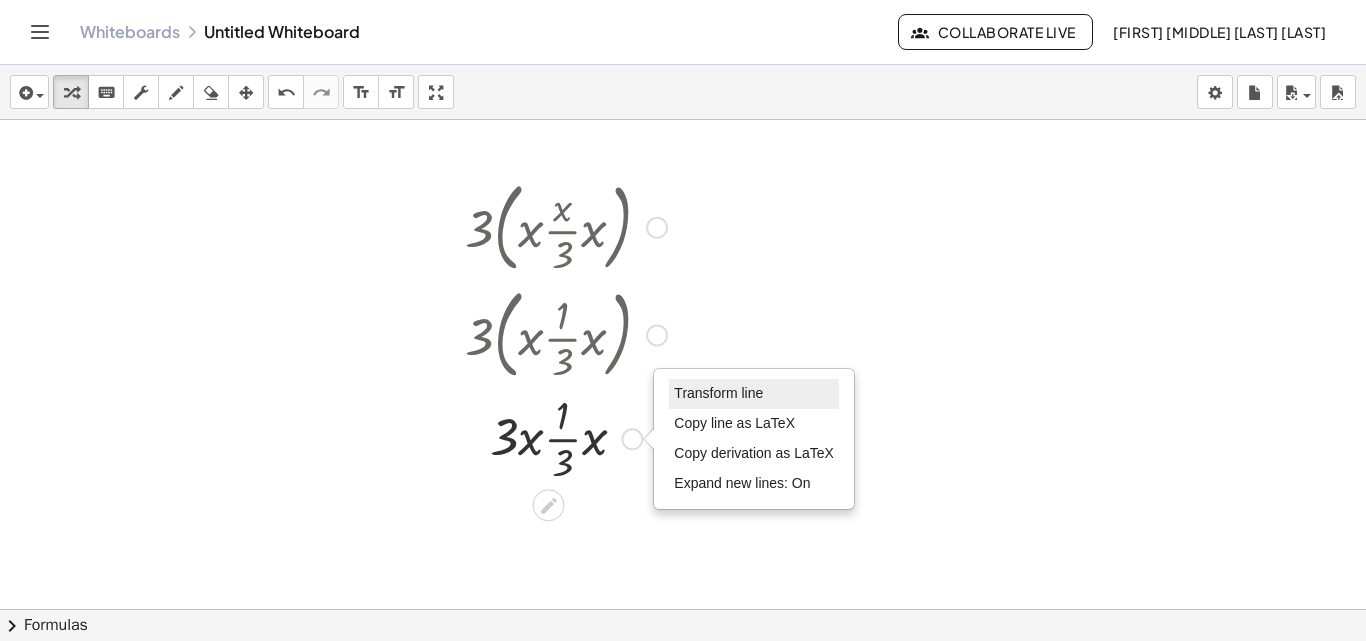 click on "Transform line" at bounding box center [718, 393] 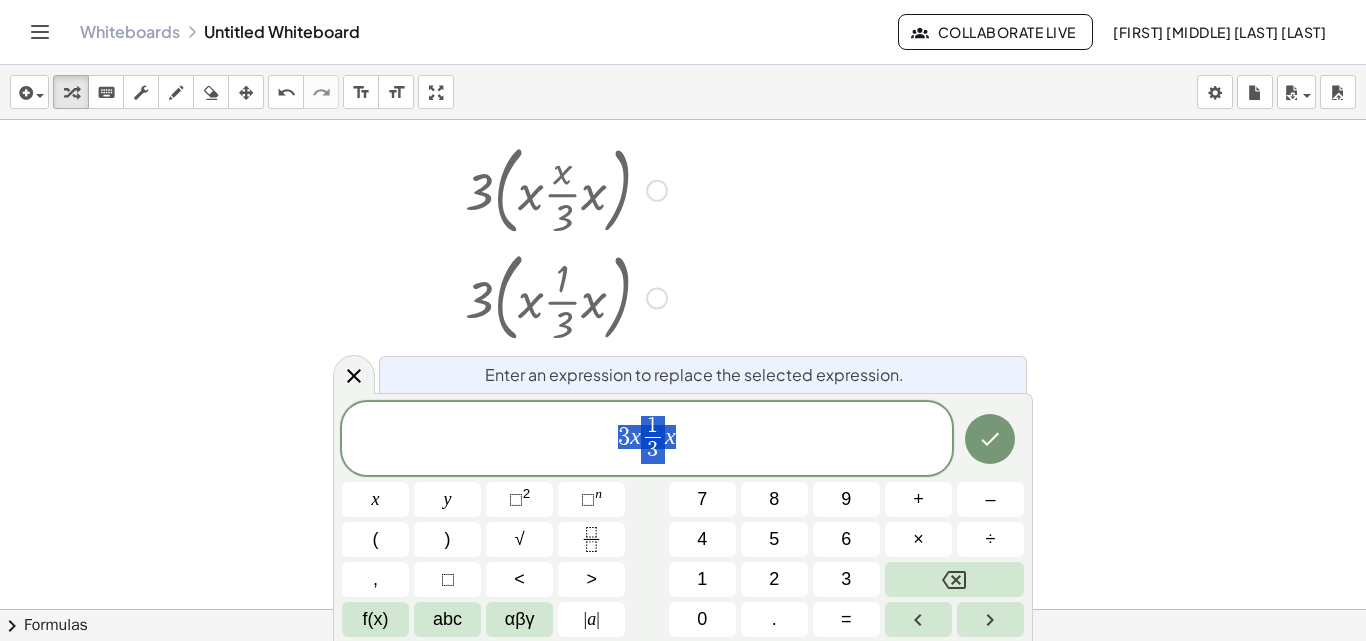 scroll, scrollTop: 37, scrollLeft: 0, axis: vertical 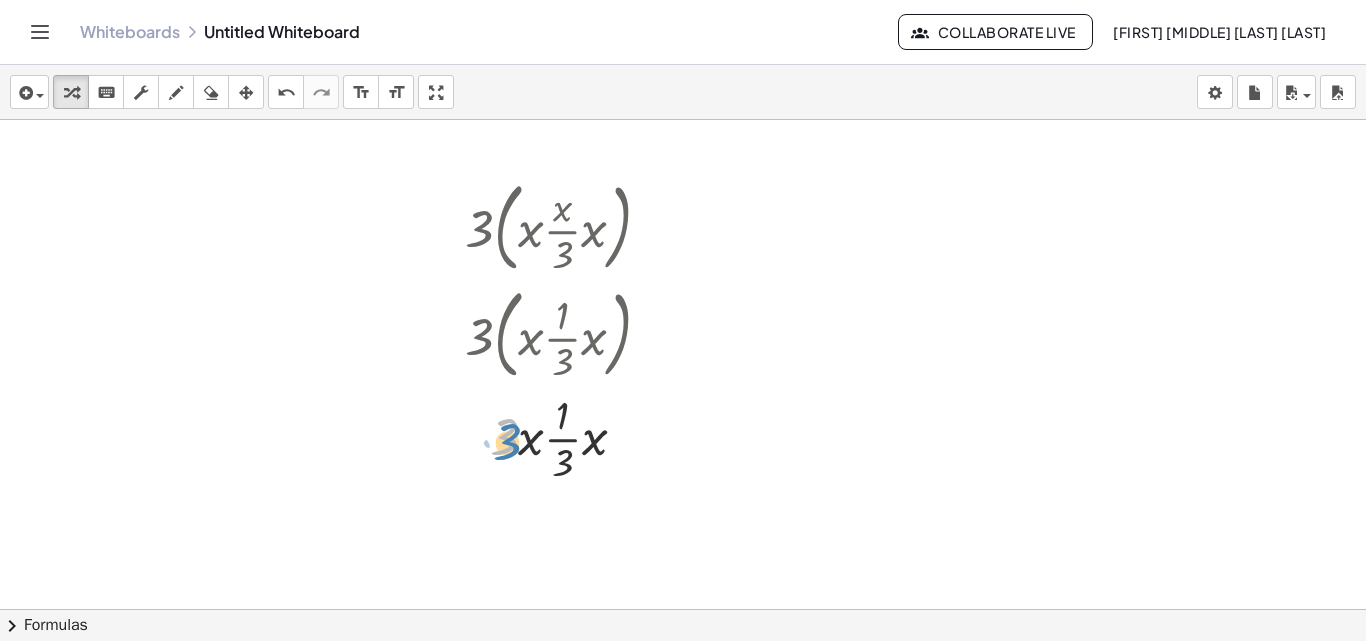 click at bounding box center (566, 437) 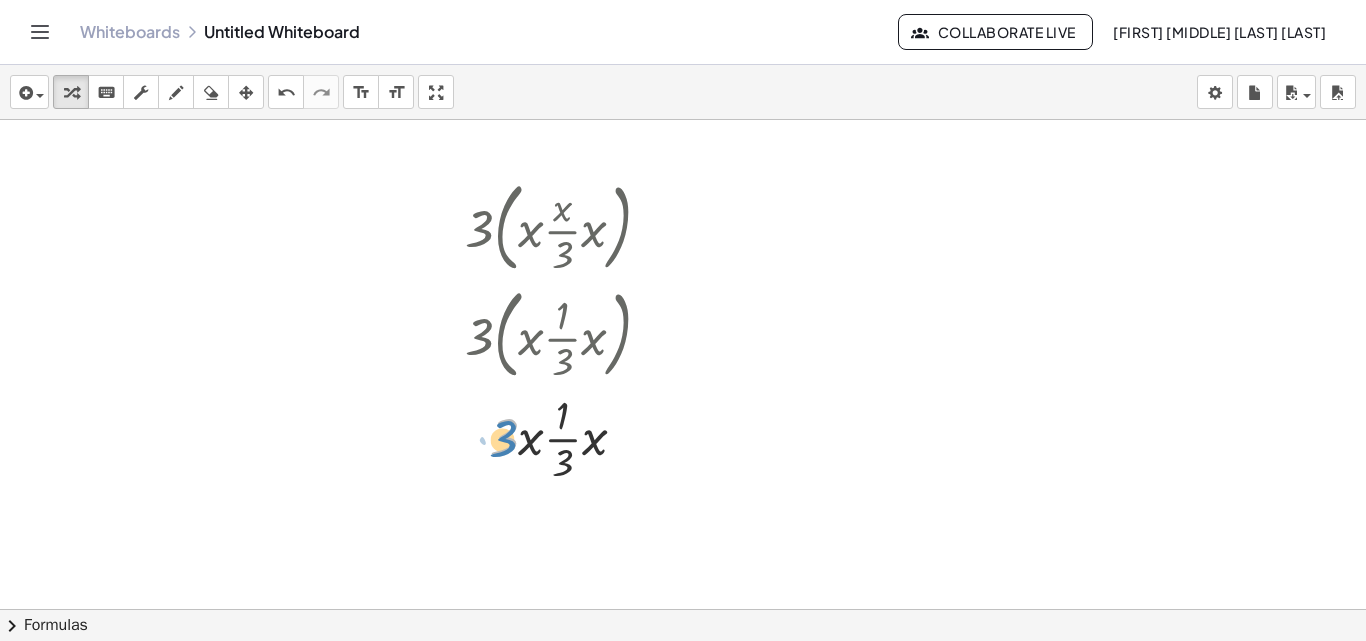 click at bounding box center (566, 437) 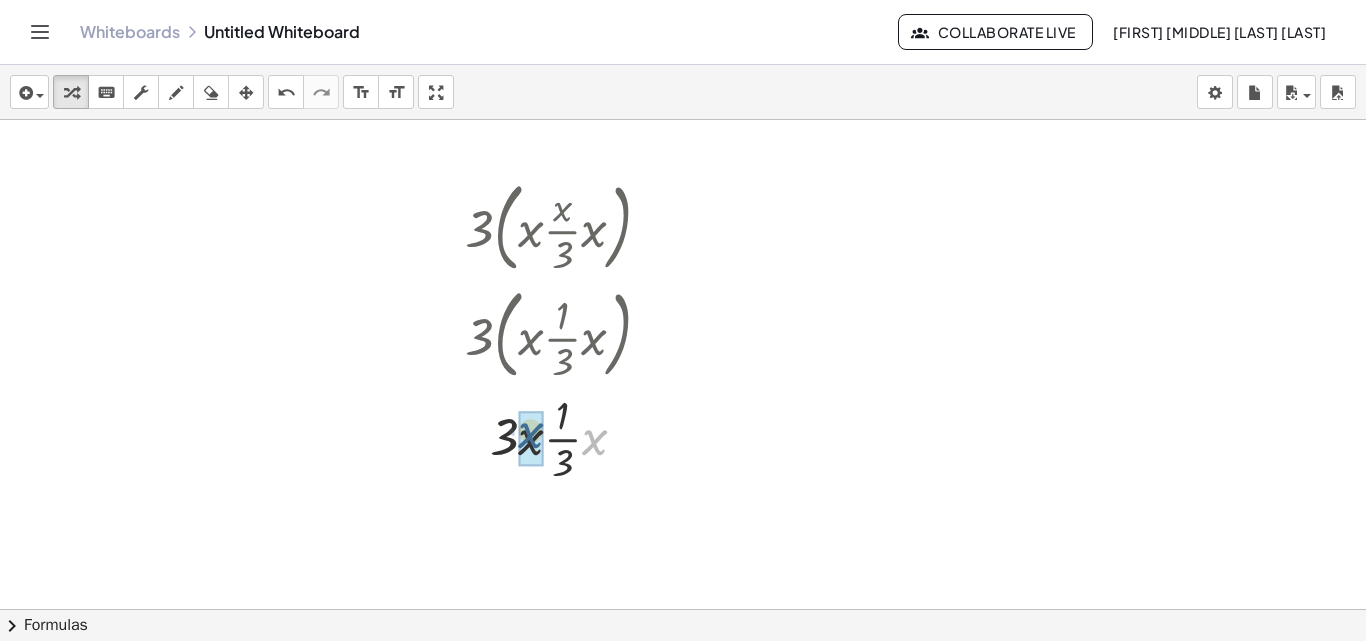 drag, startPoint x: 599, startPoint y: 432, endPoint x: 534, endPoint y: 425, distance: 65.37584 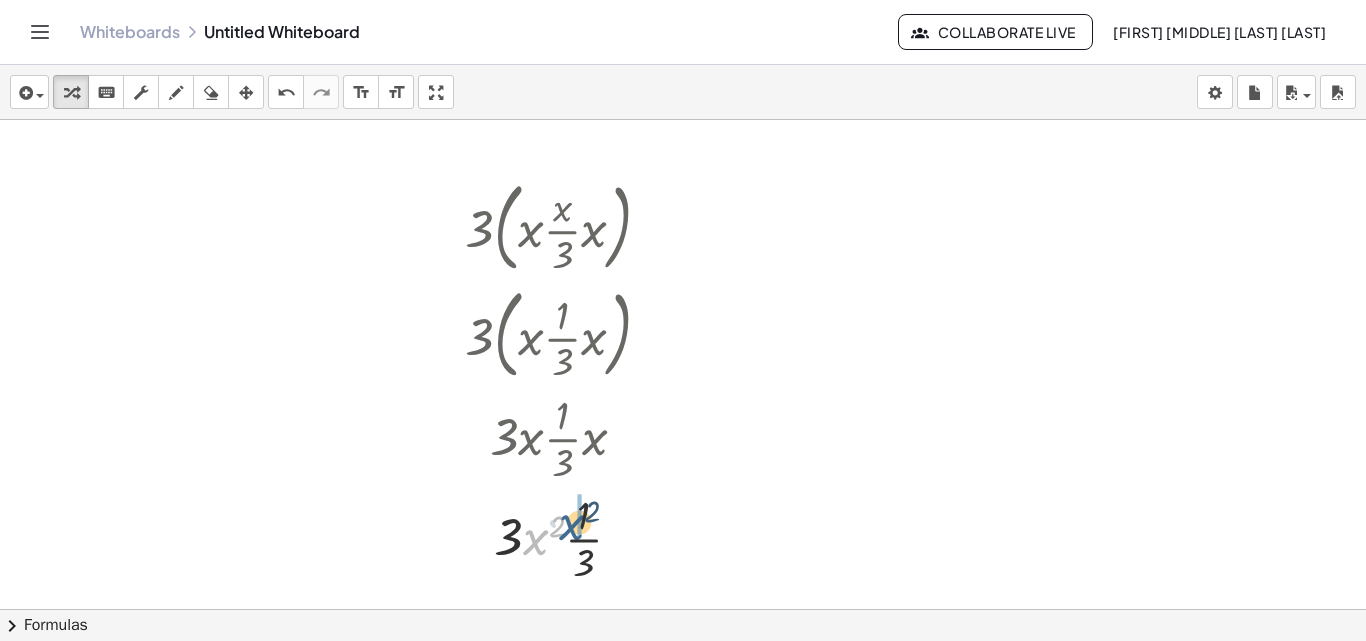 drag, startPoint x: 542, startPoint y: 539, endPoint x: 579, endPoint y: 523, distance: 40.311287 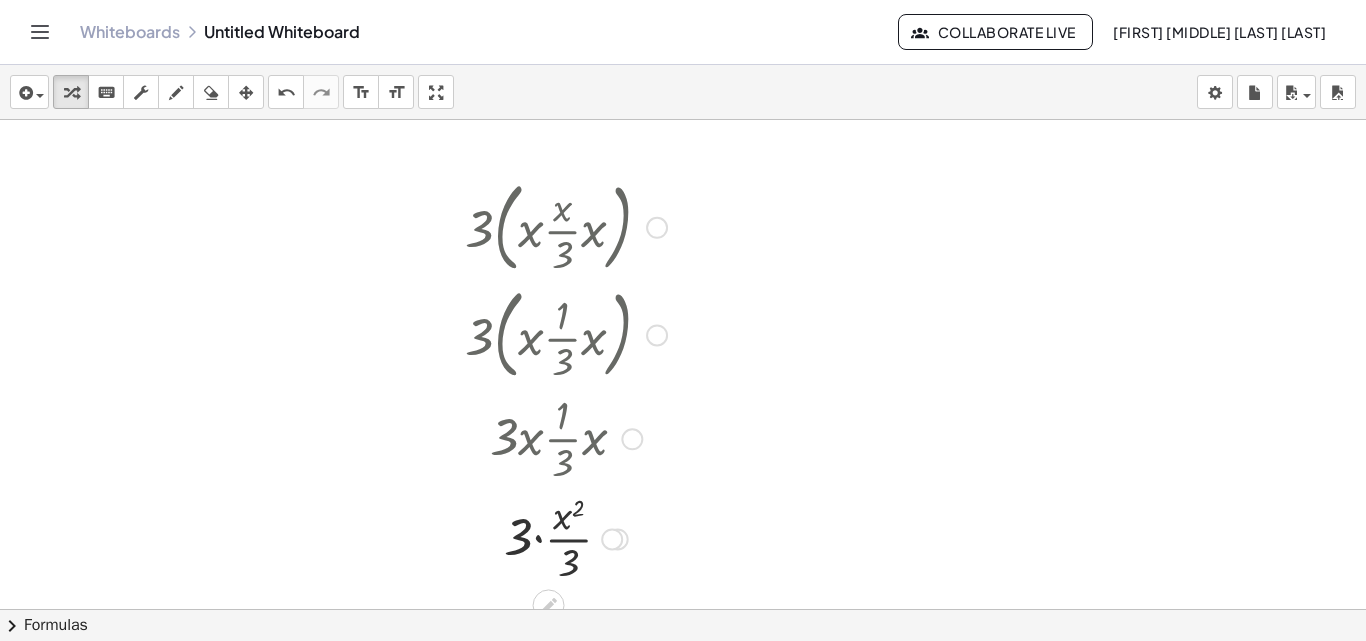 click at bounding box center (566, 537) 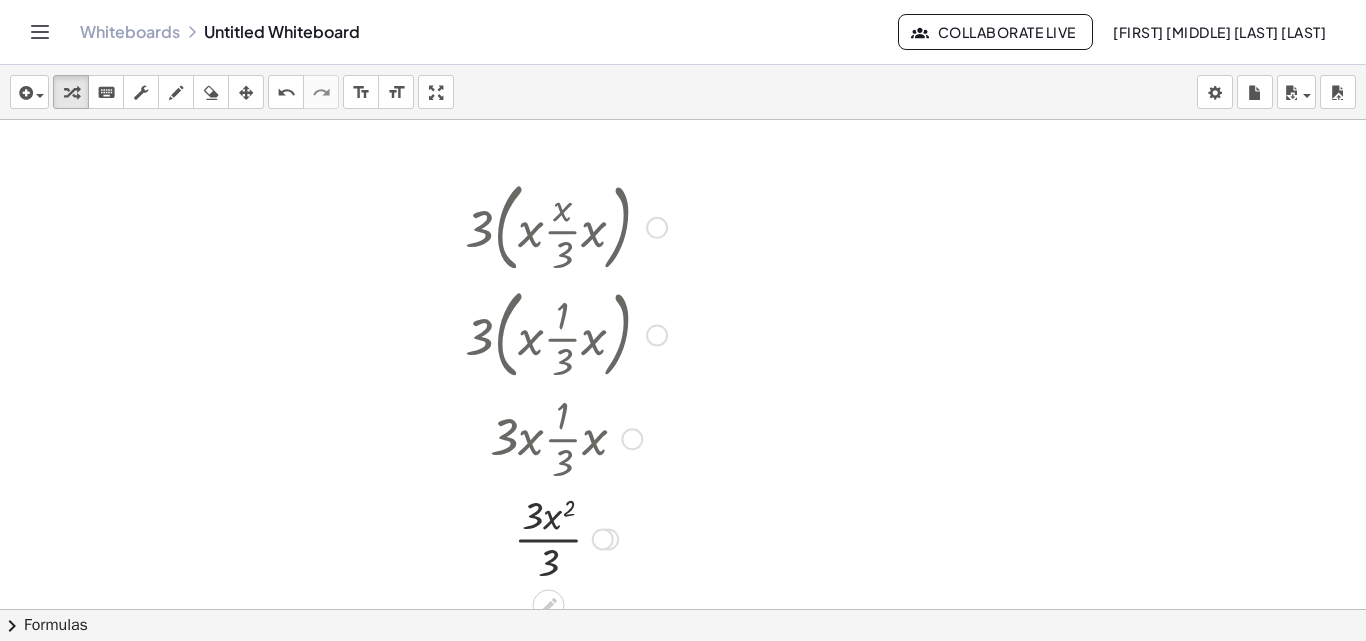 click at bounding box center [566, 537] 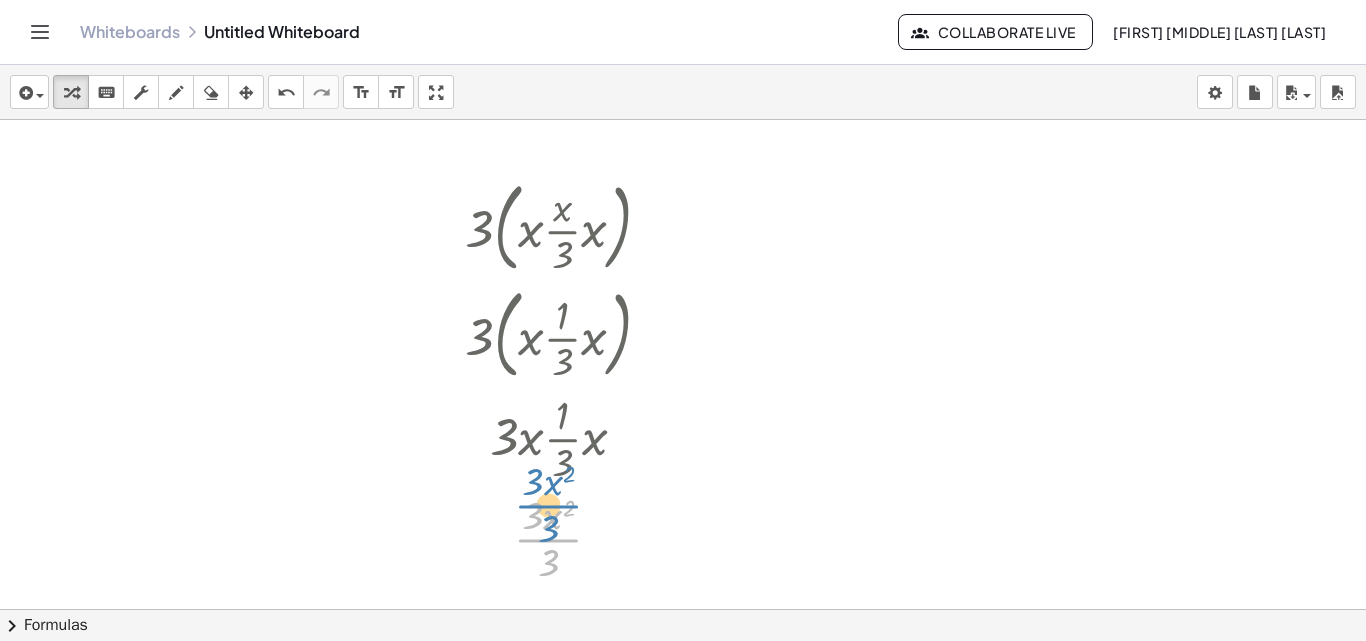 drag, startPoint x: 553, startPoint y: 551, endPoint x: 555, endPoint y: 528, distance: 23.086792 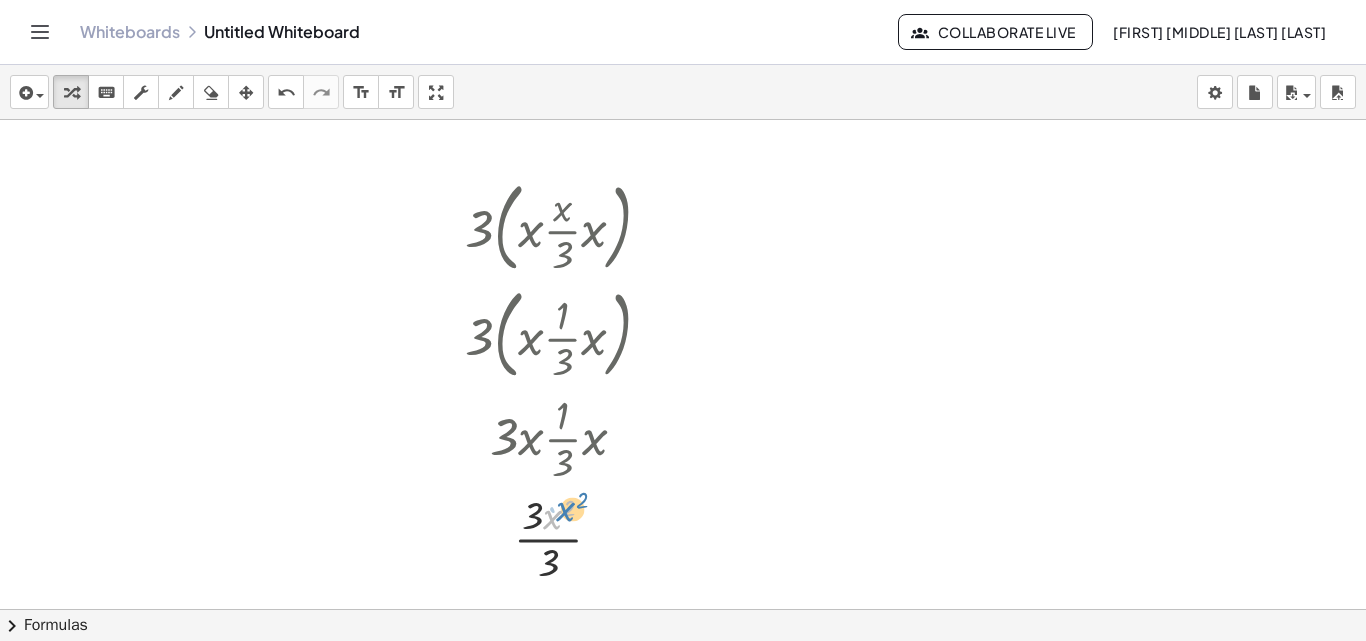 drag, startPoint x: 554, startPoint y: 518, endPoint x: 567, endPoint y: 510, distance: 15.264338 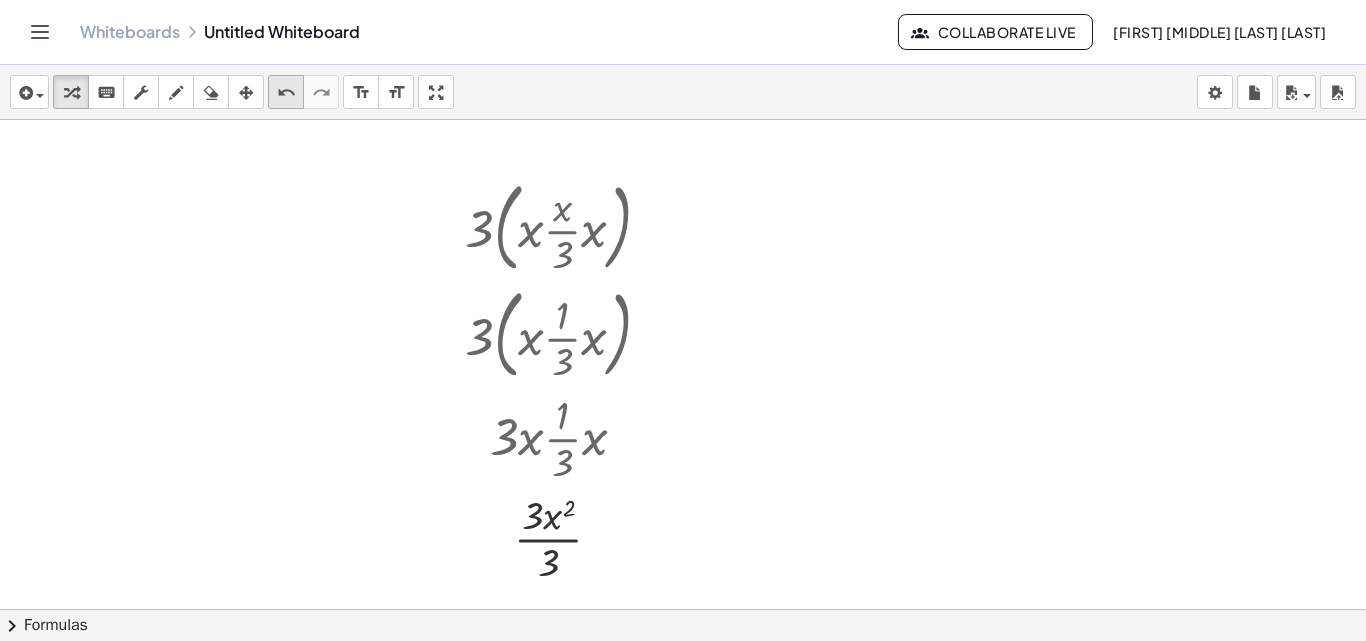 click on "undo" at bounding box center (286, 93) 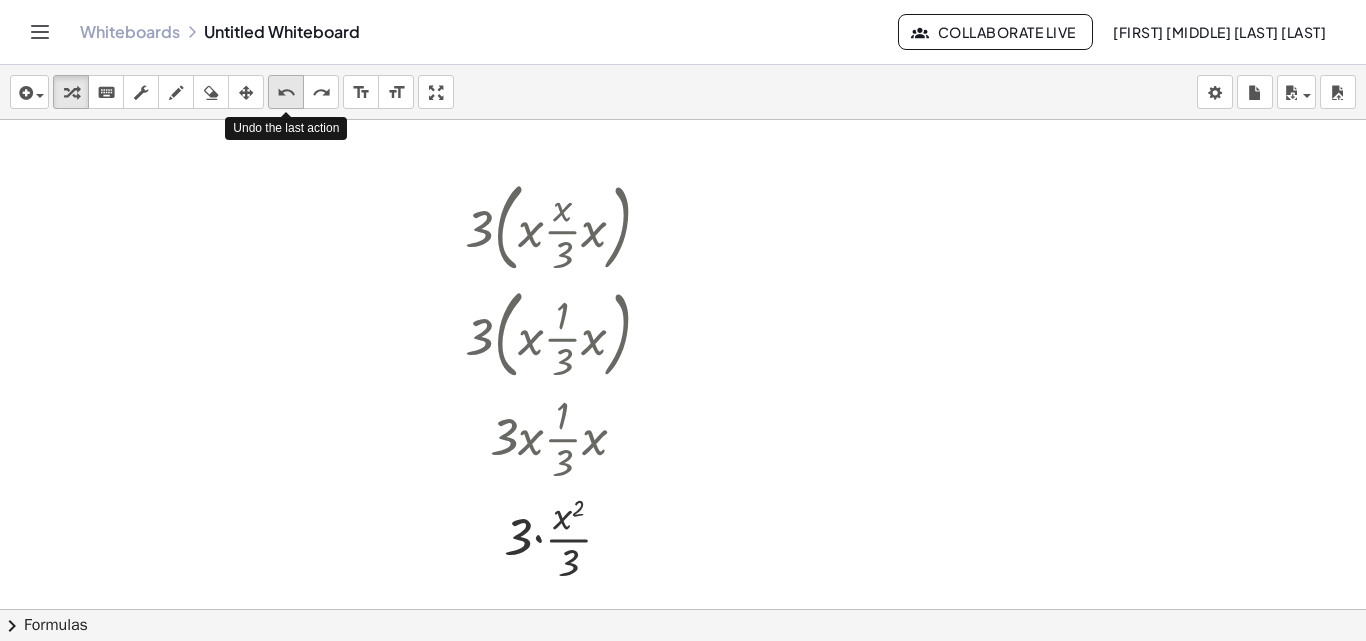 click on "undo" at bounding box center [286, 93] 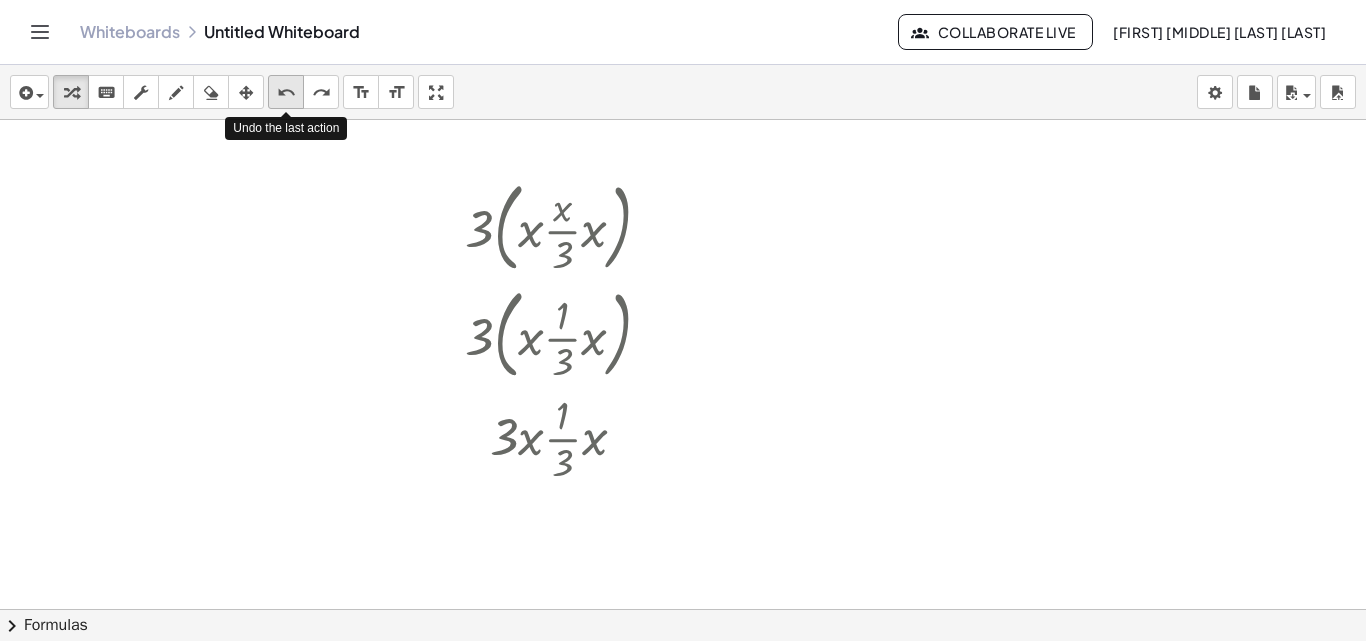 click on "undo" at bounding box center [286, 93] 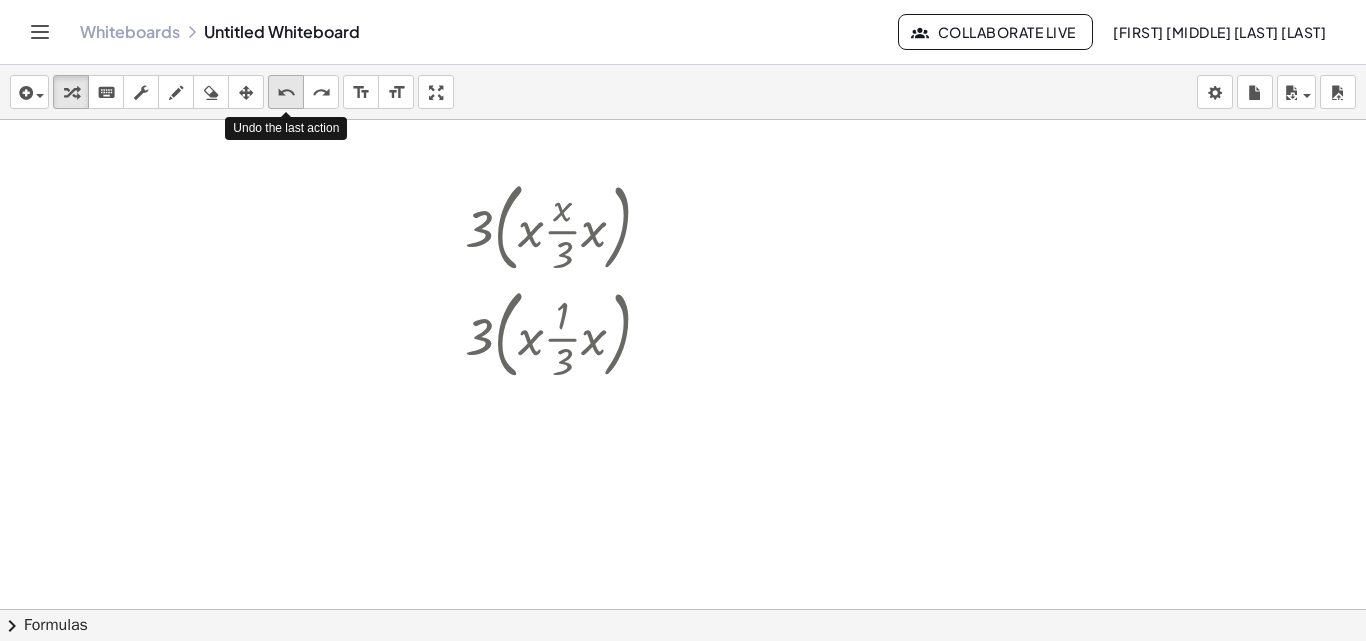 click on "undo" at bounding box center (286, 93) 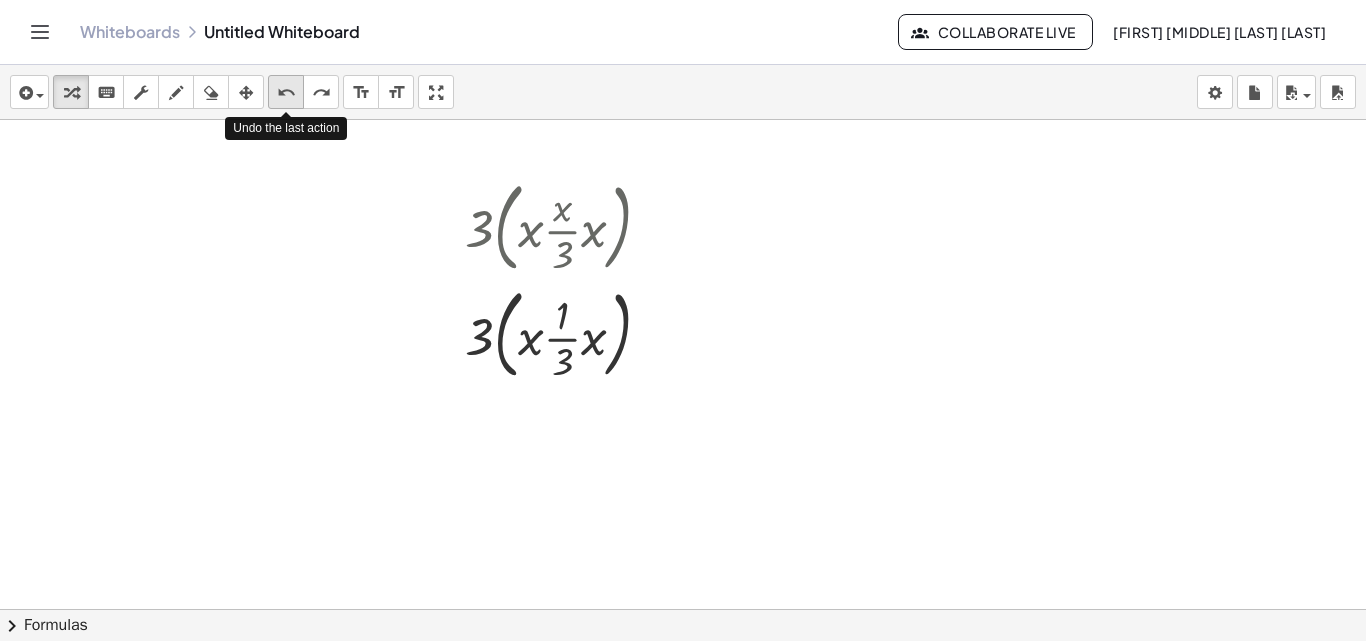 click on "undo" at bounding box center [286, 93] 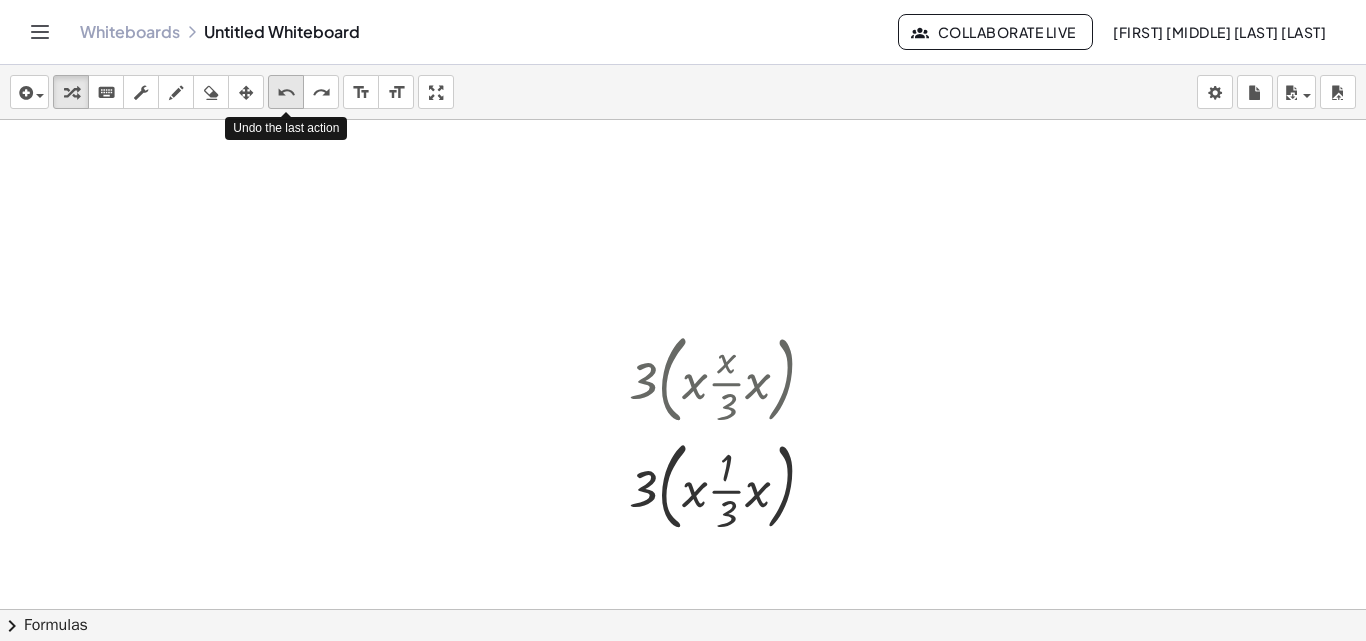 click on "undo" at bounding box center (286, 93) 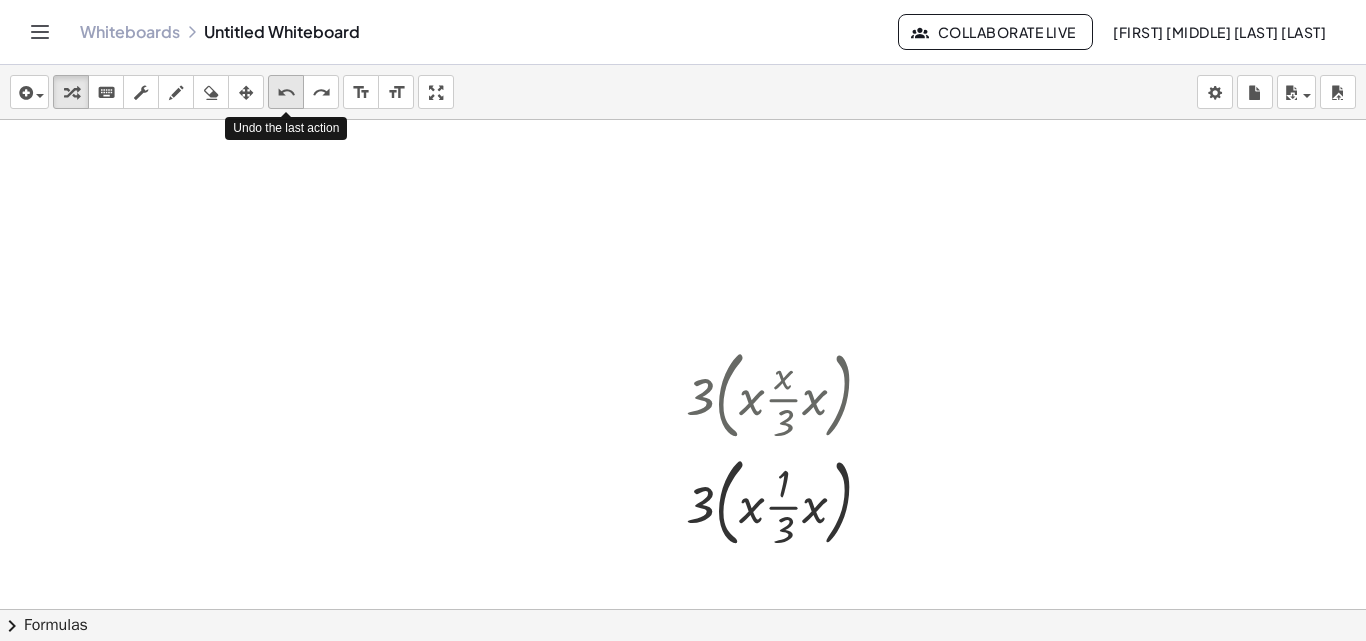 click on "undo" at bounding box center [286, 93] 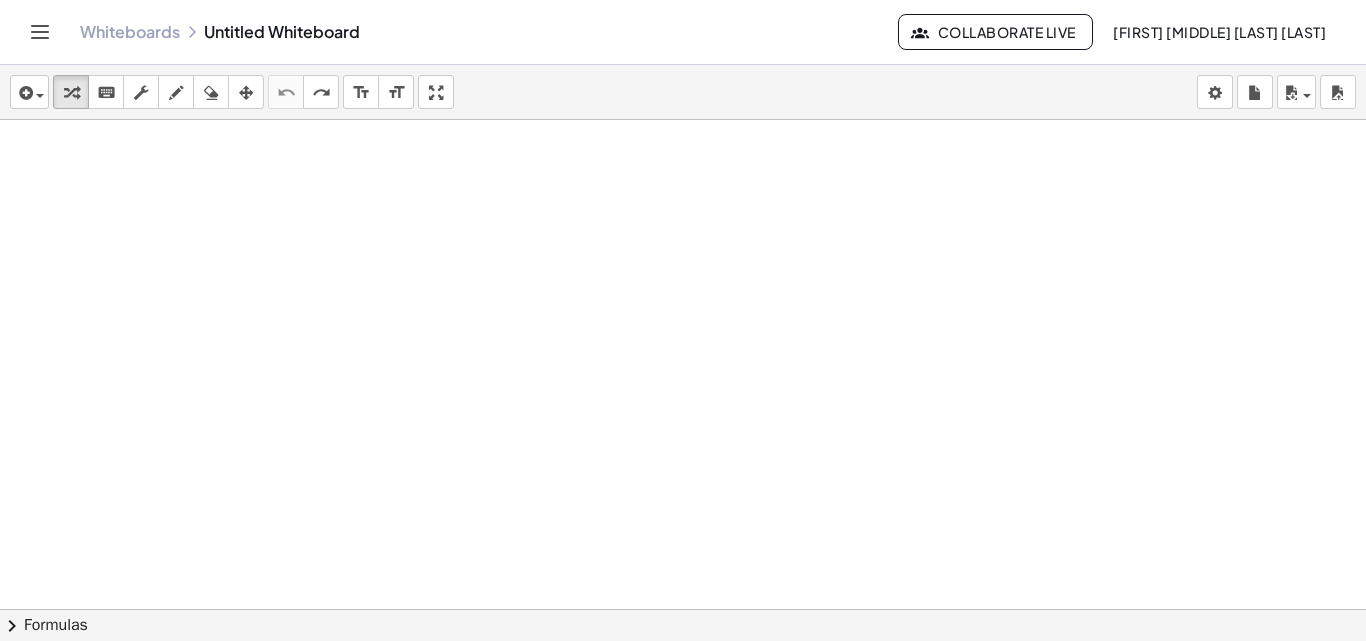 click at bounding box center (683, 609) 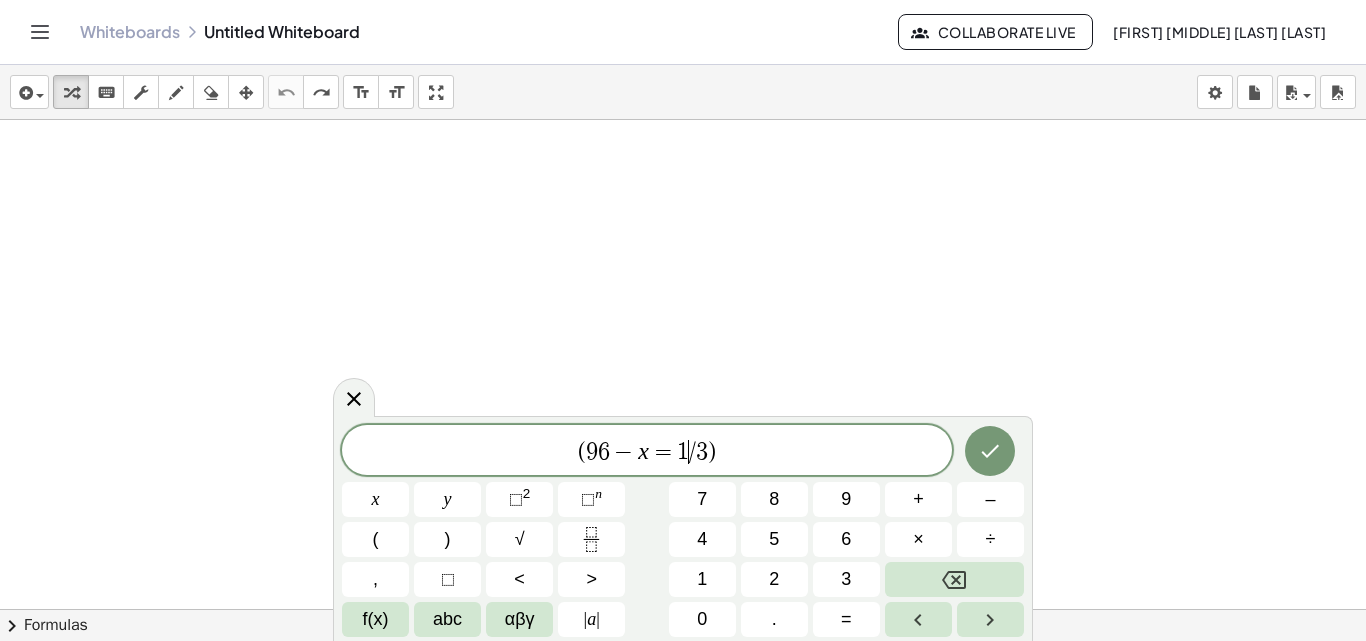 click on "/" at bounding box center [692, 452] 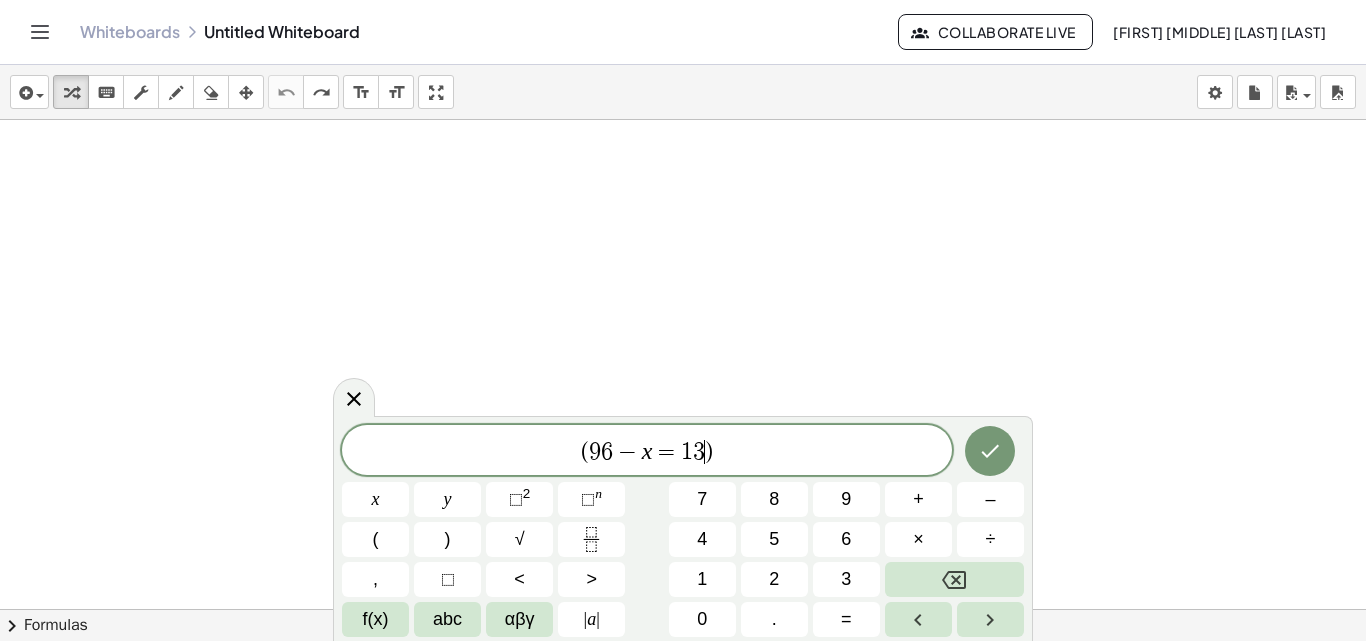click on ")" at bounding box center [709, 452] 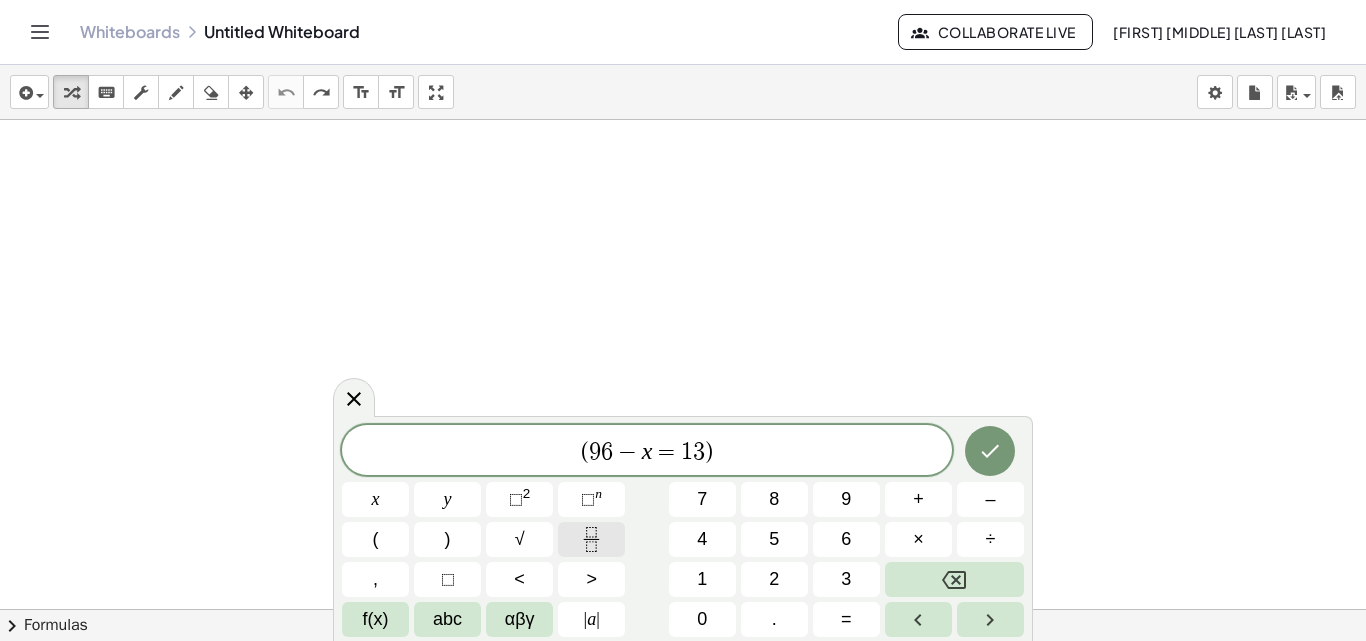 click 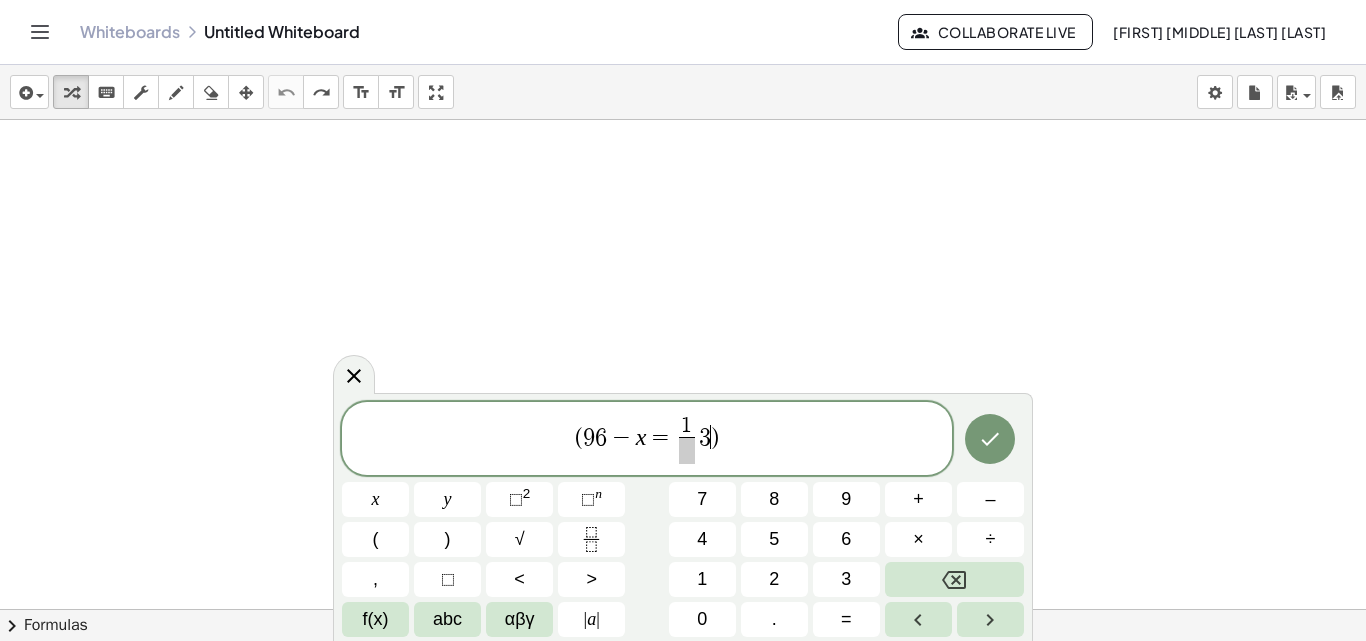click on "( 9 6 − x = 1 ​ 3 ​ )" at bounding box center (647, 440) 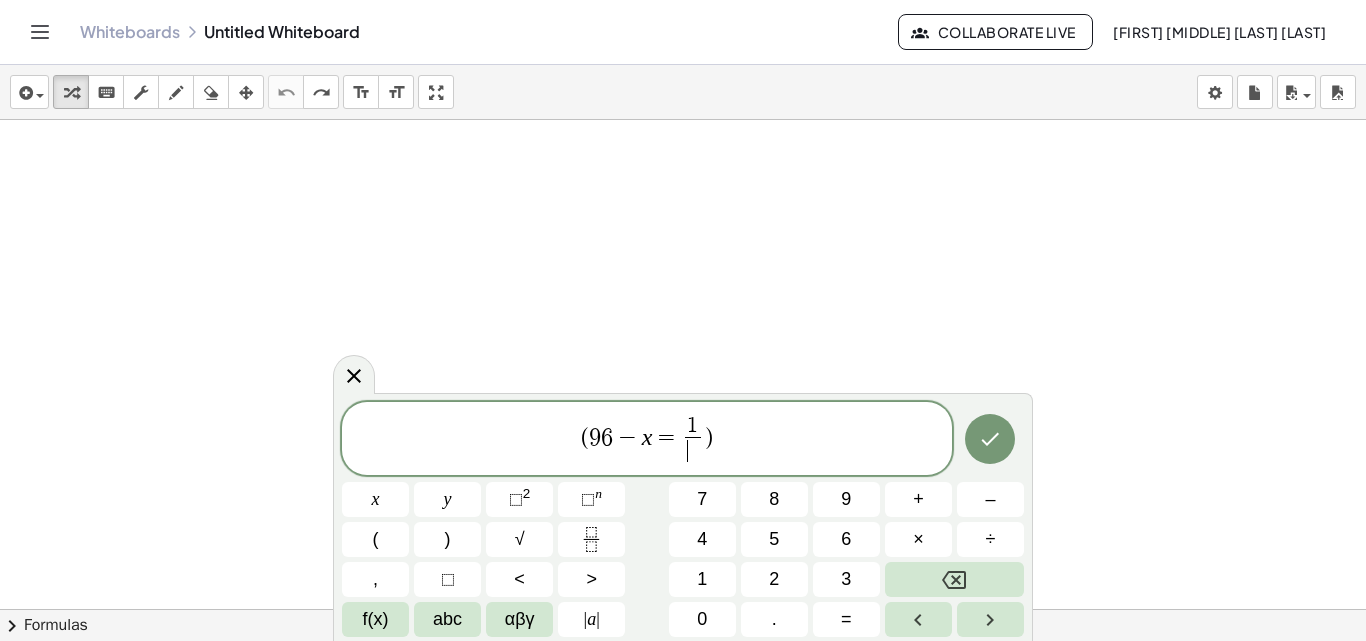 click on "​" at bounding box center (692, 450) 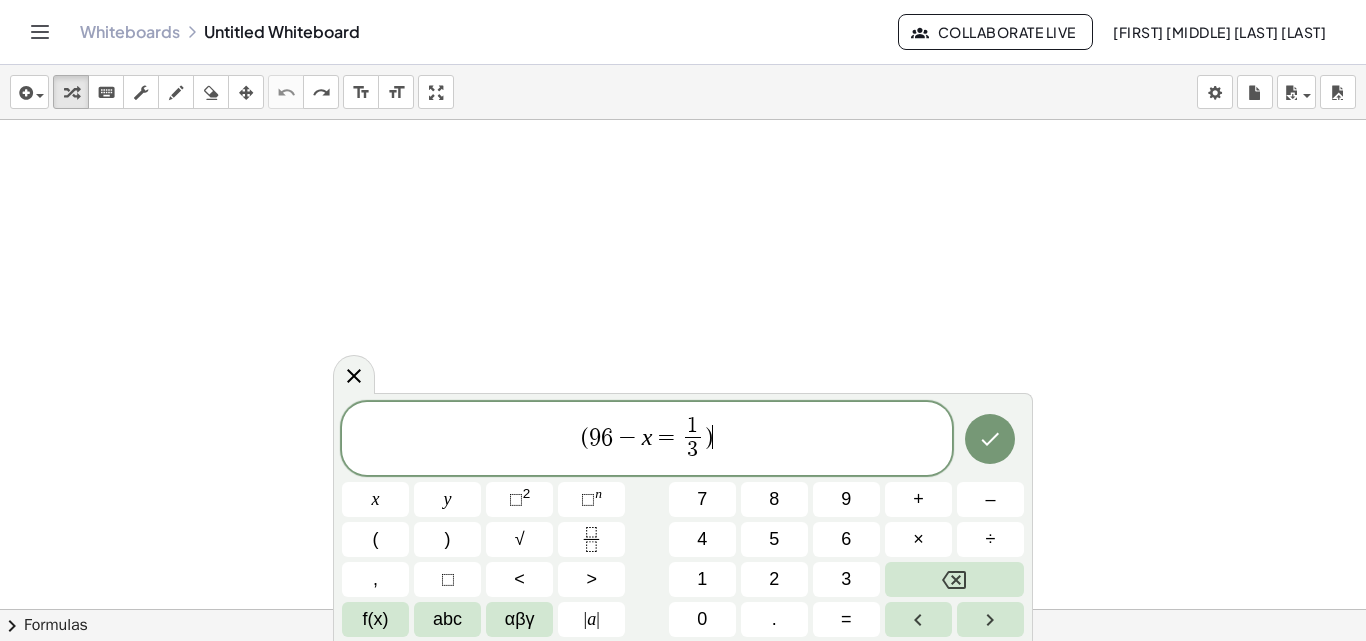 click on "( 9 6 − x = 1 3 ​ )" at bounding box center (647, 440) 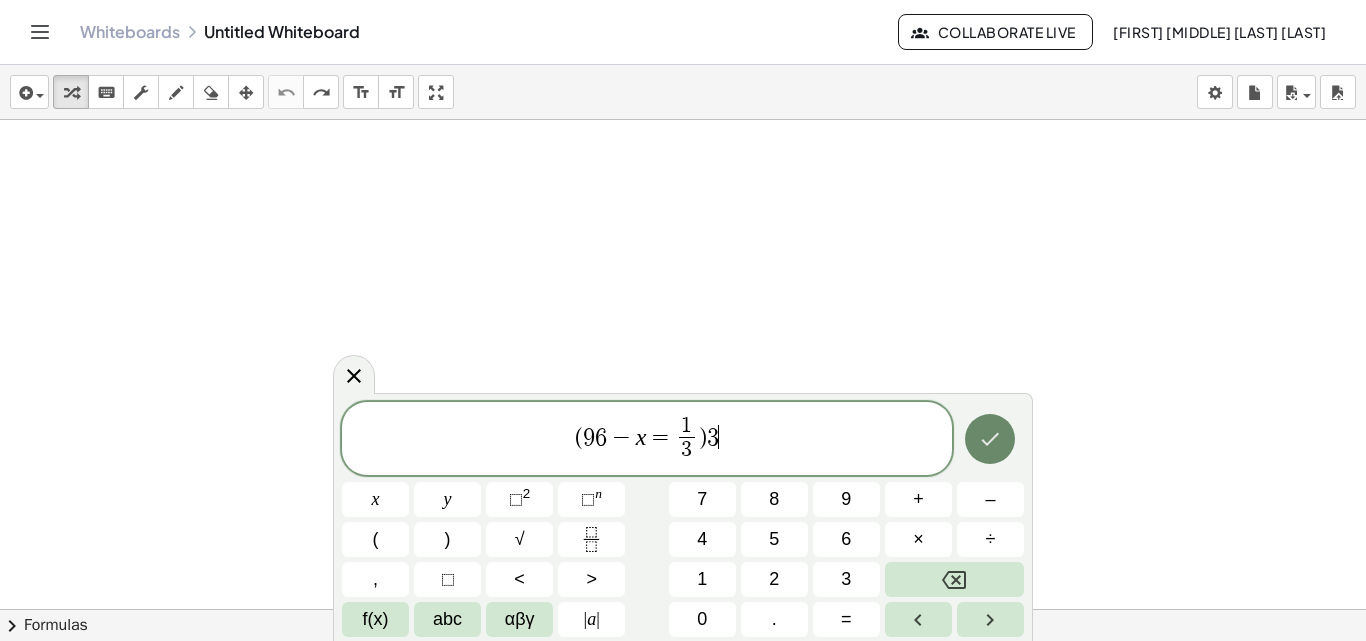 click 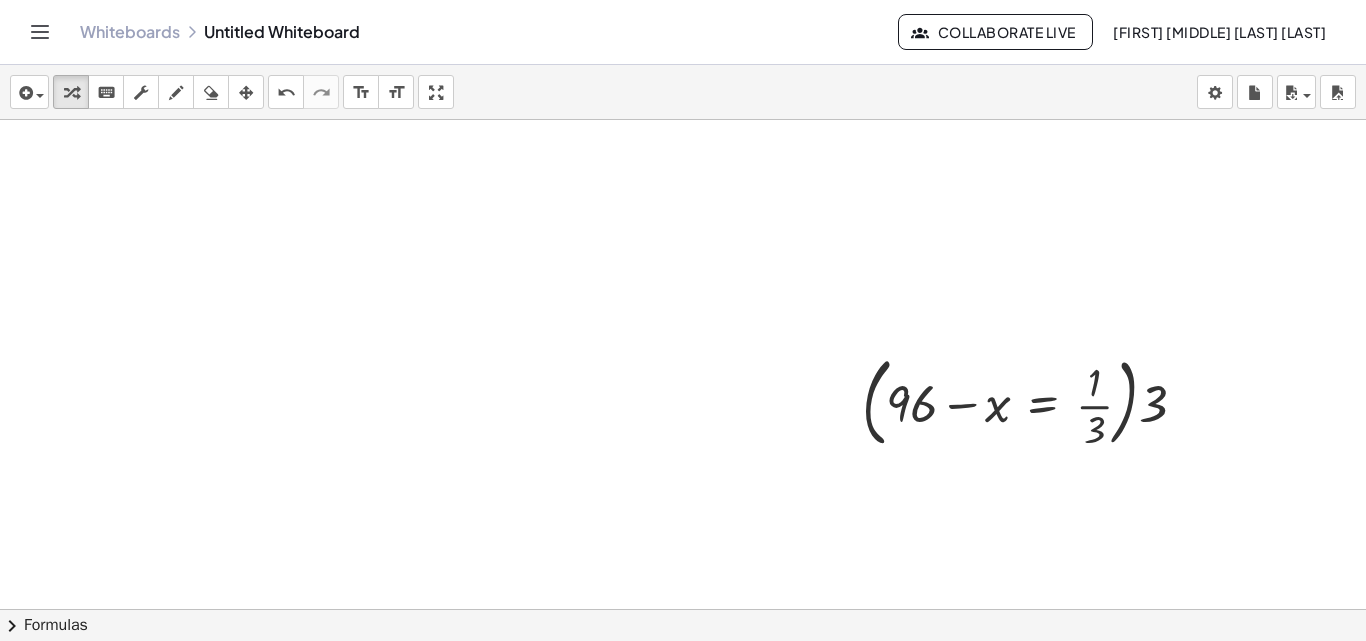 drag, startPoint x: 969, startPoint y: 340, endPoint x: 875, endPoint y: 334, distance: 94.19129 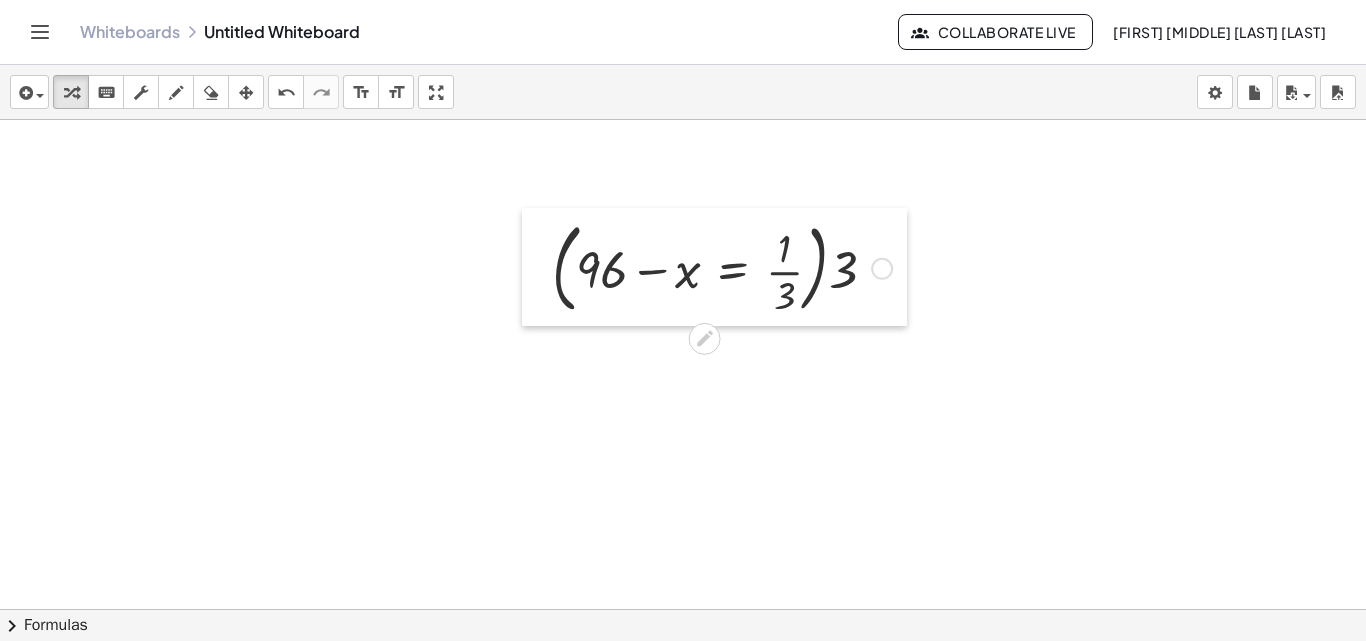 drag, startPoint x: 847, startPoint y: 397, endPoint x: 537, endPoint y: 263, distance: 337.72177 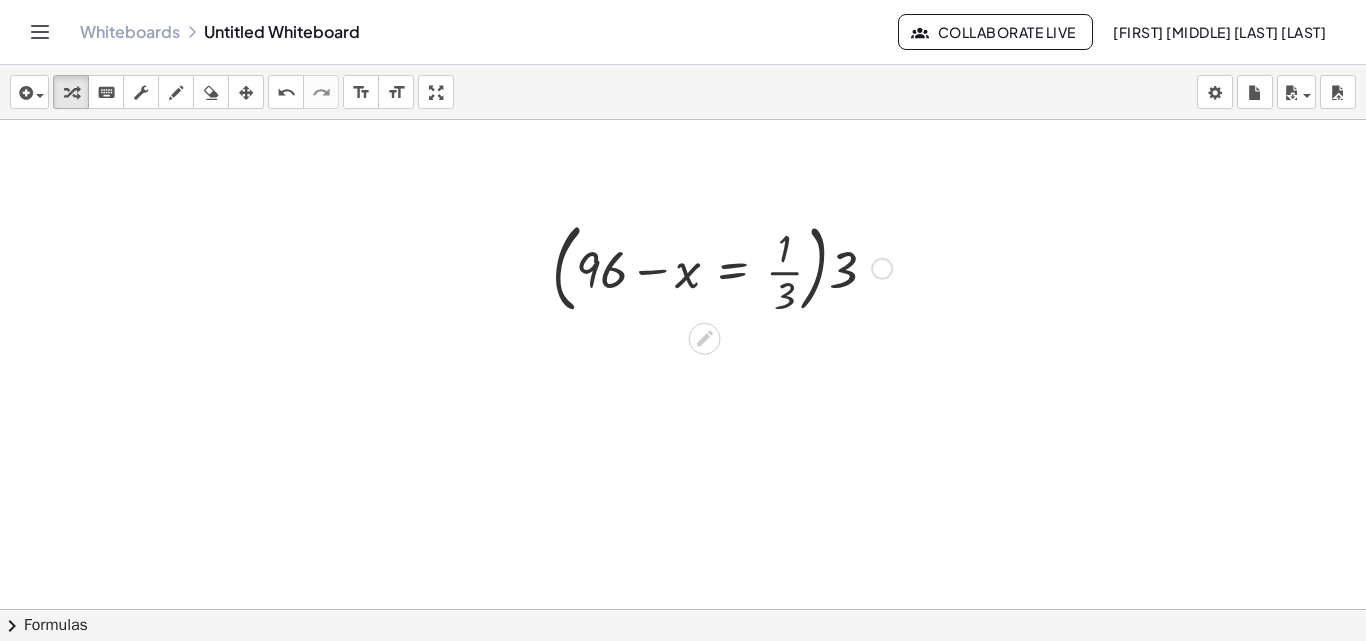 click at bounding box center [722, 267] 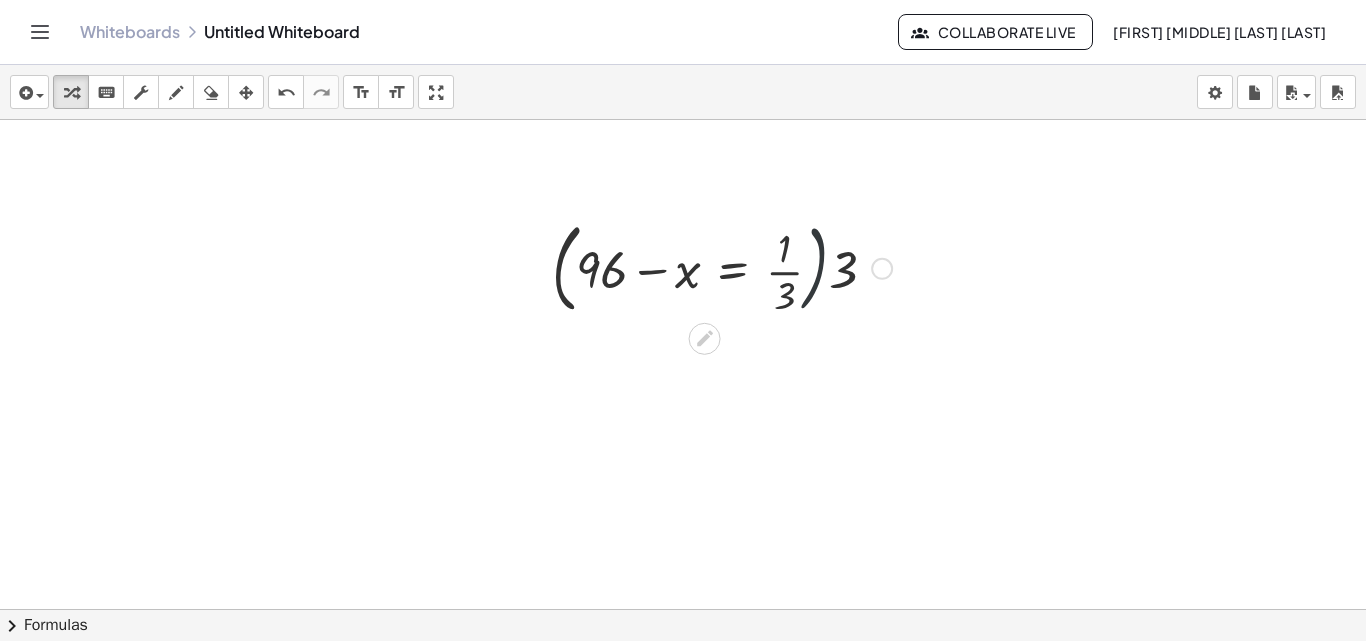 click at bounding box center (722, 267) 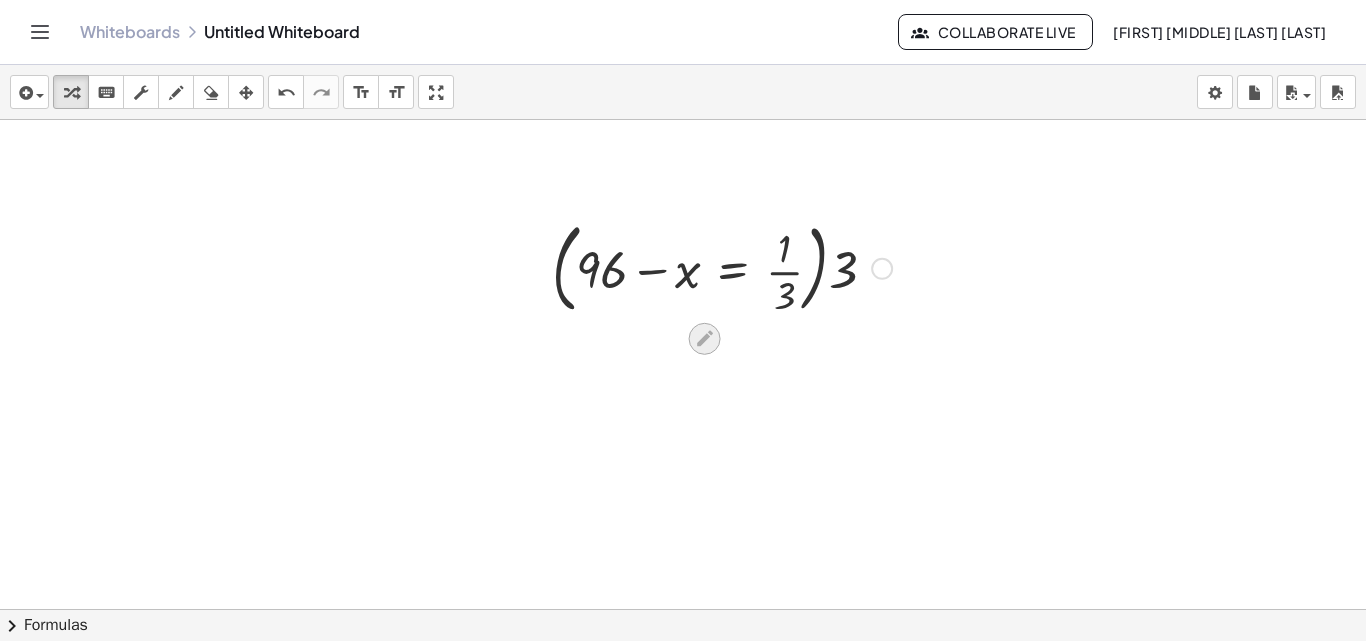 click 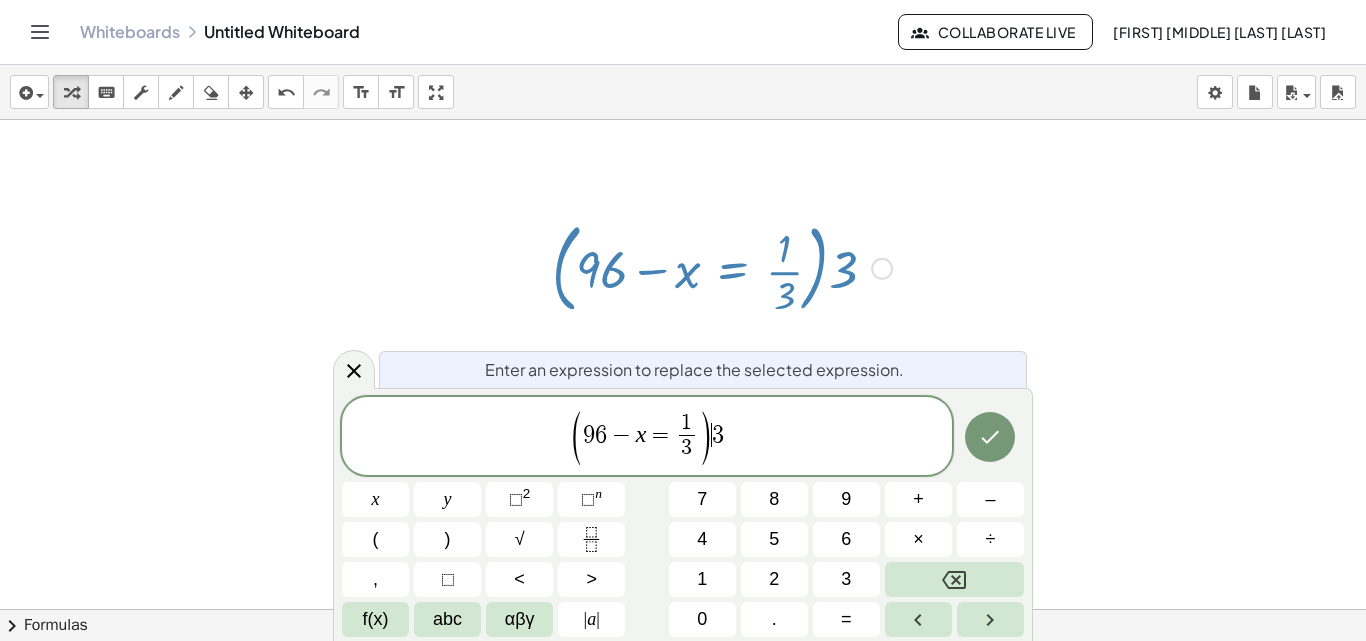 click on ")" at bounding box center (705, 438) 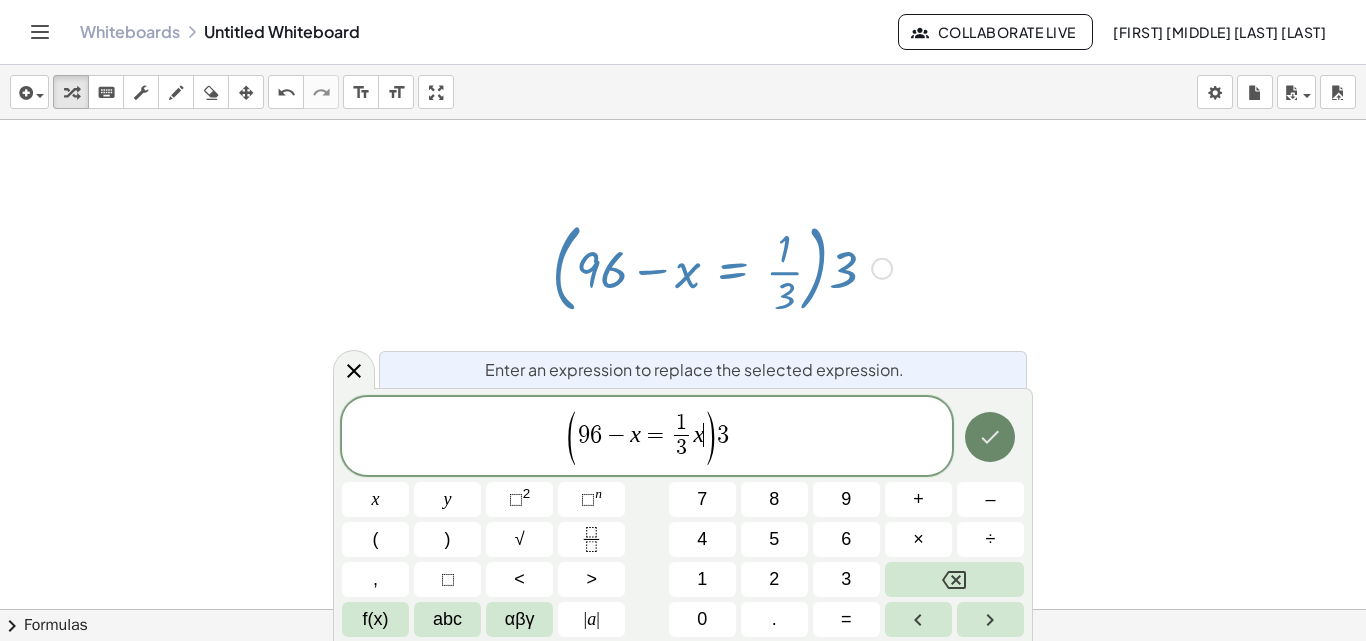 click 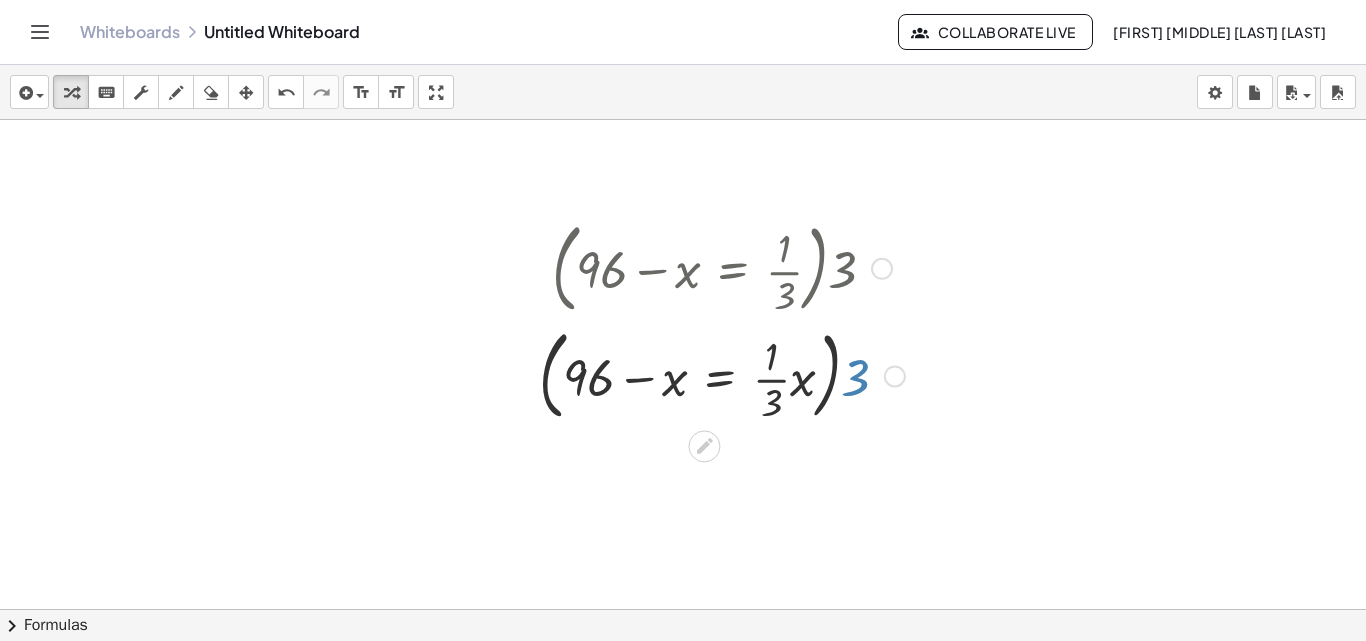 click at bounding box center [722, 375] 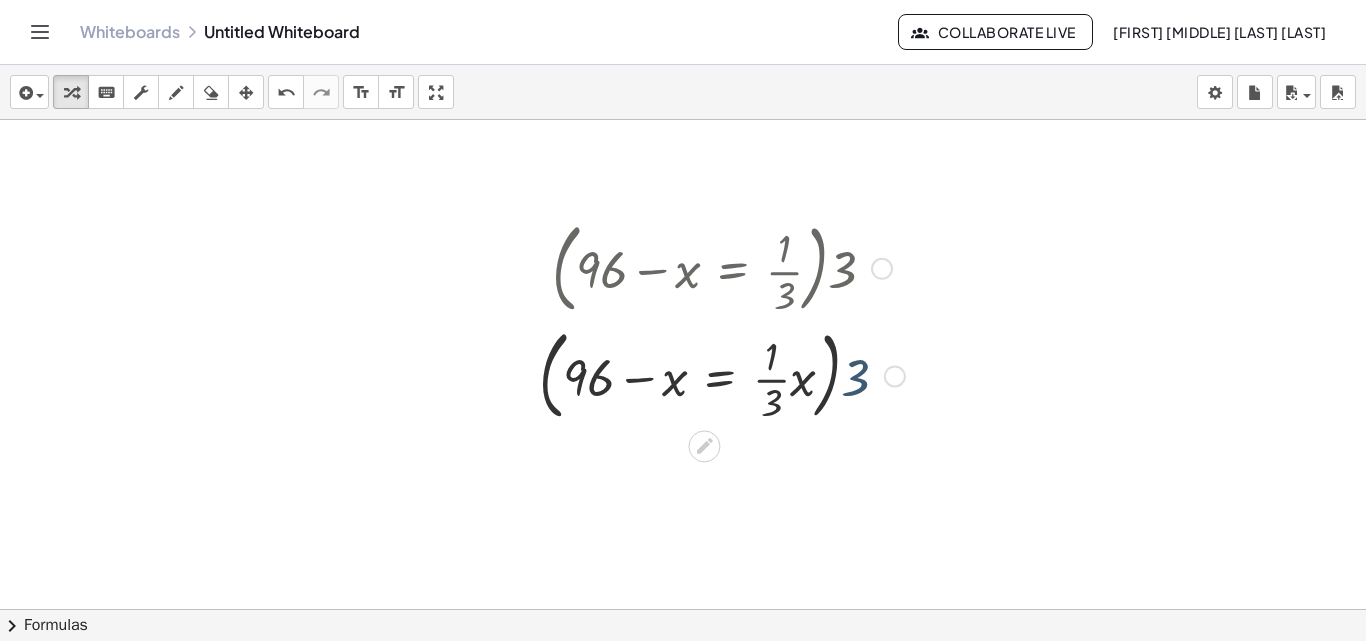 click at bounding box center (722, 375) 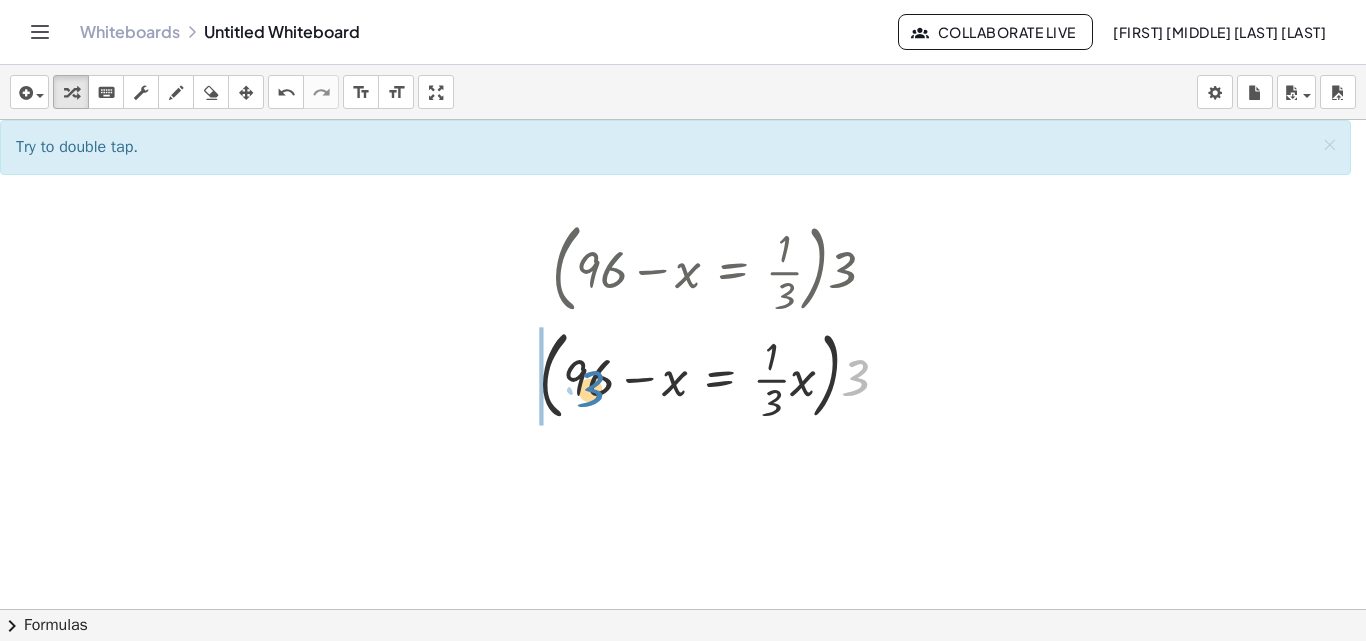 drag, startPoint x: 857, startPoint y: 386, endPoint x: 590, endPoint y: 397, distance: 267.2265 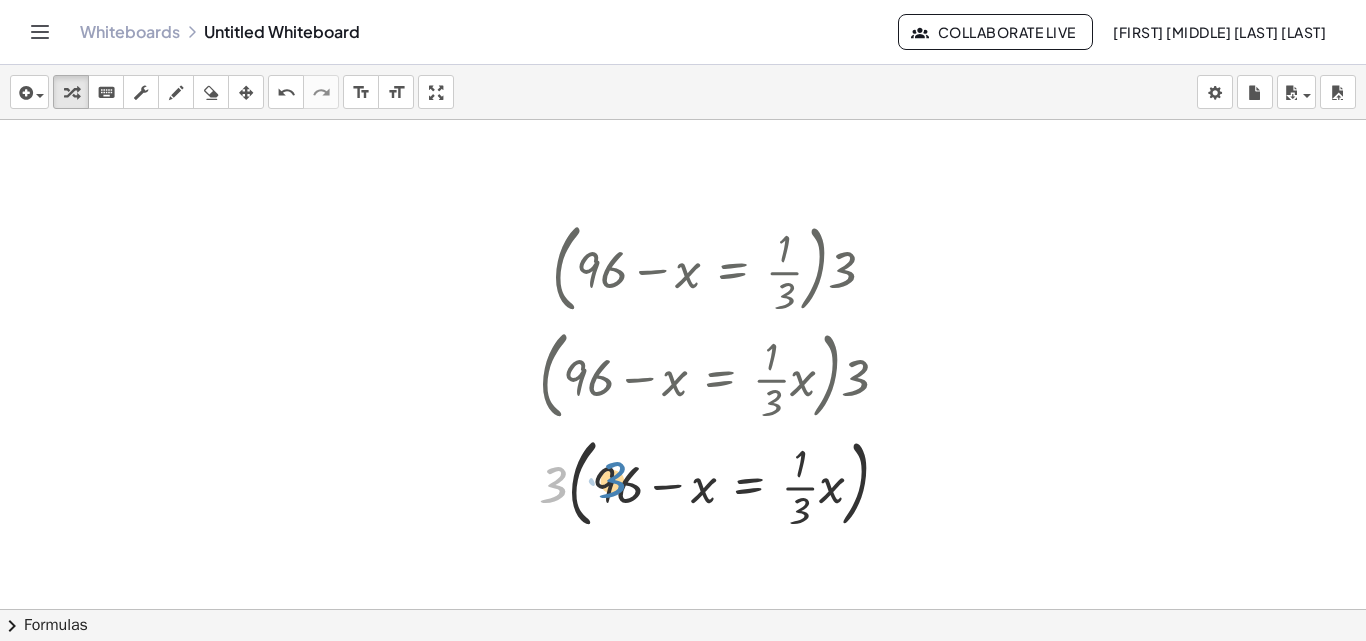 drag, startPoint x: 559, startPoint y: 493, endPoint x: 620, endPoint y: 488, distance: 61.204575 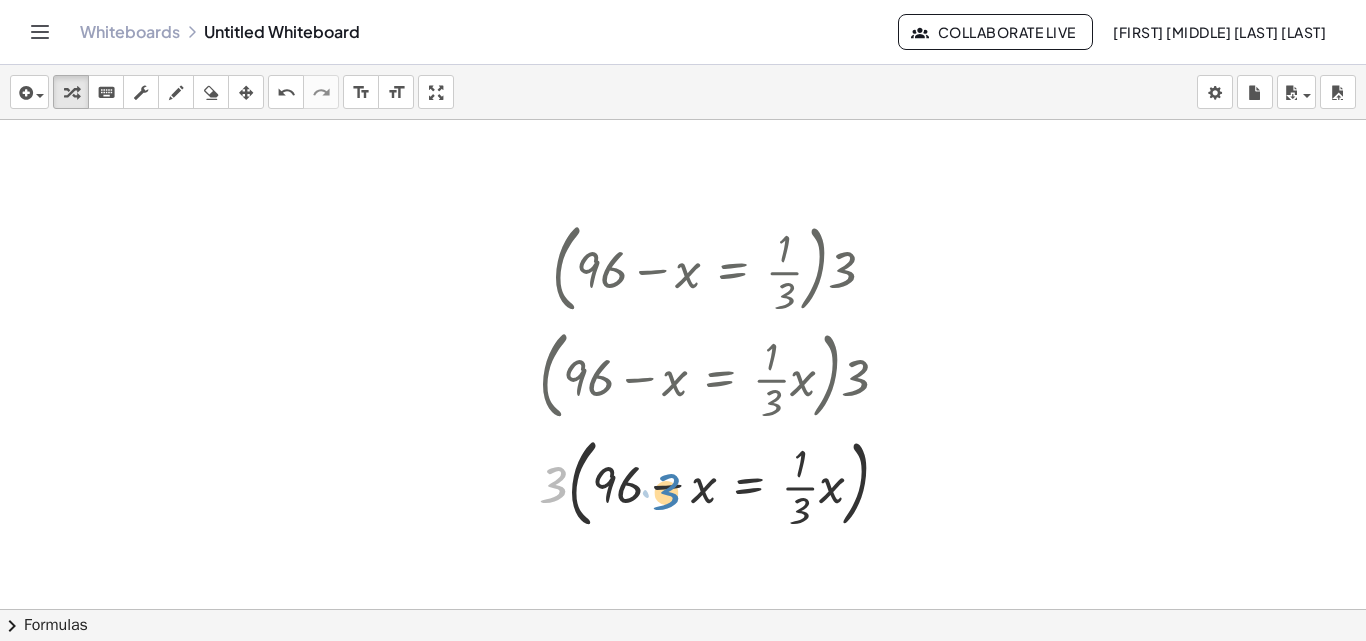 drag, startPoint x: 561, startPoint y: 492, endPoint x: 673, endPoint y: 498, distance: 112.1606 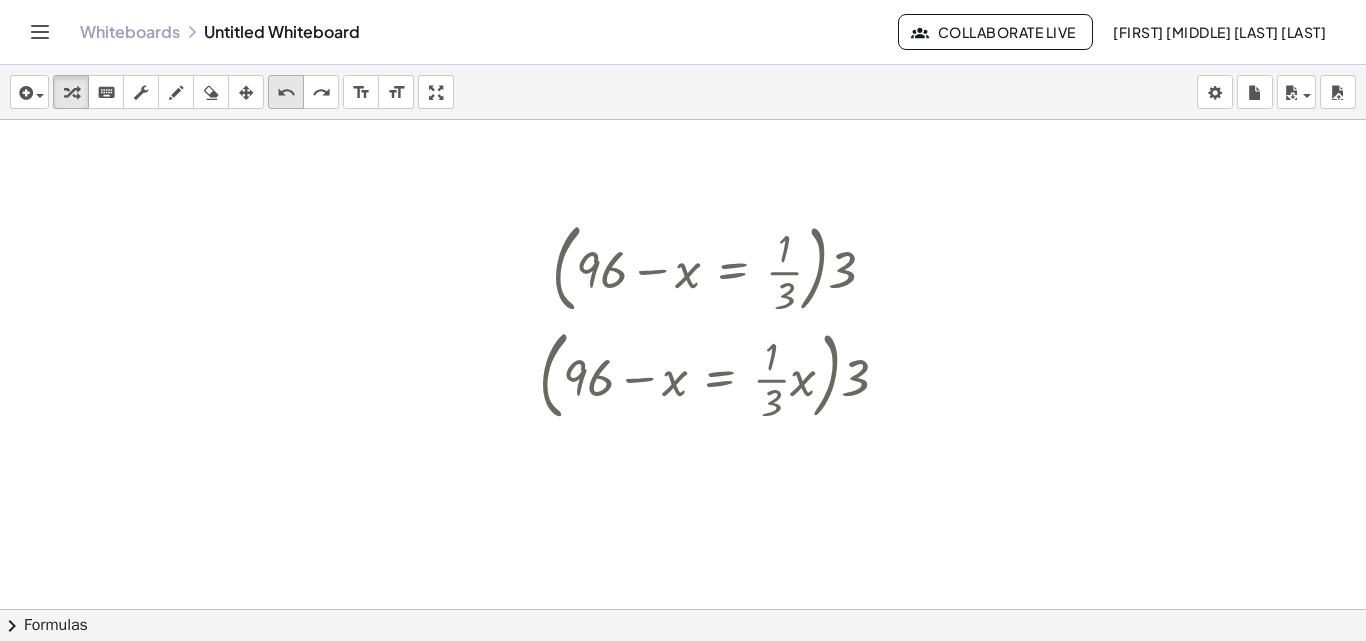 click on "undo" at bounding box center (286, 93) 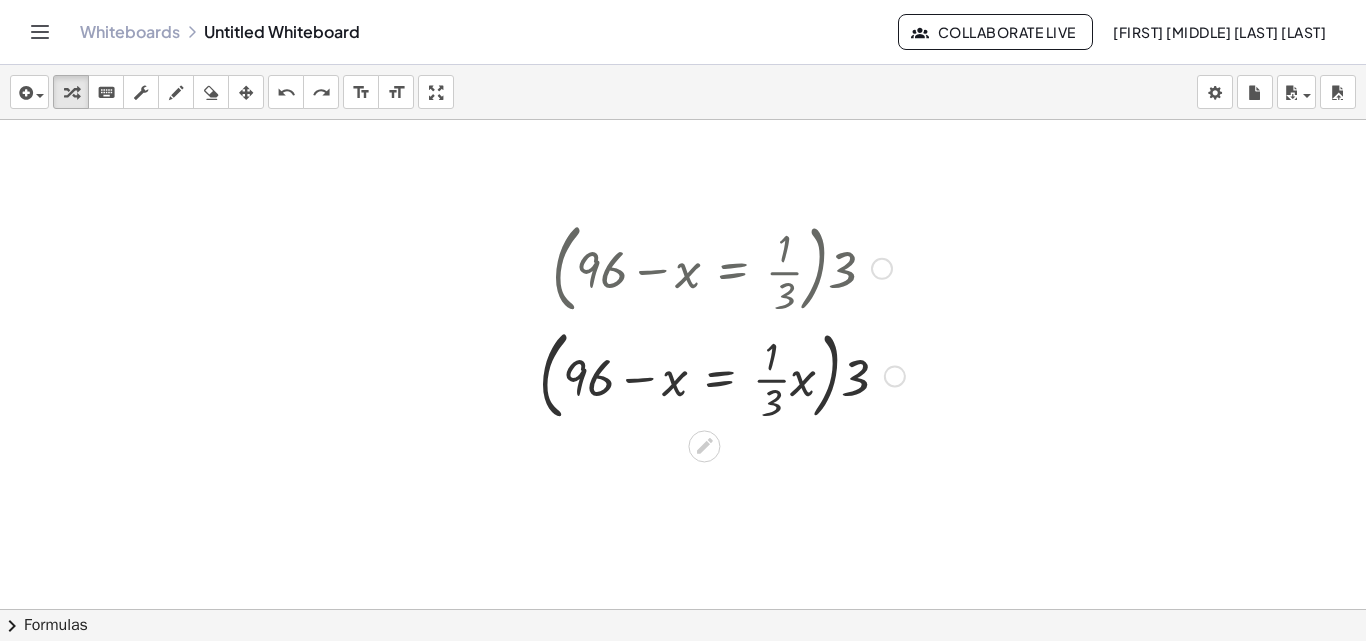 click at bounding box center (895, 376) 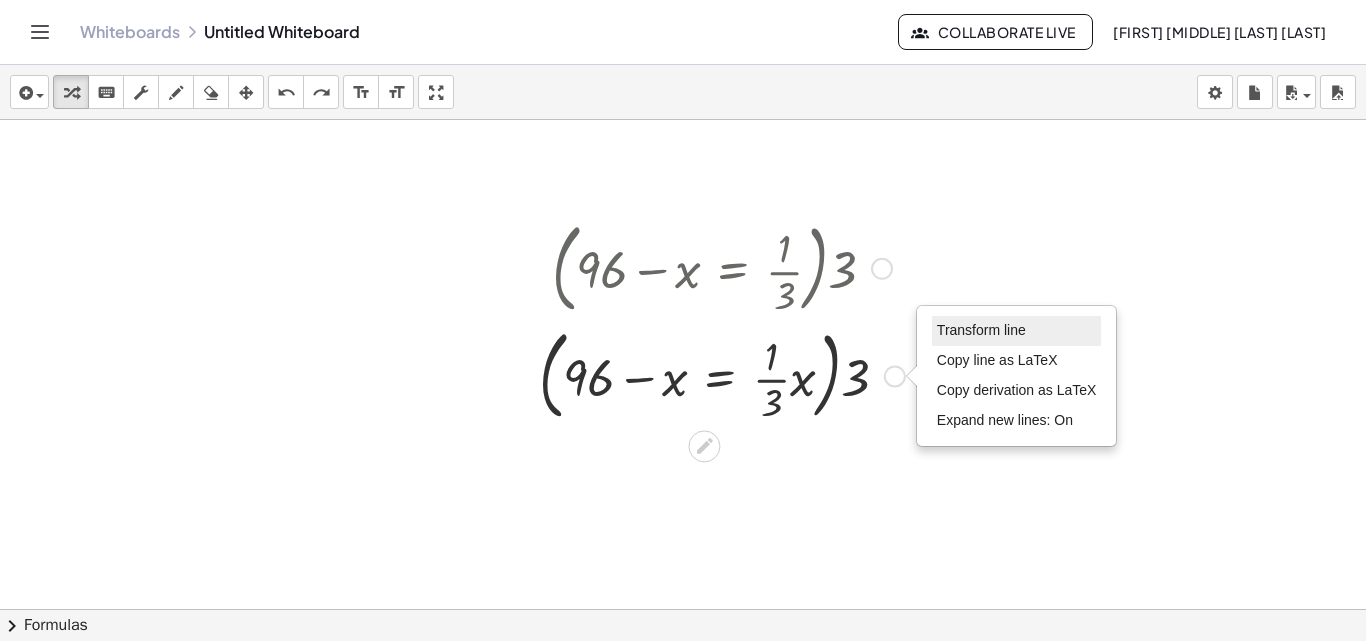 click on "Transform line" at bounding box center (1017, 331) 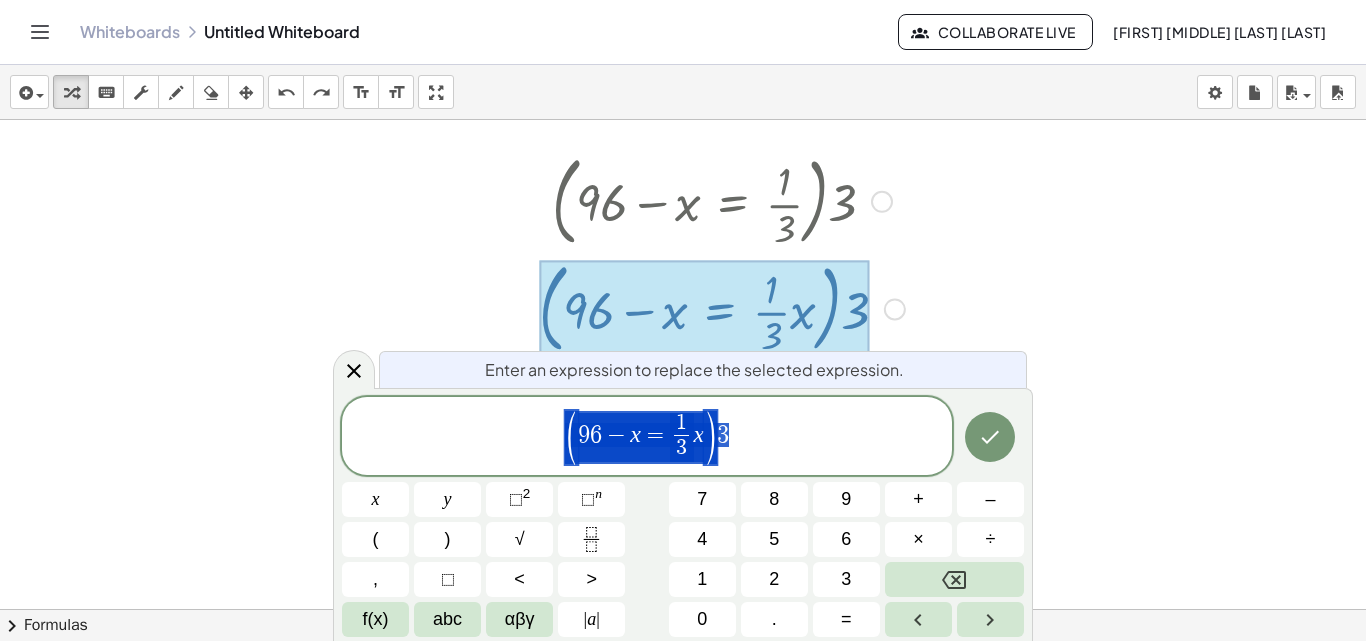 scroll, scrollTop: 67, scrollLeft: 0, axis: vertical 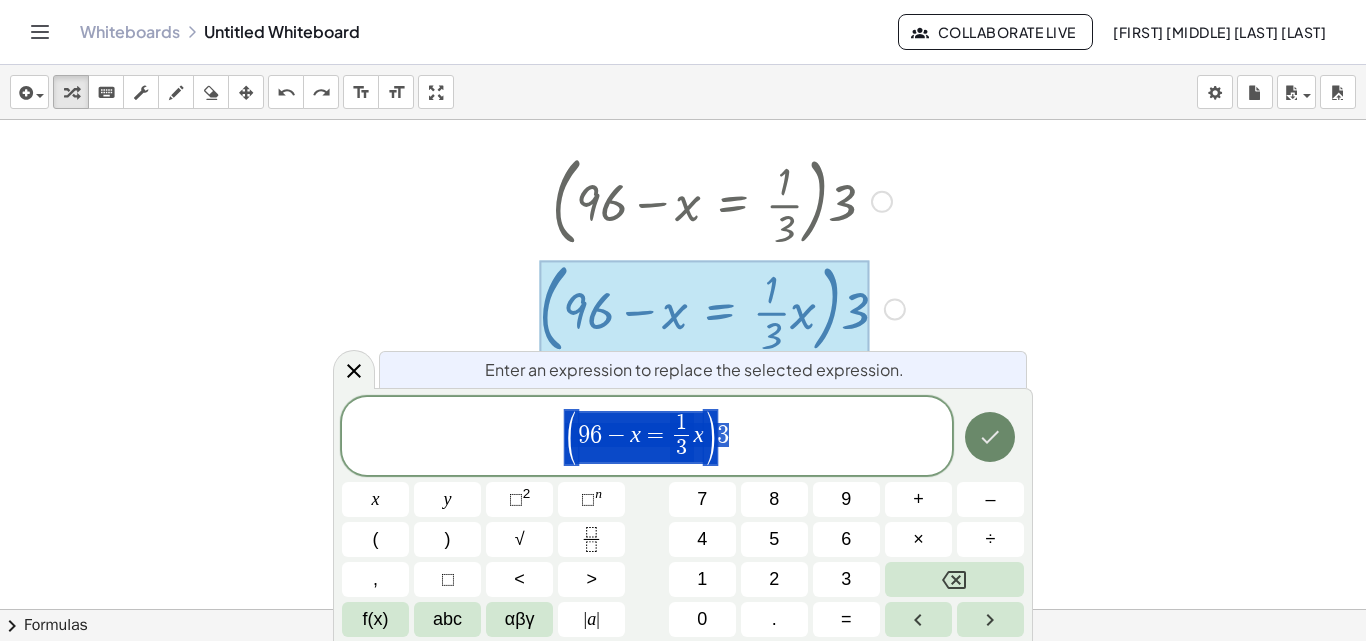 click 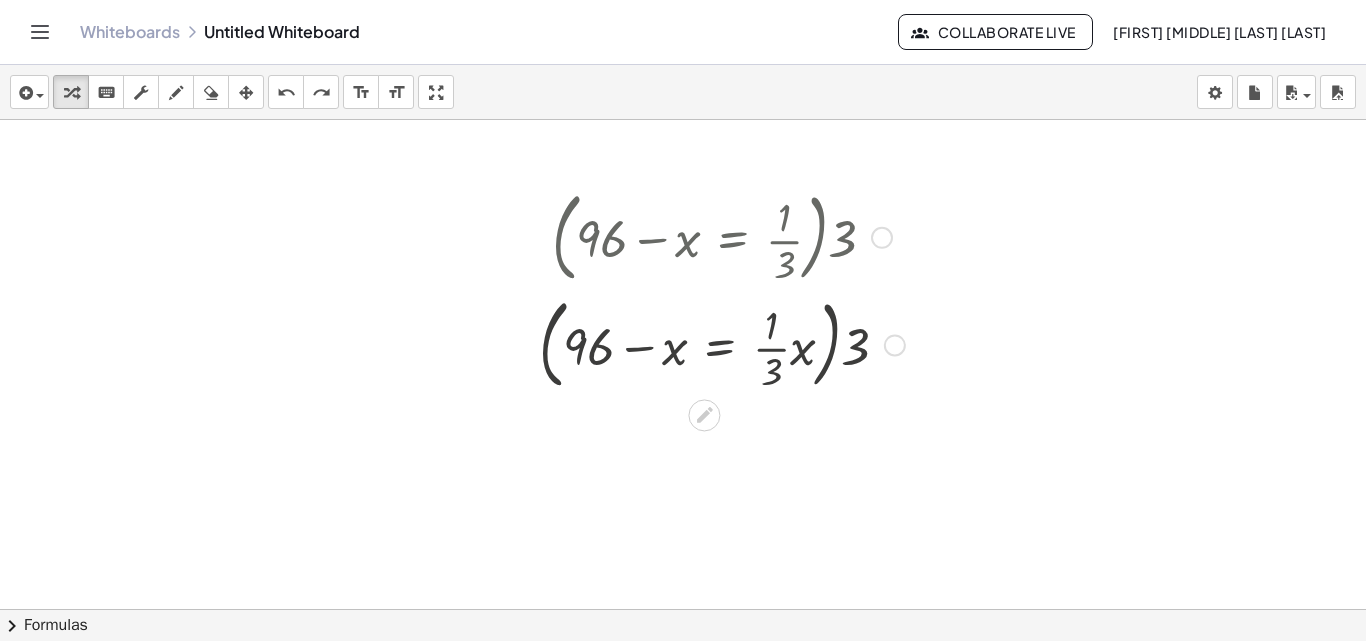 scroll, scrollTop: 0, scrollLeft: 0, axis: both 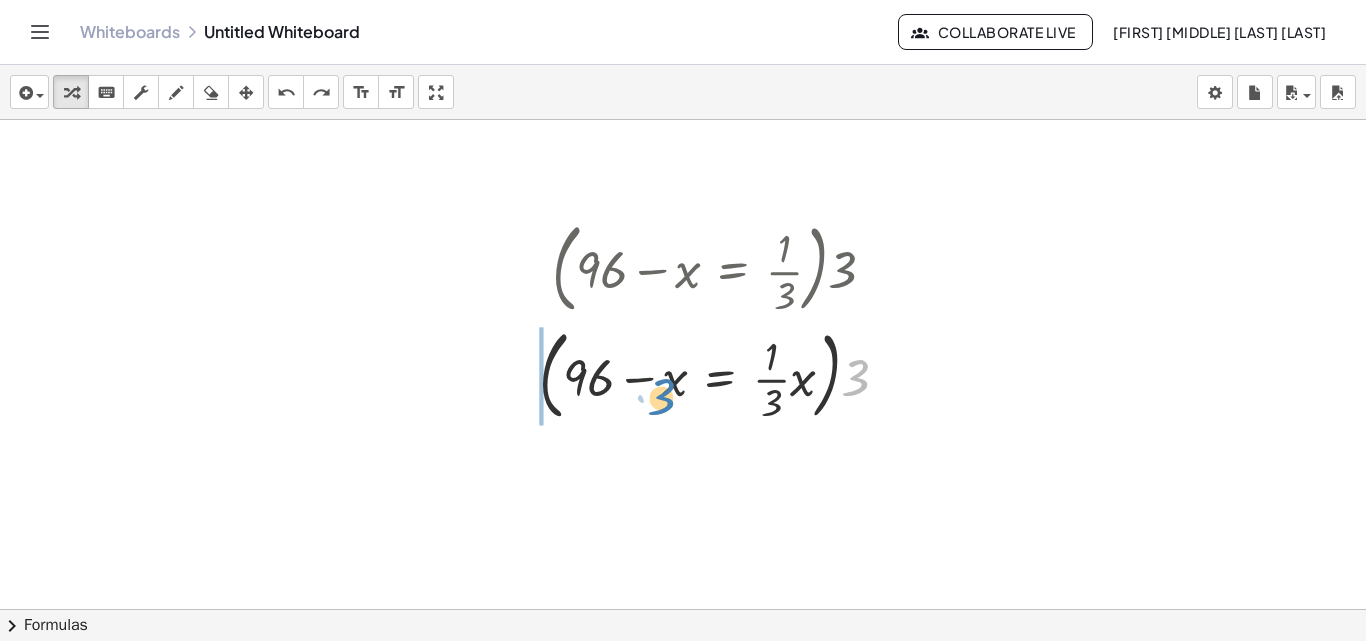 drag, startPoint x: 856, startPoint y: 373, endPoint x: 662, endPoint y: 392, distance: 194.92819 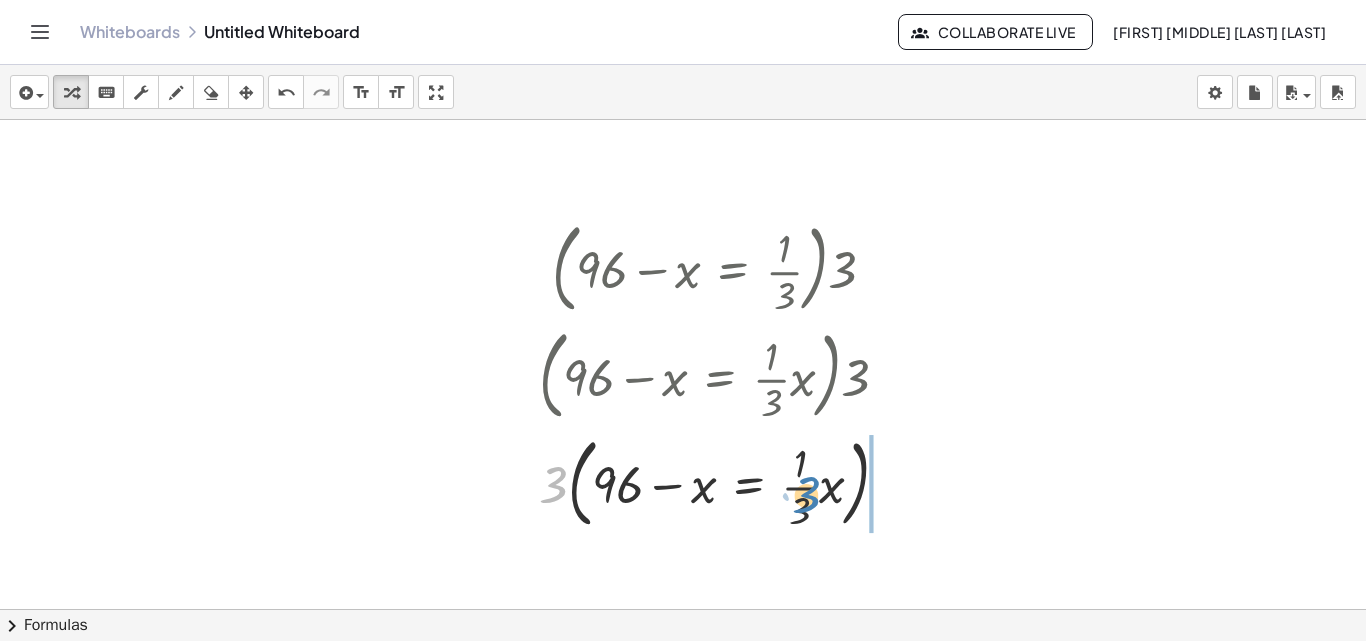 drag, startPoint x: 554, startPoint y: 489, endPoint x: 824, endPoint y: 498, distance: 270.14996 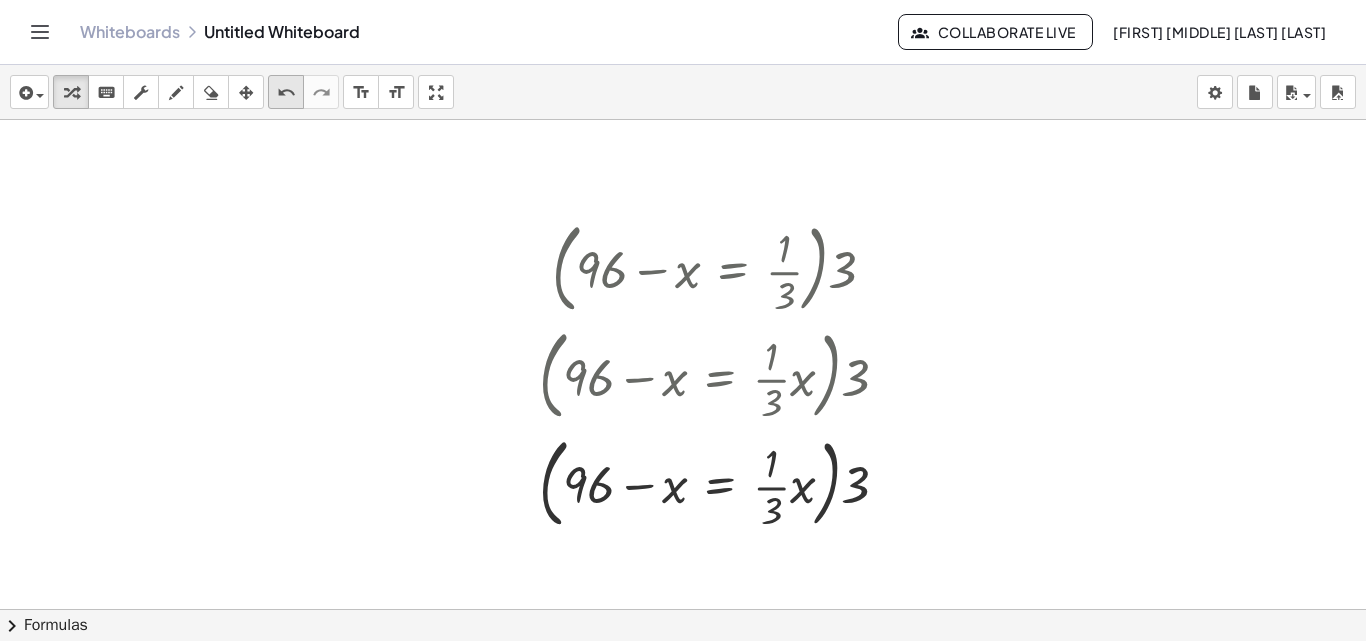 click on "undo" at bounding box center [286, 93] 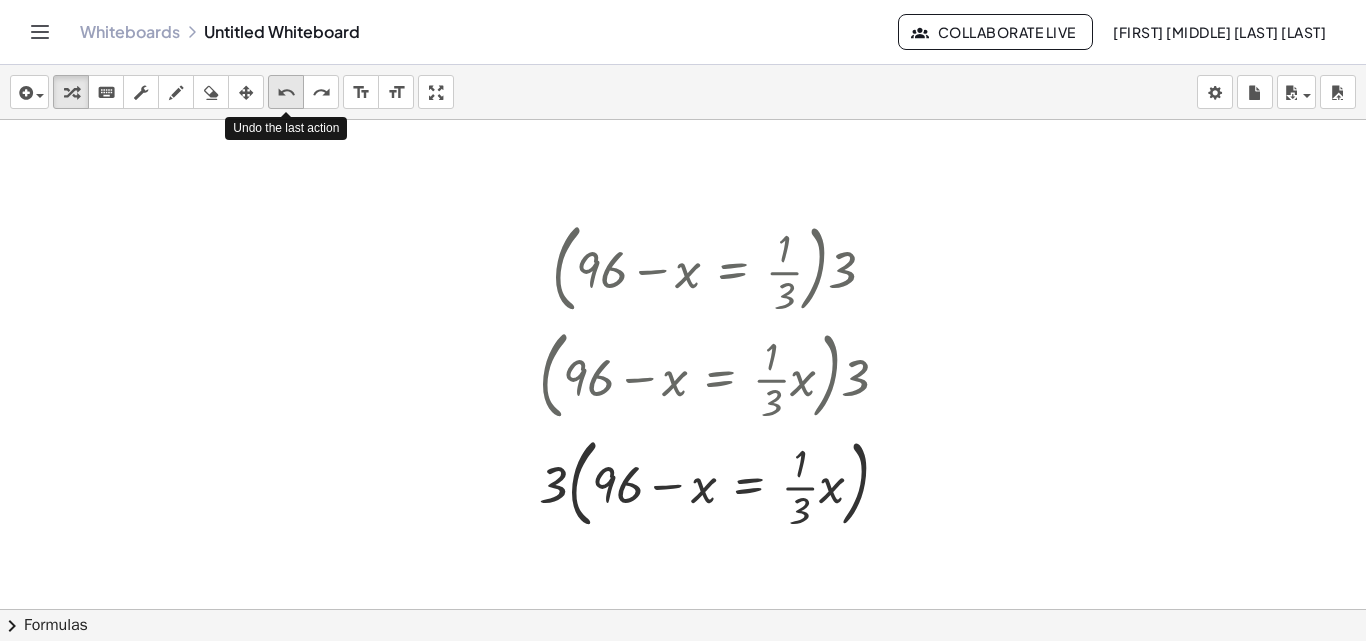click on "undo" at bounding box center (286, 93) 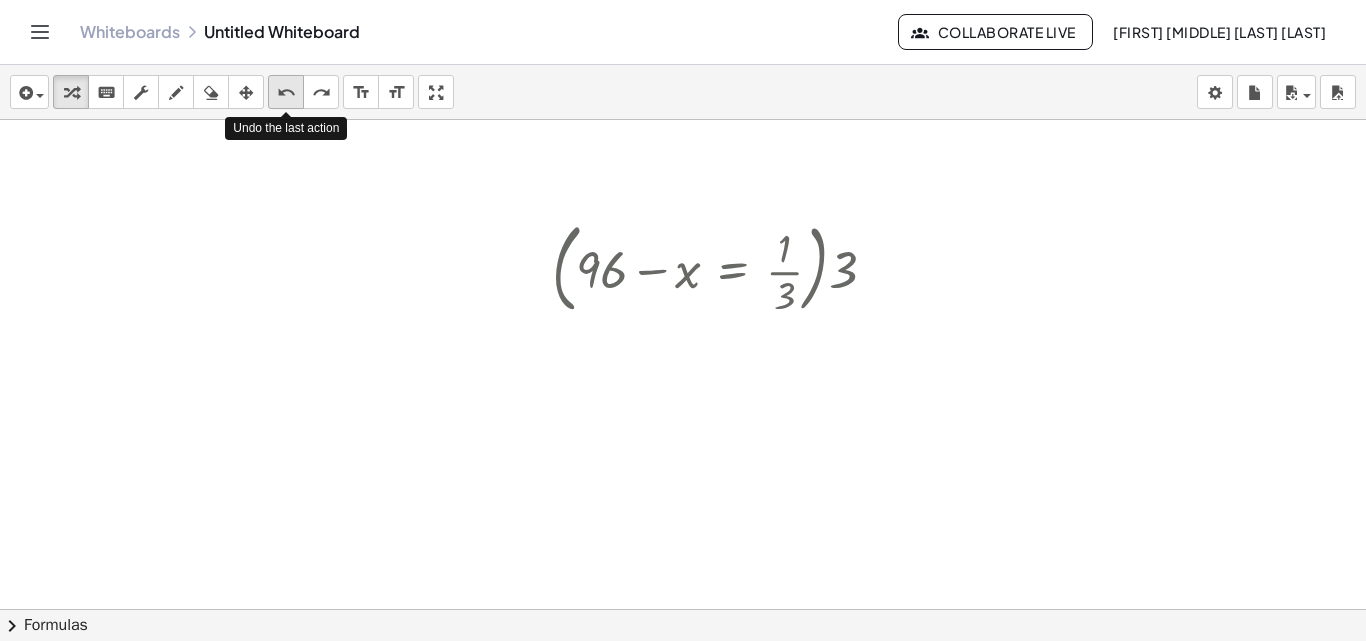 click on "undo" at bounding box center [286, 93] 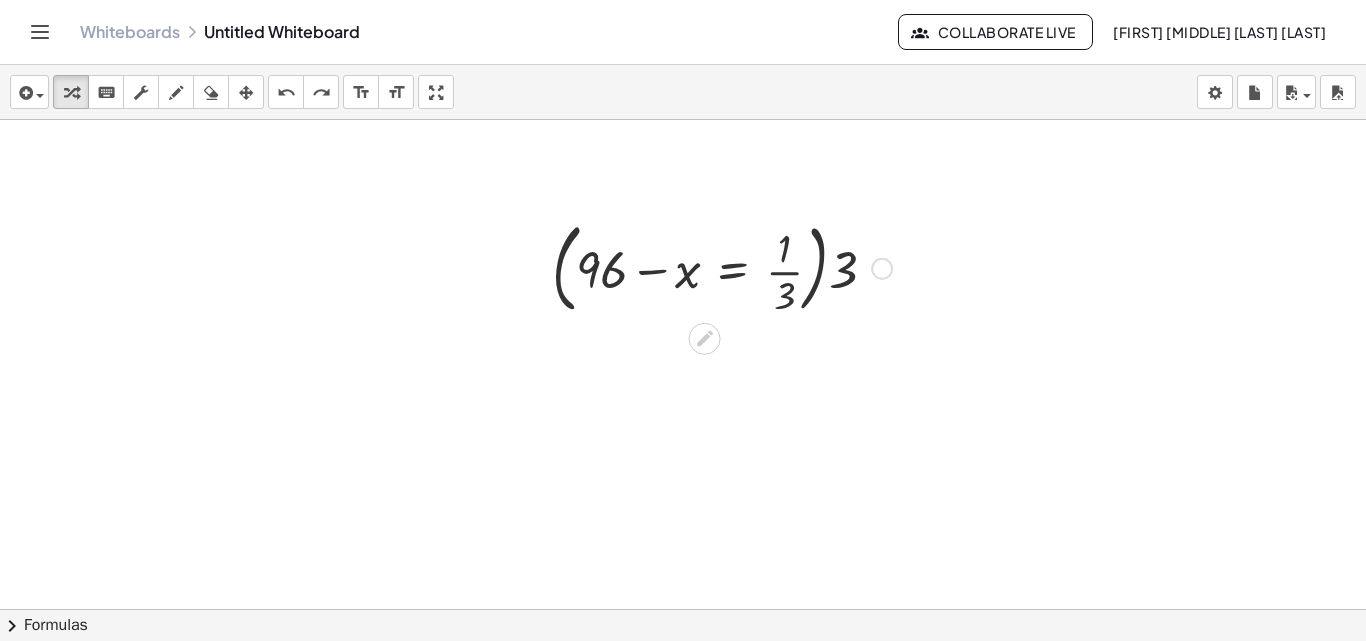 click at bounding box center (882, 269) 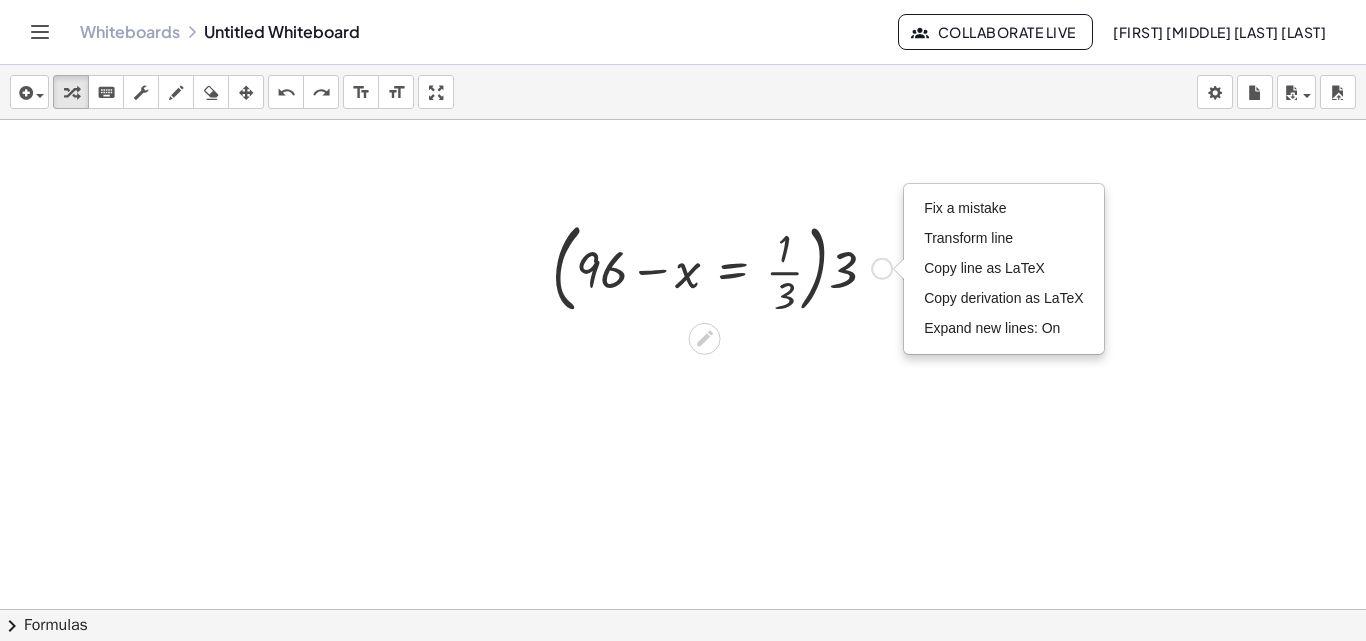 click at bounding box center [722, 267] 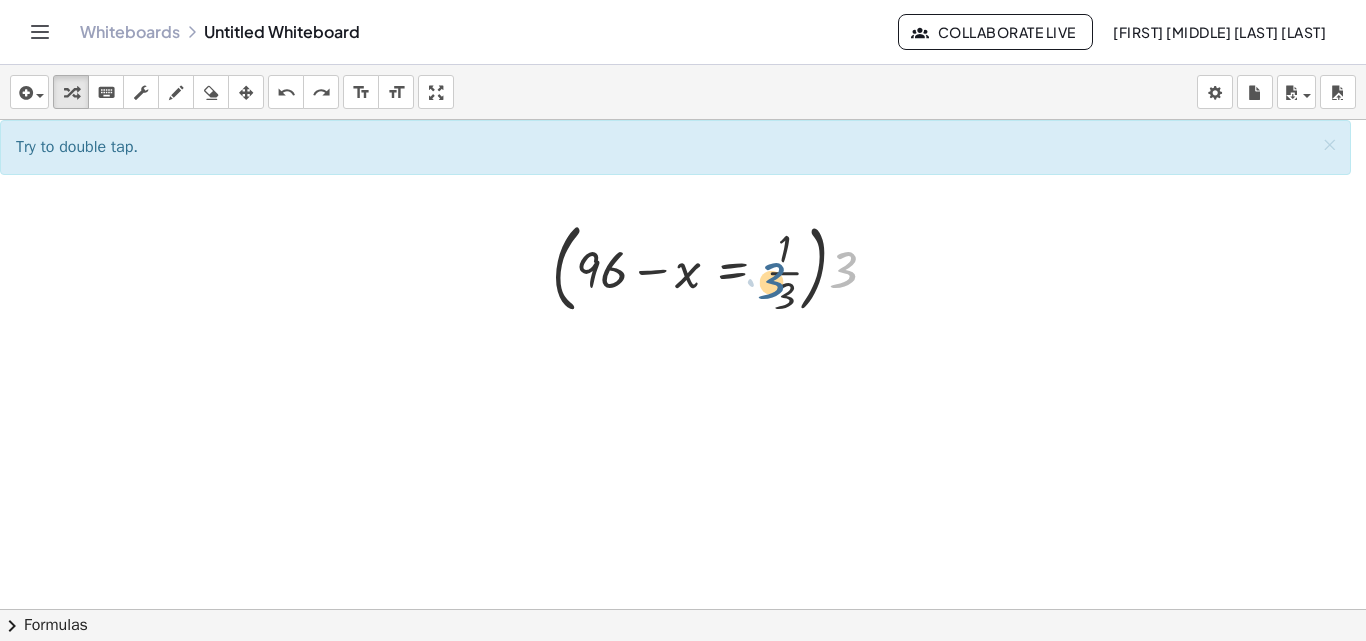 drag, startPoint x: 841, startPoint y: 275, endPoint x: 769, endPoint y: 286, distance: 72.835434 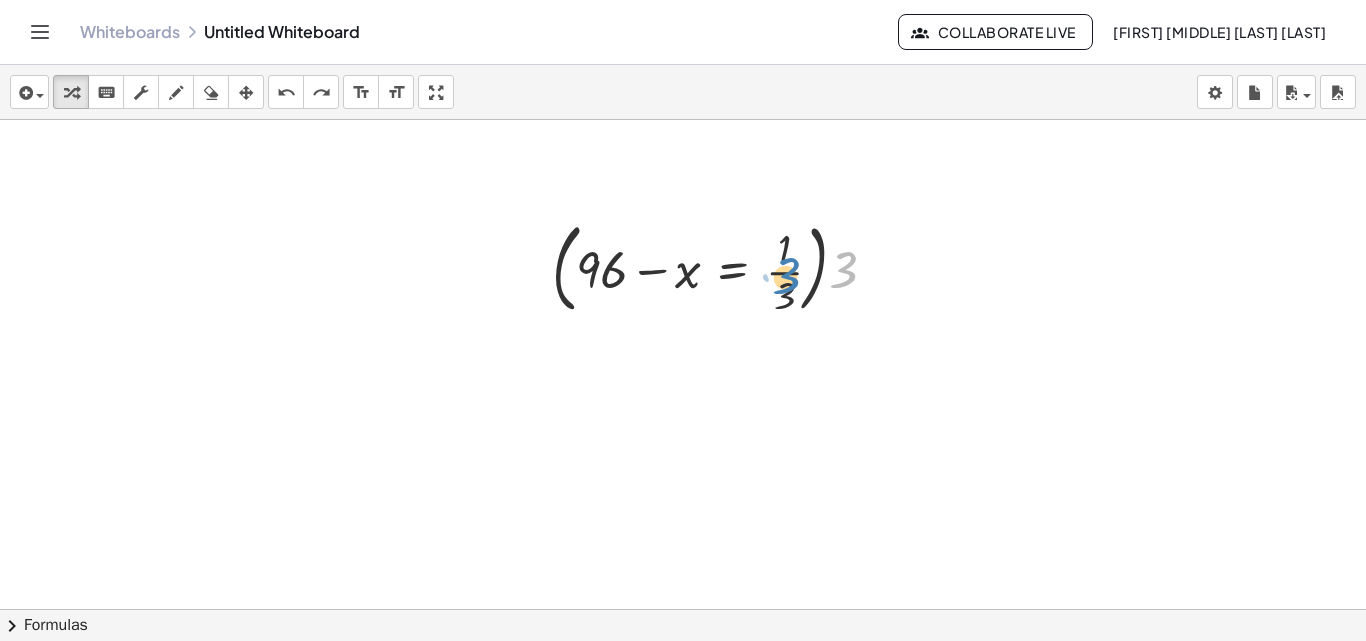 drag, startPoint x: 847, startPoint y: 265, endPoint x: 790, endPoint y: 271, distance: 57.31492 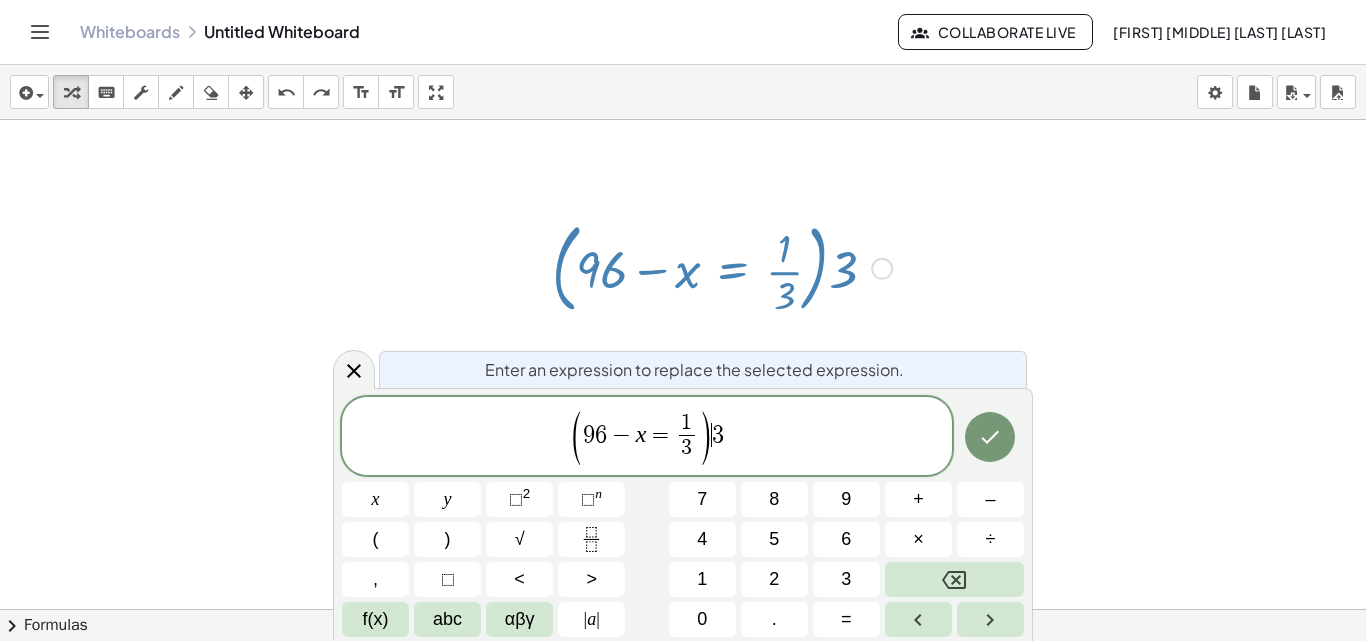 click on ")" at bounding box center (705, 438) 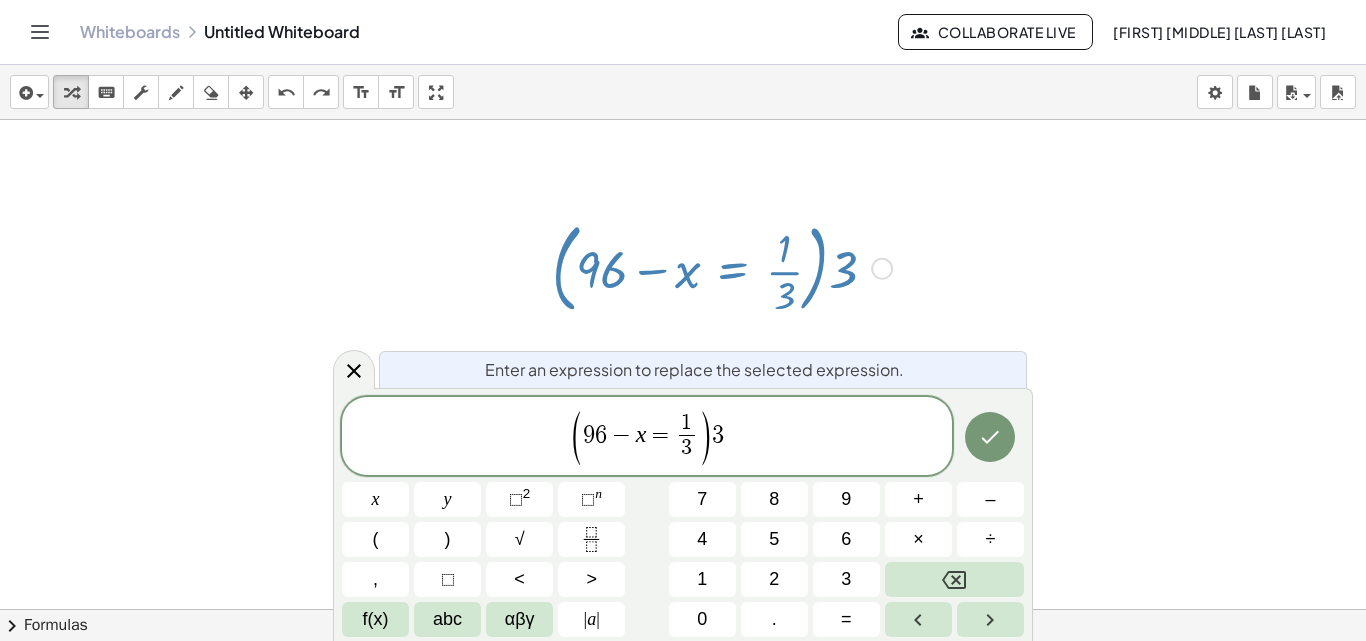 click on ")" at bounding box center (705, 438) 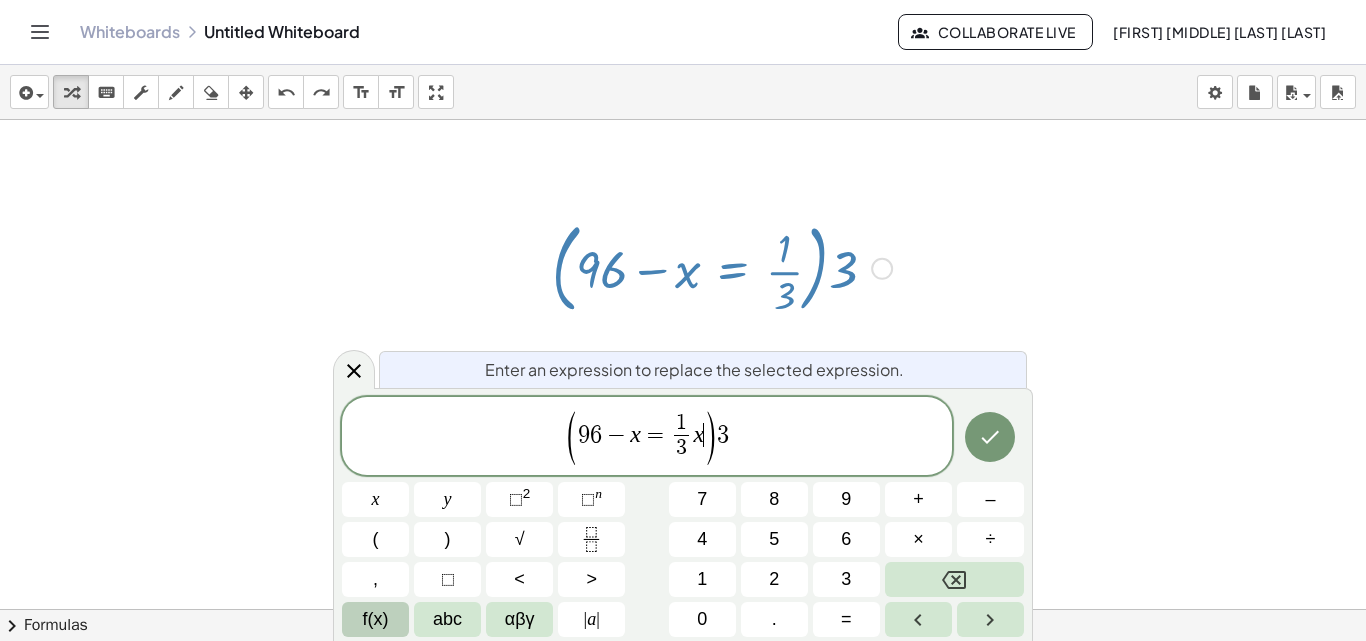click on "f(x)" at bounding box center [376, 619] 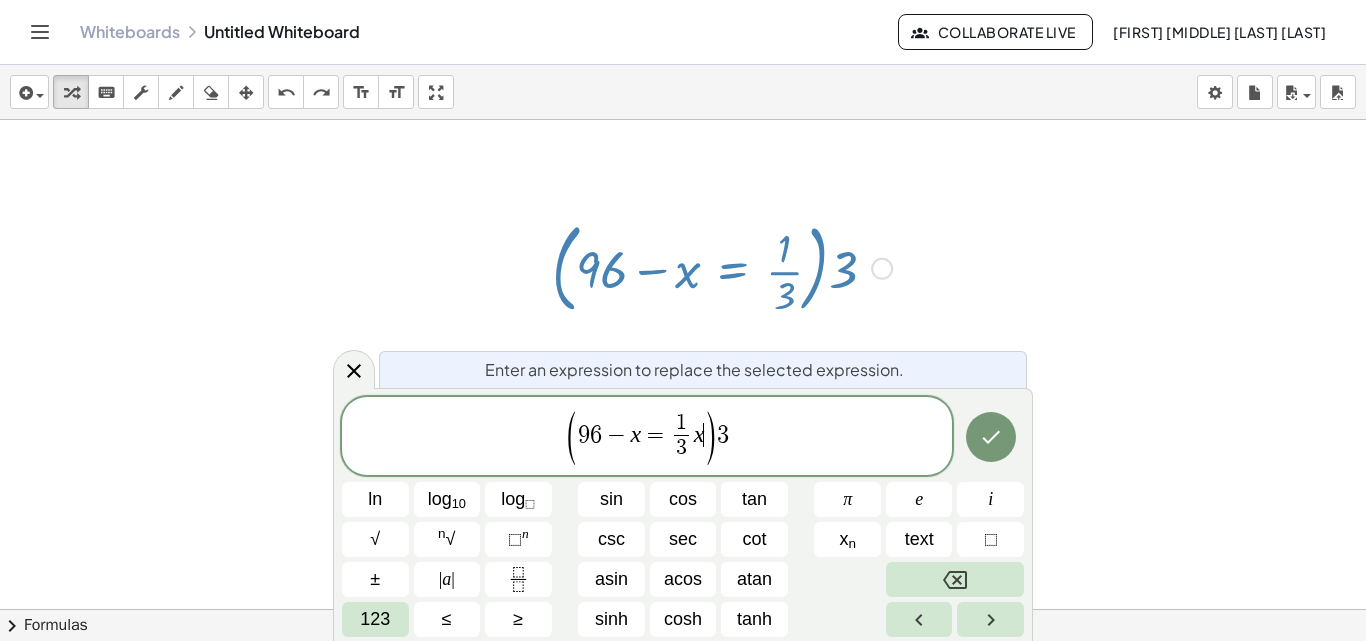 click on ")" at bounding box center (710, 438) 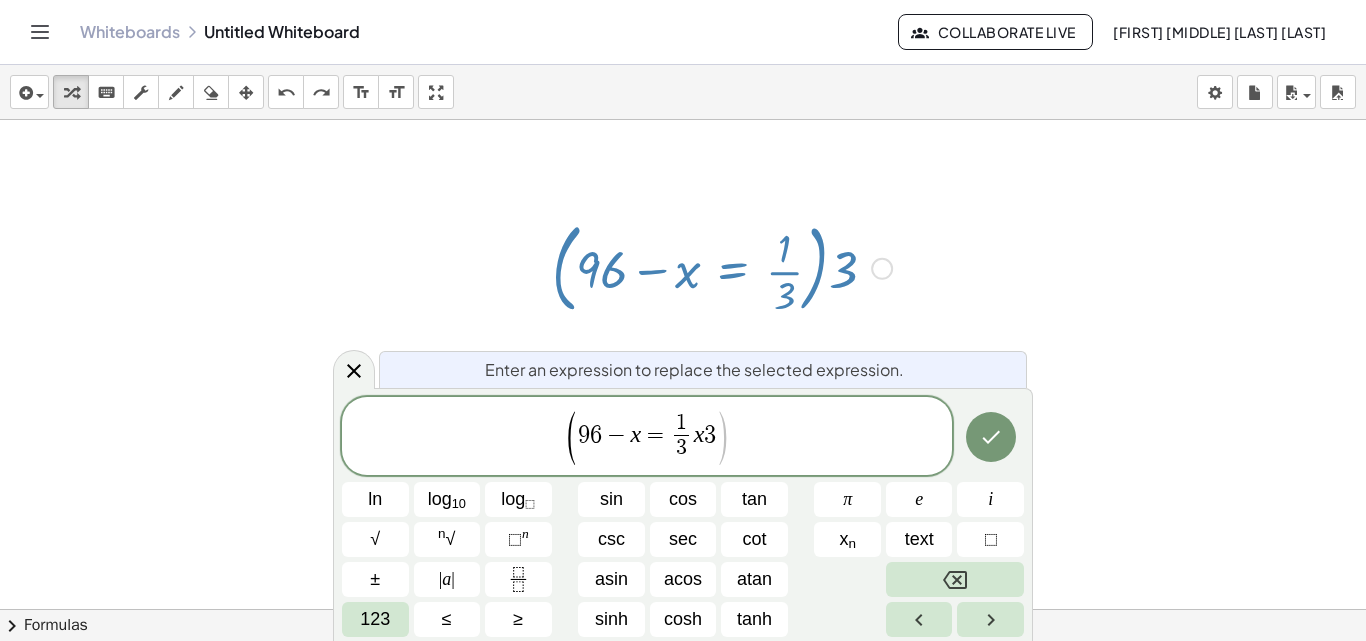 click on "(" at bounding box center [571, 438] 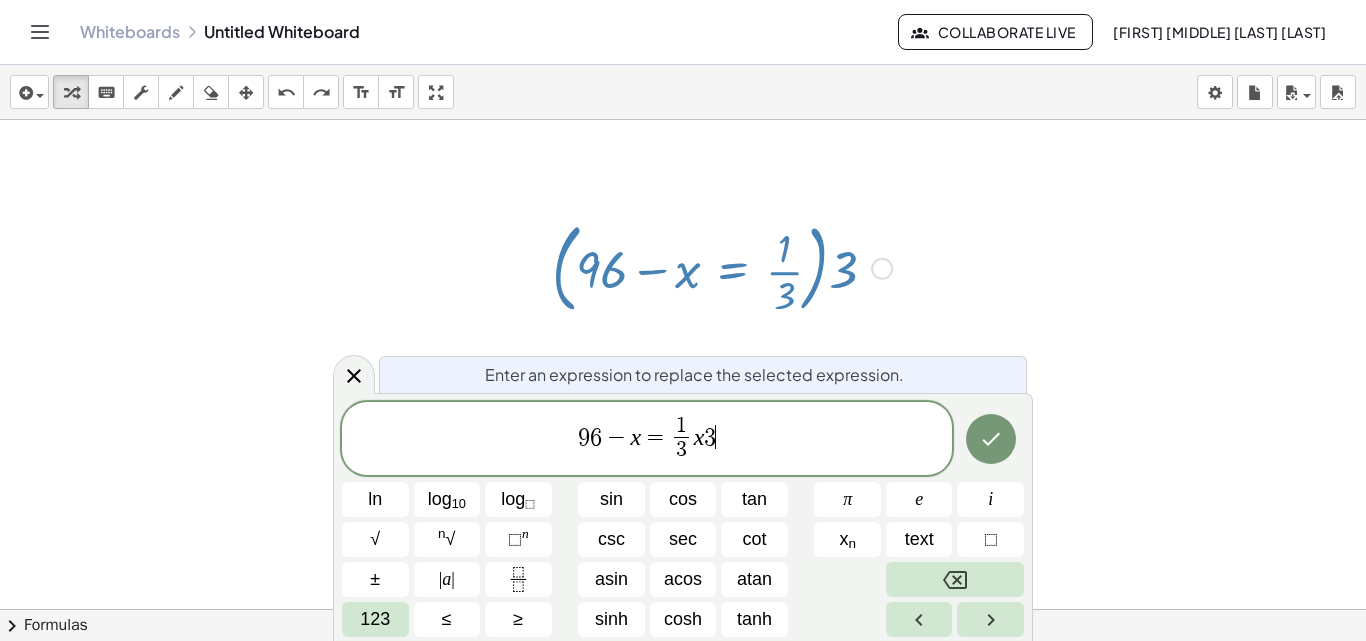 click on "9 6 − x = 1 3 ​ x 3 ​" at bounding box center [647, 440] 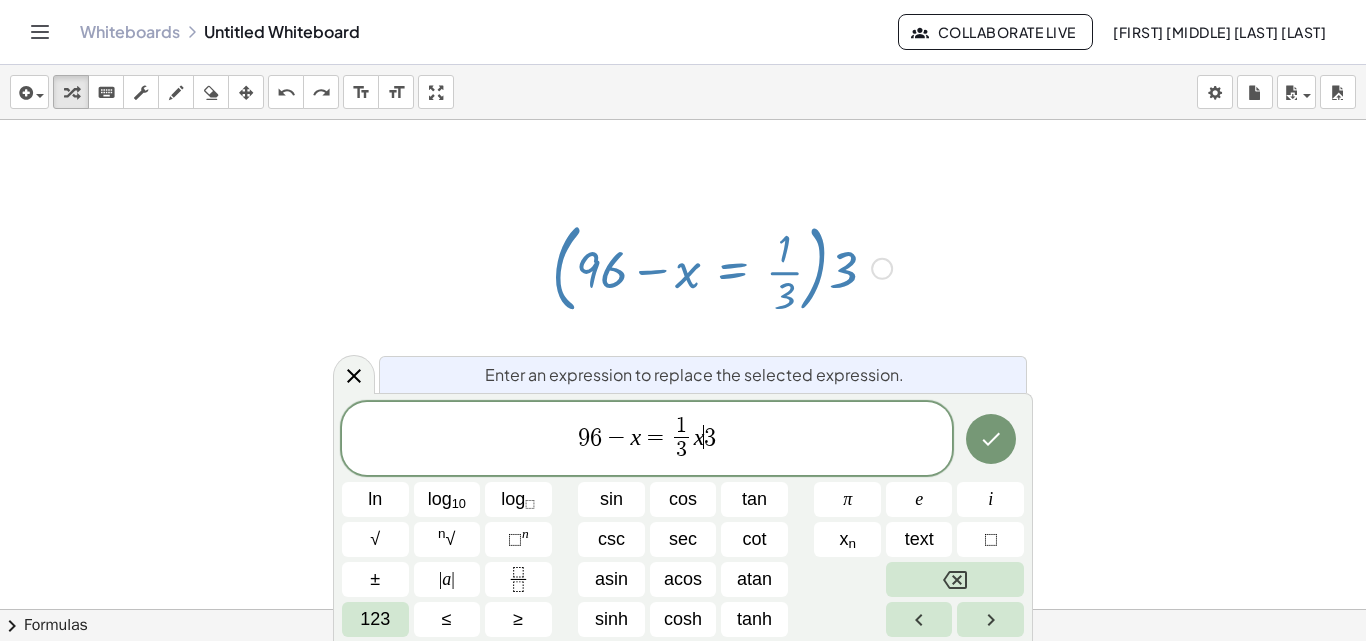 click on "3" at bounding box center (710, 437) 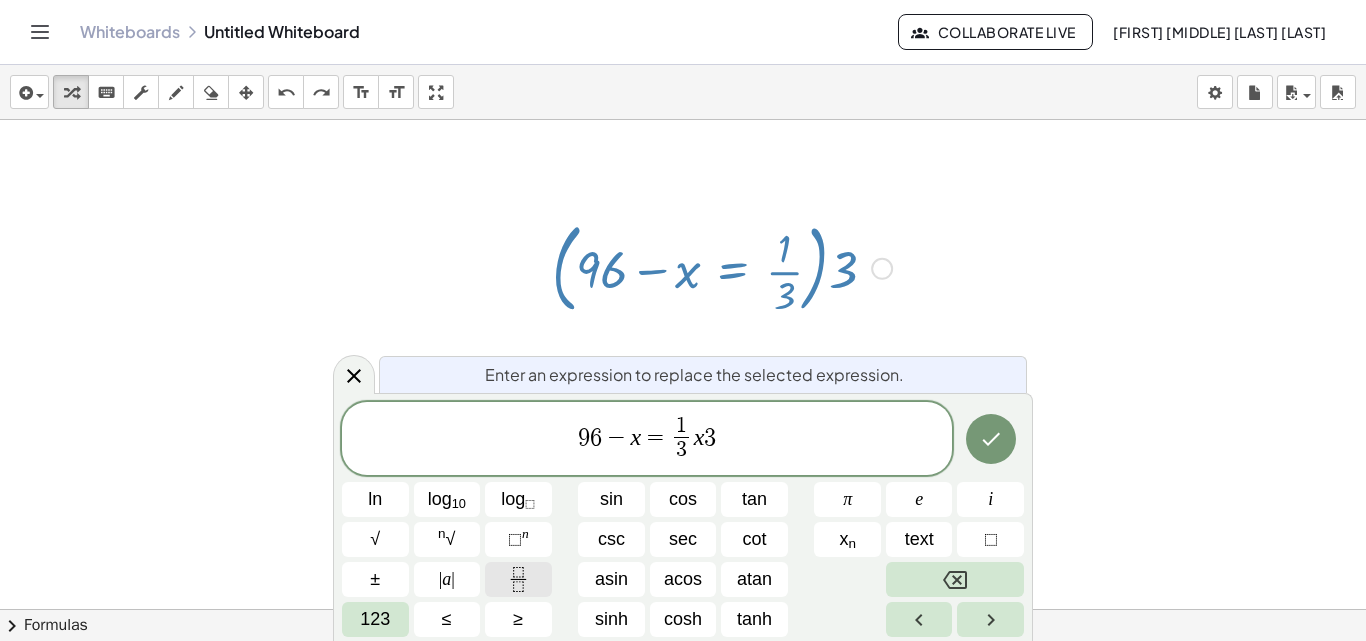 click at bounding box center [518, 579] 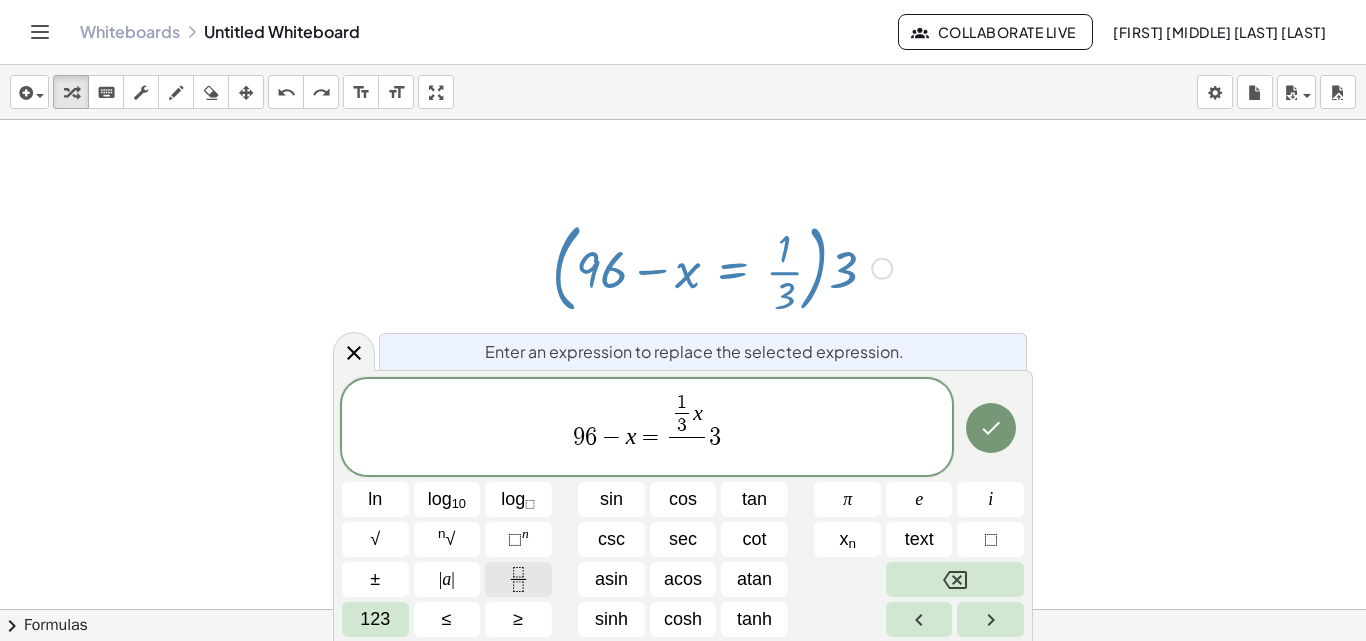 click 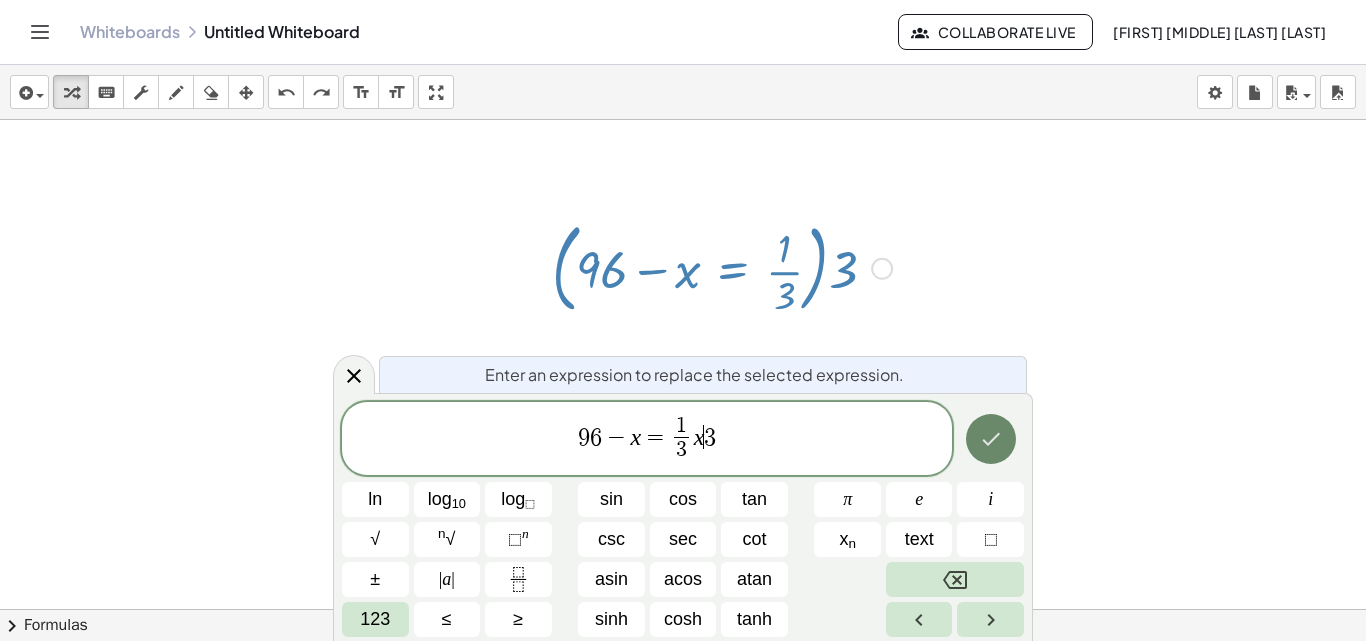 click at bounding box center (991, 439) 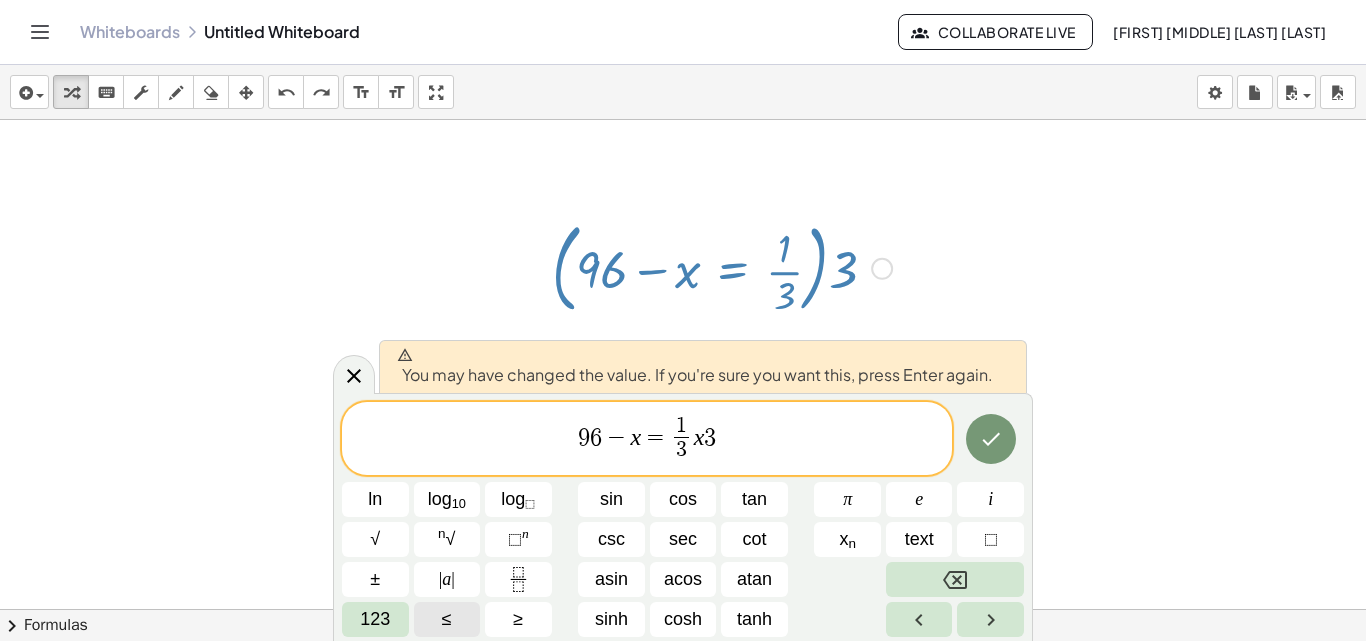 click on "≤" at bounding box center [447, 619] 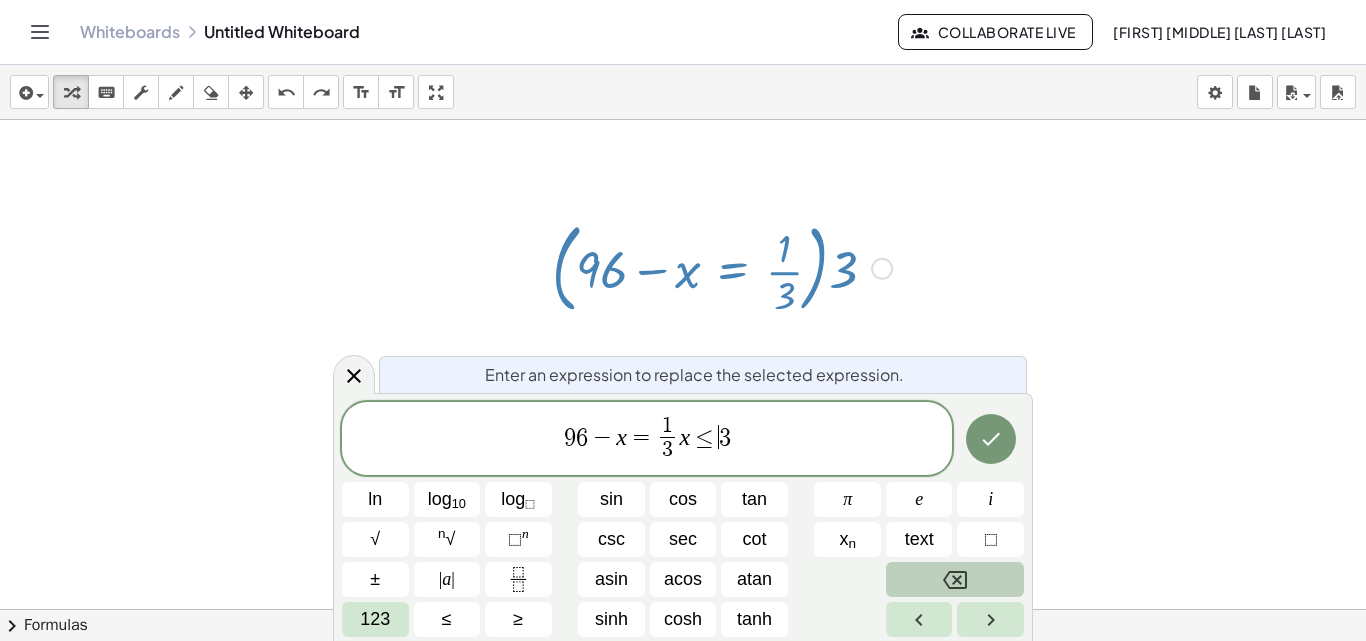 click 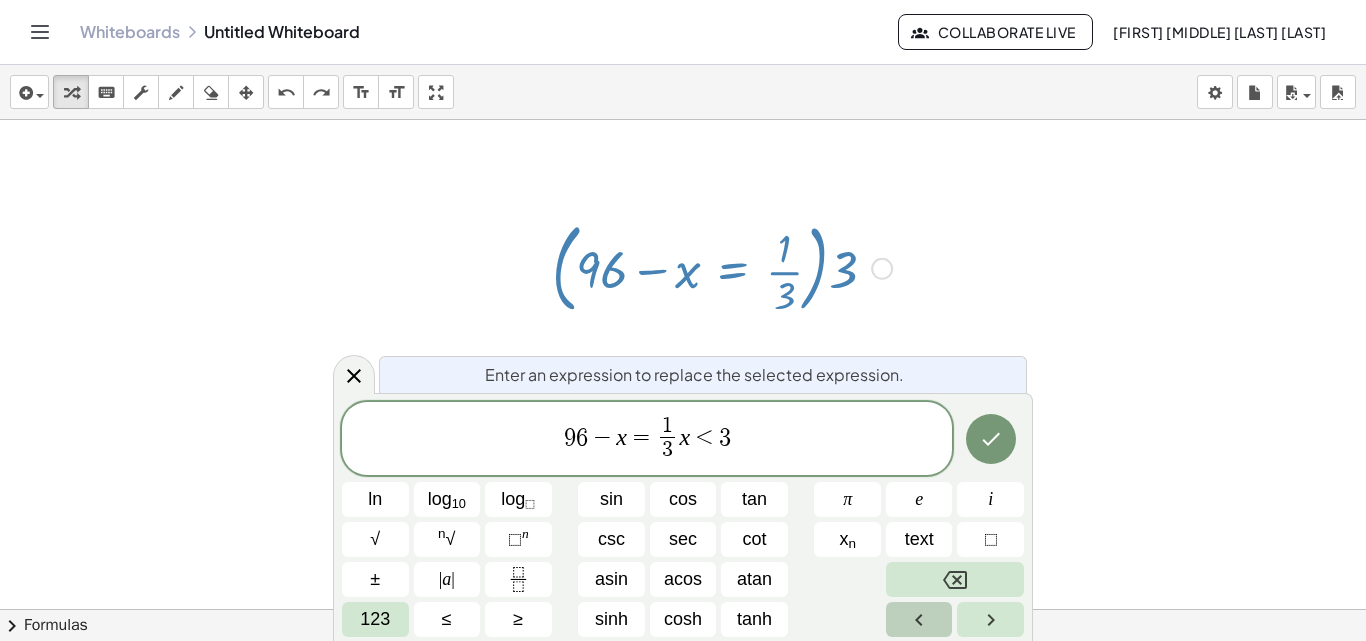 click 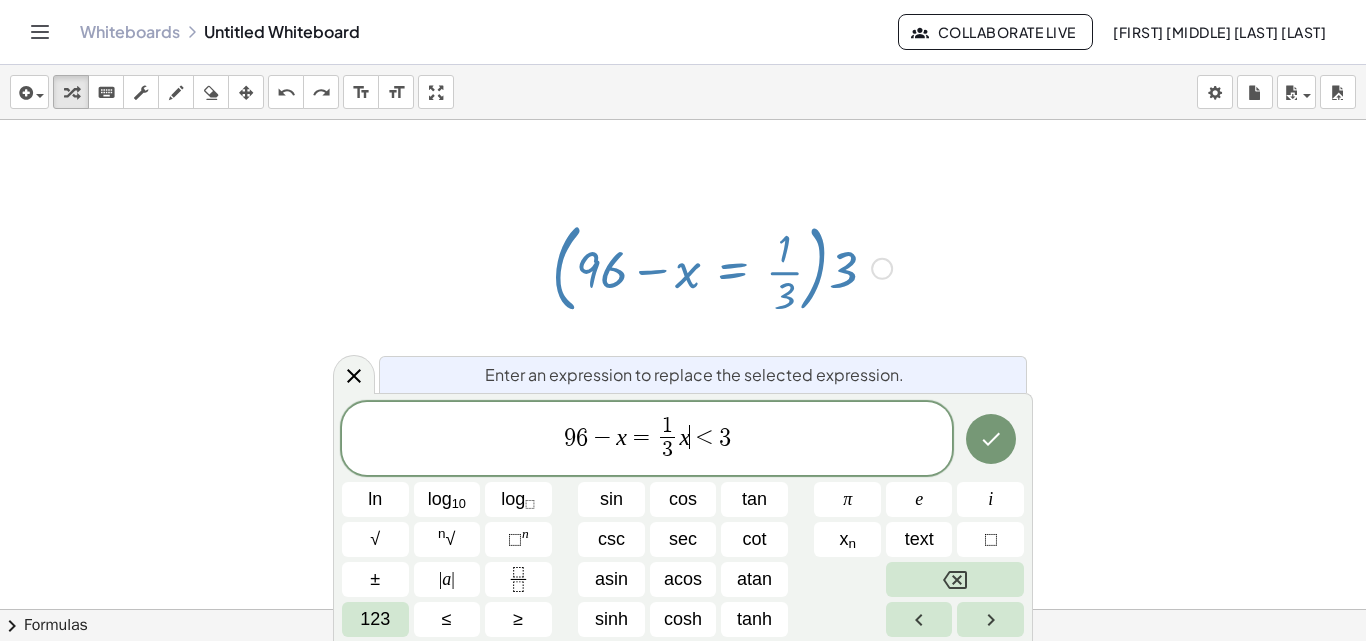 click on "<" at bounding box center (704, 437) 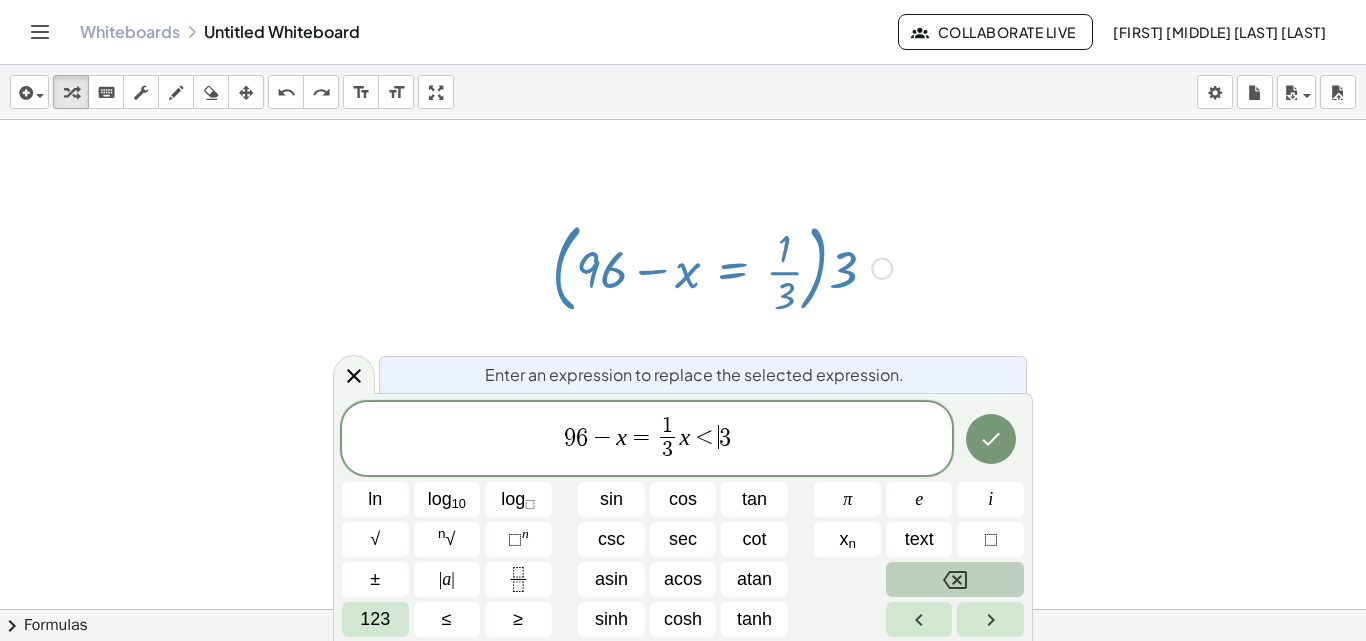 click at bounding box center (955, 579) 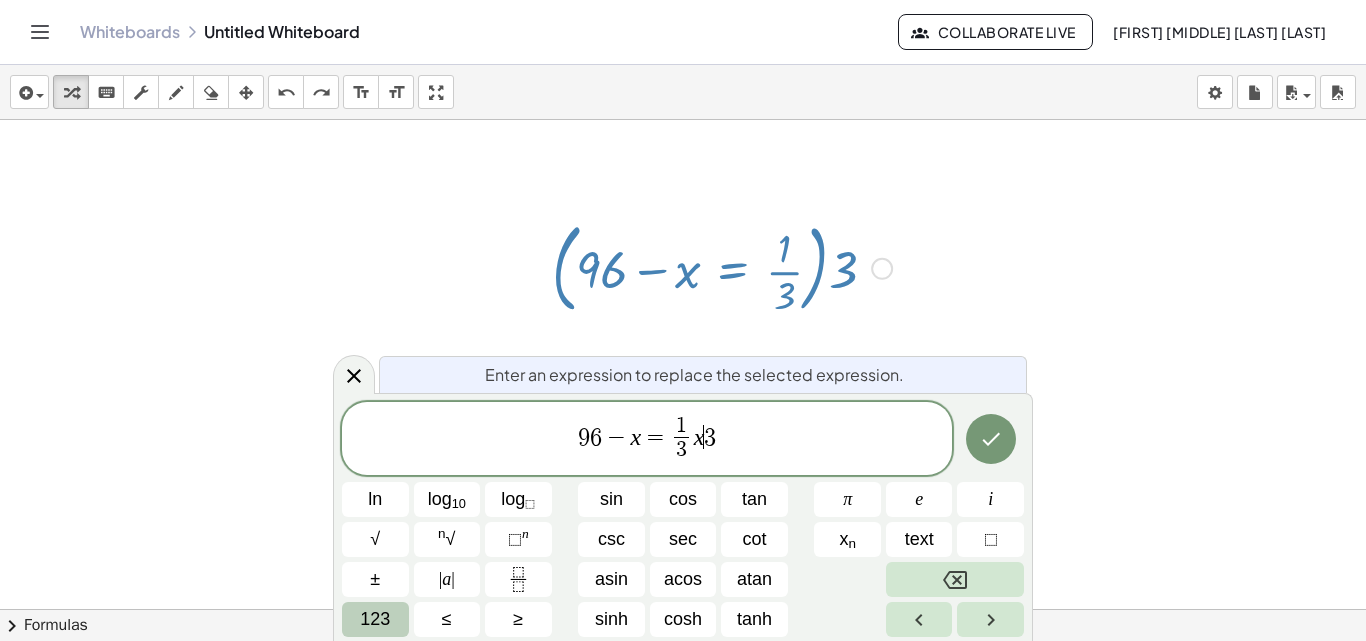 click on "123" at bounding box center [375, 619] 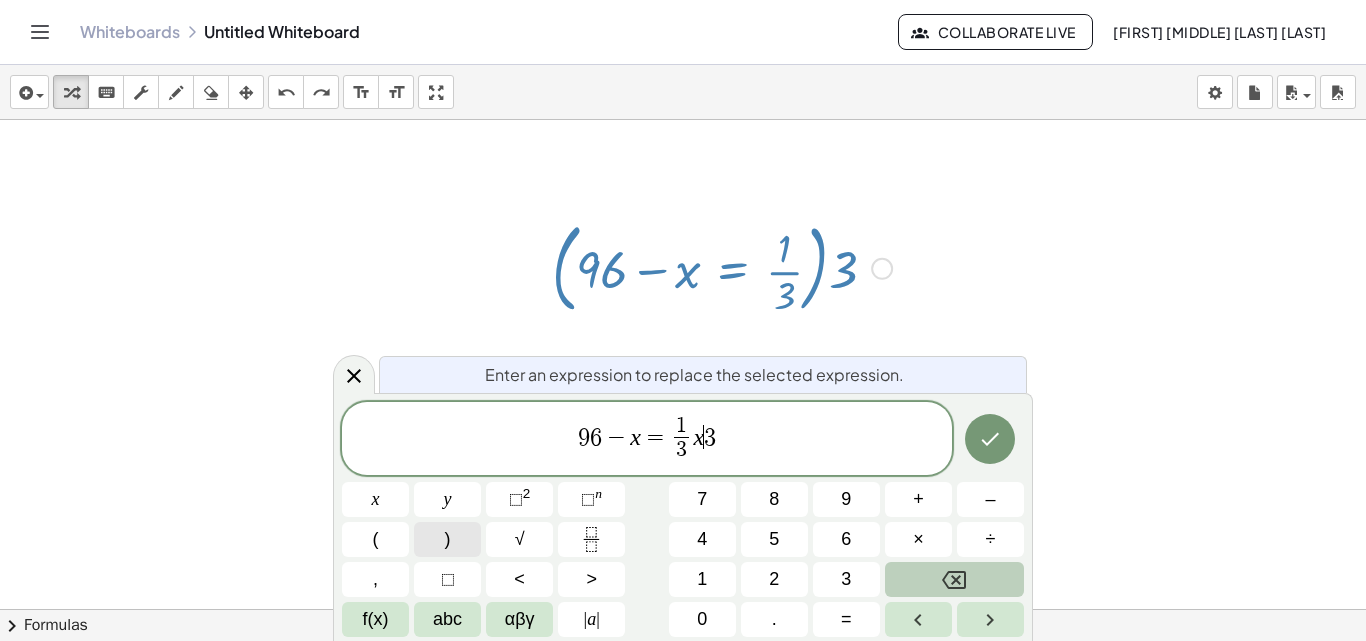 click on ")" at bounding box center [448, 539] 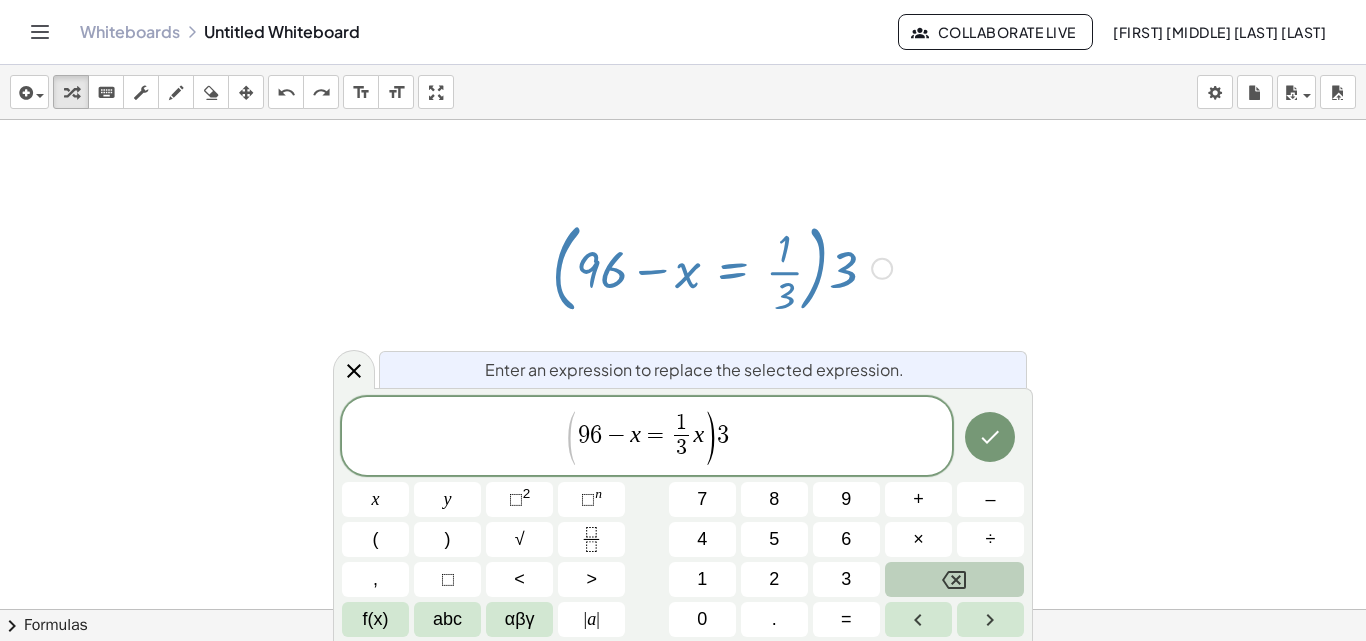 click on "(" at bounding box center [571, 438] 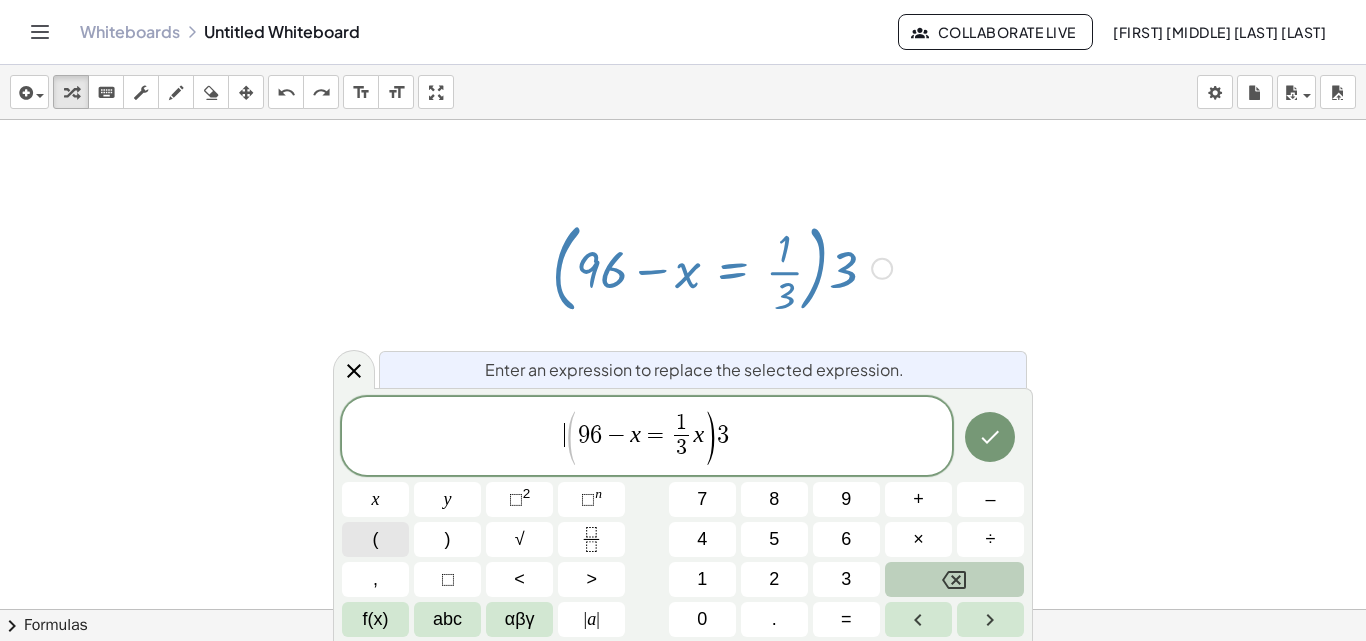 click on "(" at bounding box center [376, 539] 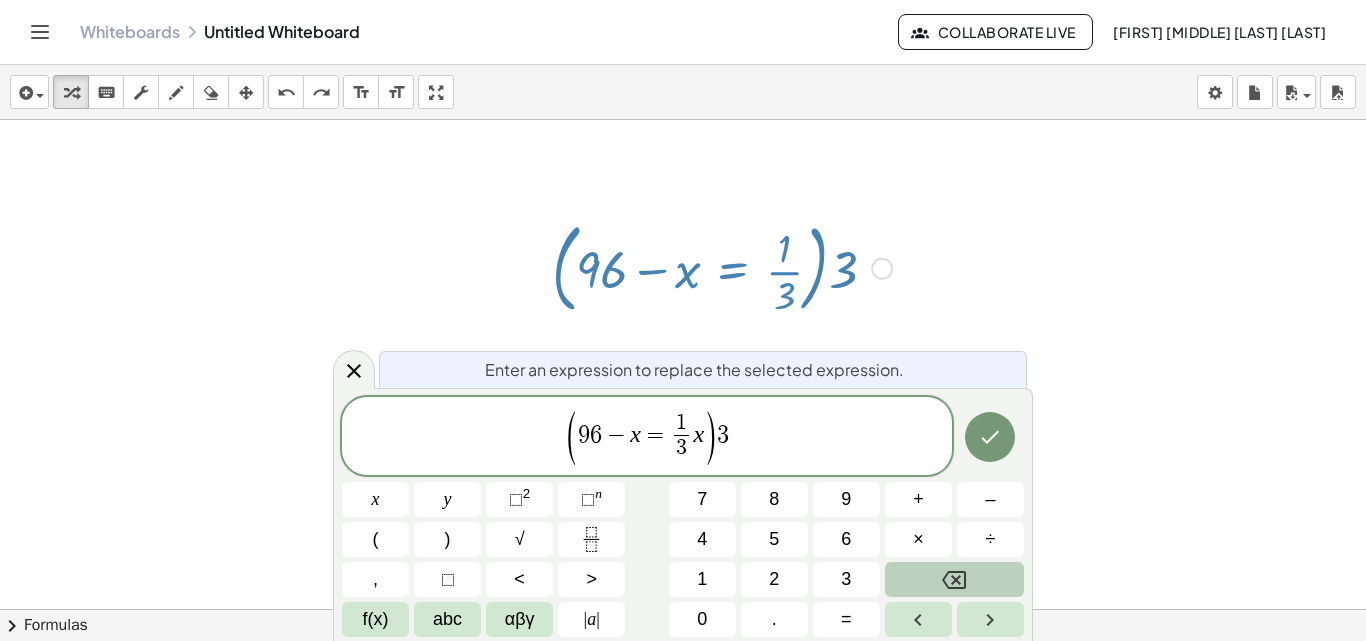 click 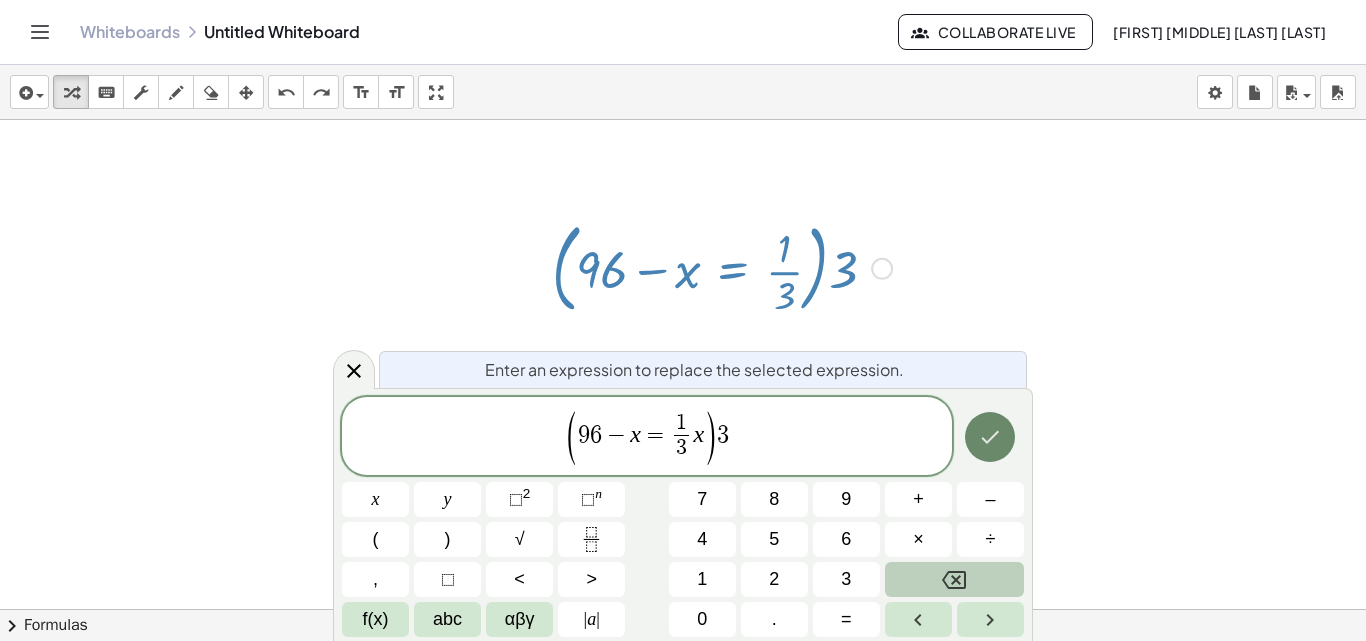 click 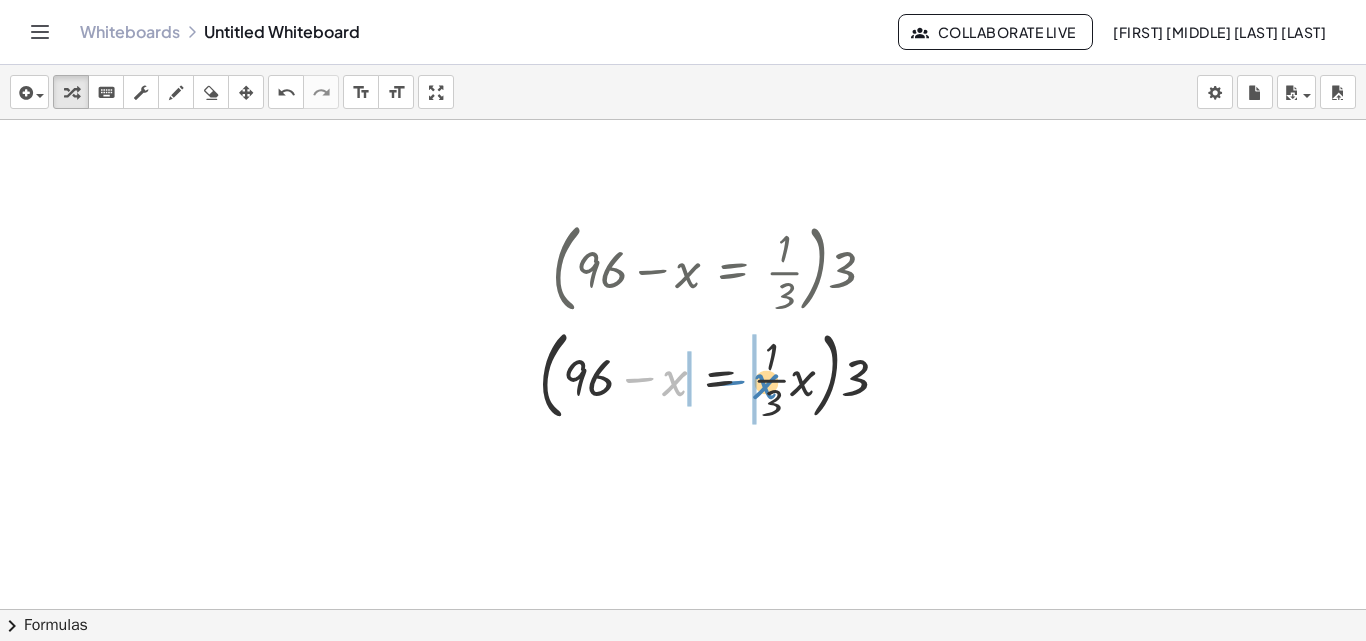 drag, startPoint x: 643, startPoint y: 383, endPoint x: 734, endPoint y: 386, distance: 91.04944 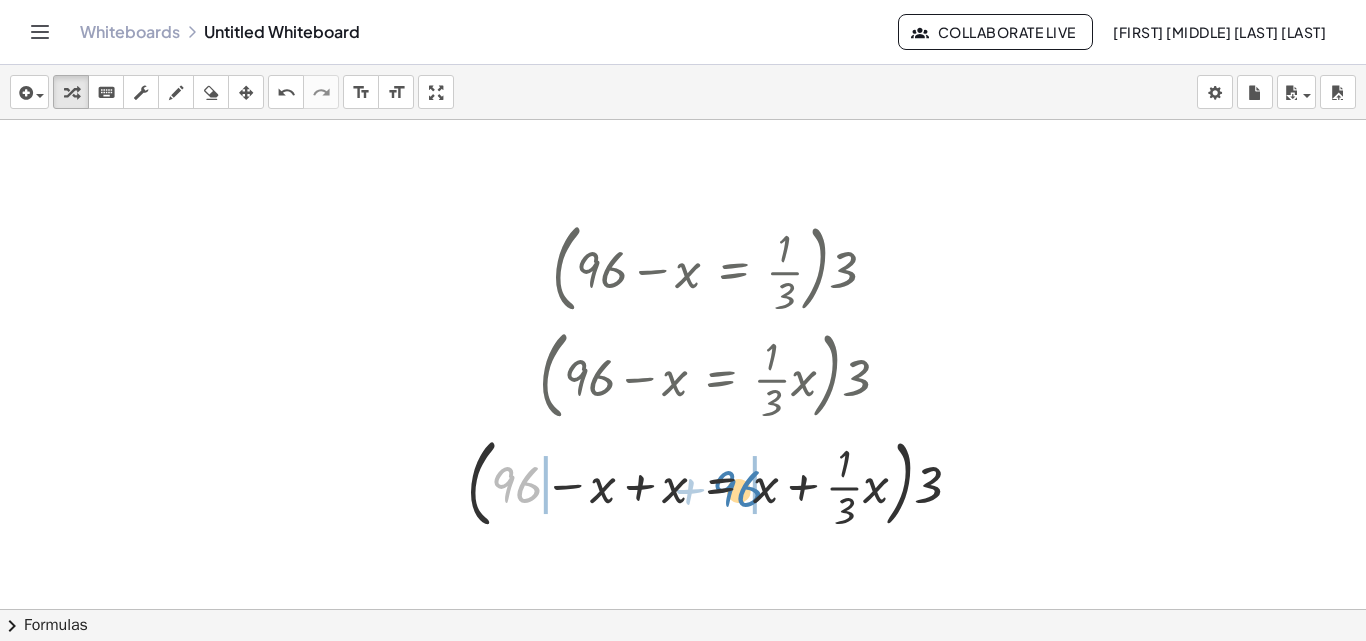 drag, startPoint x: 511, startPoint y: 494, endPoint x: 732, endPoint y: 498, distance: 221.0362 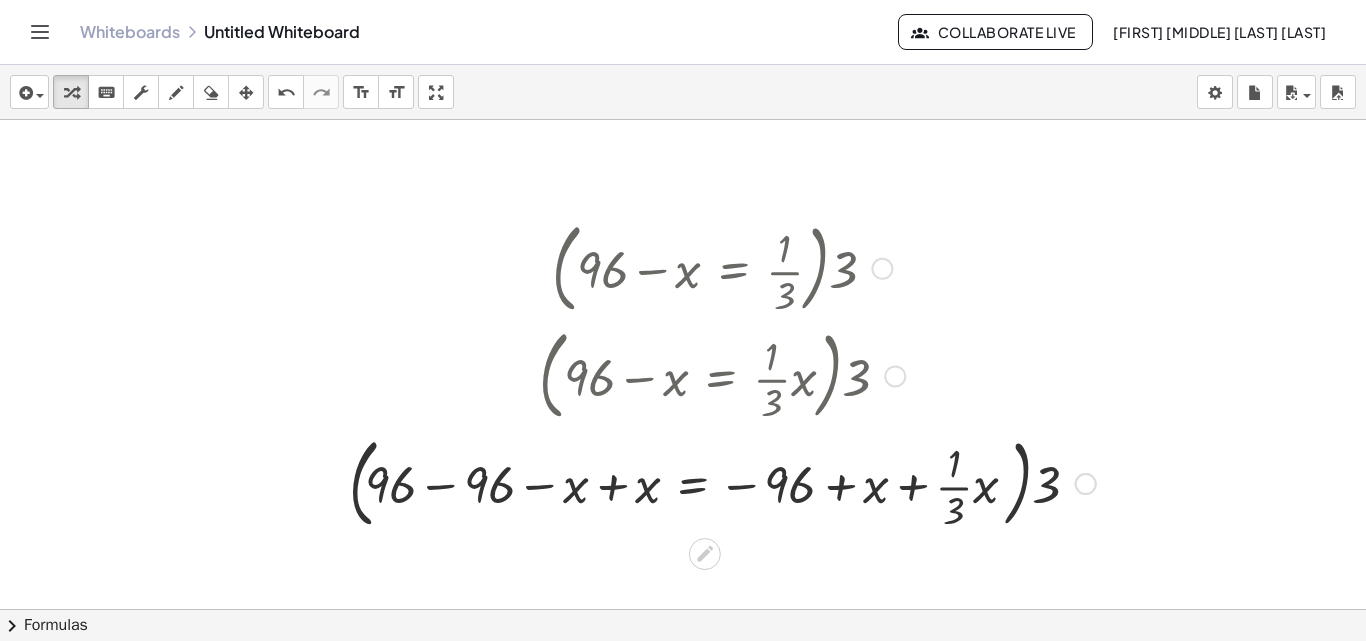click at bounding box center (722, 482) 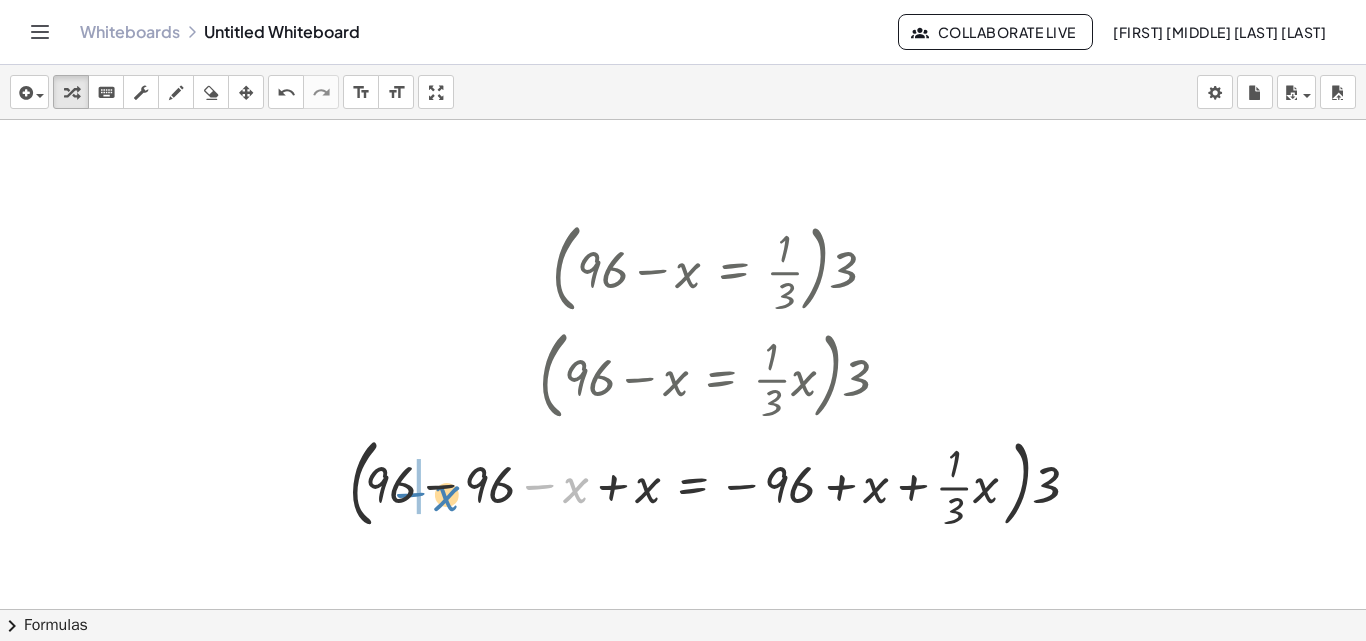 drag, startPoint x: 580, startPoint y: 488, endPoint x: 451, endPoint y: 496, distance: 129.24782 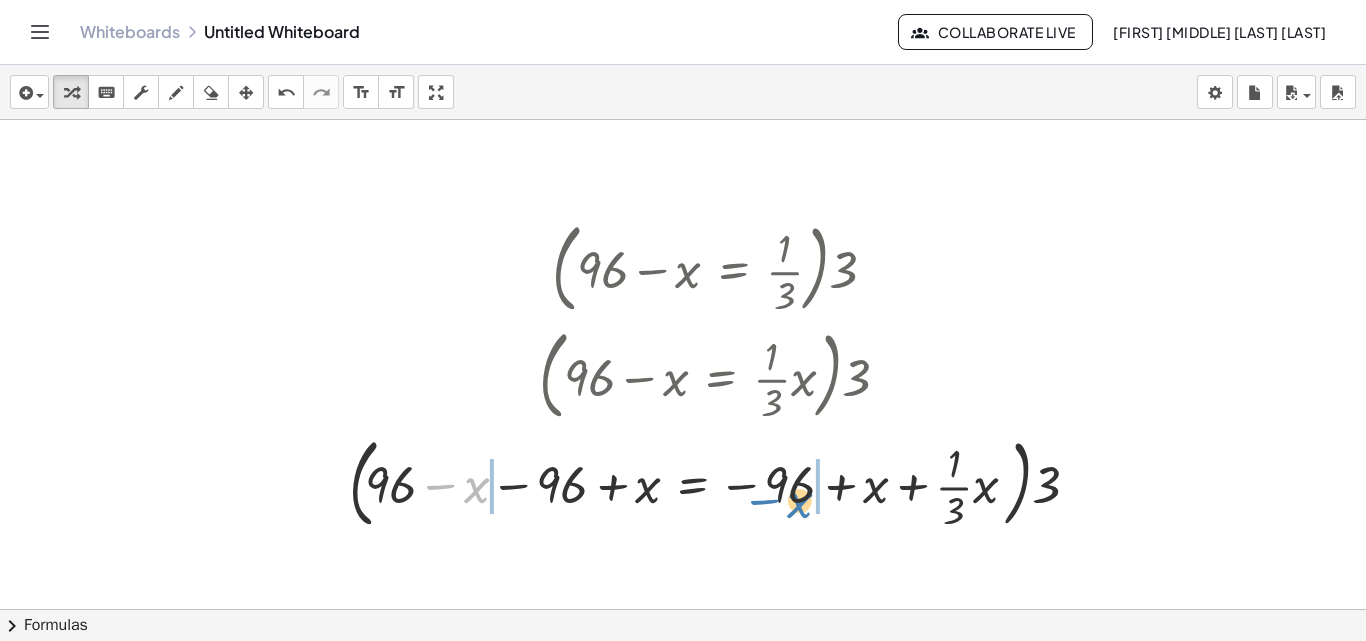 drag, startPoint x: 456, startPoint y: 495, endPoint x: 779, endPoint y: 509, distance: 323.30325 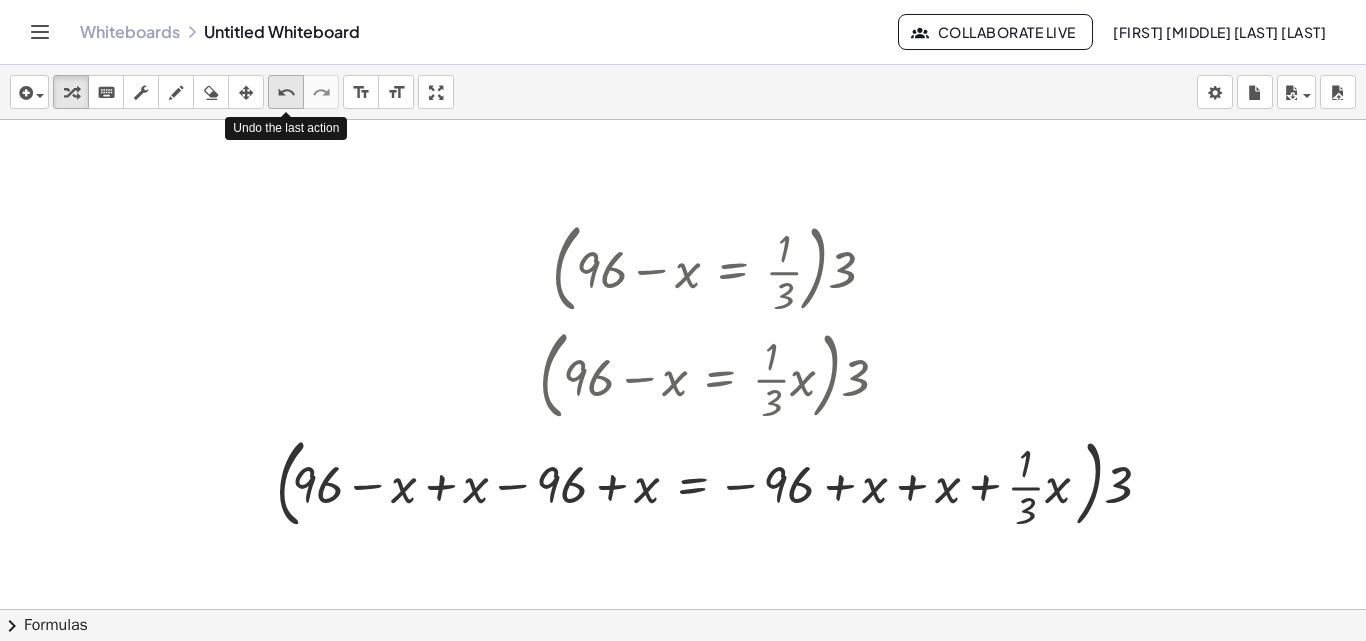 click on "undo" at bounding box center [286, 93] 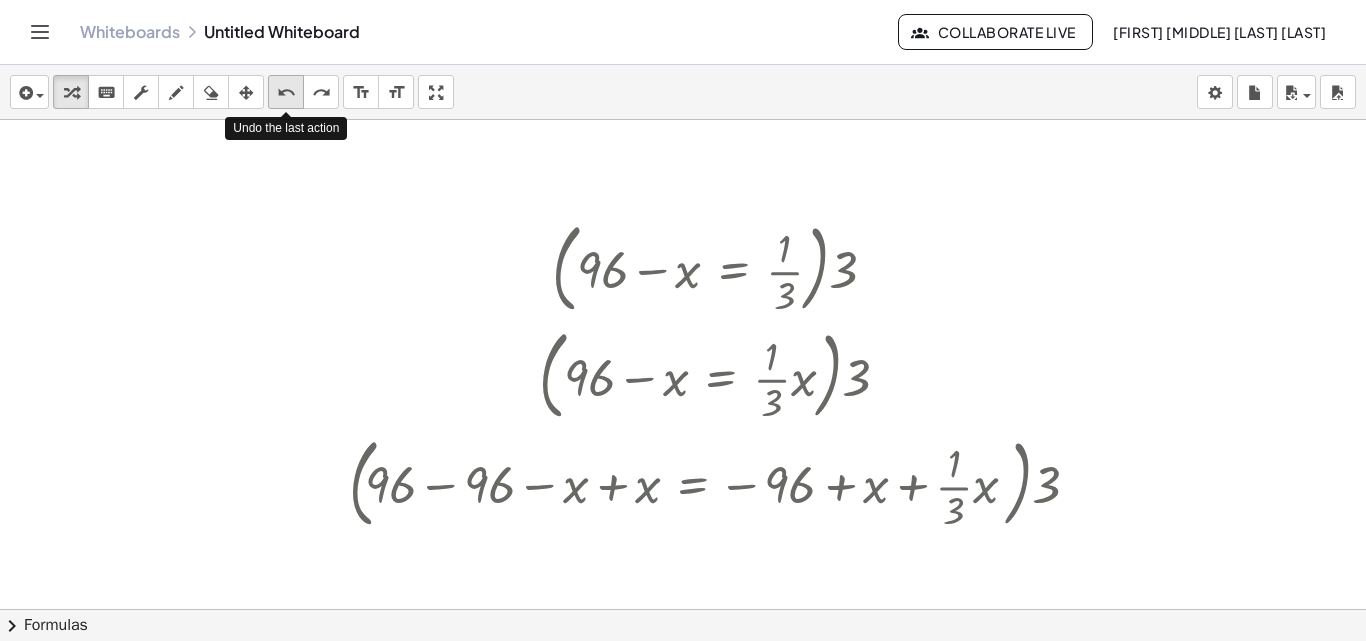 click on "undo" at bounding box center (286, 93) 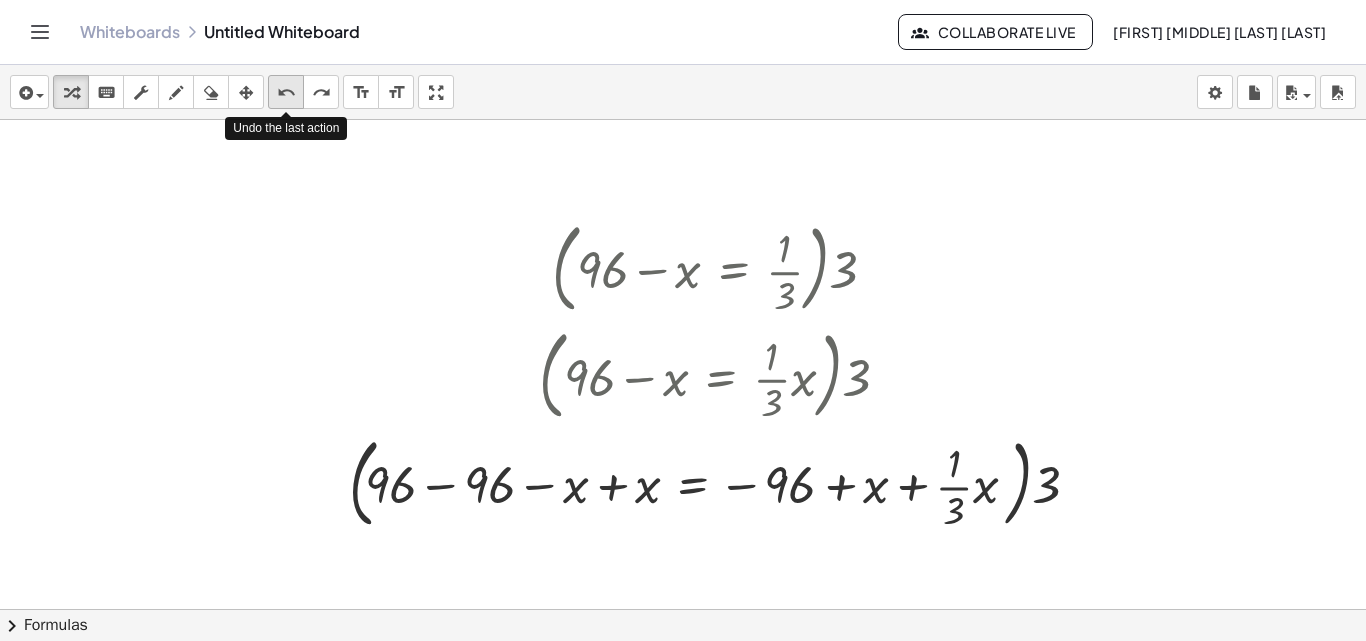 click on "undo" at bounding box center (286, 93) 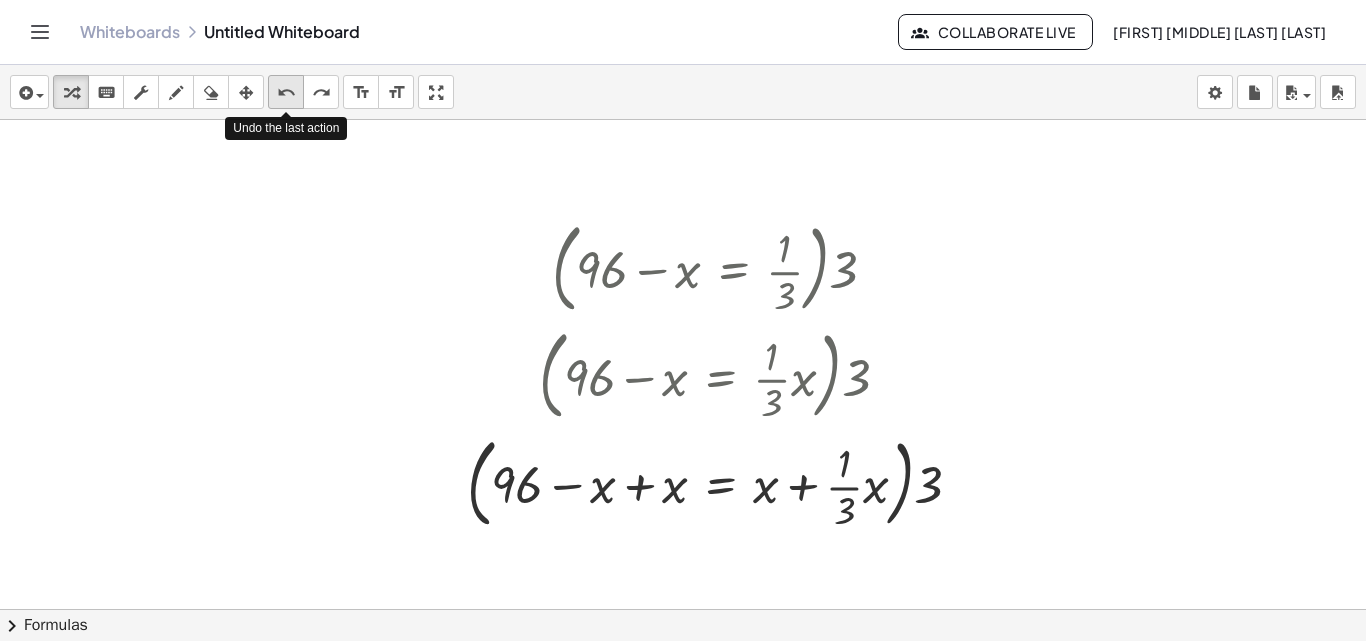 click on "undo" at bounding box center [286, 93] 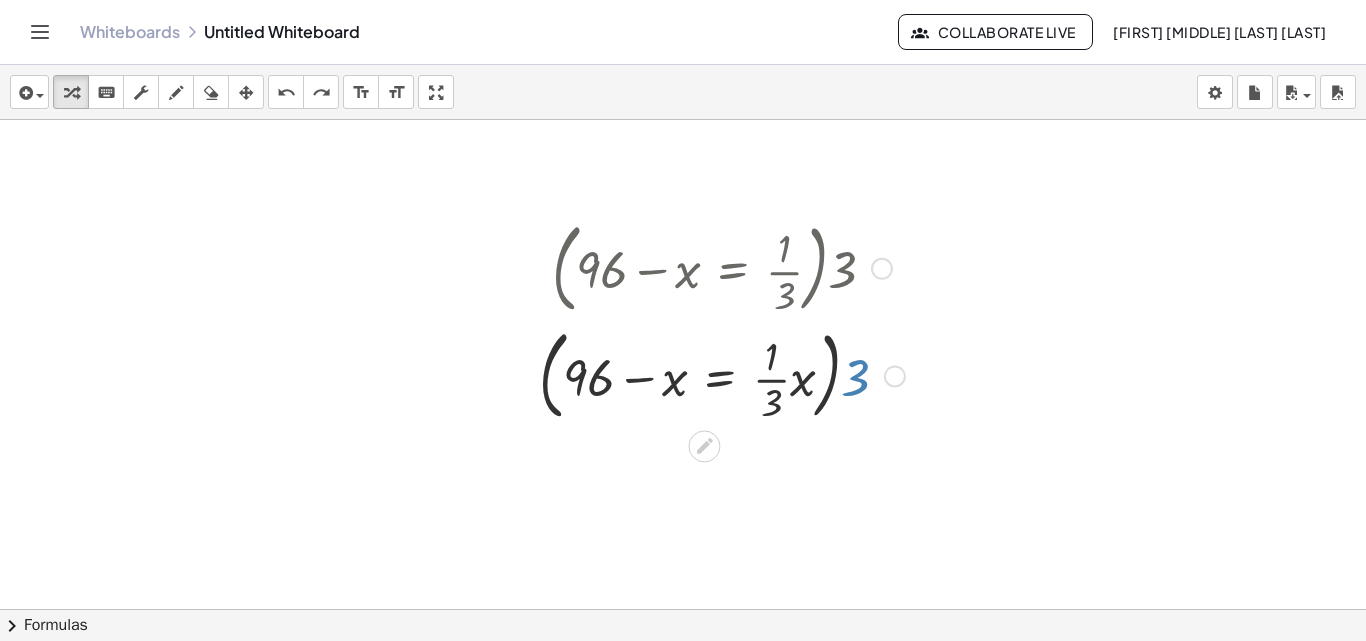 click at bounding box center [722, 375] 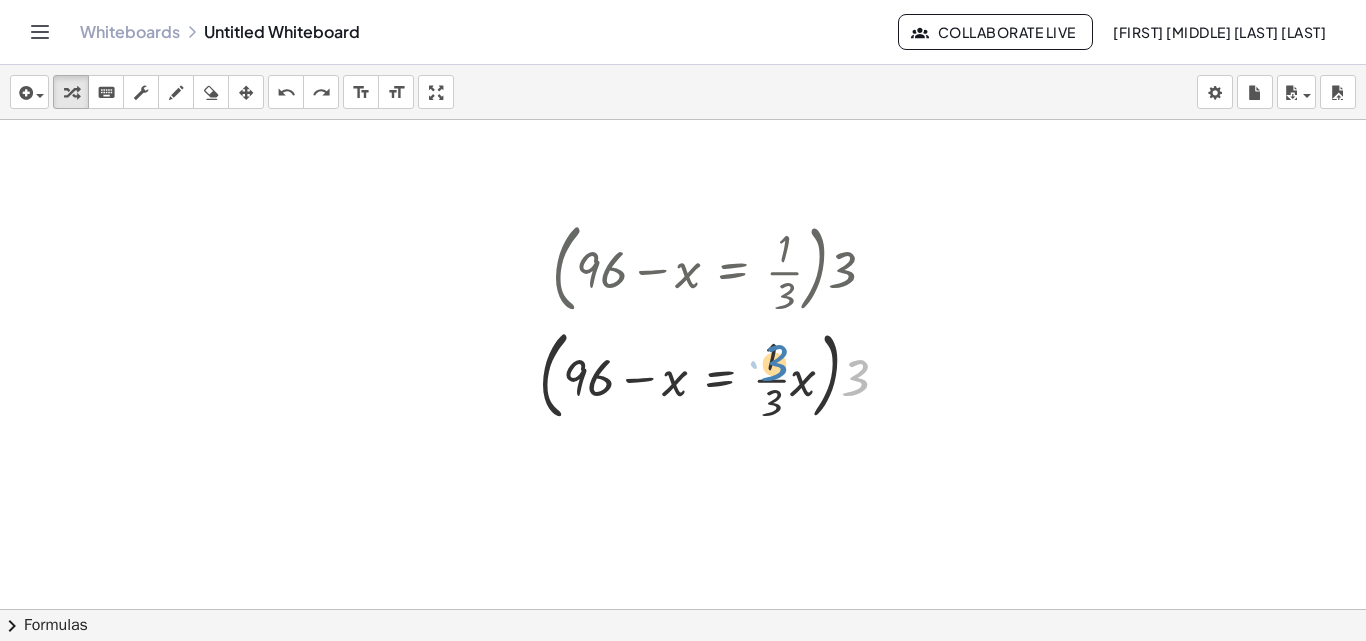 drag, startPoint x: 856, startPoint y: 375, endPoint x: 774, endPoint y: 360, distance: 83.360664 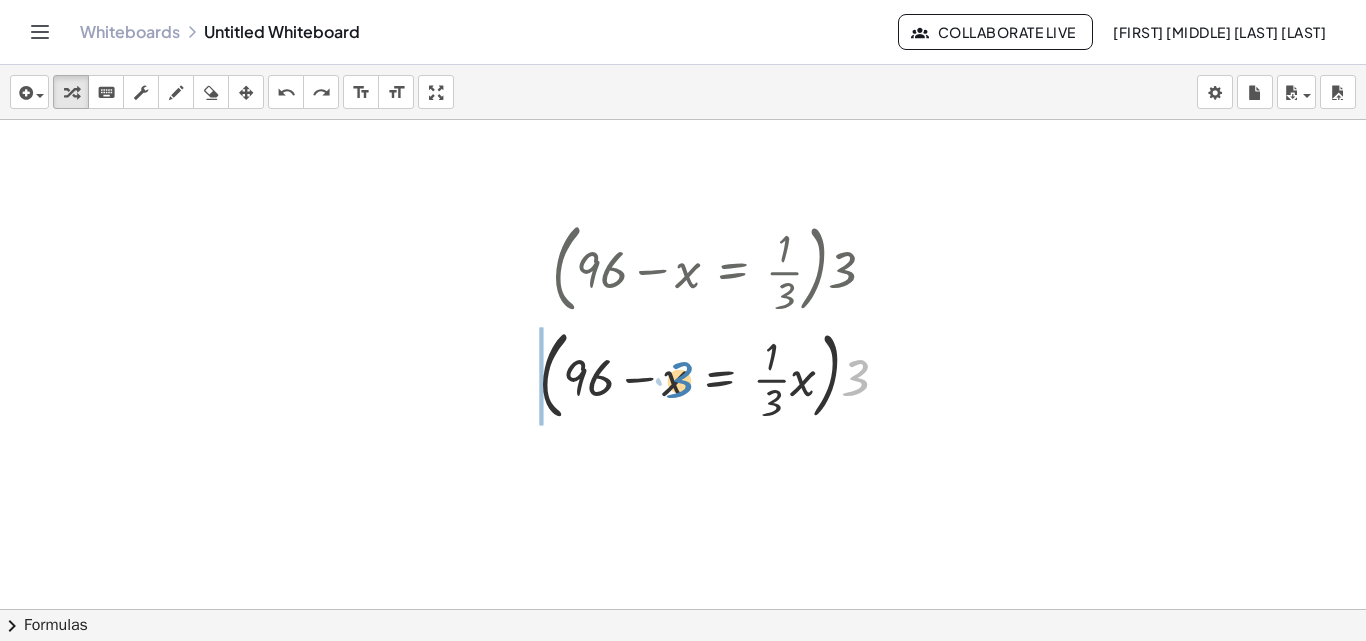 drag, startPoint x: 863, startPoint y: 390, endPoint x: 687, endPoint y: 392, distance: 176.01137 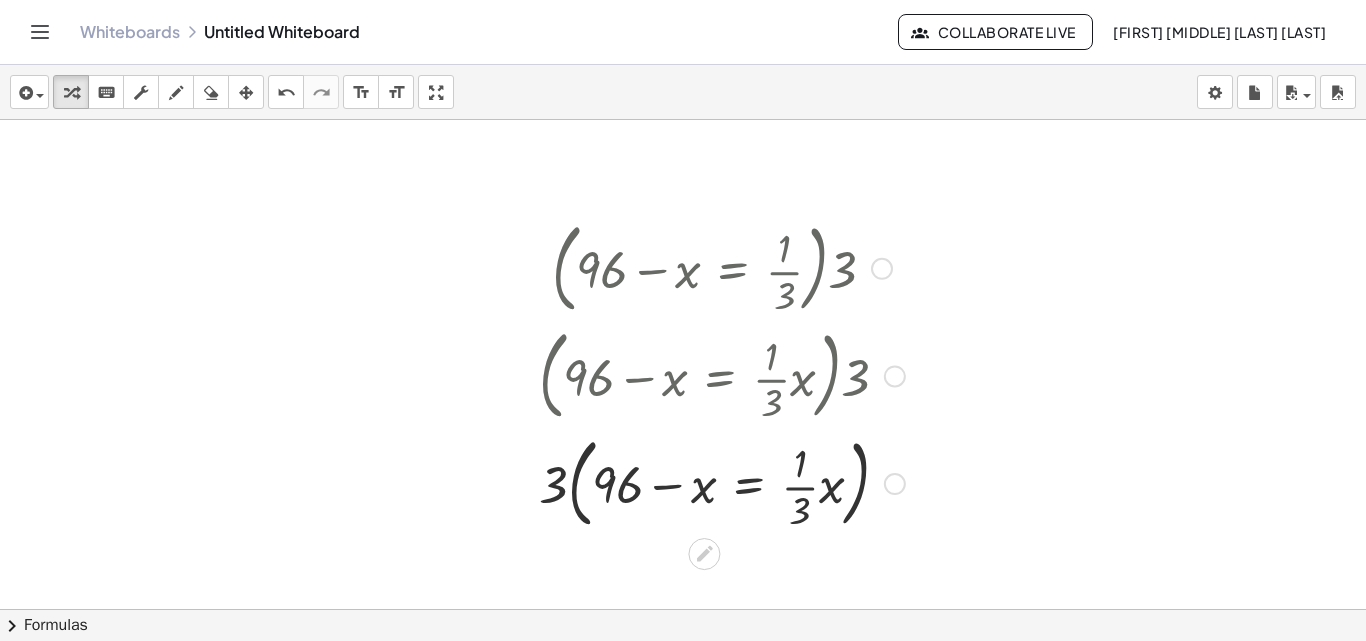 drag, startPoint x: 583, startPoint y: 485, endPoint x: 683, endPoint y: 479, distance: 100.17984 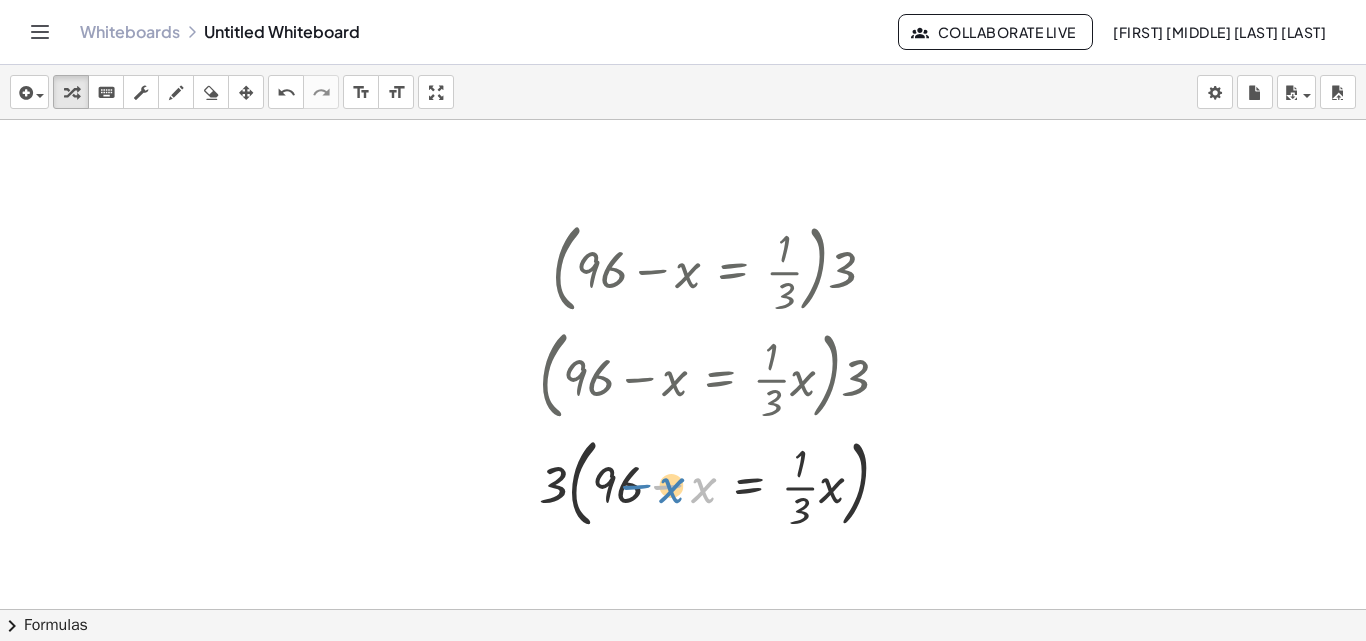 drag, startPoint x: 655, startPoint y: 461, endPoint x: 680, endPoint y: 461, distance: 25 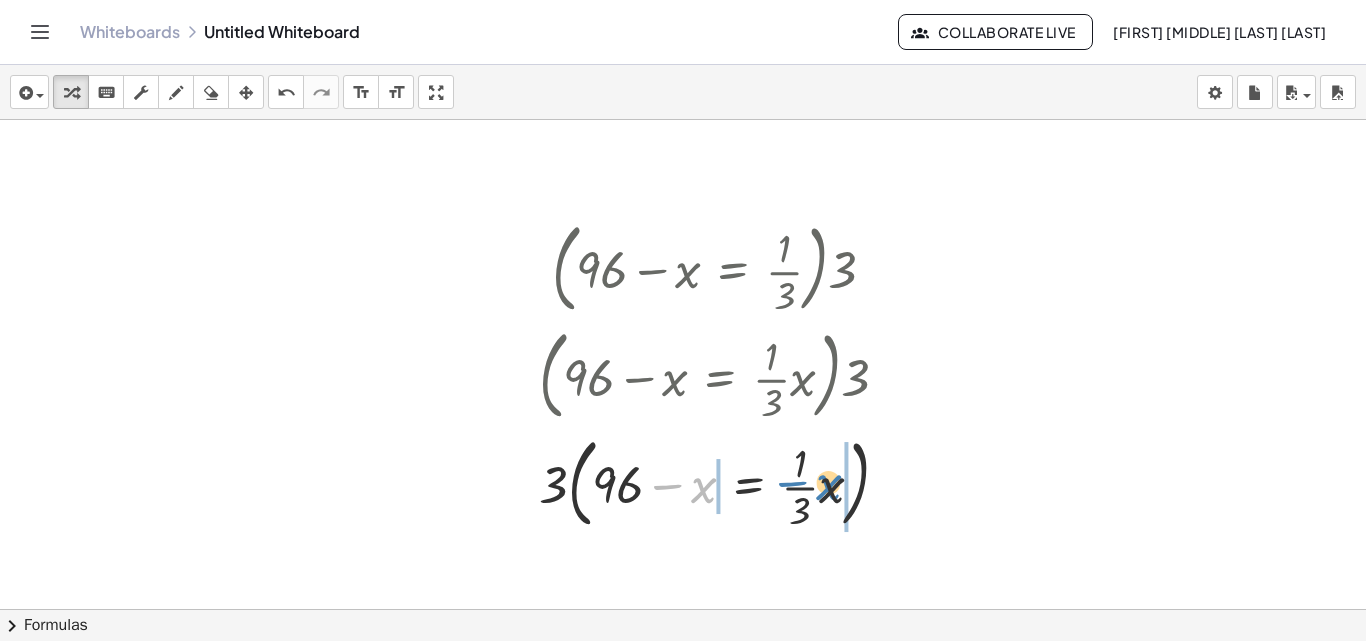 drag, startPoint x: 668, startPoint y: 472, endPoint x: 794, endPoint y: 469, distance: 126.035706 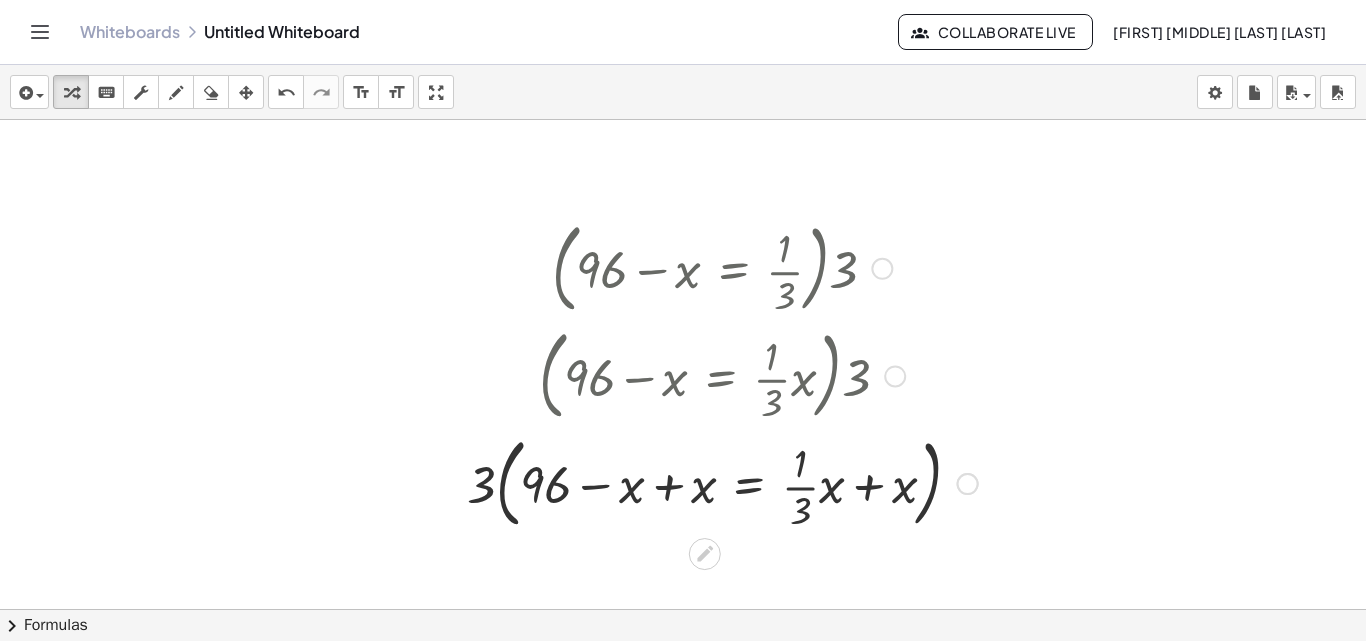 click at bounding box center (722, 482) 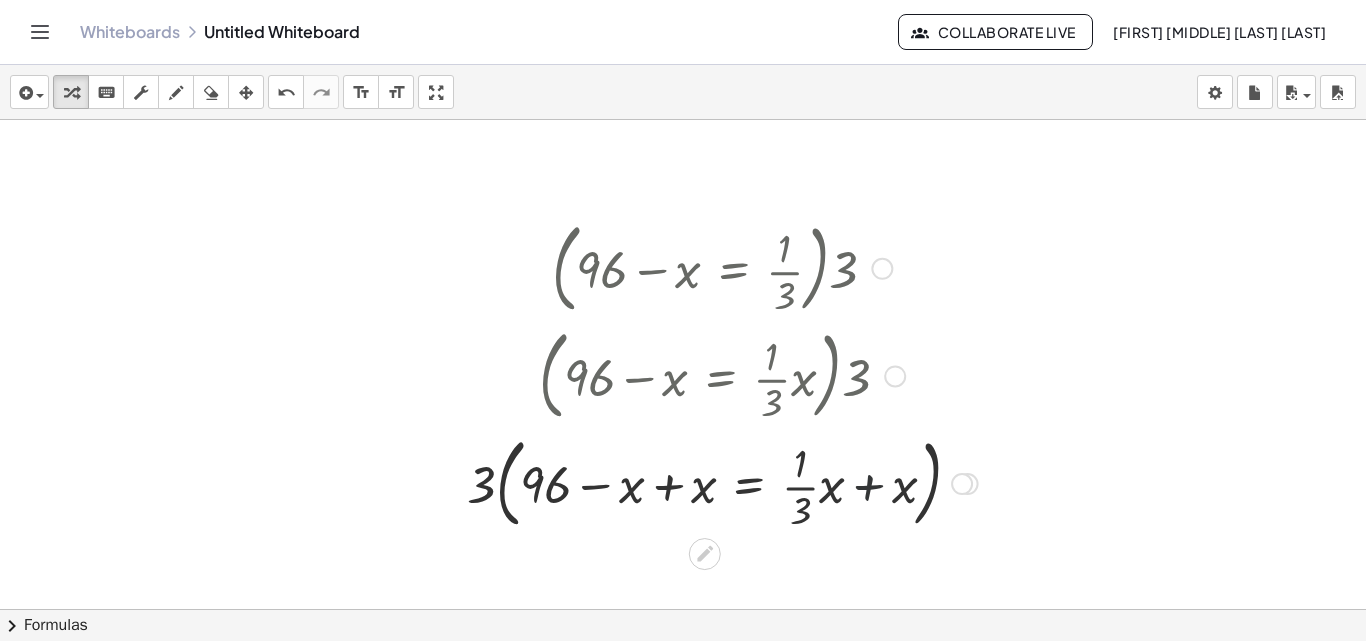 click at bounding box center (722, 482) 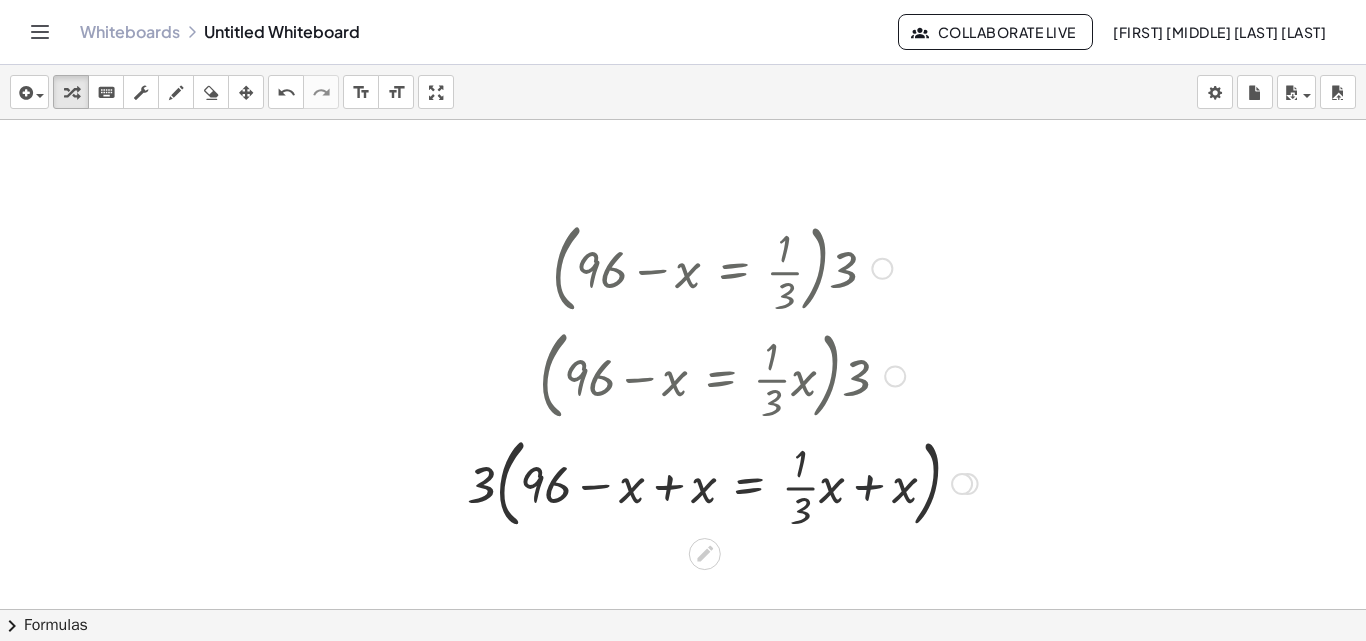 click at bounding box center (722, 482) 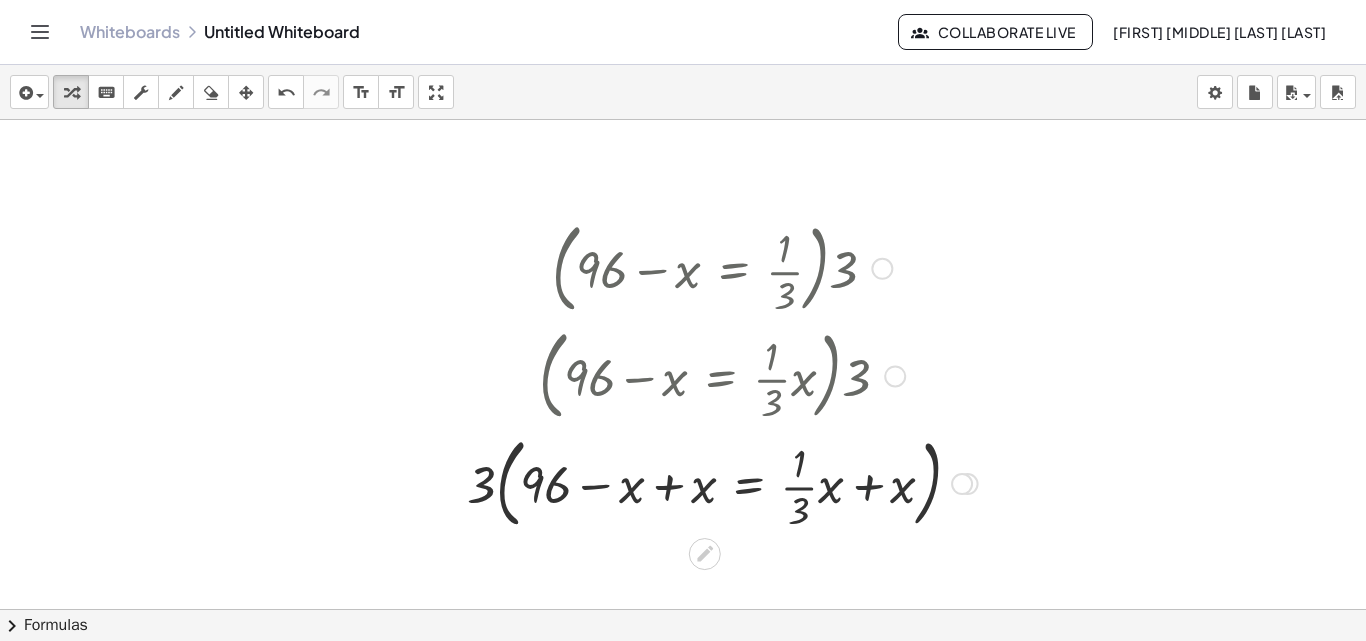 click at bounding box center (722, 482) 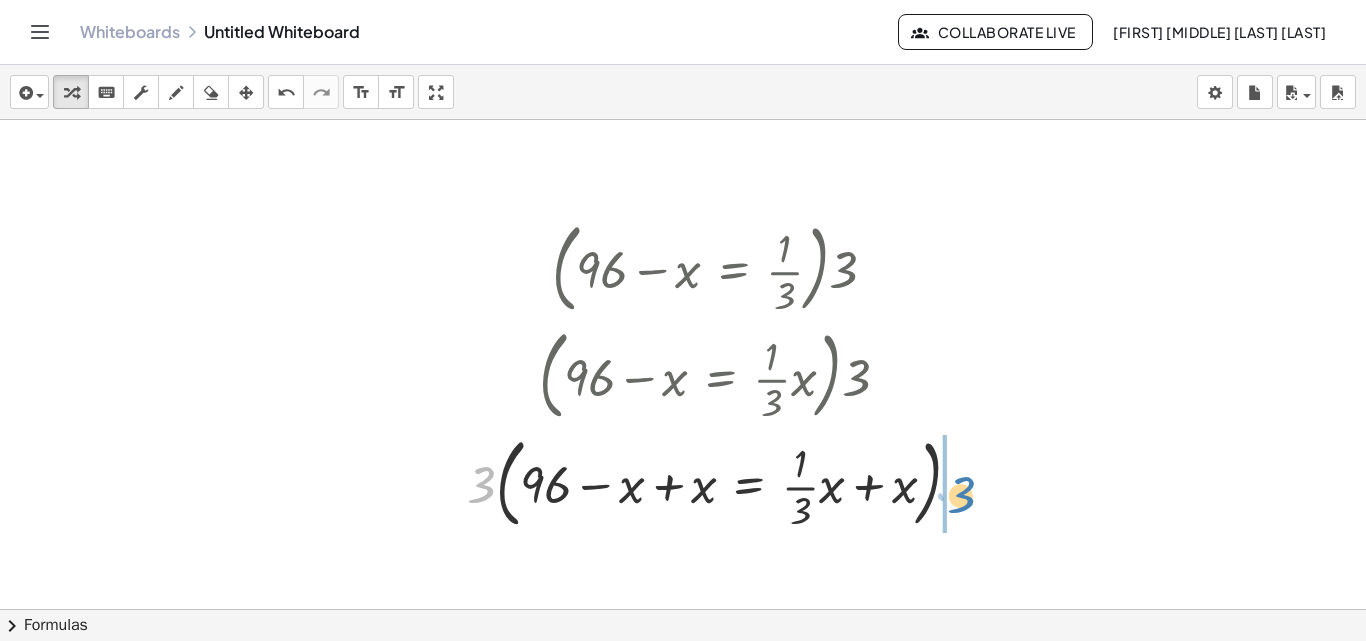 drag, startPoint x: 488, startPoint y: 496, endPoint x: 968, endPoint y: 507, distance: 480.12604 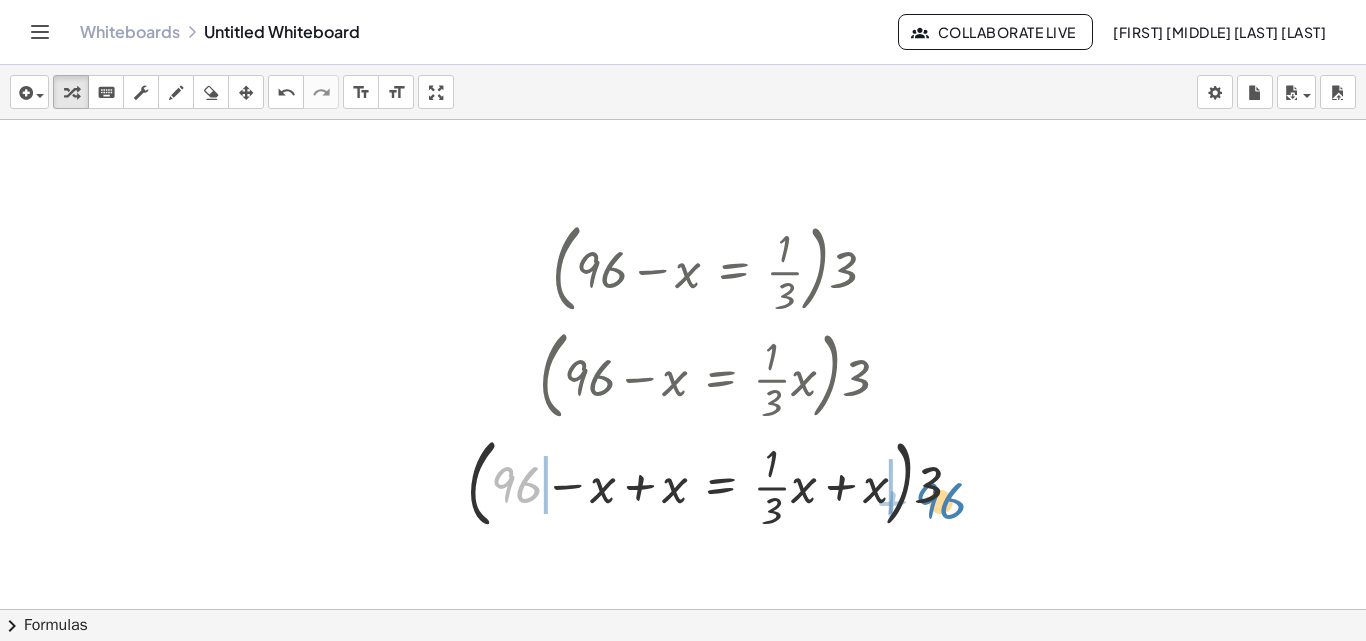drag, startPoint x: 533, startPoint y: 494, endPoint x: 955, endPoint y: 486, distance: 422.07584 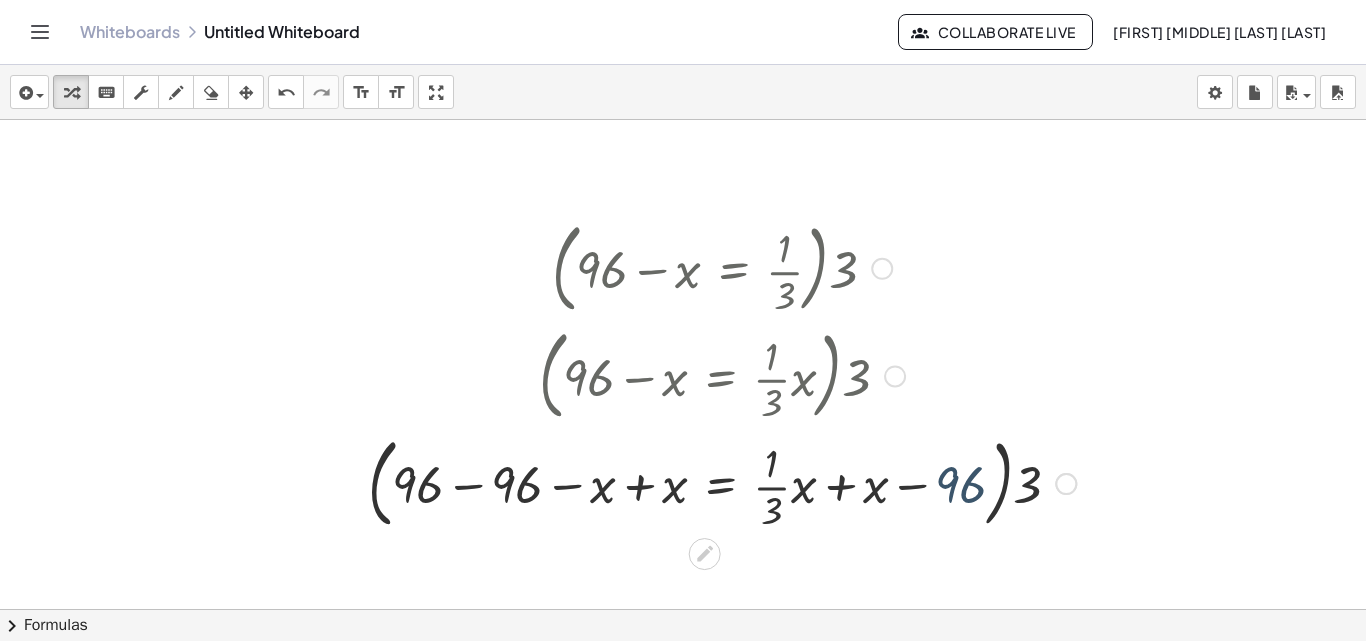 click at bounding box center (722, 482) 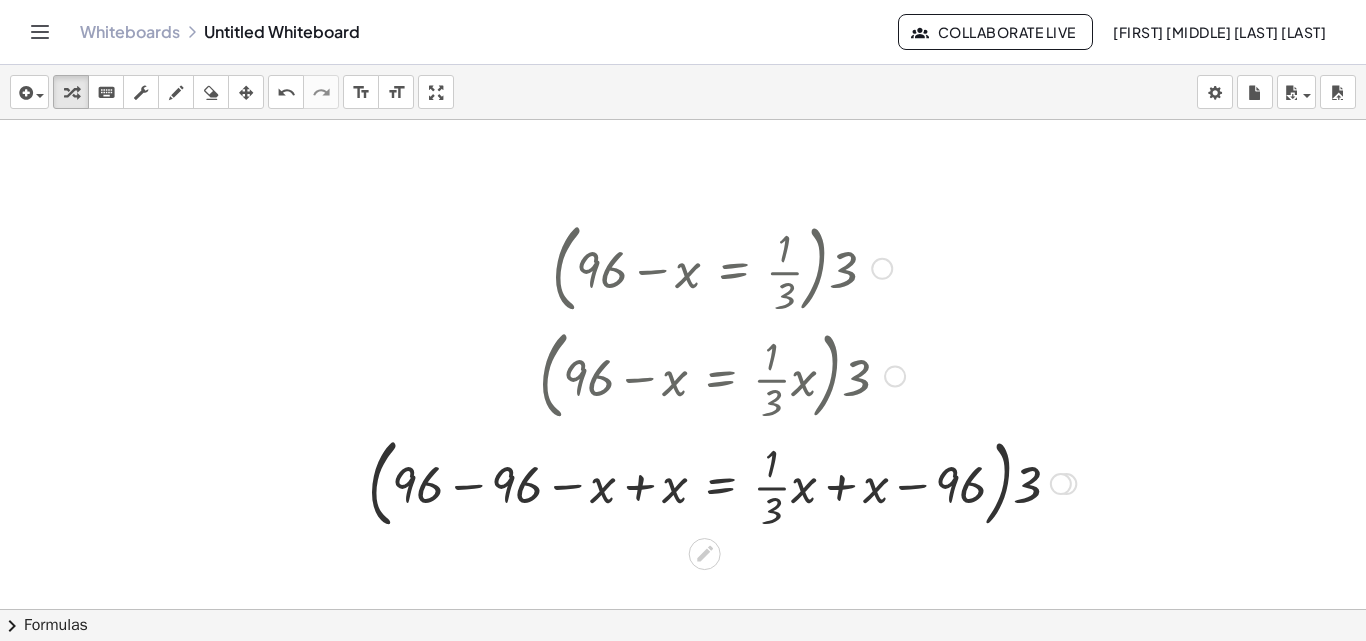 click at bounding box center [722, 482] 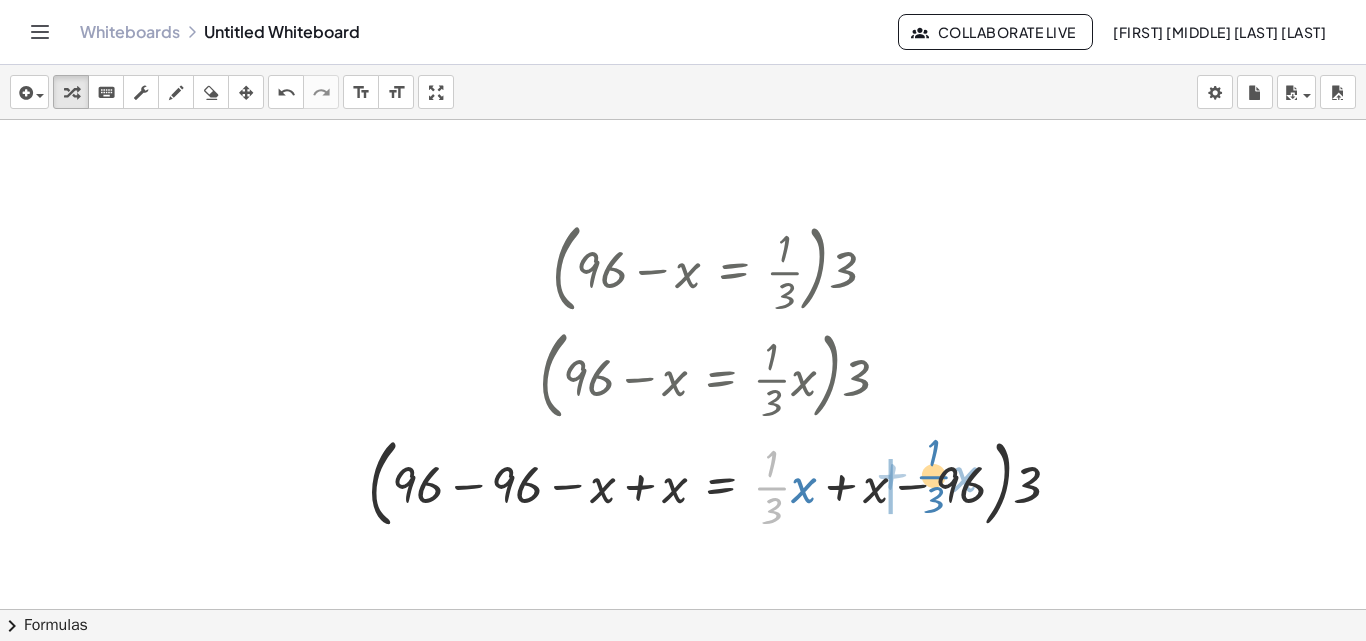 drag, startPoint x: 771, startPoint y: 493, endPoint x: 933, endPoint y: 481, distance: 162.44383 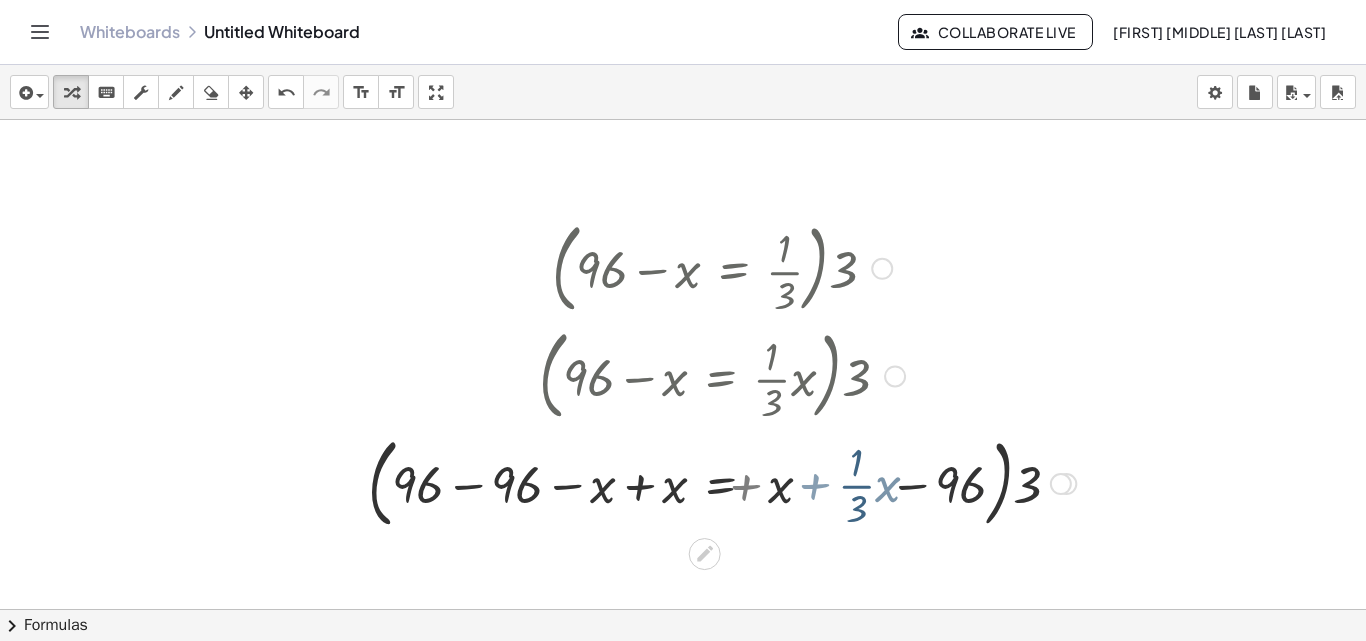 click at bounding box center (722, 482) 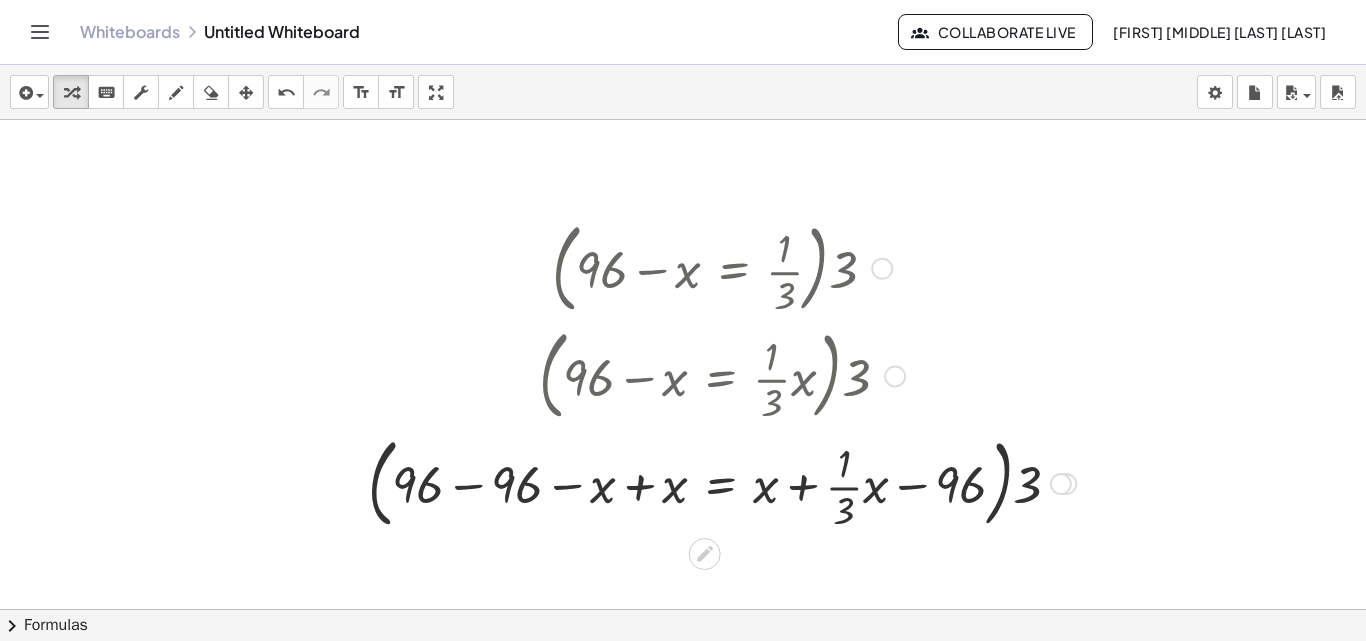 click at bounding box center (722, 482) 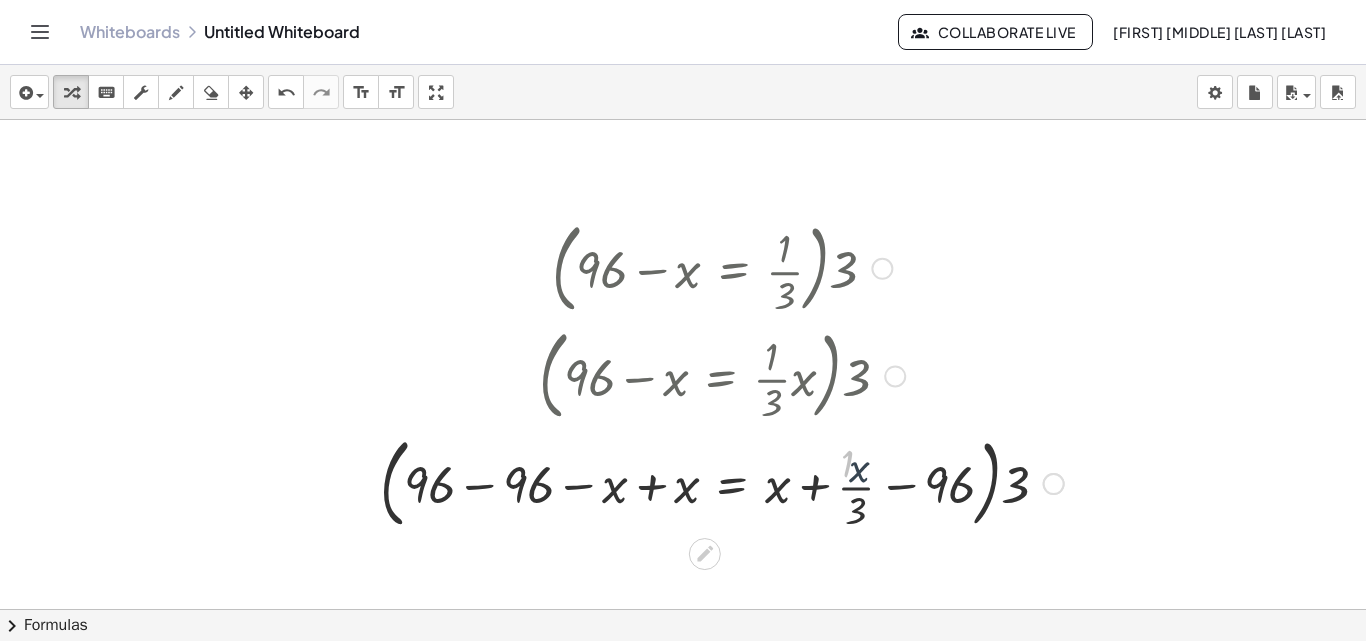 click at bounding box center (722, 482) 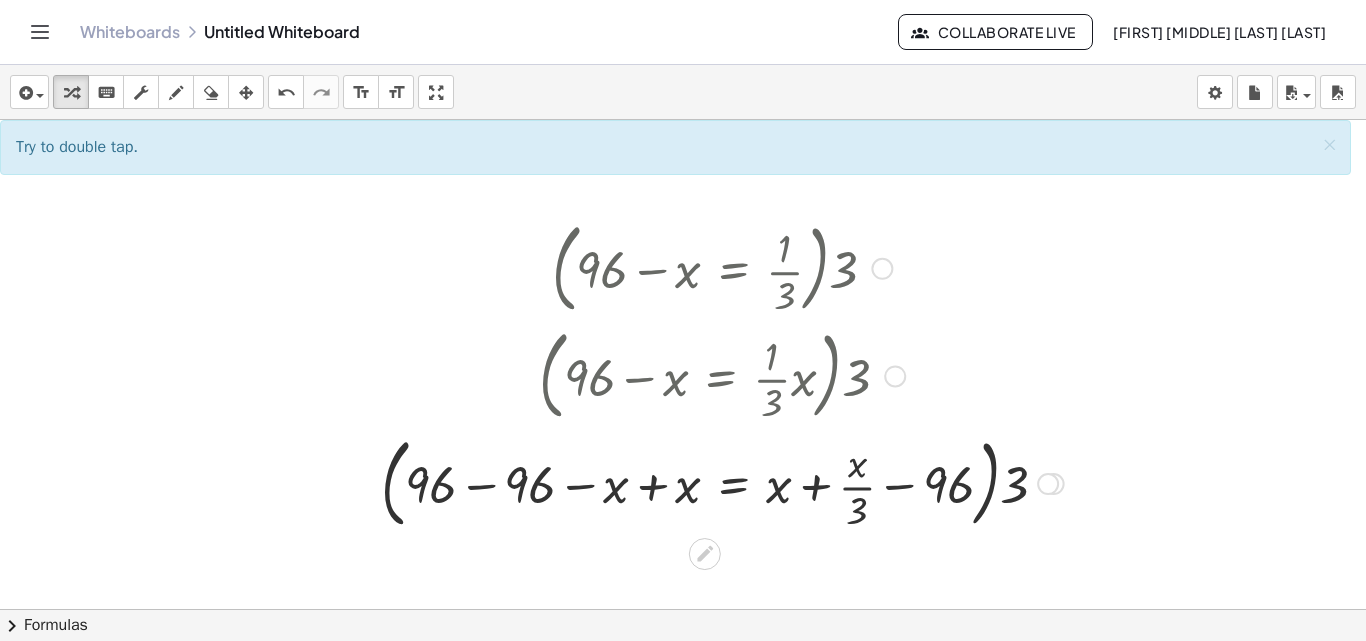 click at bounding box center (722, 482) 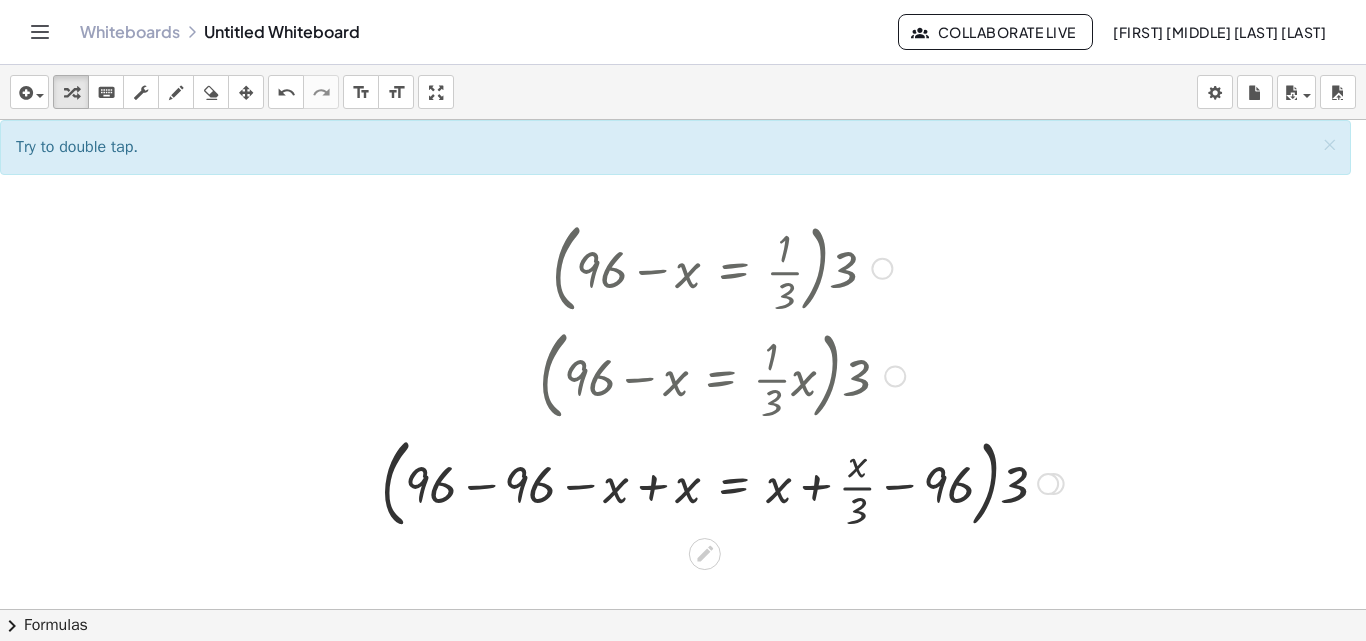 click at bounding box center (722, 482) 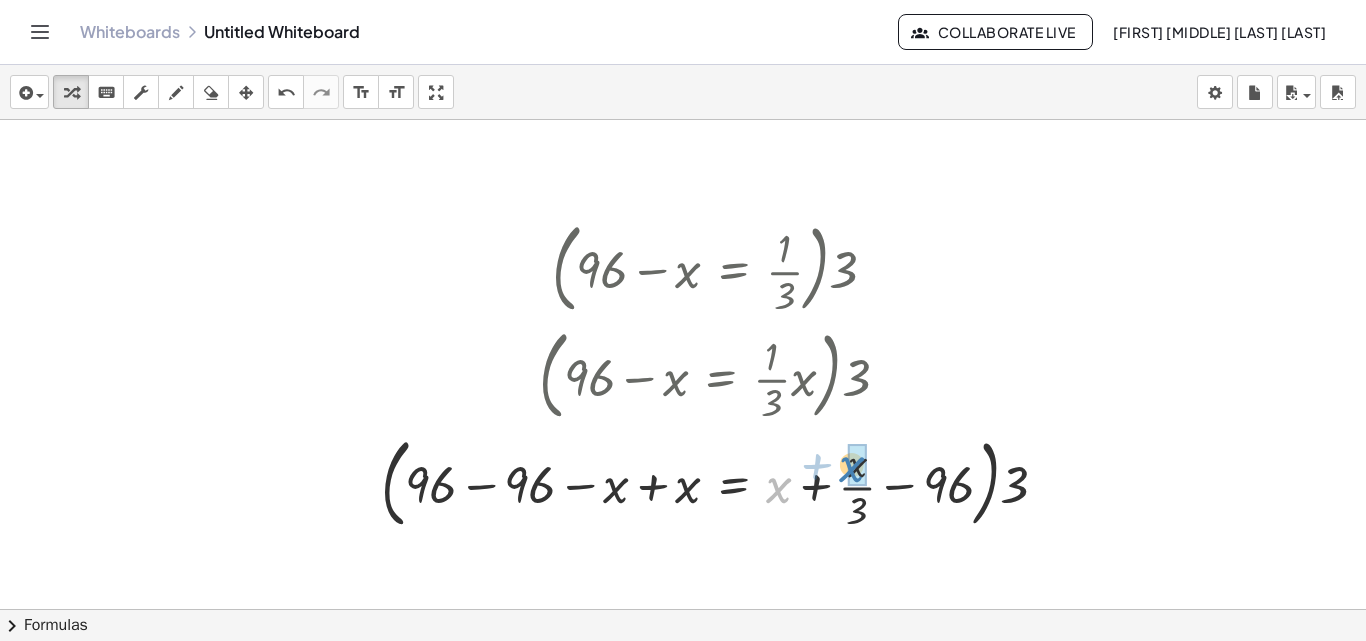 drag, startPoint x: 776, startPoint y: 499, endPoint x: 851, endPoint y: 477, distance: 78.160095 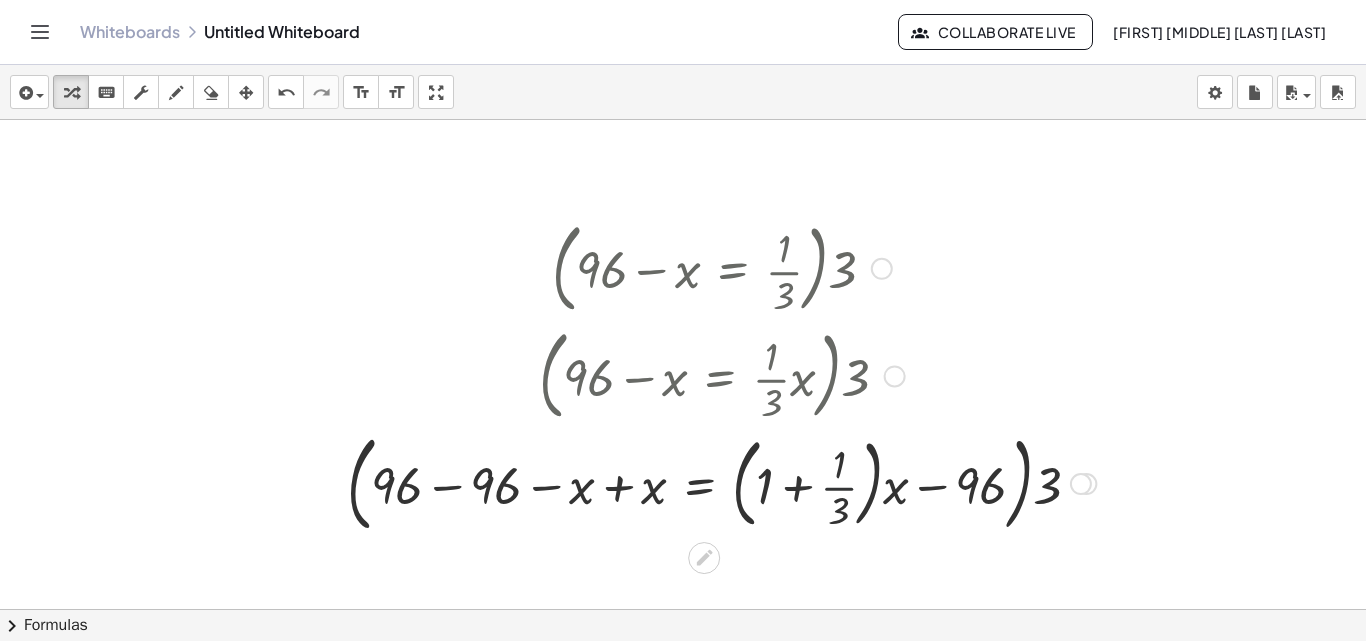 click at bounding box center (721, 482) 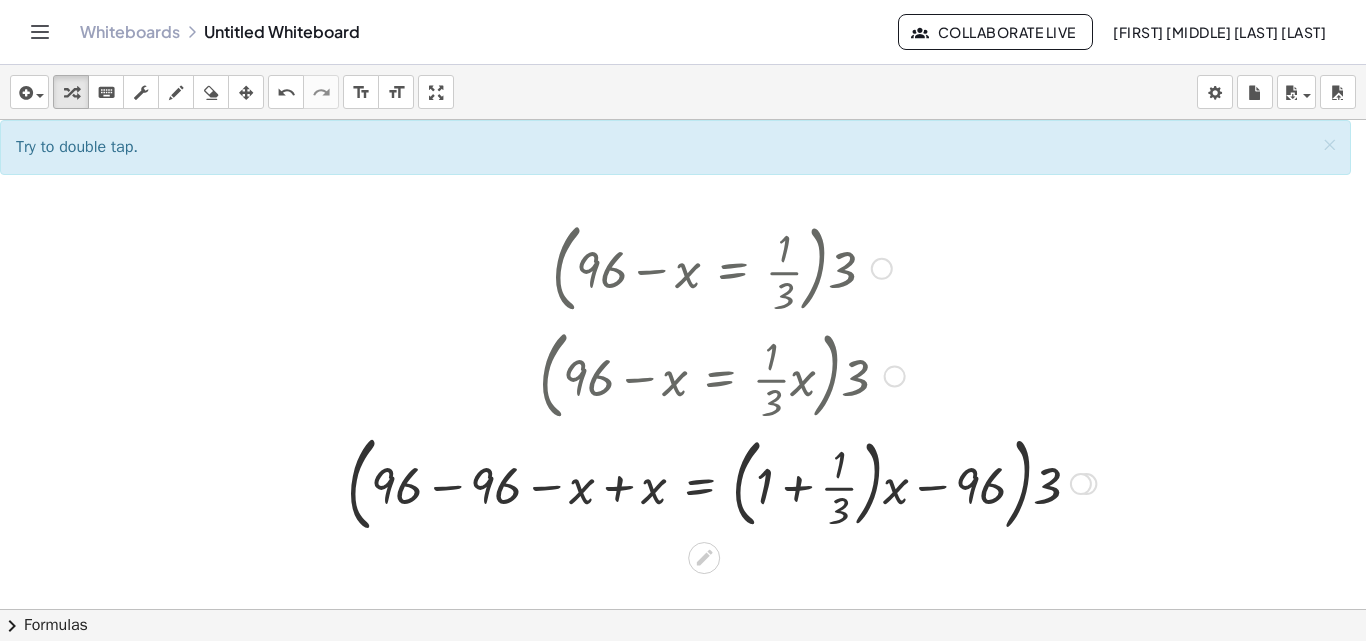 click at bounding box center [721, 482] 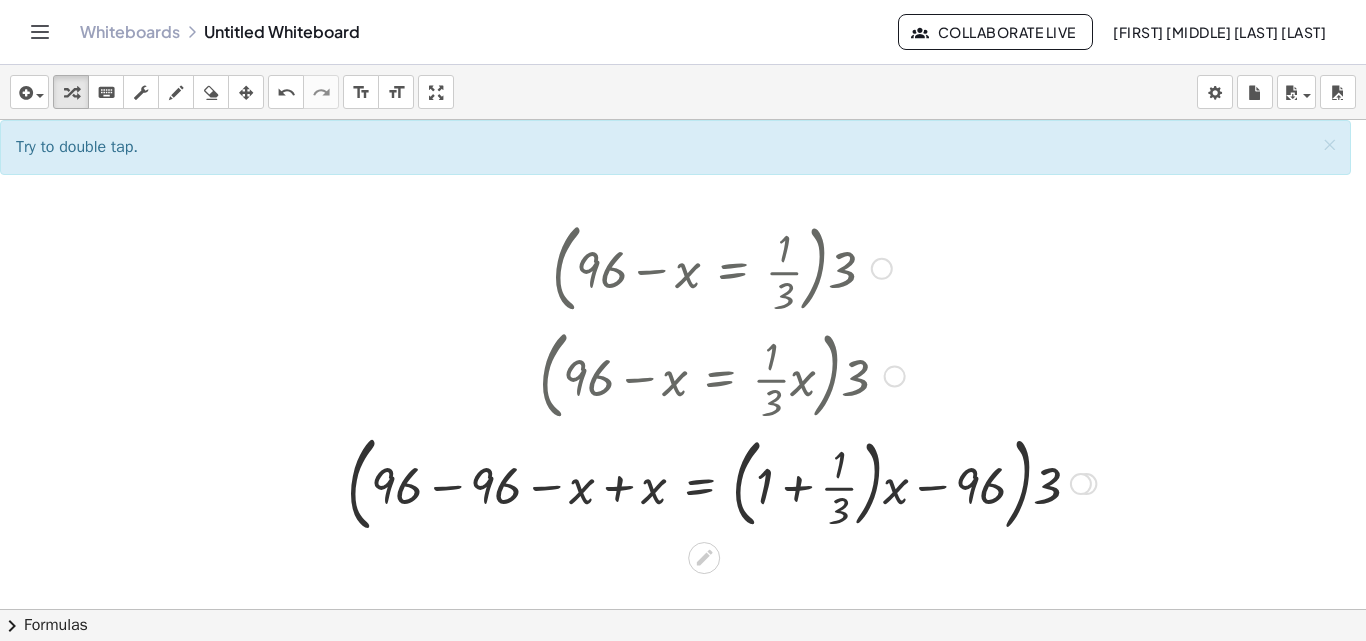 click at bounding box center [721, 482] 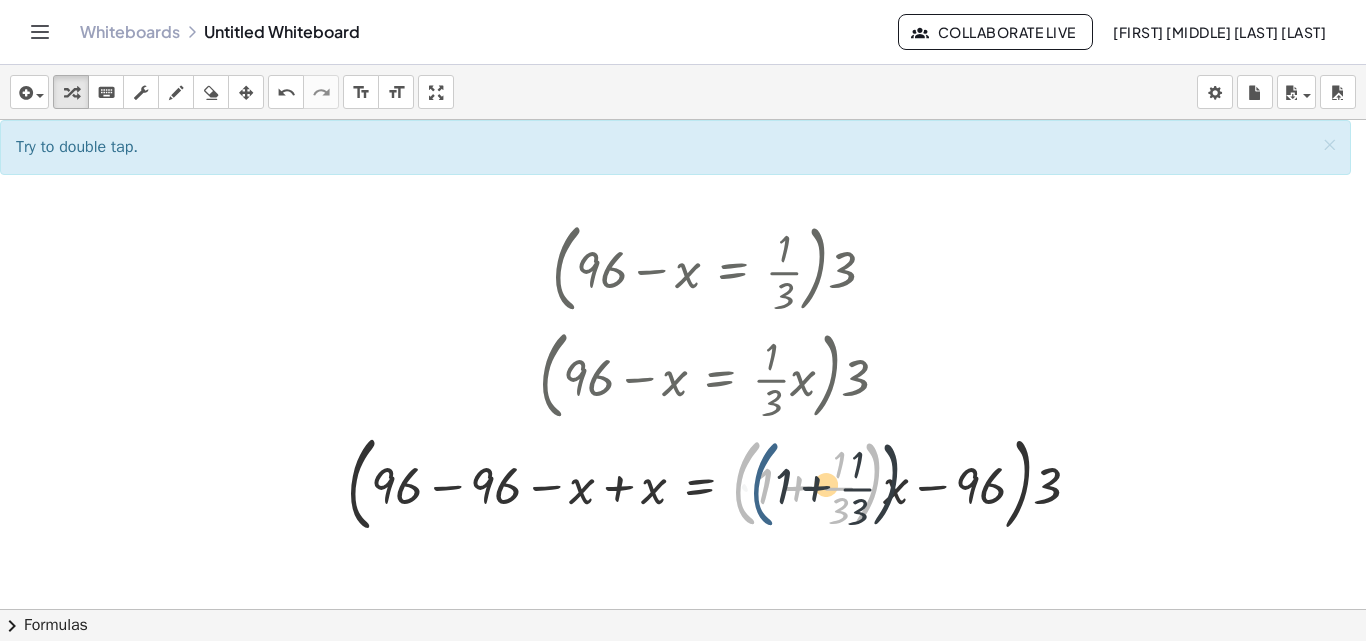 drag, startPoint x: 750, startPoint y: 484, endPoint x: 772, endPoint y: 485, distance: 22.022715 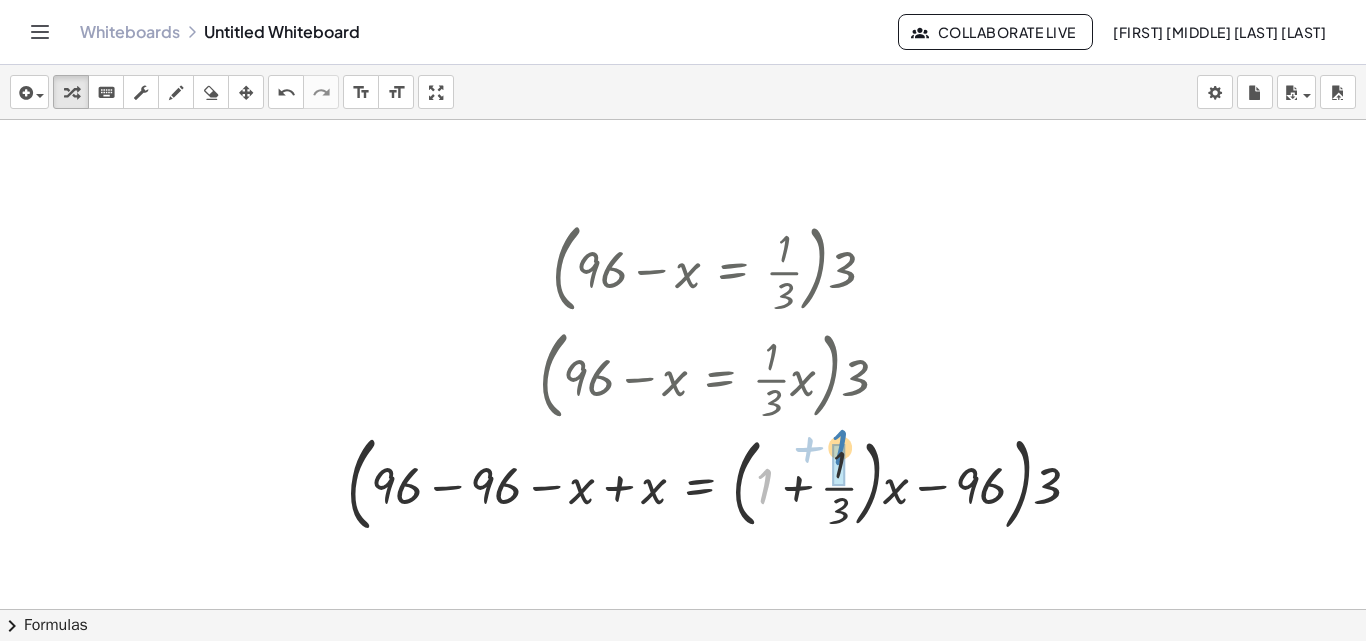 drag, startPoint x: 772, startPoint y: 485, endPoint x: 847, endPoint y: 446, distance: 84.53402 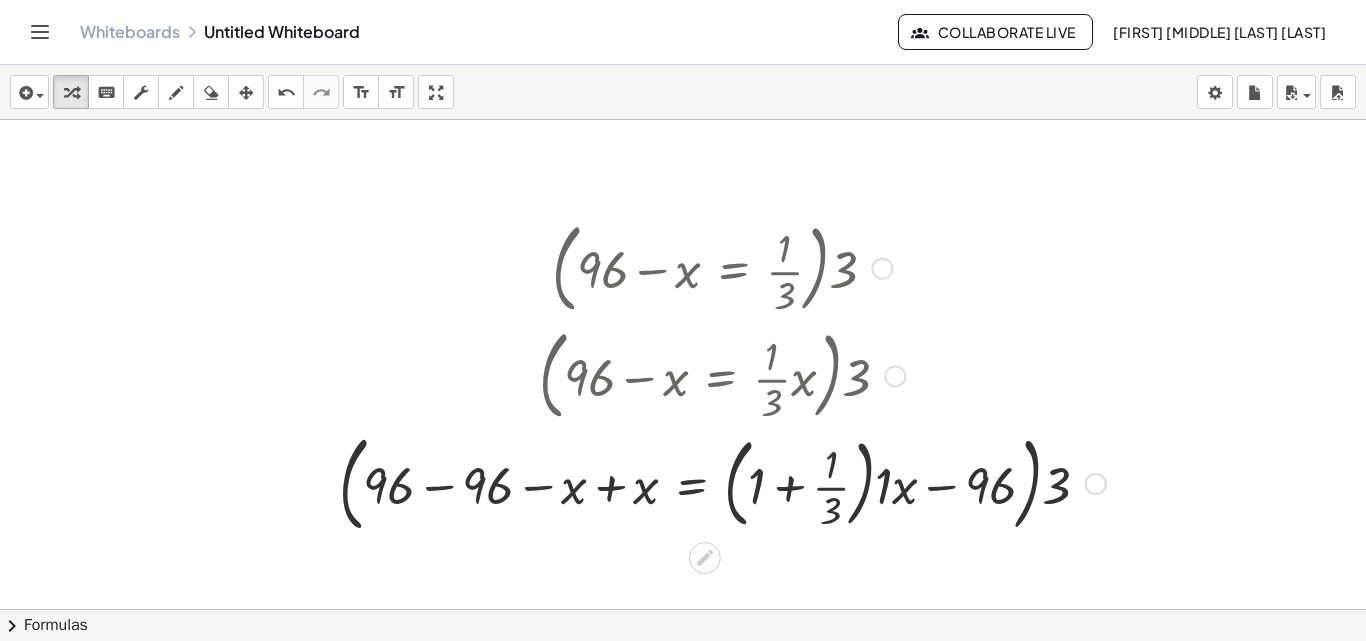 click at bounding box center [722, 482] 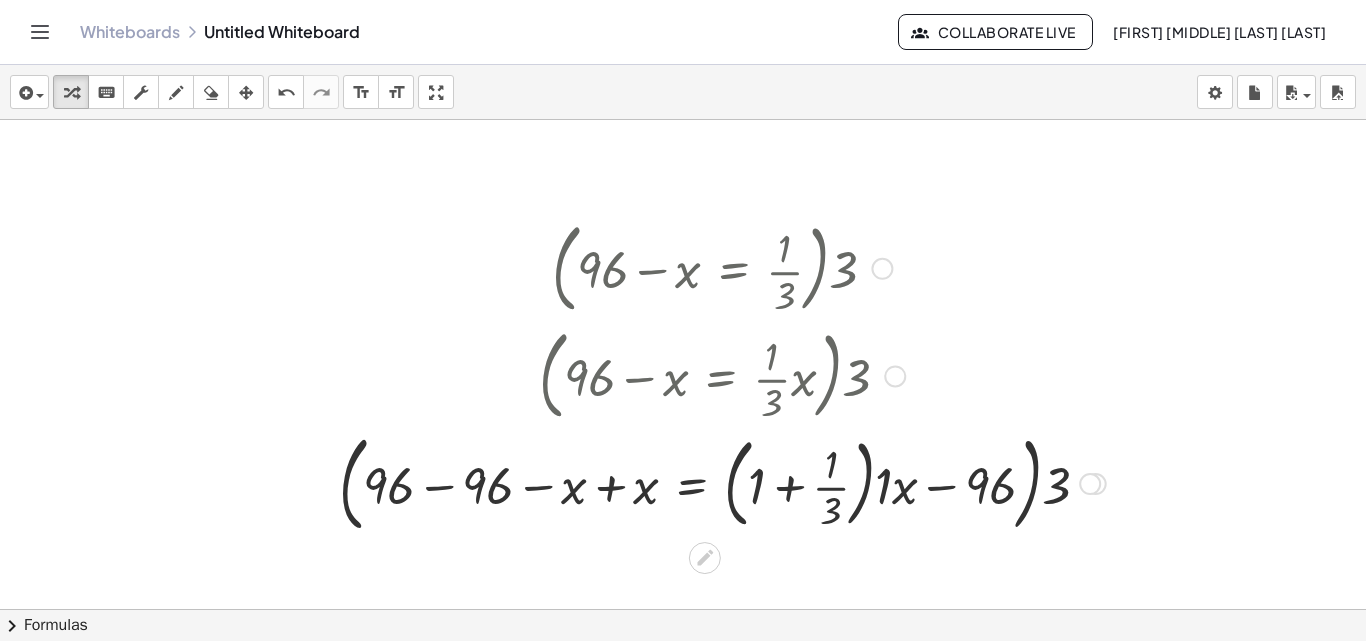 click at bounding box center (722, 482) 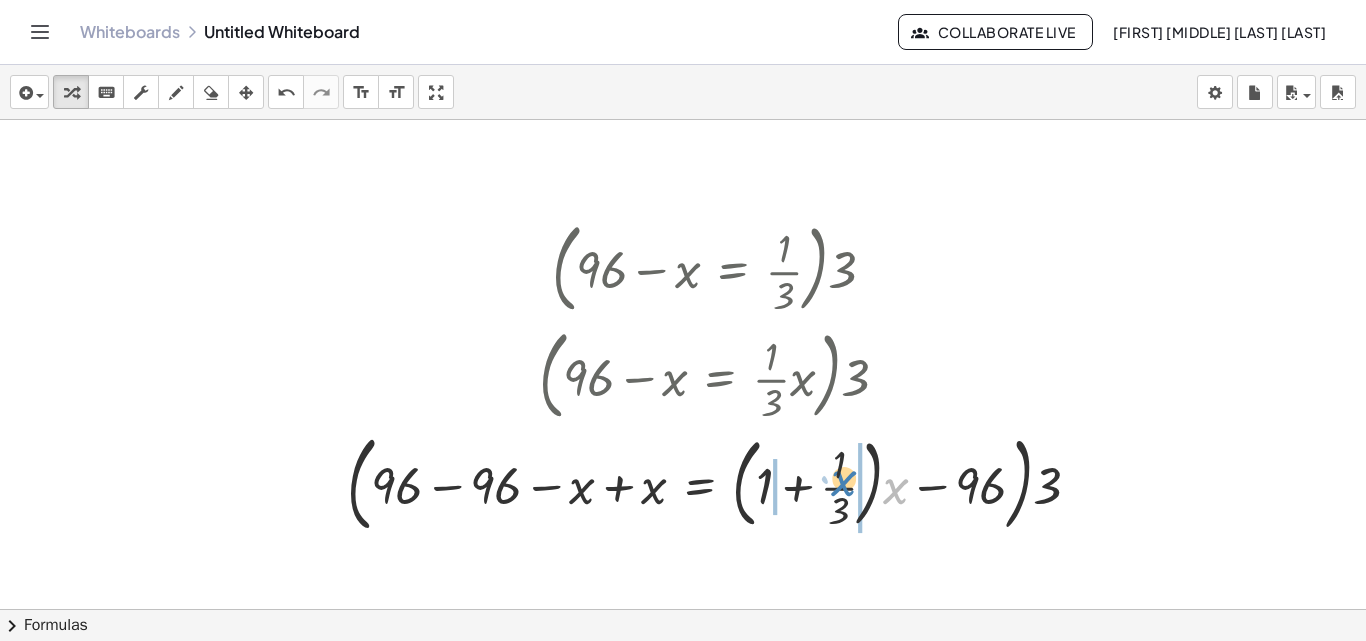 drag, startPoint x: 892, startPoint y: 489, endPoint x: 843, endPoint y: 478, distance: 50.219517 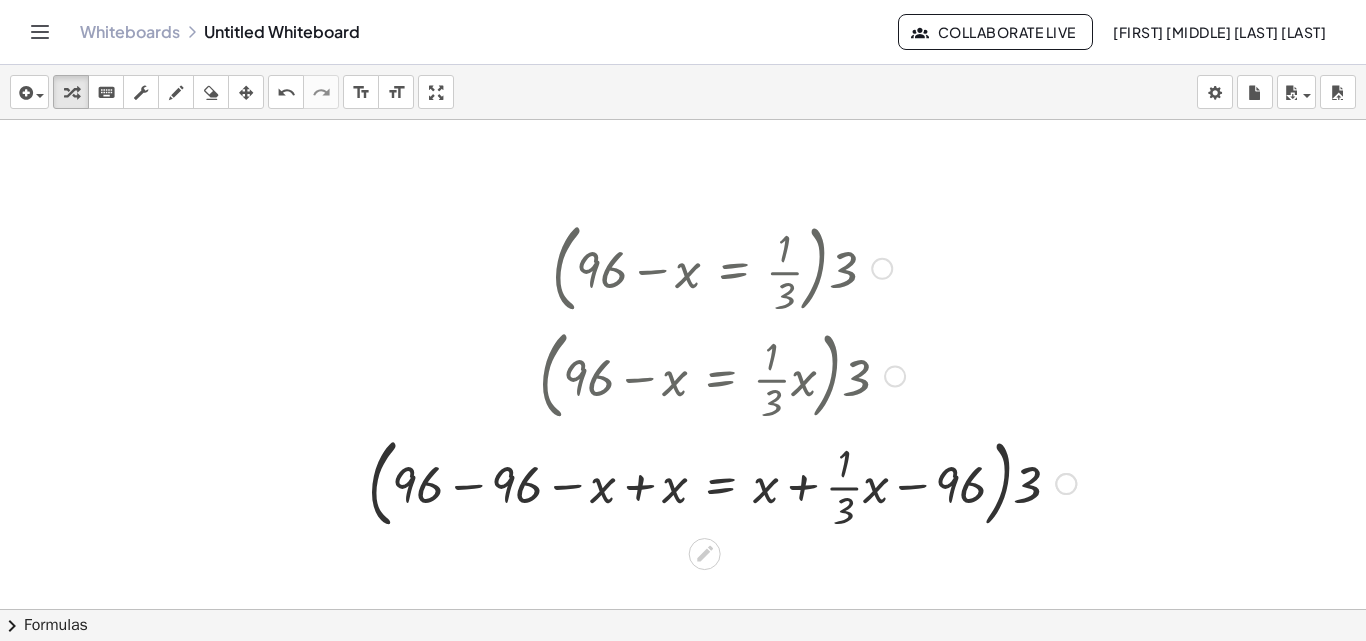 click at bounding box center (722, 482) 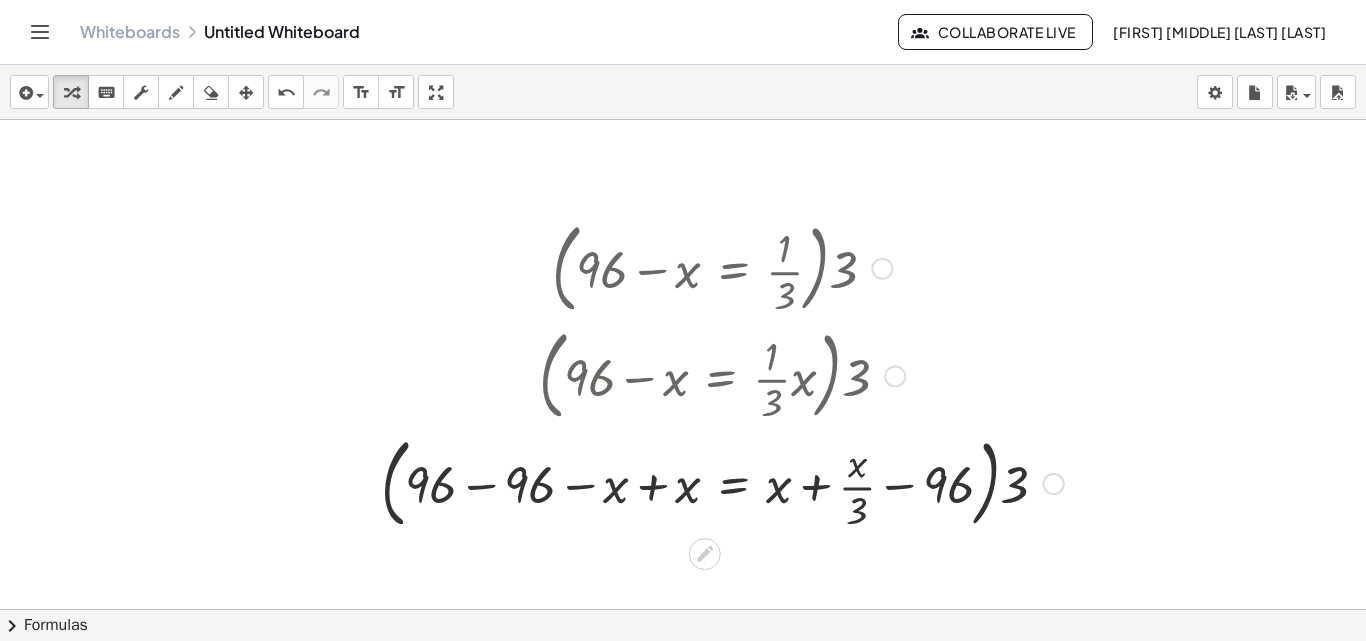 click at bounding box center [722, 482] 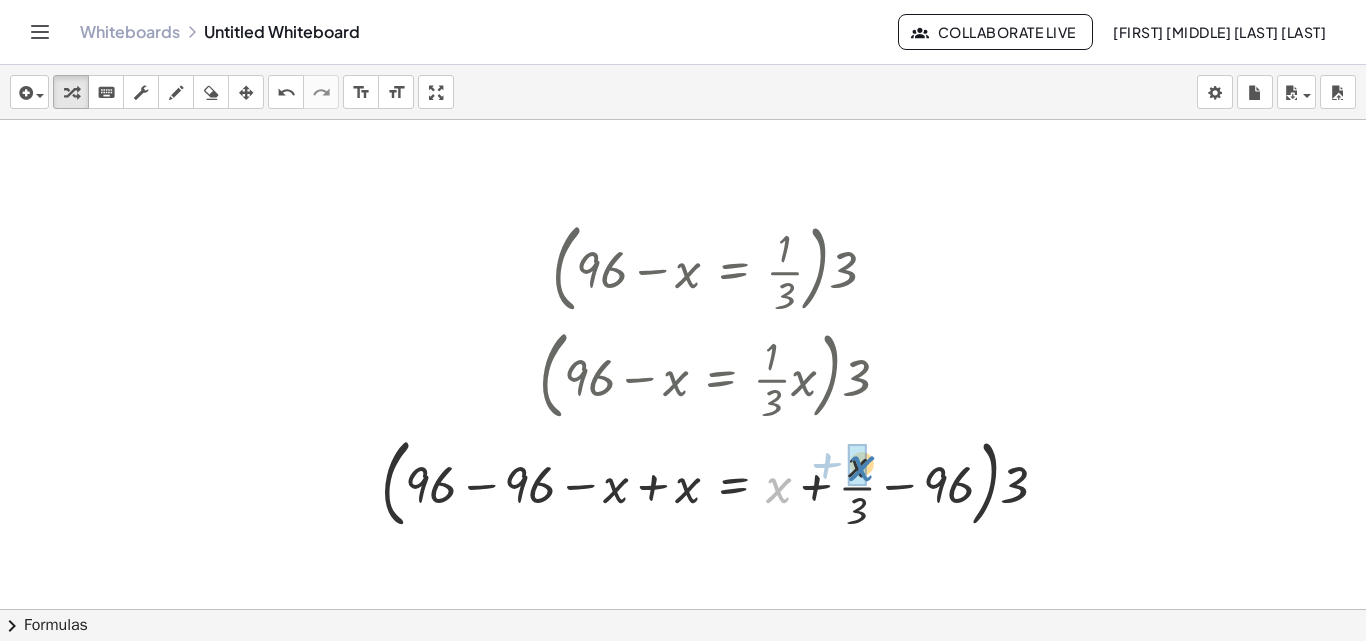 drag, startPoint x: 776, startPoint y: 492, endPoint x: 862, endPoint y: 469, distance: 89.02247 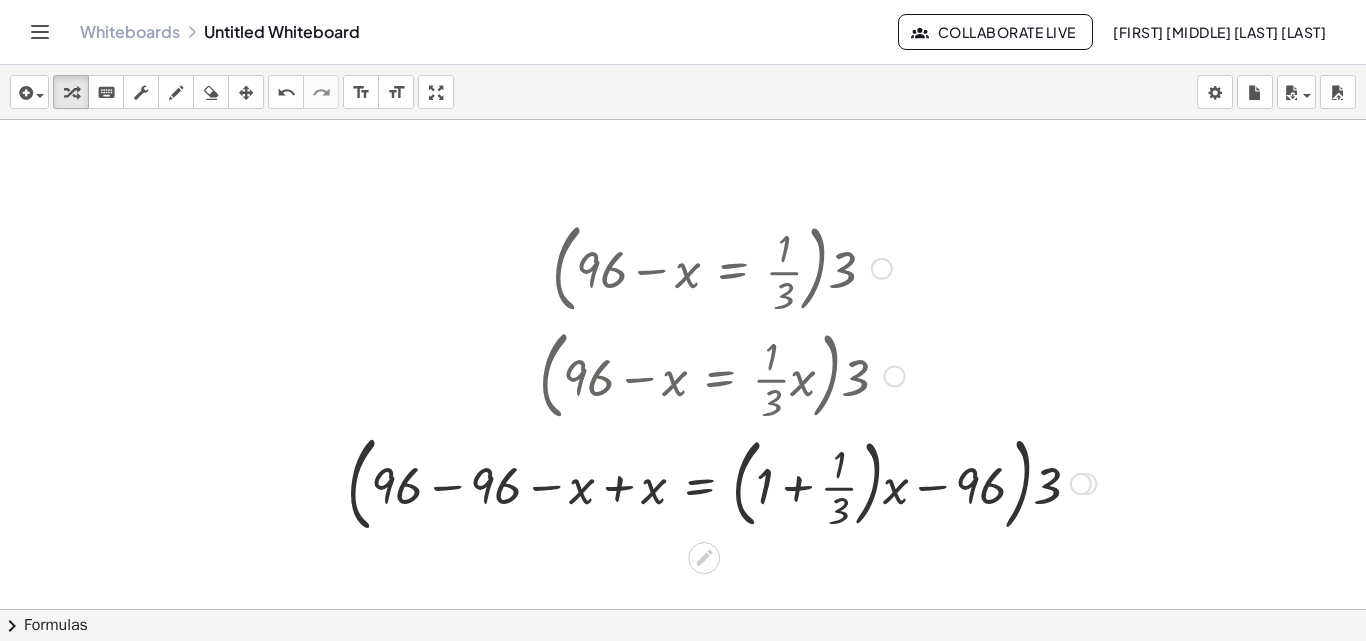 click at bounding box center [721, 482] 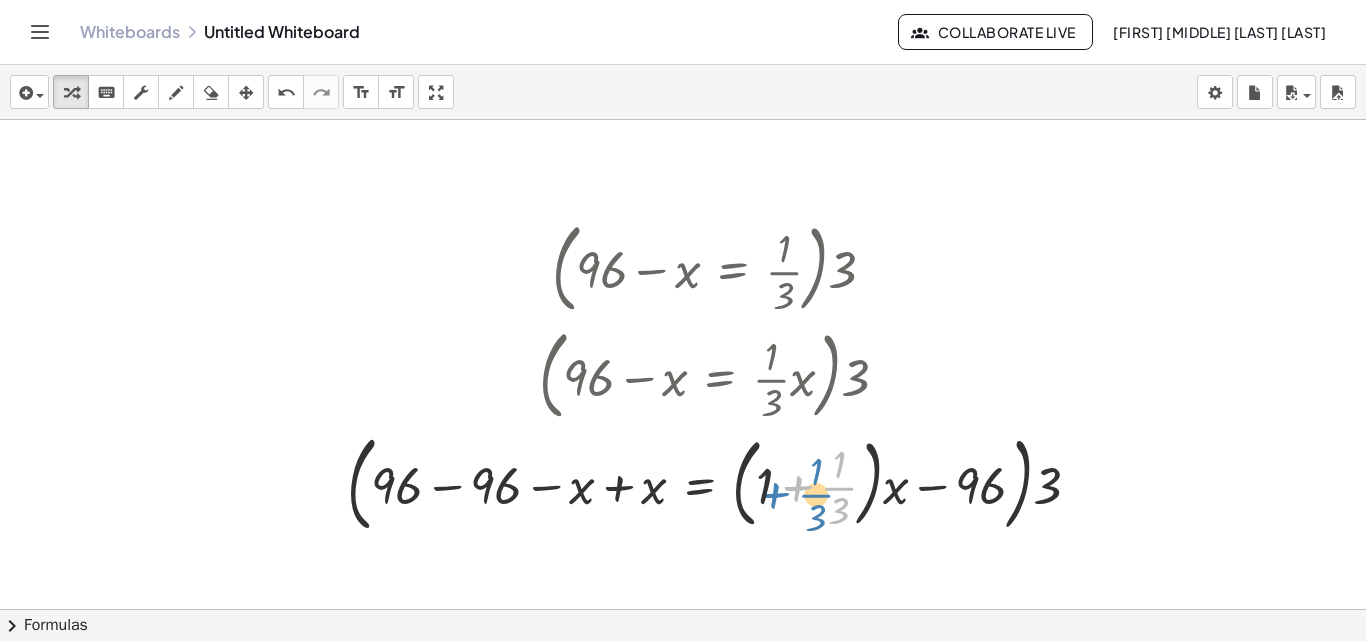 drag, startPoint x: 796, startPoint y: 484, endPoint x: 772, endPoint y: 491, distance: 25 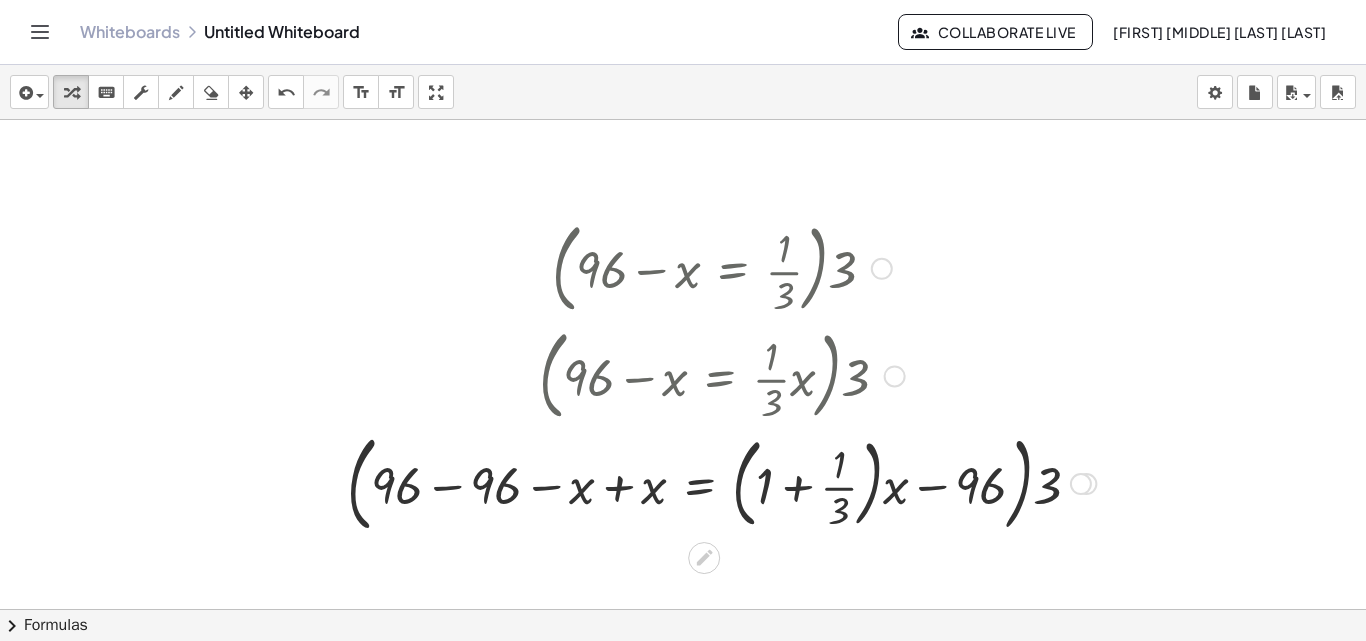 click at bounding box center (1081, 484) 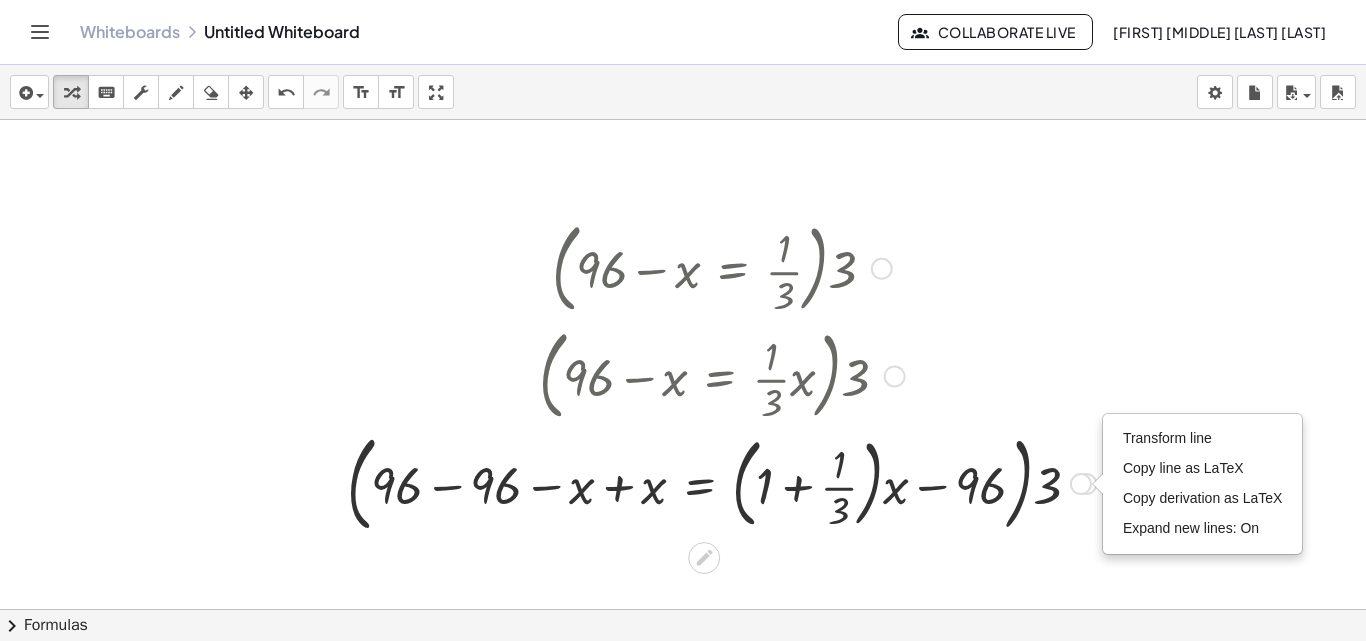 click on "Transform line Copy line as LaTeX Copy derivation as LaTeX Expand new lines: On" at bounding box center (1081, 484) 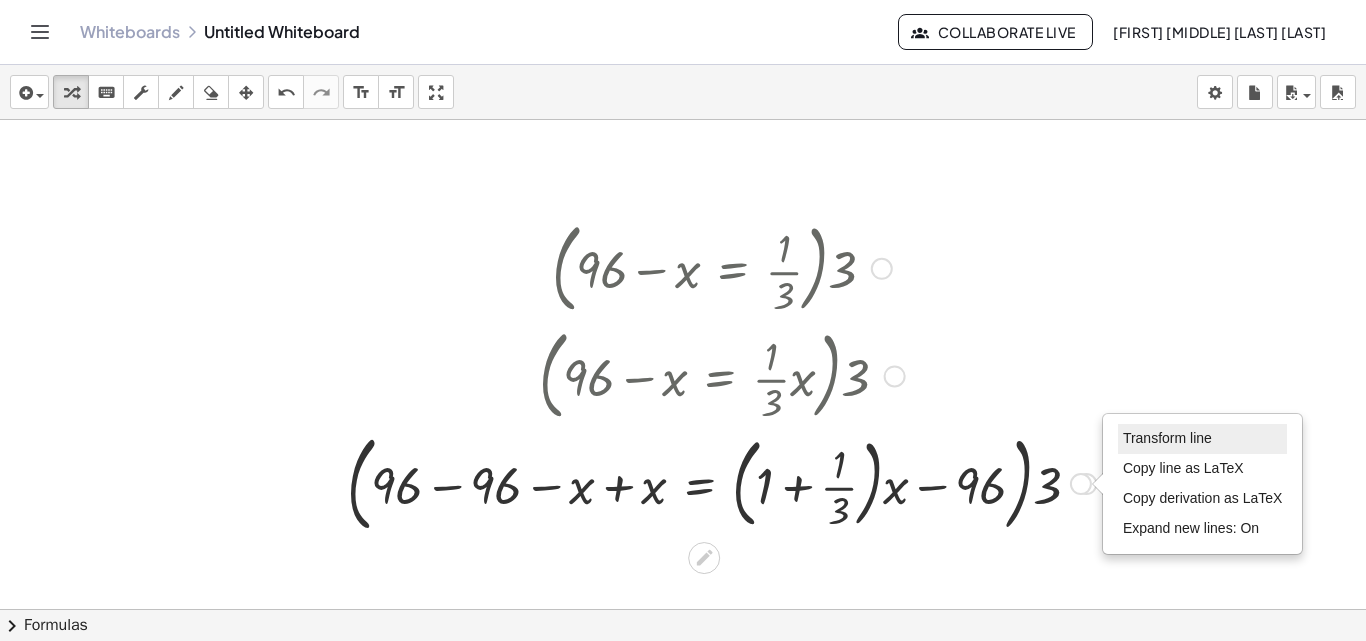click on "Transform line" at bounding box center (1167, 438) 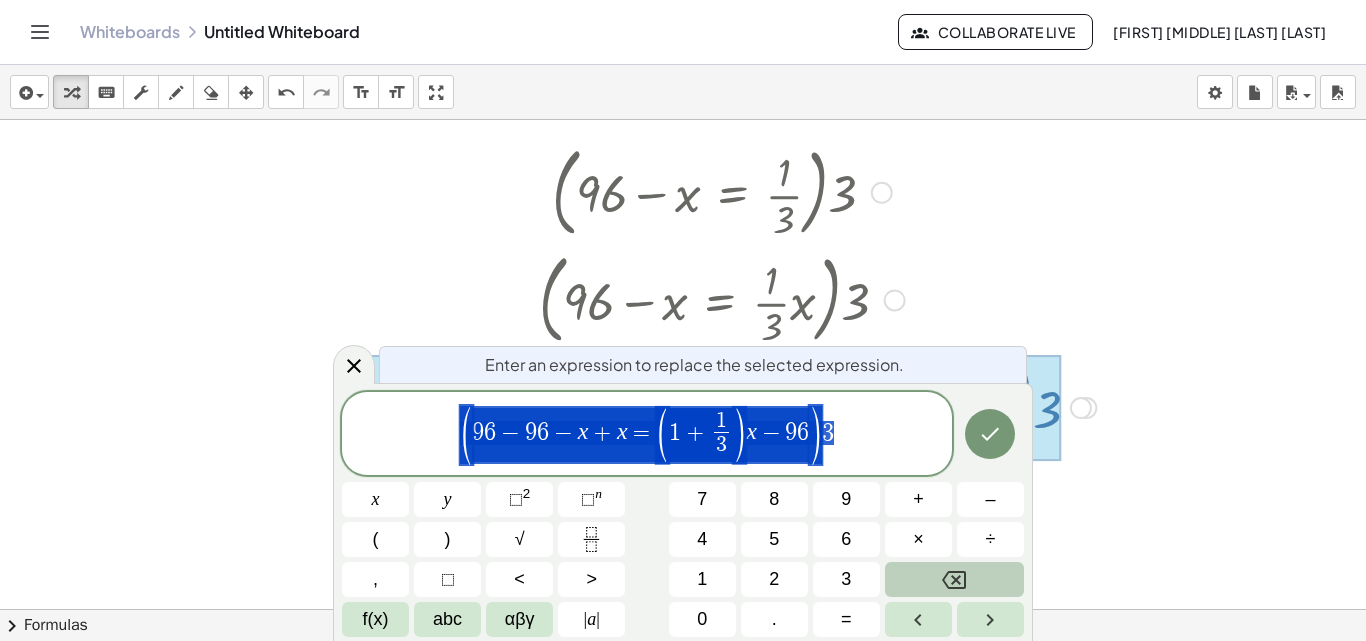 scroll, scrollTop: 78, scrollLeft: 0, axis: vertical 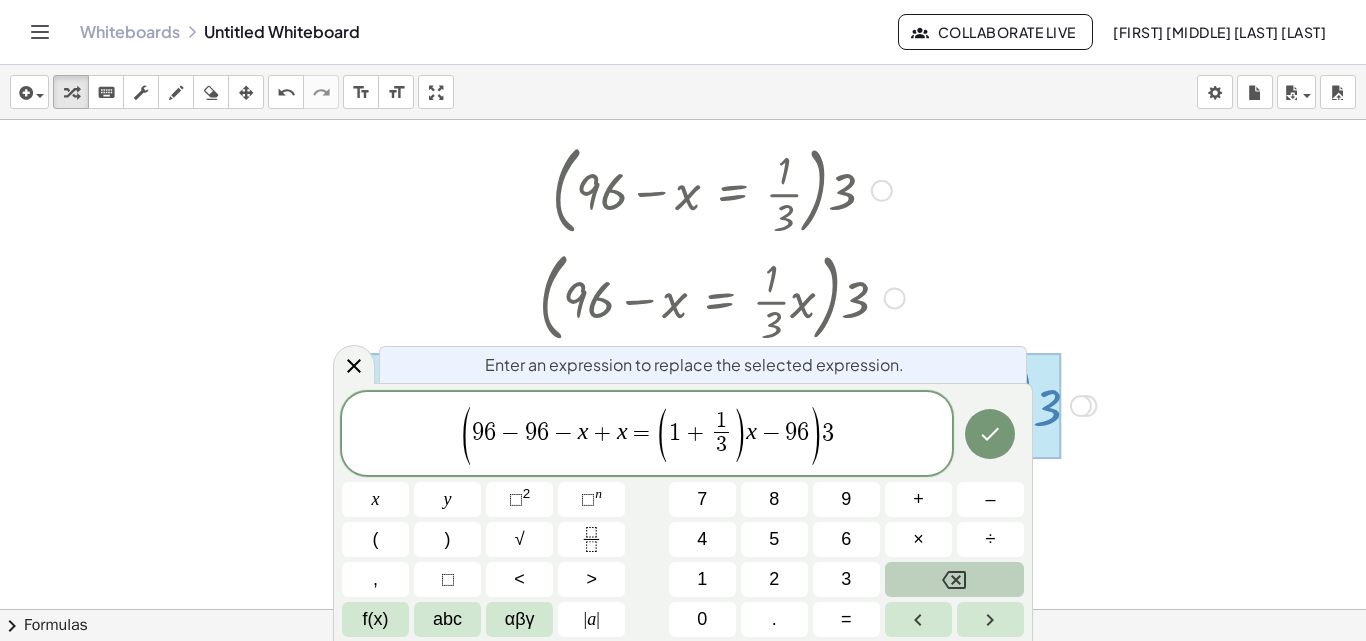 click at bounding box center [721, 297] 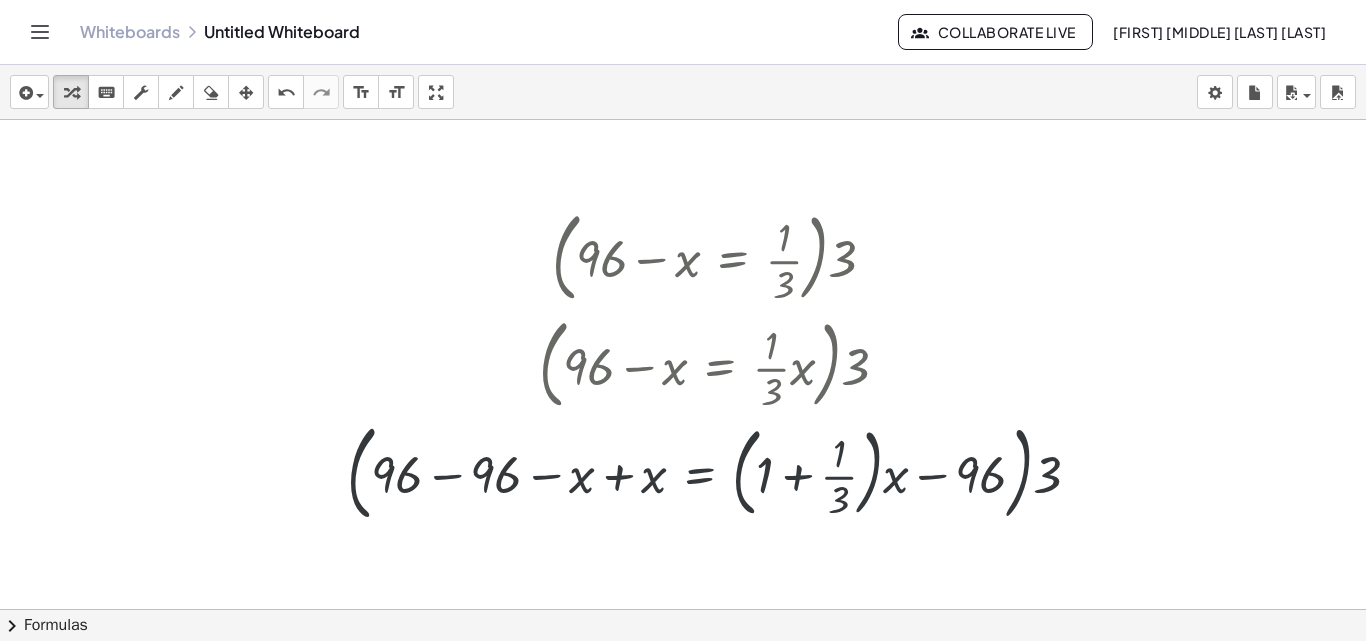 scroll, scrollTop: 0, scrollLeft: 0, axis: both 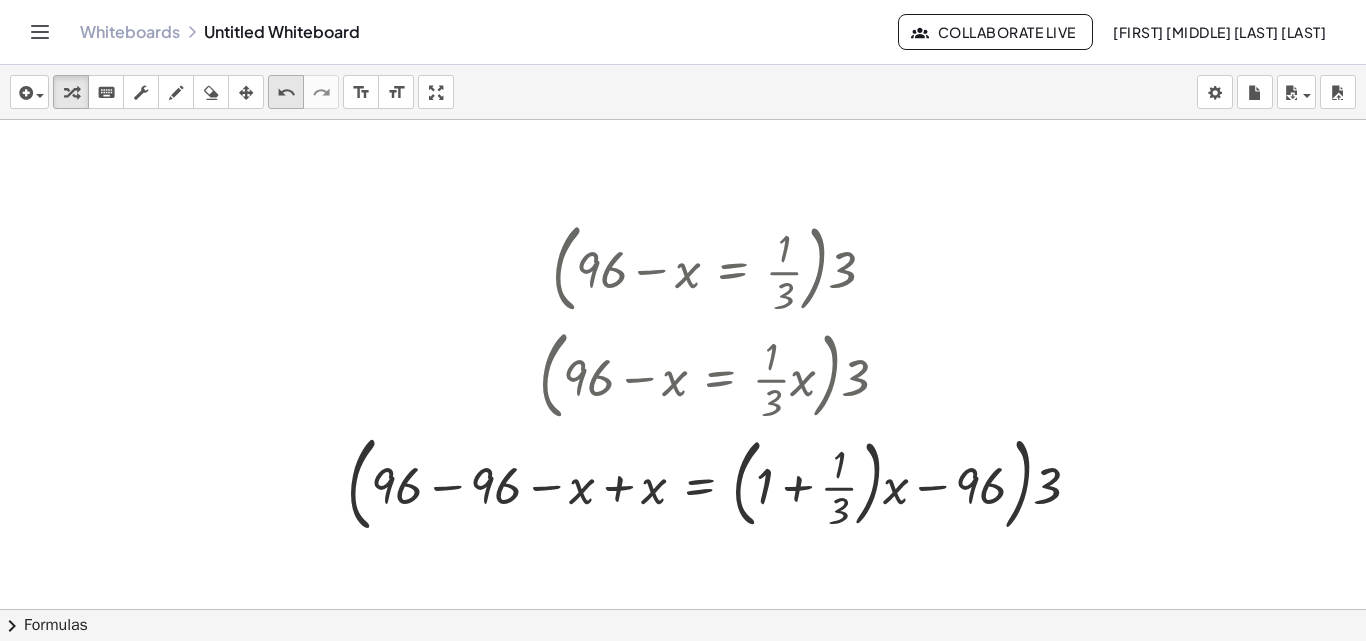 click on "undo" at bounding box center [286, 93] 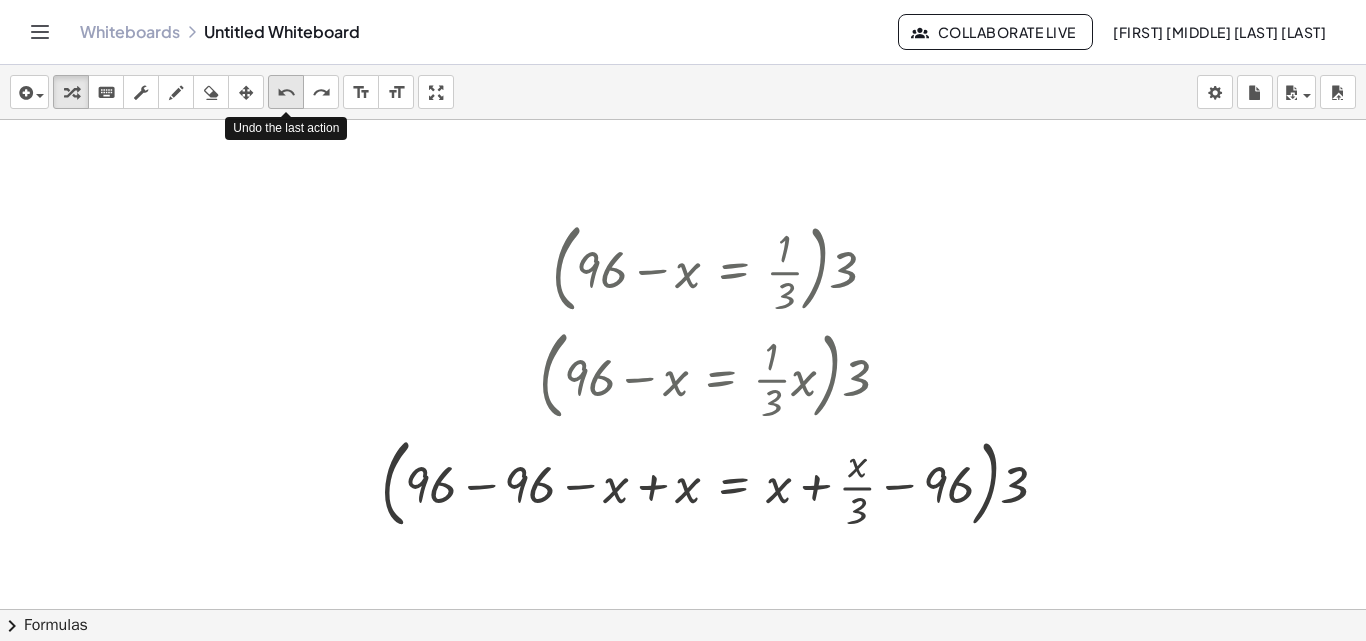 click on "undo" at bounding box center [286, 93] 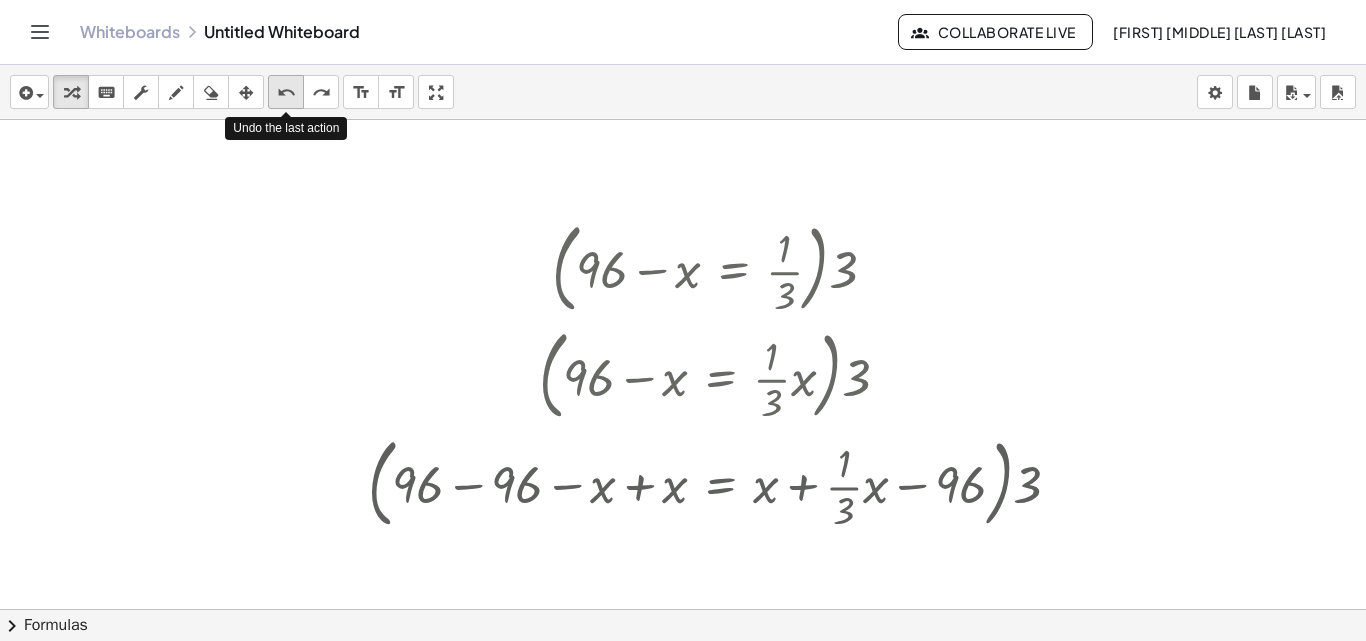 click on "undo" at bounding box center [286, 93] 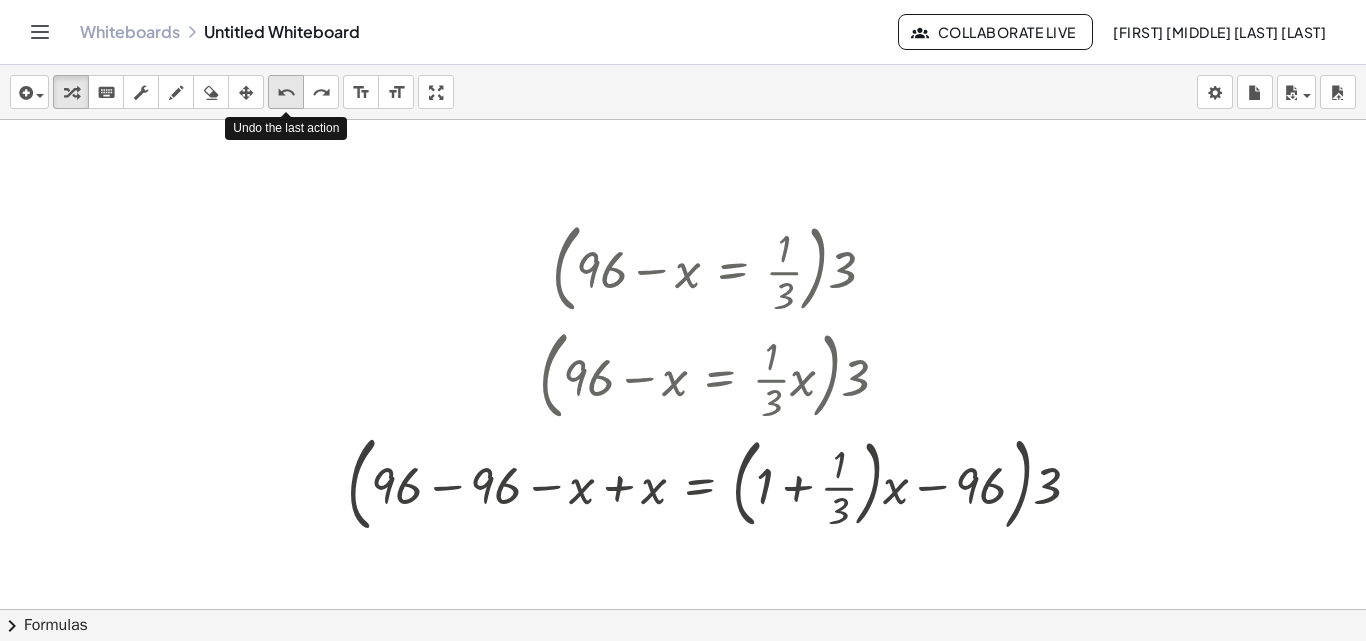 click on "undo" at bounding box center (286, 93) 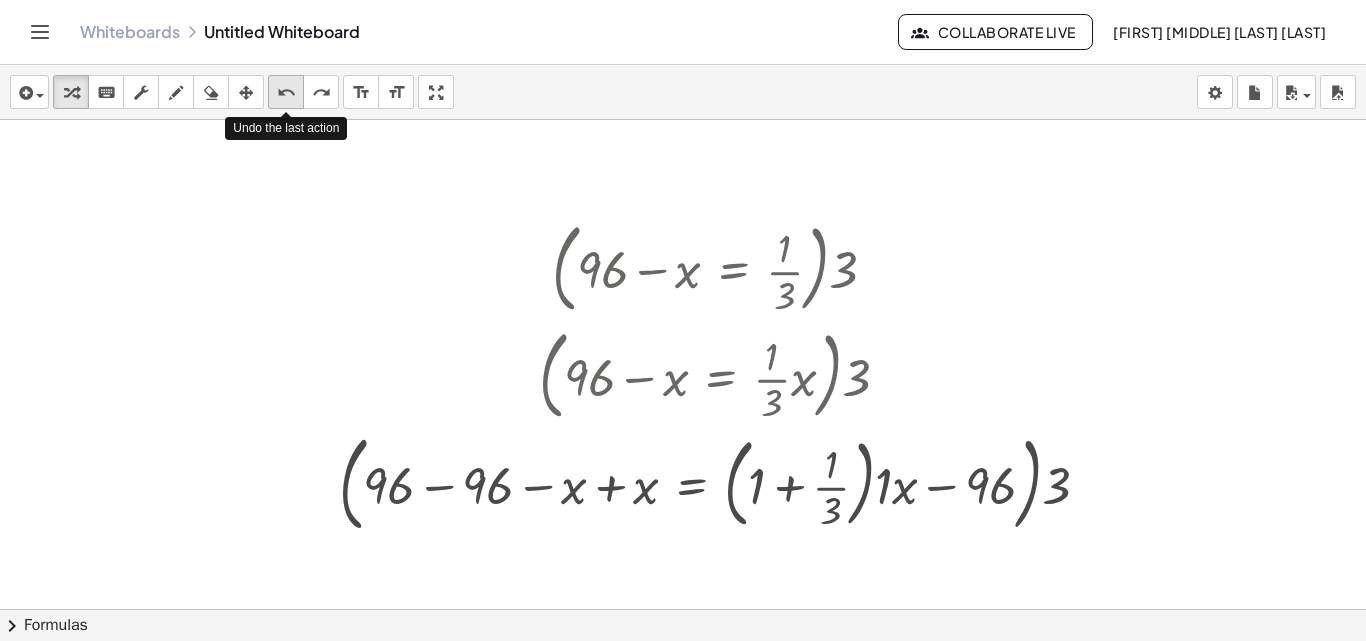 click on "undo" at bounding box center (286, 93) 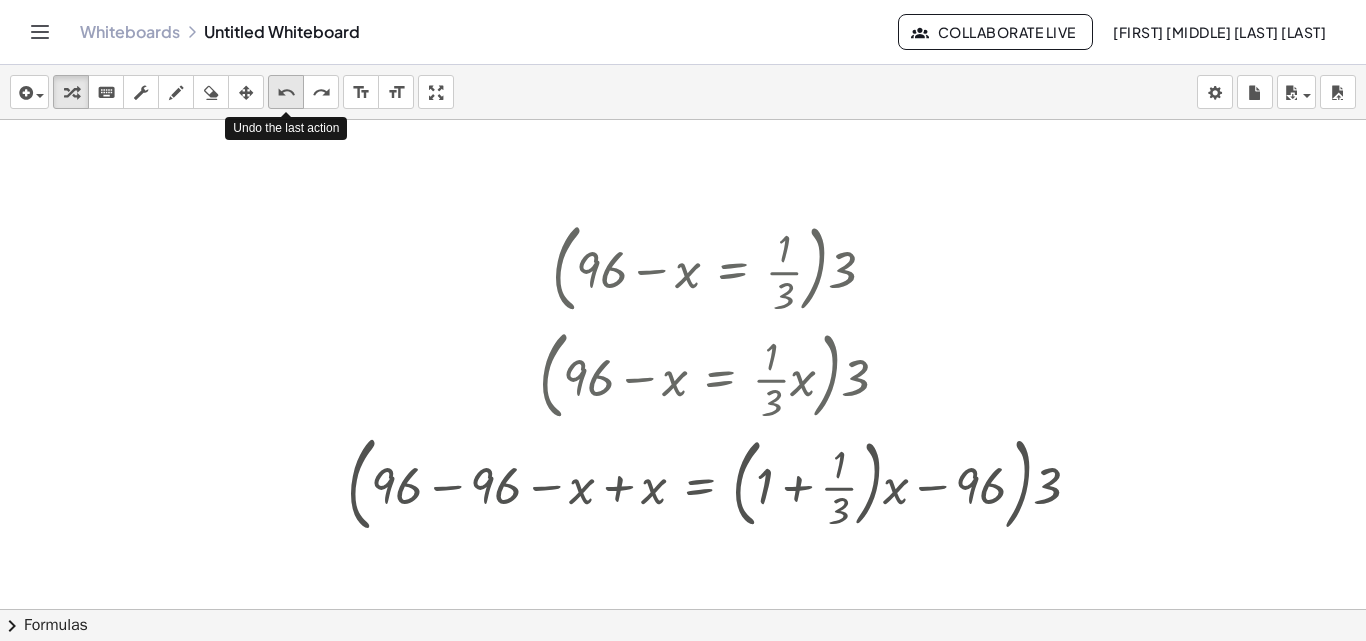click on "undo" at bounding box center [286, 93] 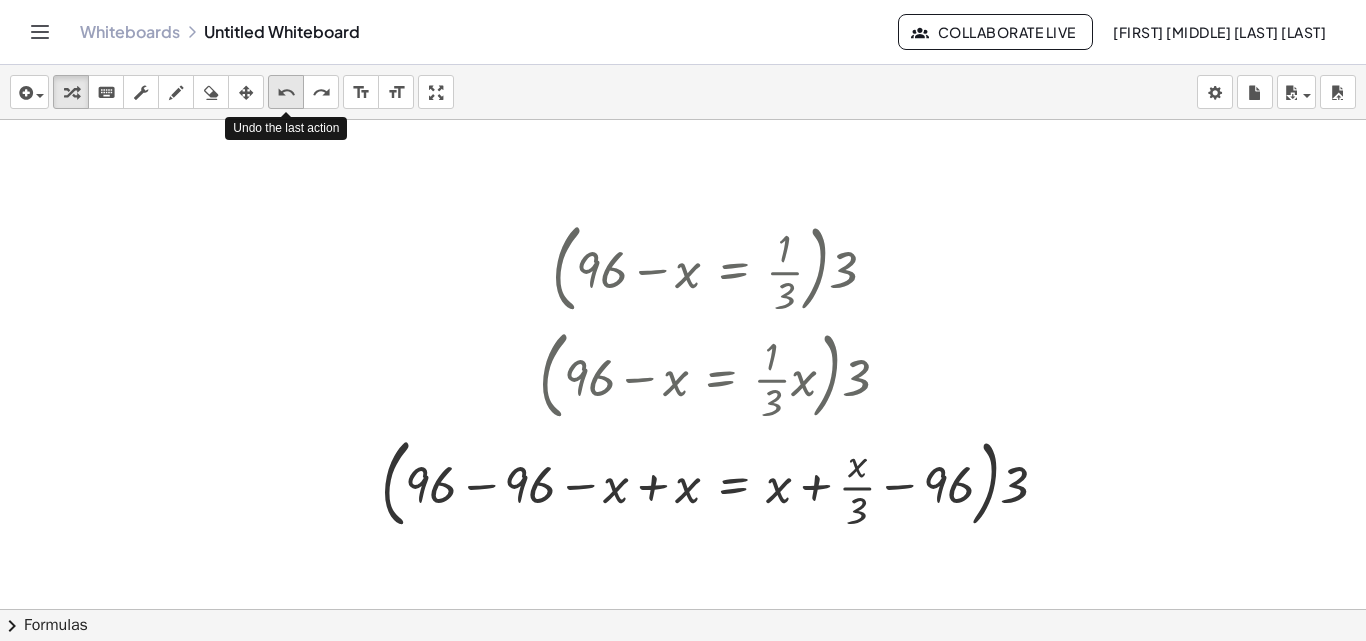 click on "undo" at bounding box center (286, 93) 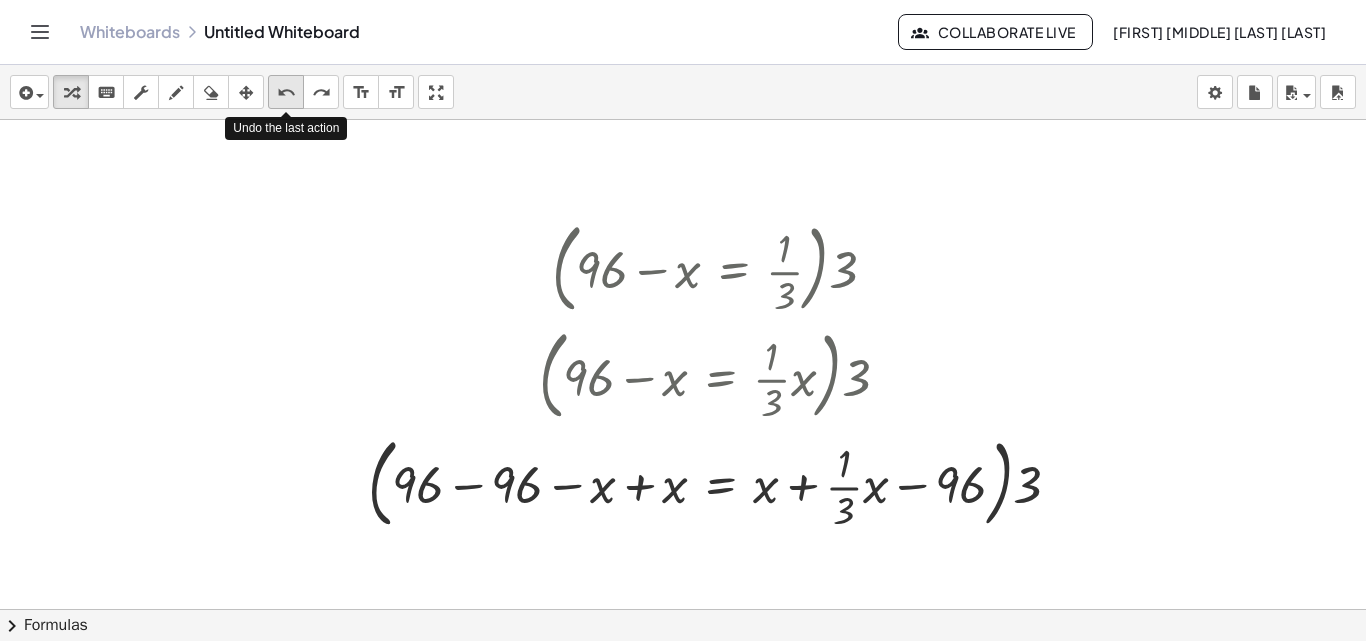 click on "undo" at bounding box center [286, 93] 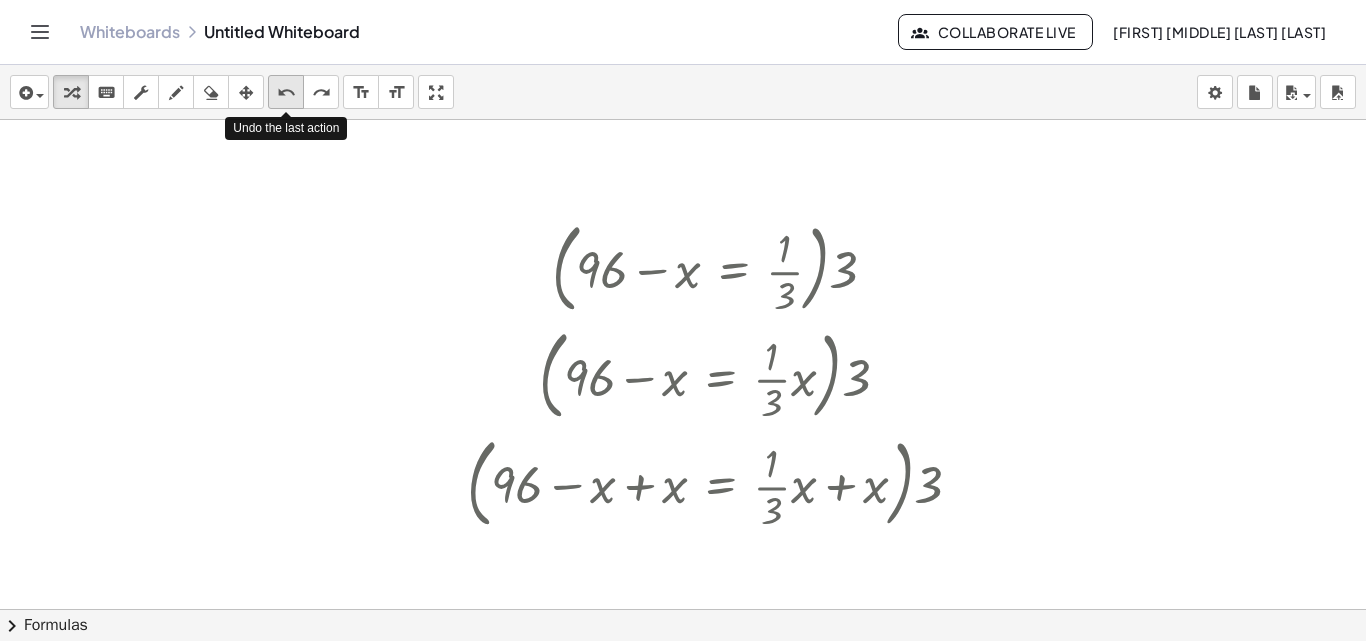 click on "undo" at bounding box center [286, 93] 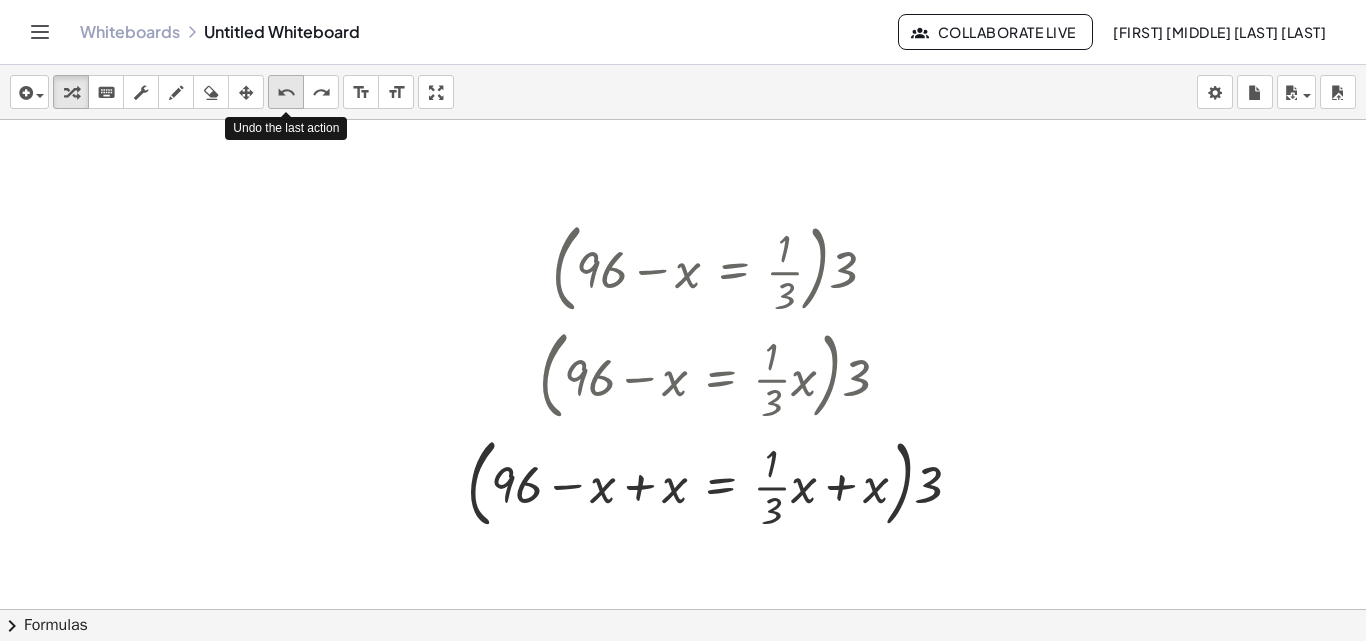 click on "undo" at bounding box center [286, 93] 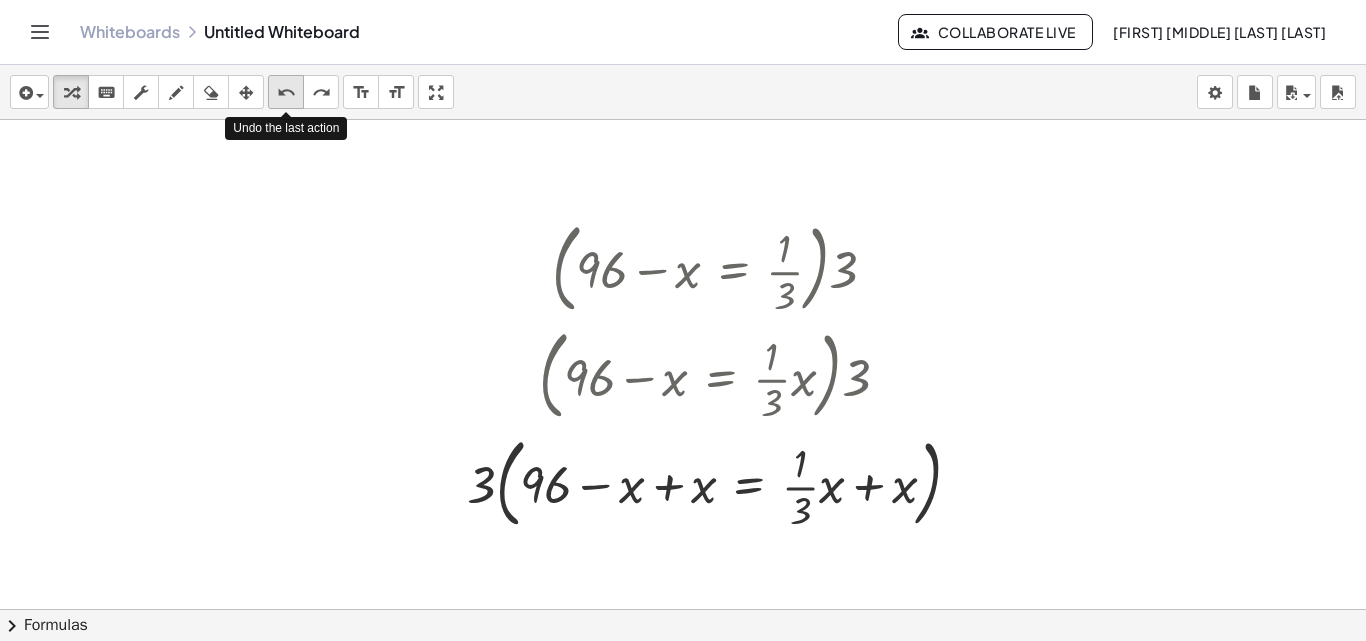 click on "undo" at bounding box center (286, 93) 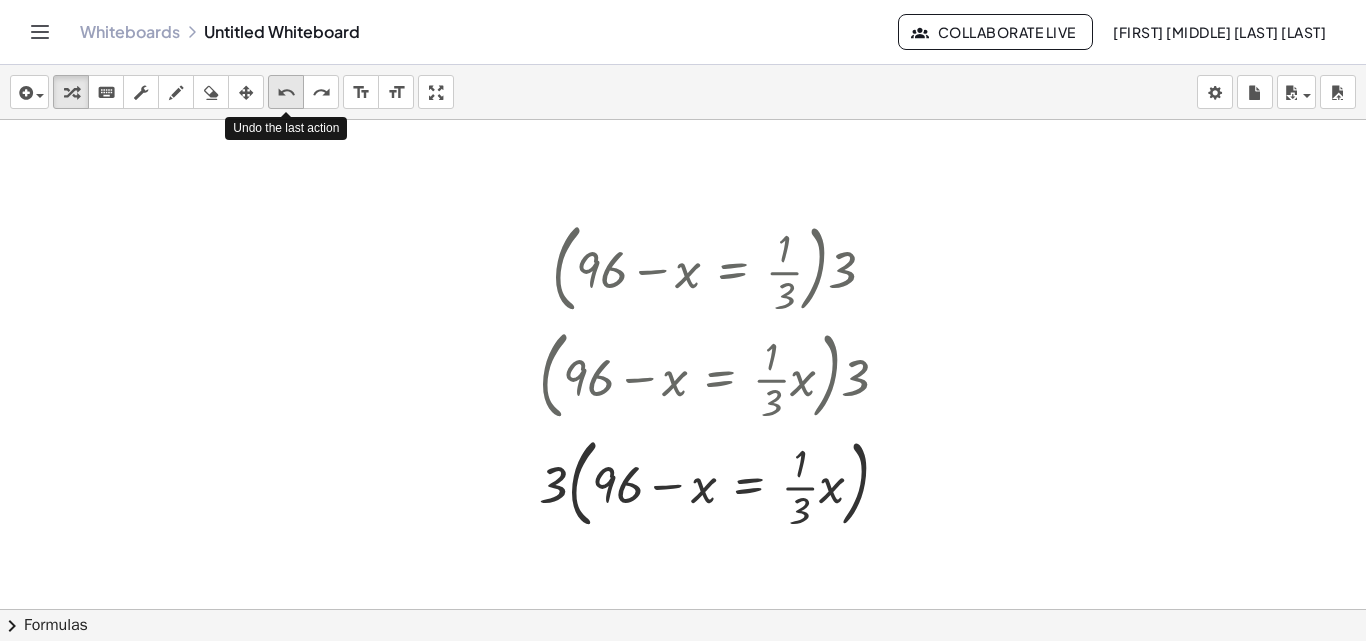 click on "undo" at bounding box center (286, 93) 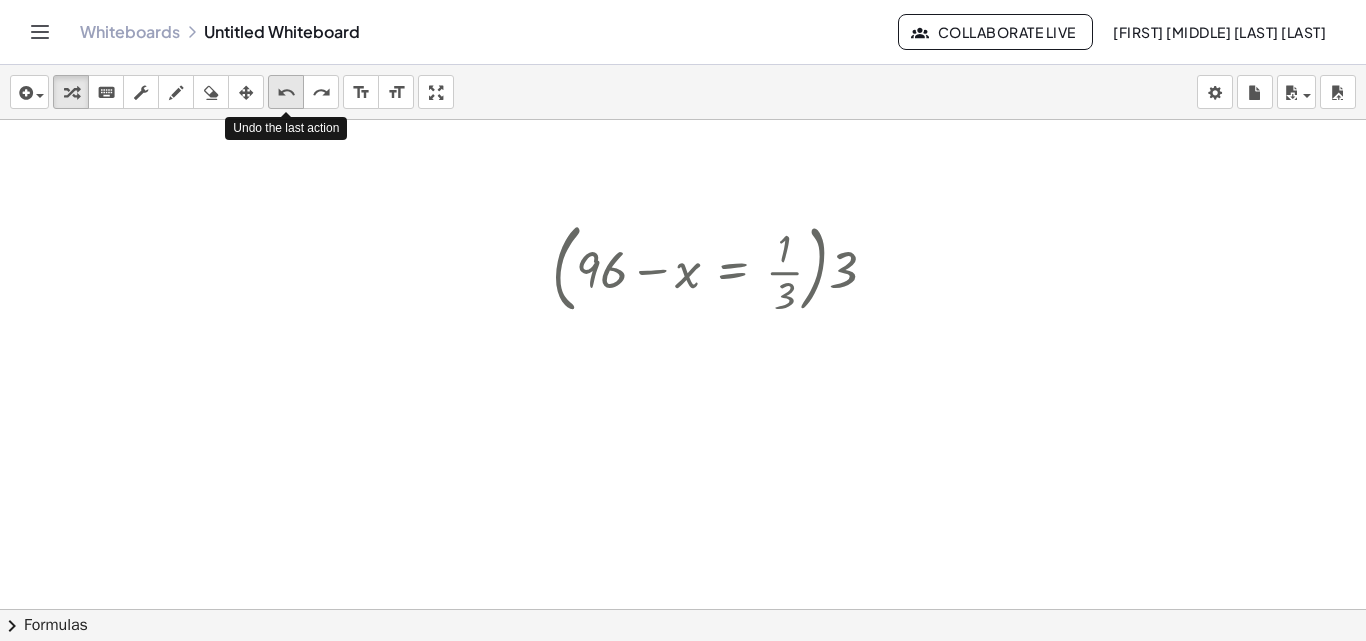 click on "undo" at bounding box center [286, 93] 